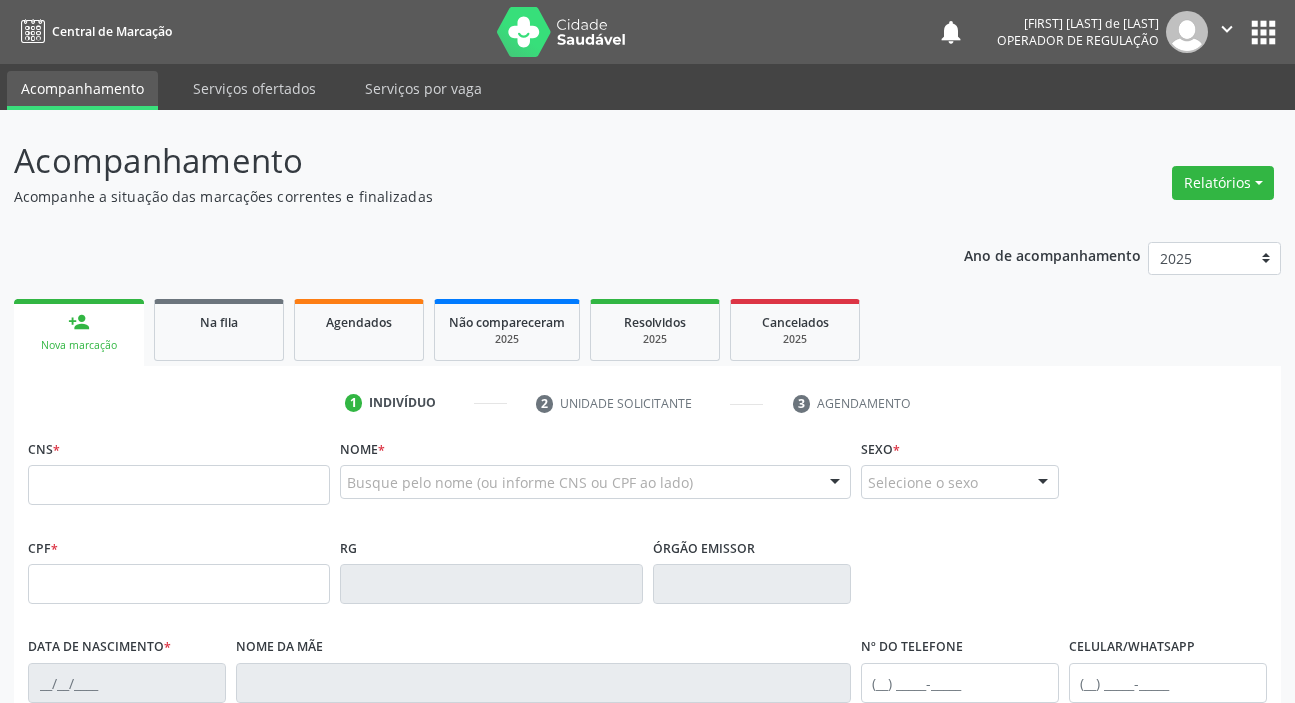 scroll, scrollTop: 0, scrollLeft: 0, axis: both 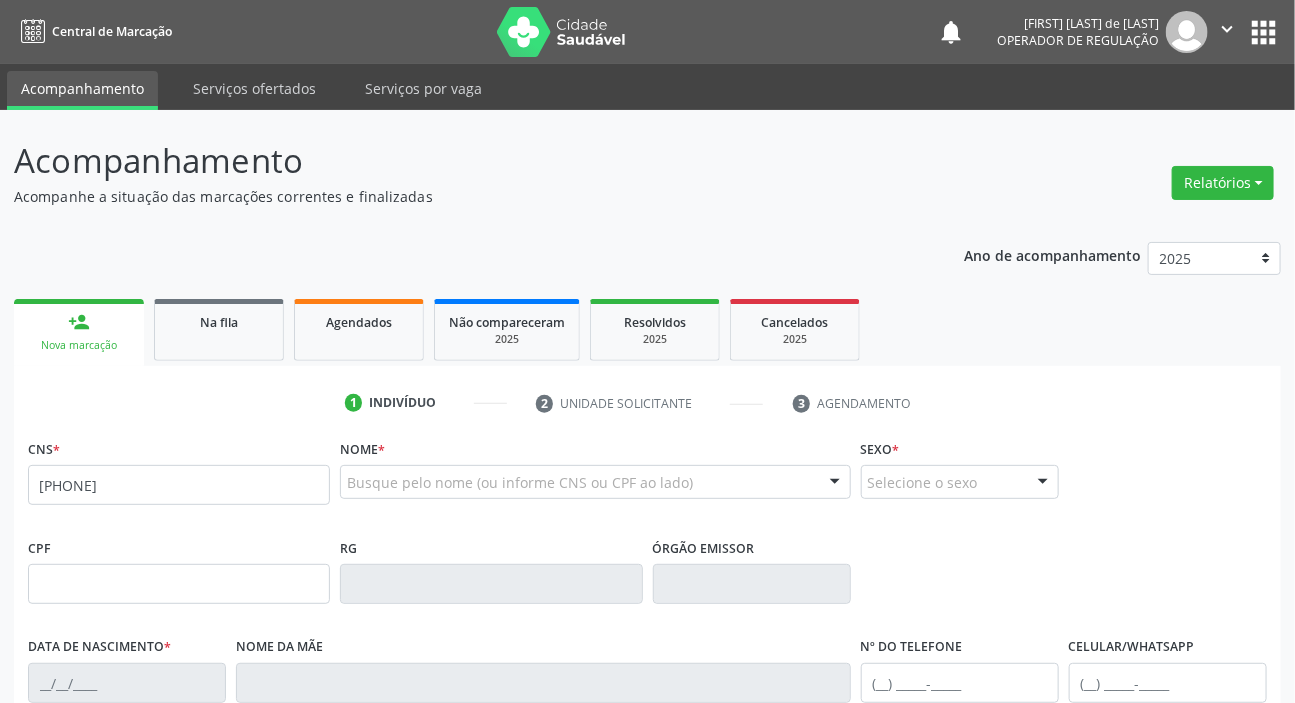 type on "[PHONE]" 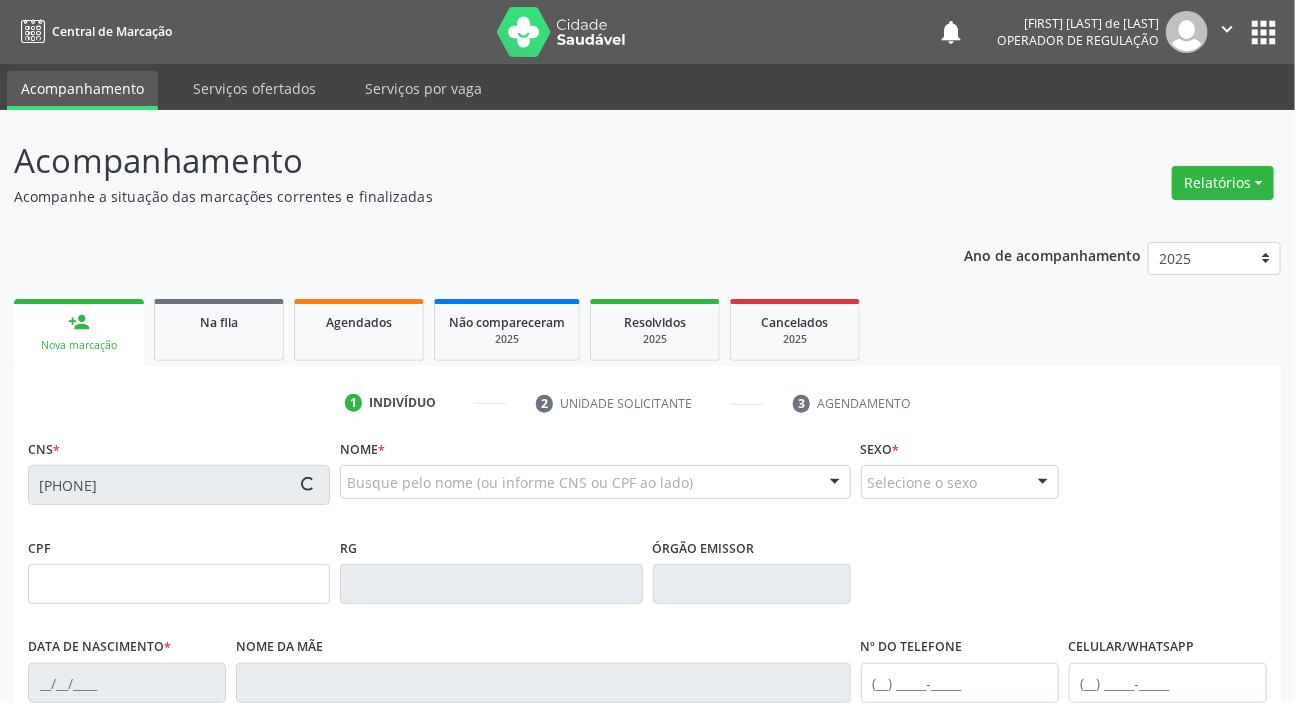 type on "[SSN]" 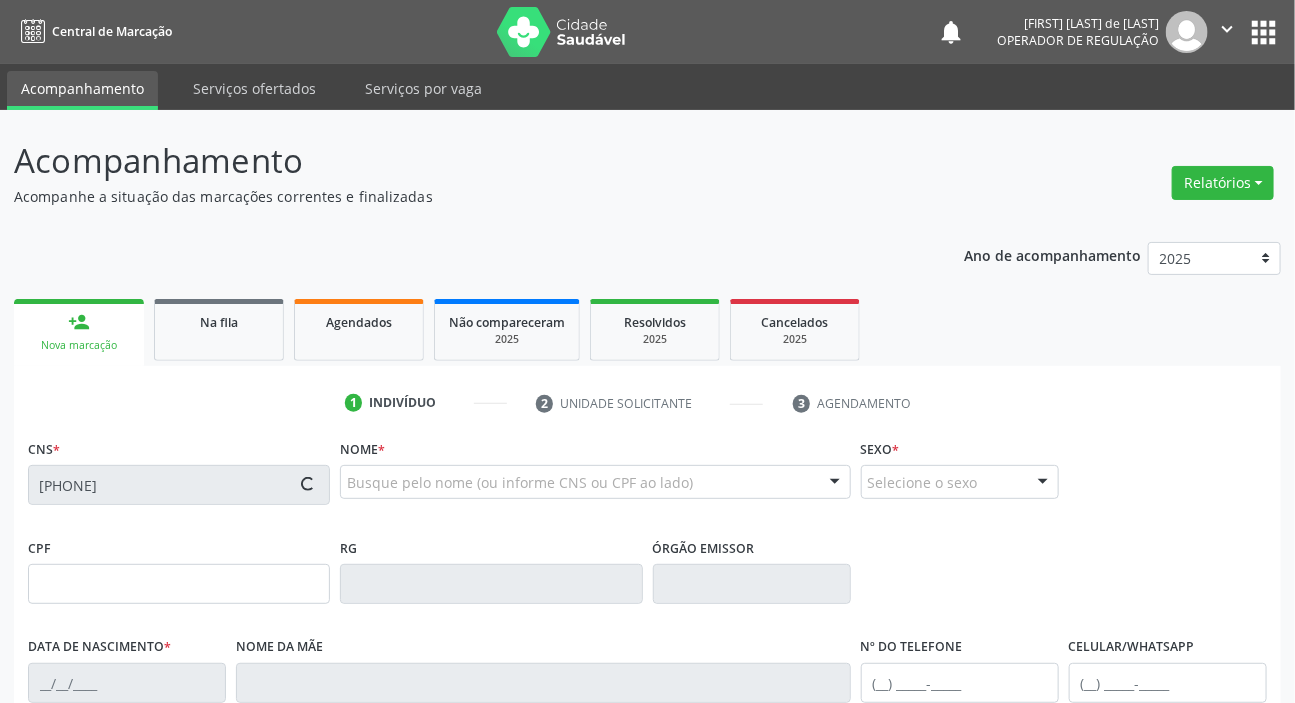 type on "[DATE]" 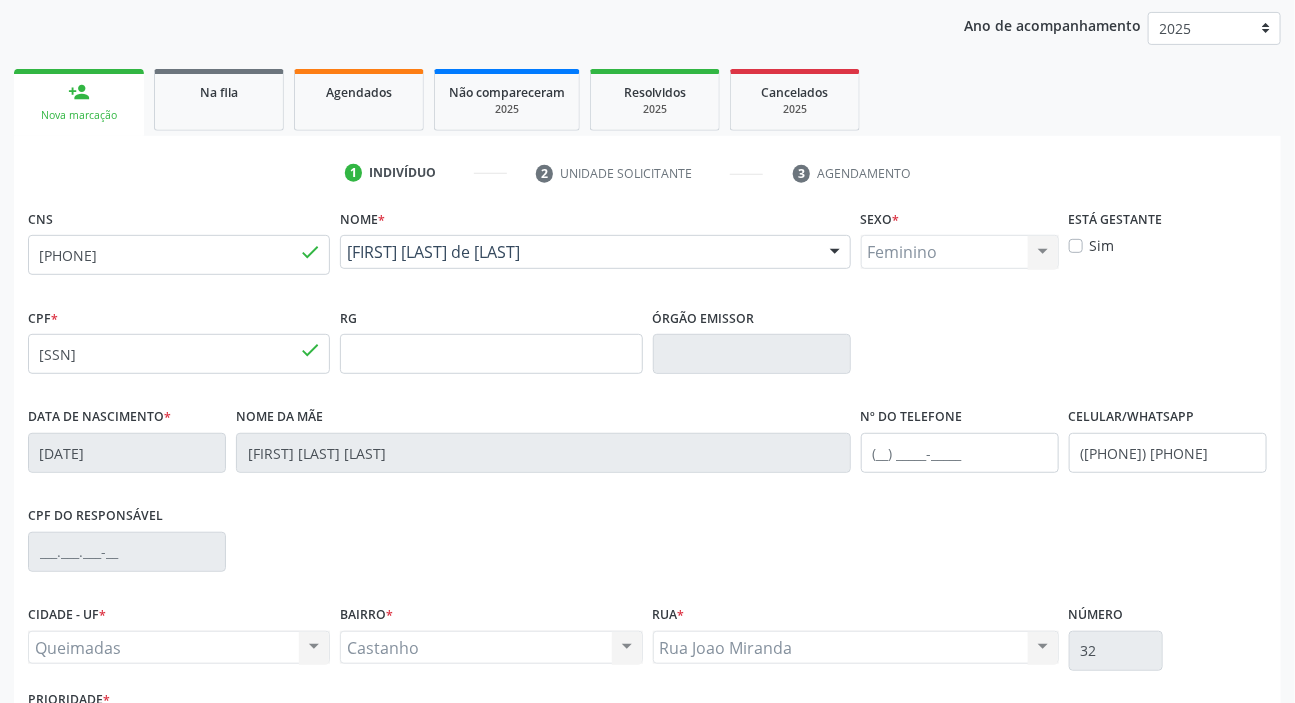 scroll, scrollTop: 380, scrollLeft: 0, axis: vertical 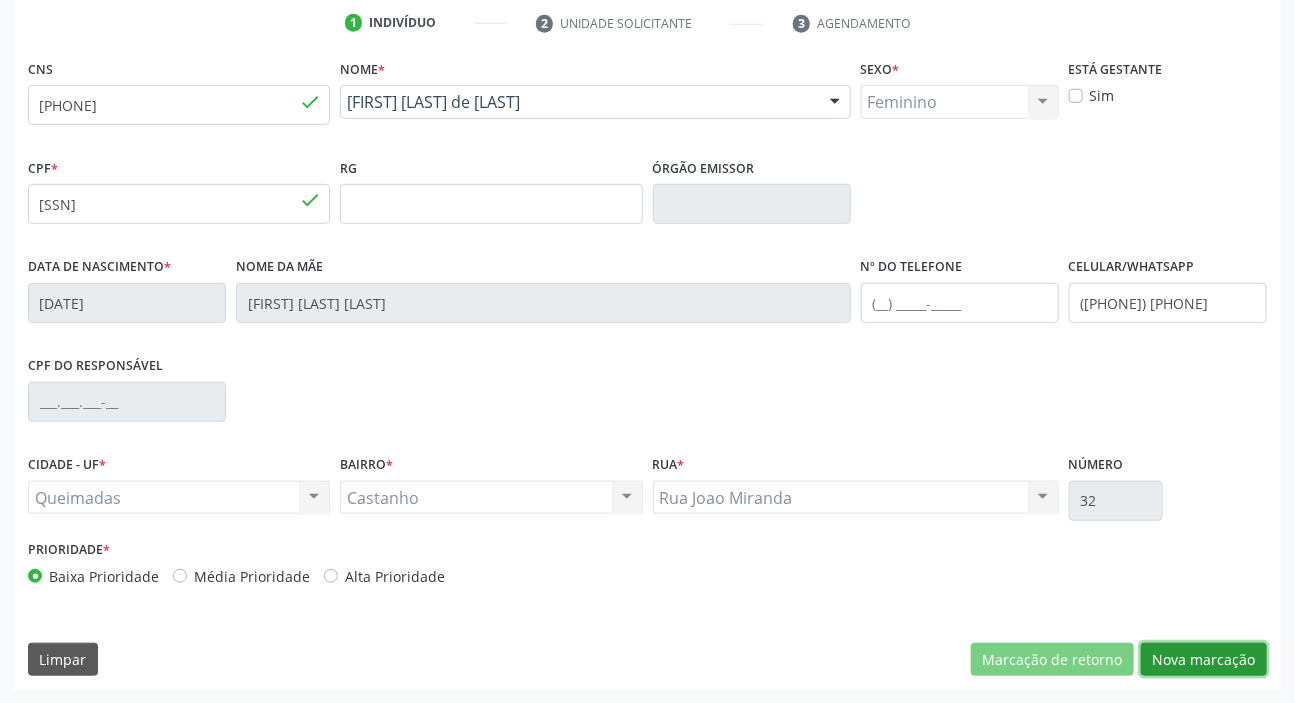 click on "Nova marcação" at bounding box center (1204, 660) 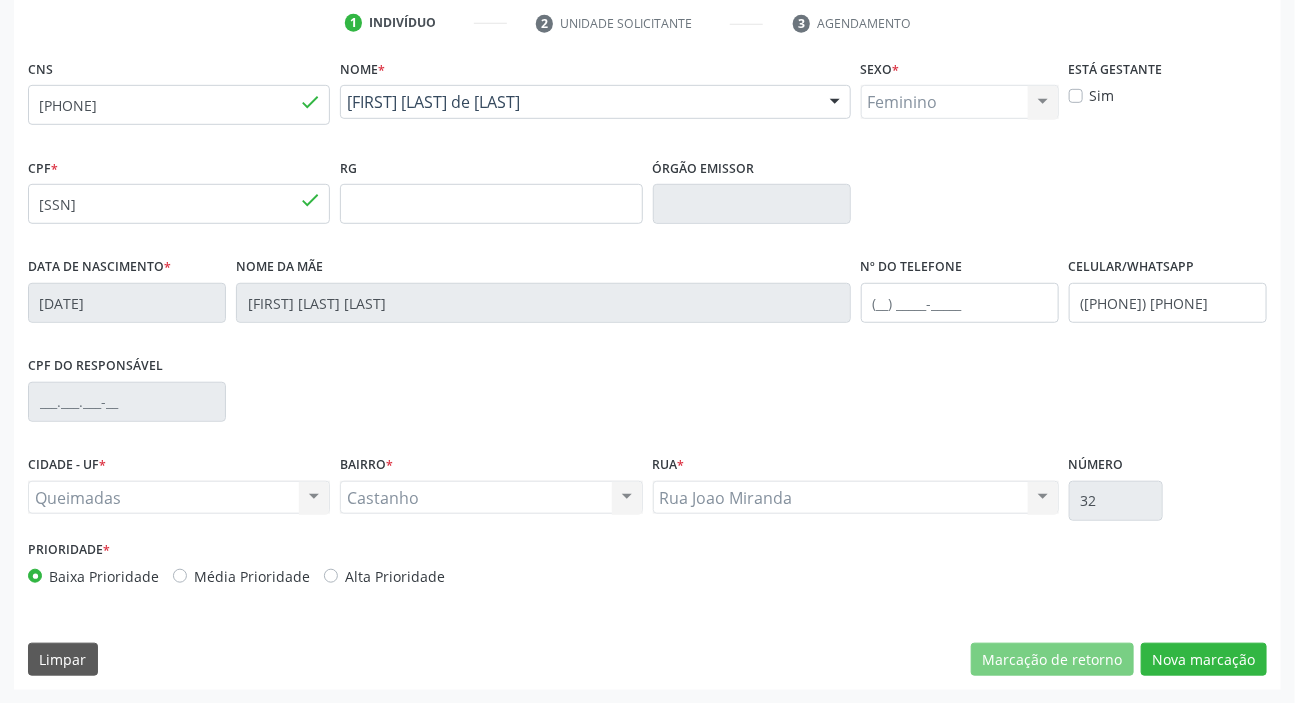 scroll, scrollTop: 201, scrollLeft: 0, axis: vertical 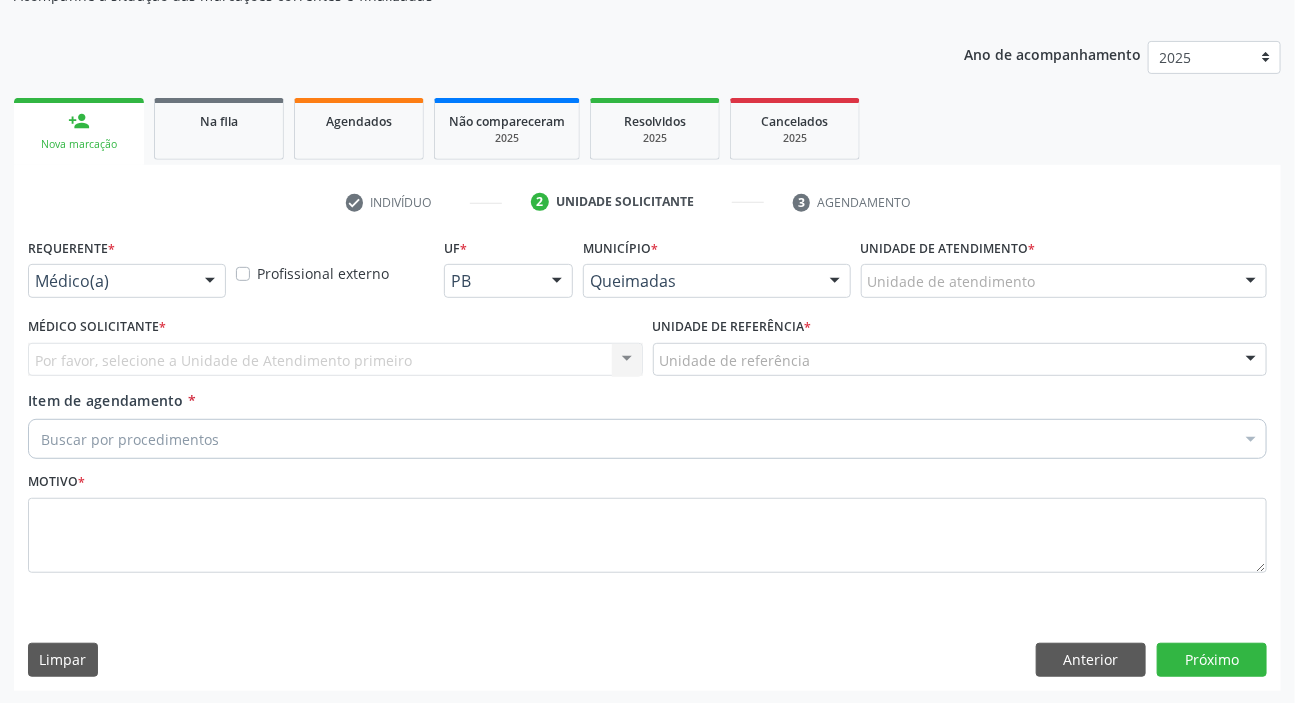 drag, startPoint x: 103, startPoint y: 273, endPoint x: 115, endPoint y: 343, distance: 71.021126 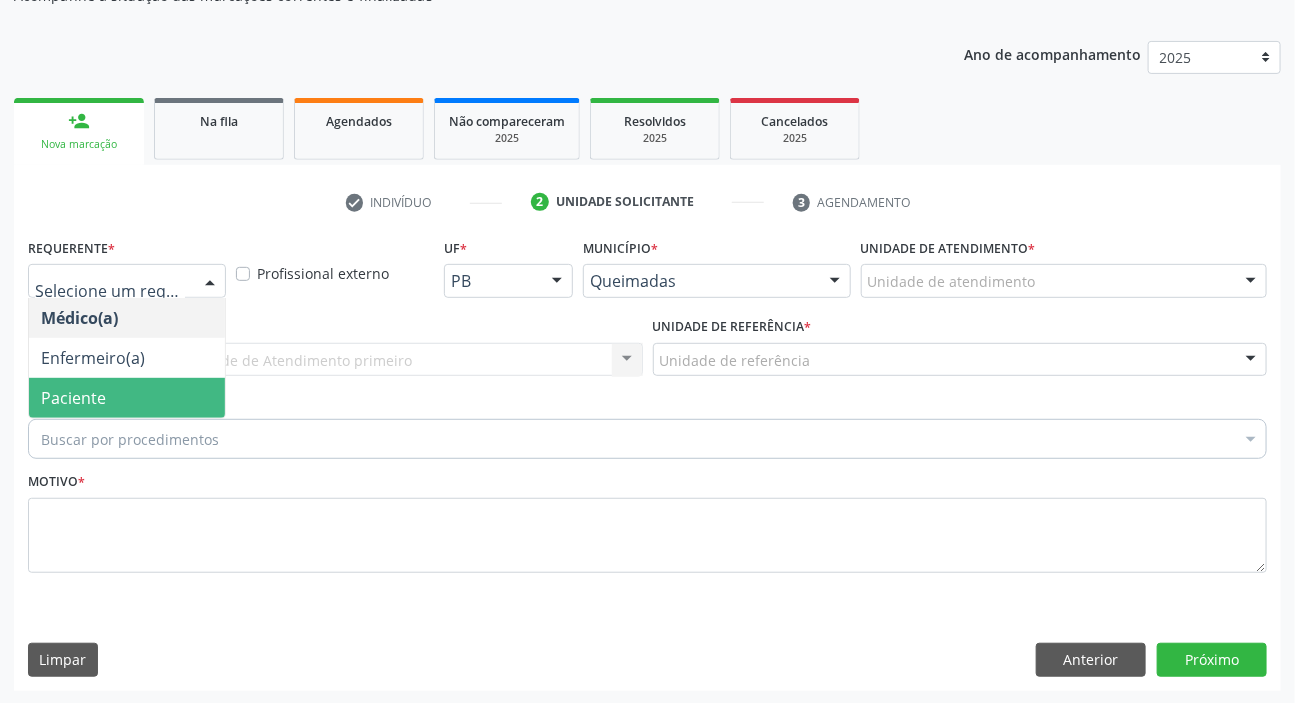 click on "Paciente" at bounding box center [127, 398] 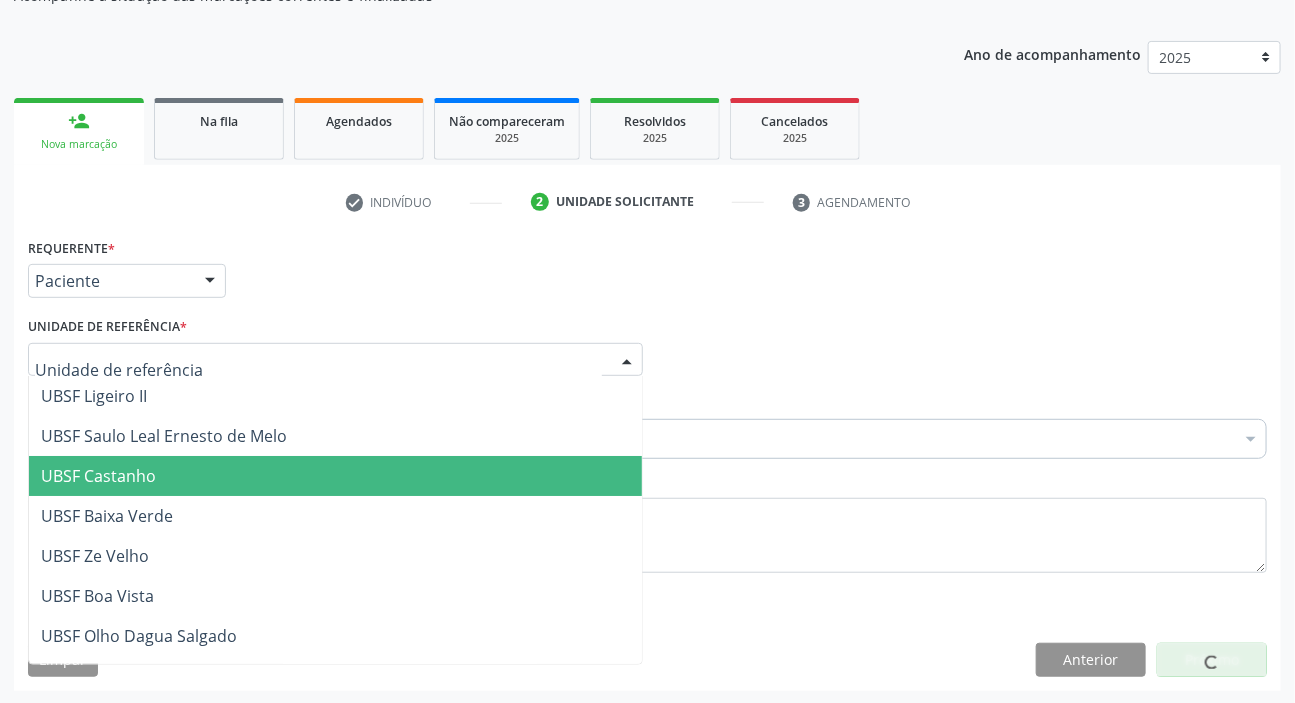 click on "UBSF Castanho" at bounding box center (98, 476) 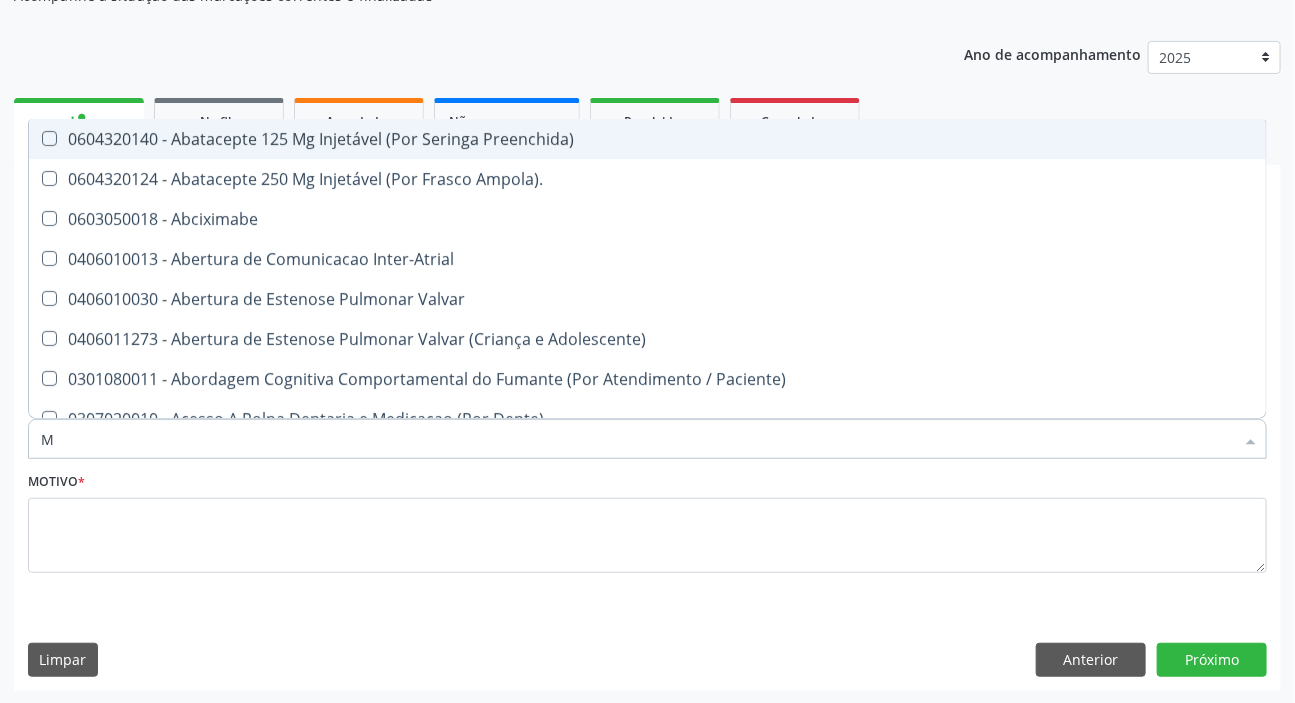 type on "MAMARIA BILATERAL" 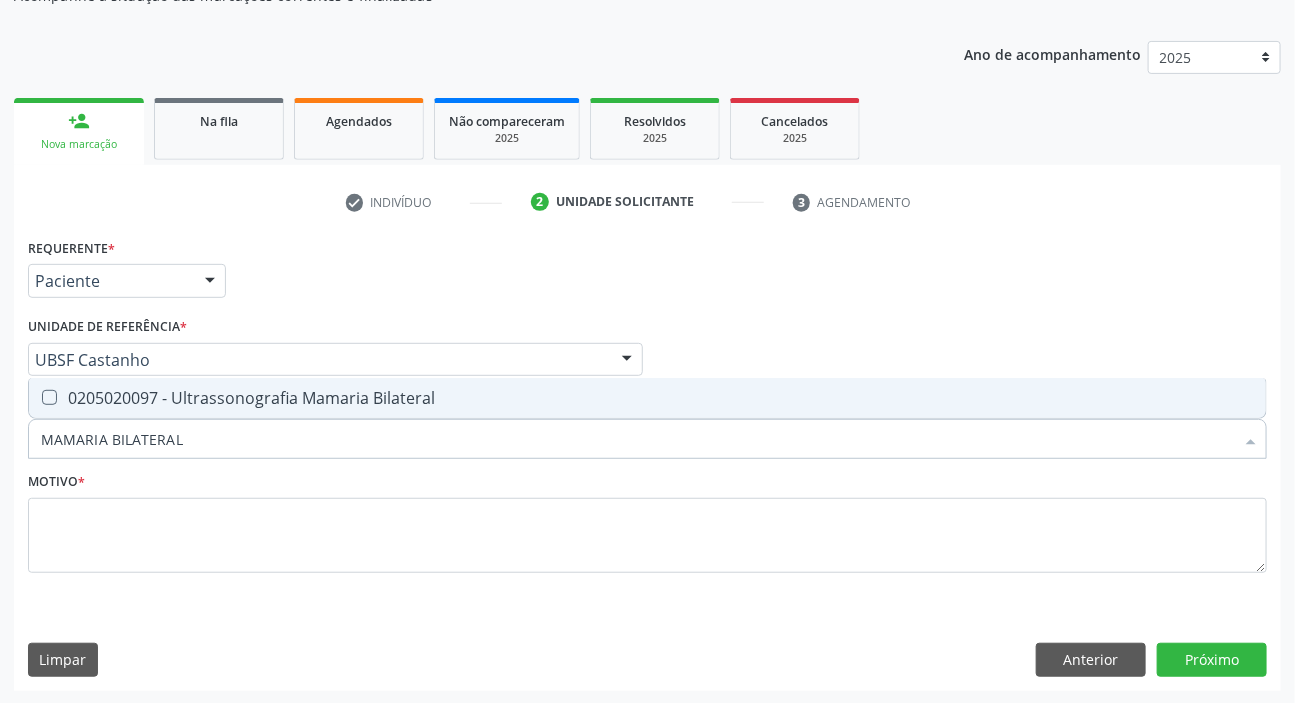 click on "0205020097 - Ultrassonografia Mamaria Bilateral" at bounding box center (647, 398) 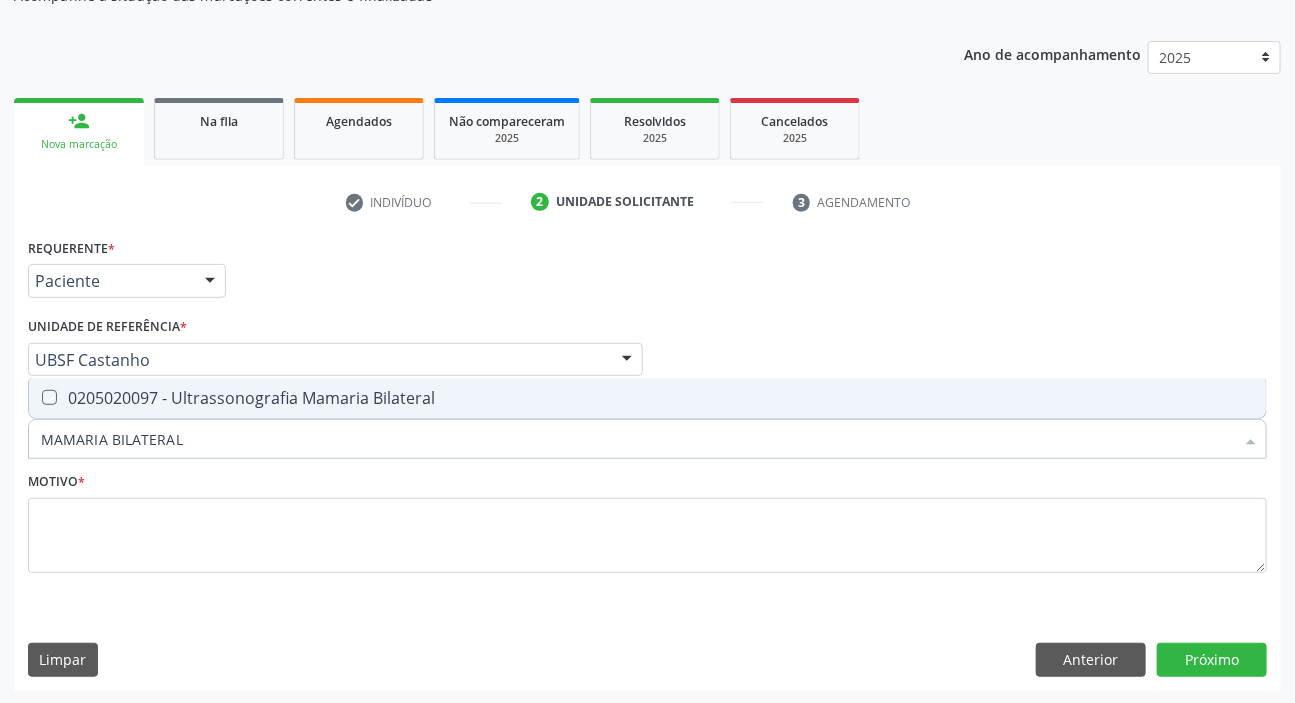 checkbox on "true" 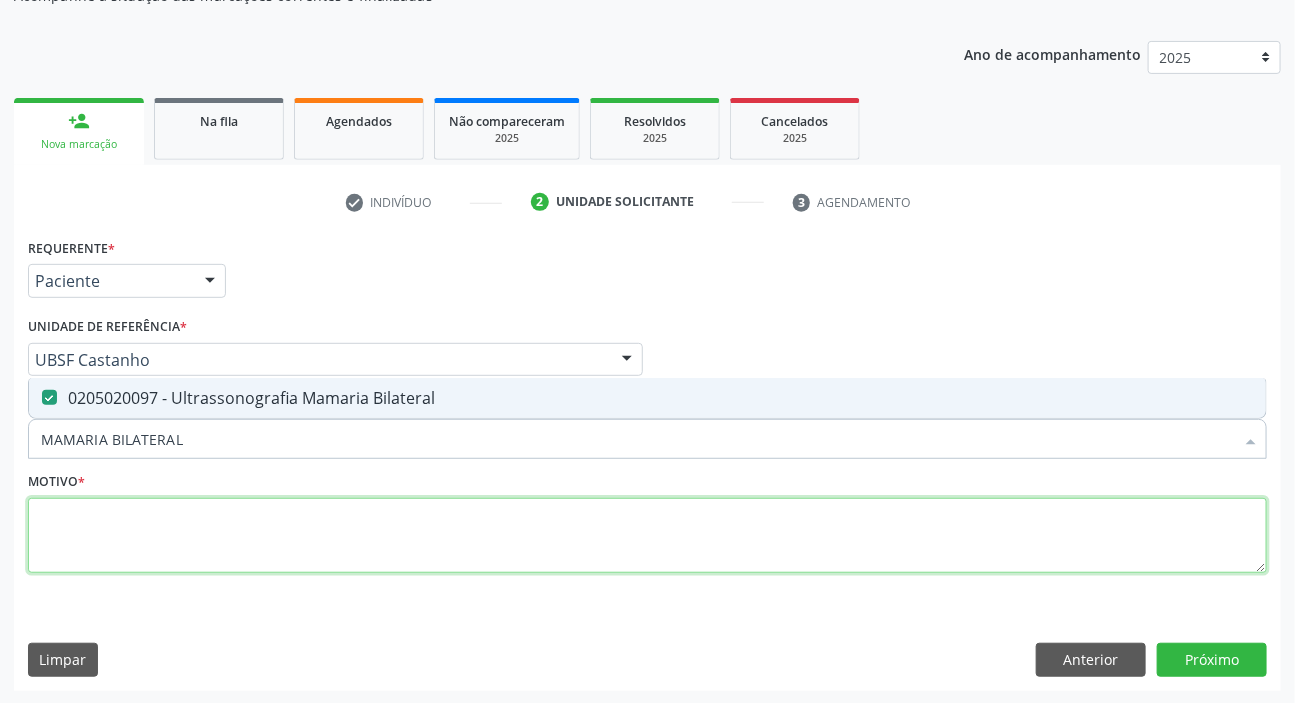 click at bounding box center (647, 536) 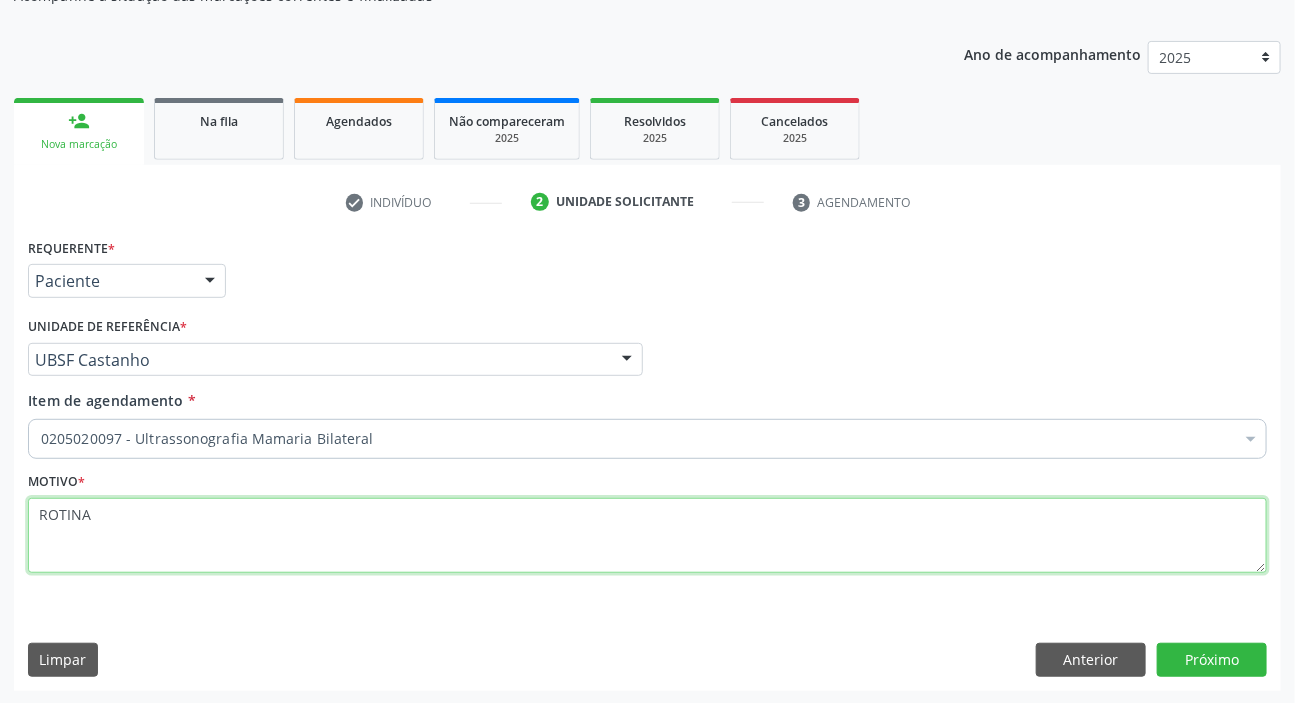 click on "ROTINA" at bounding box center (647, 536) 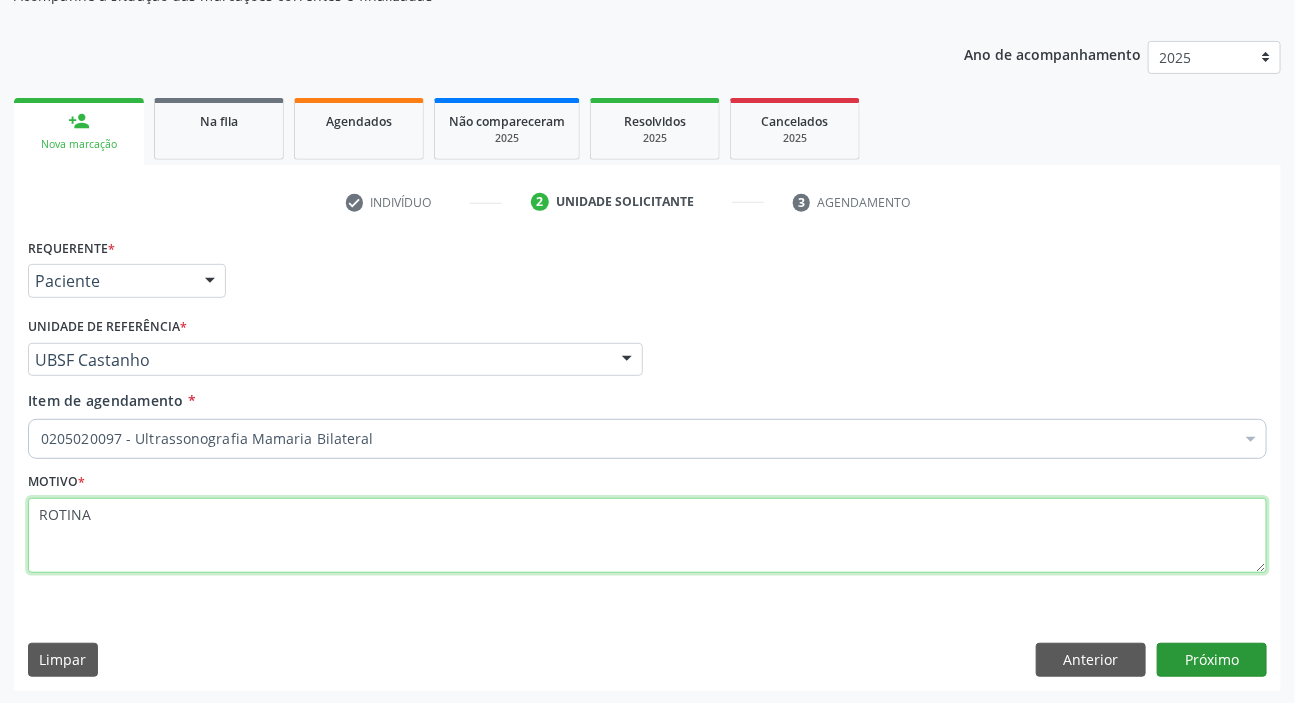 type on "ROTINA" 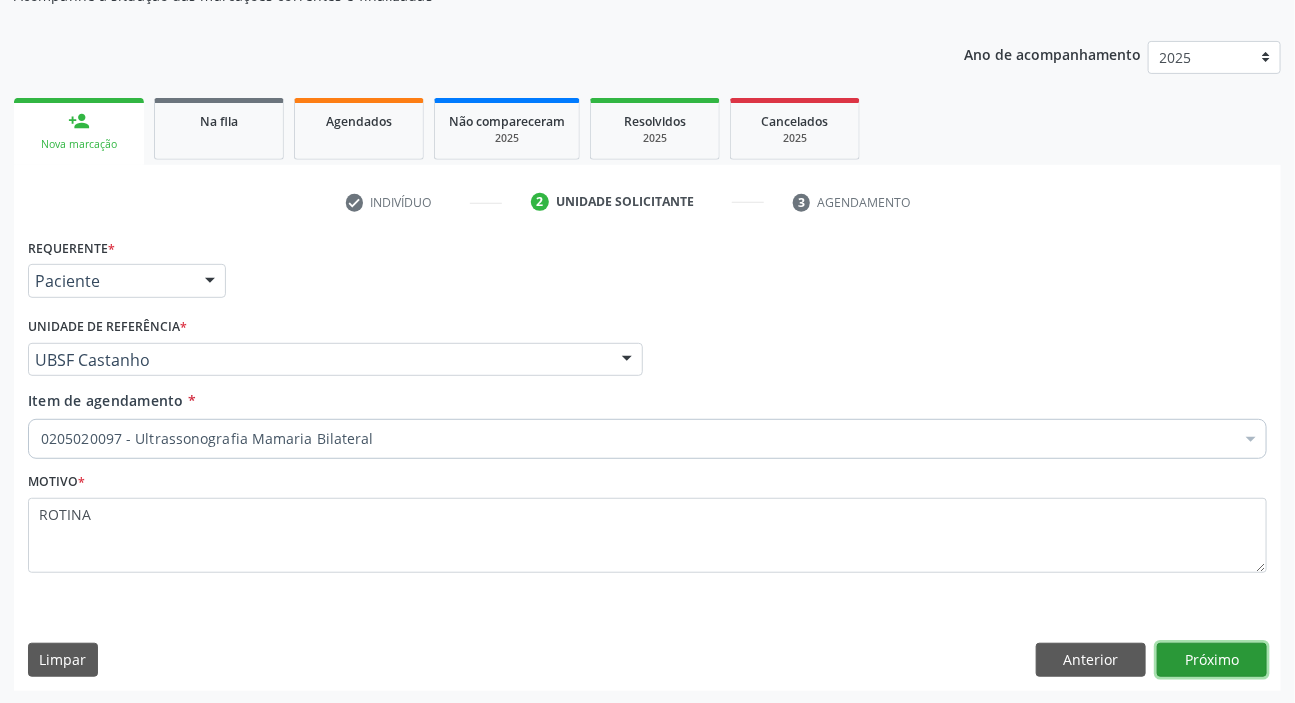 click on "Próximo" at bounding box center [1212, 660] 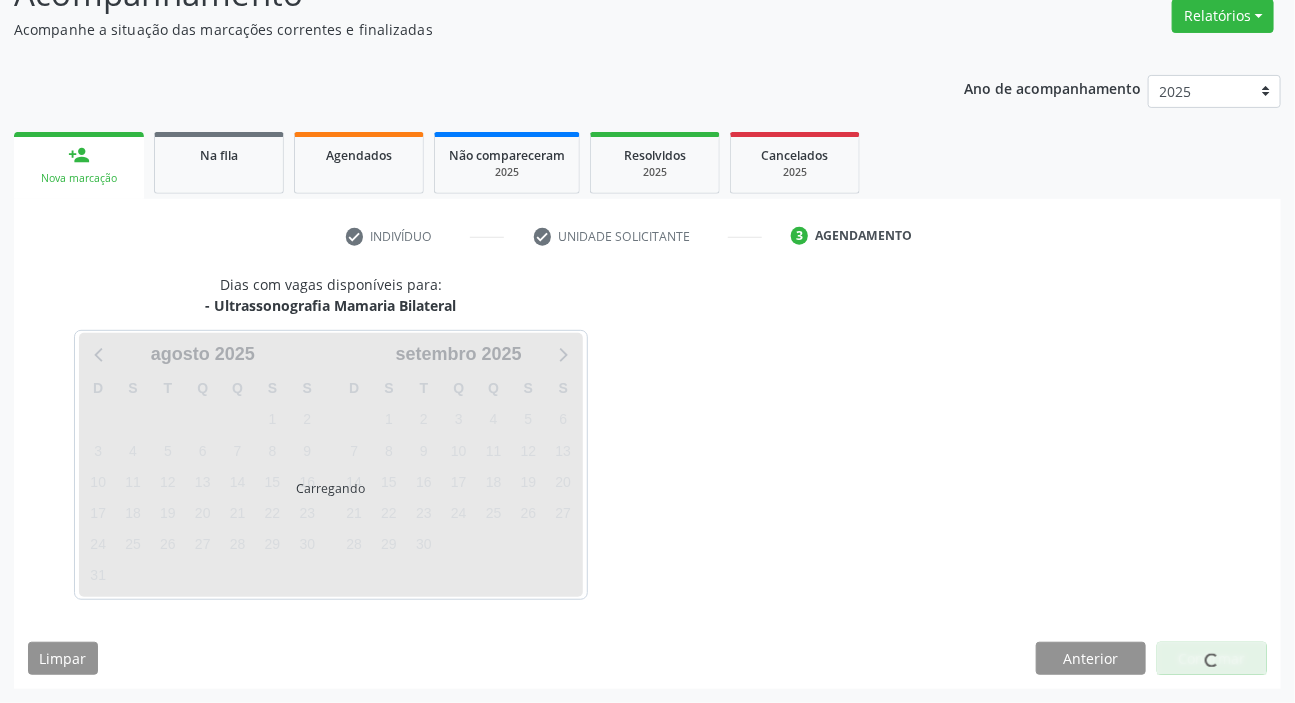 scroll, scrollTop: 166, scrollLeft: 0, axis: vertical 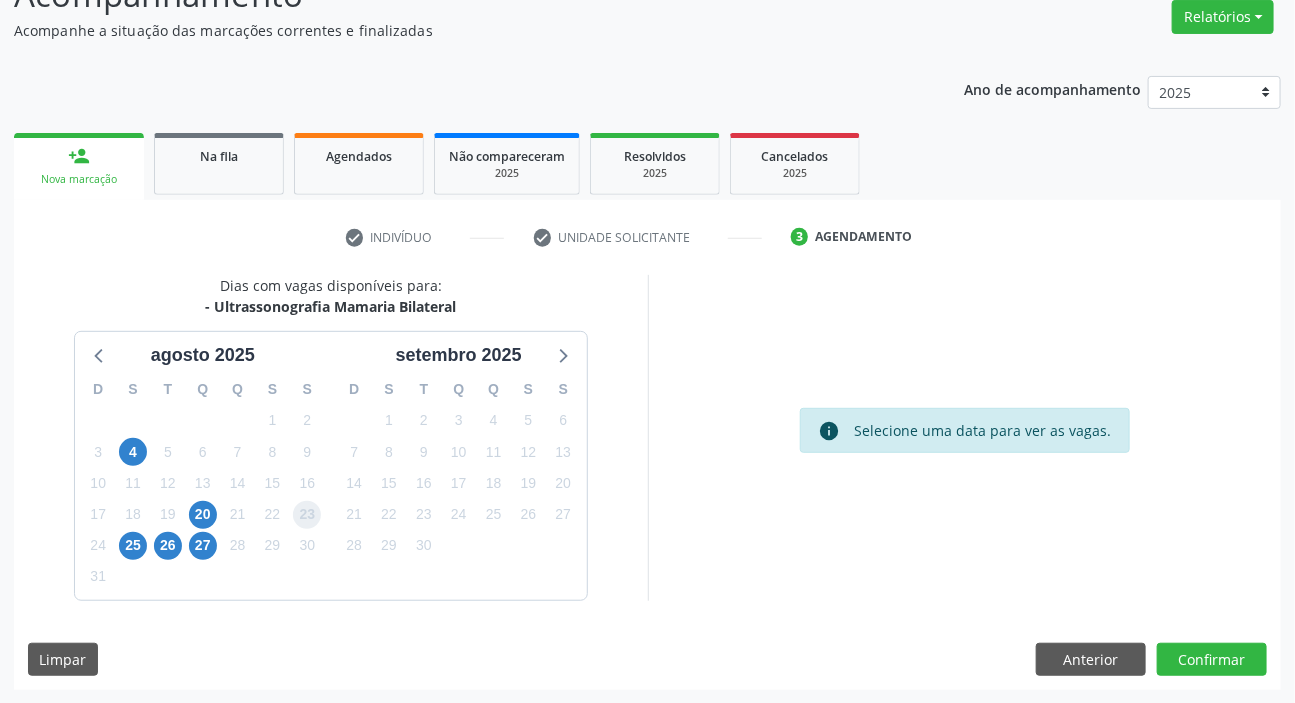 click on "23" at bounding box center [307, 515] 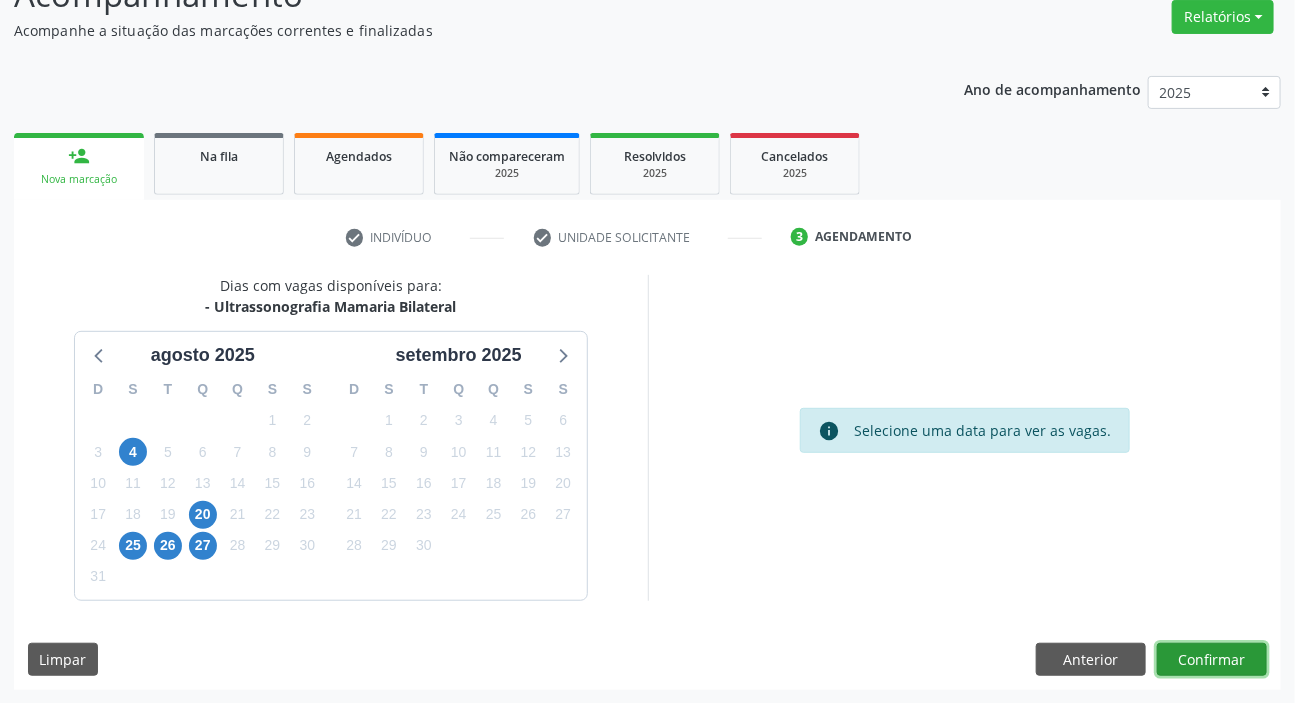 click on "Confirmar" at bounding box center (1212, 660) 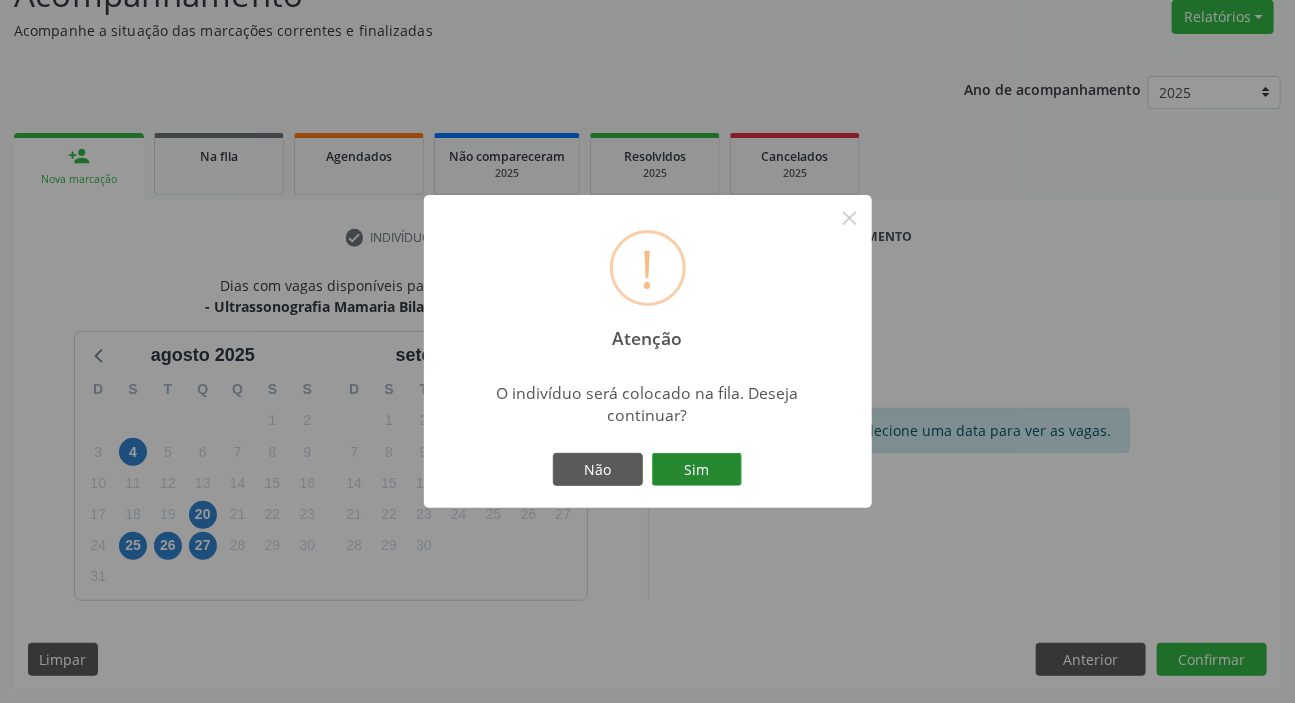click on "Sim" at bounding box center [697, 470] 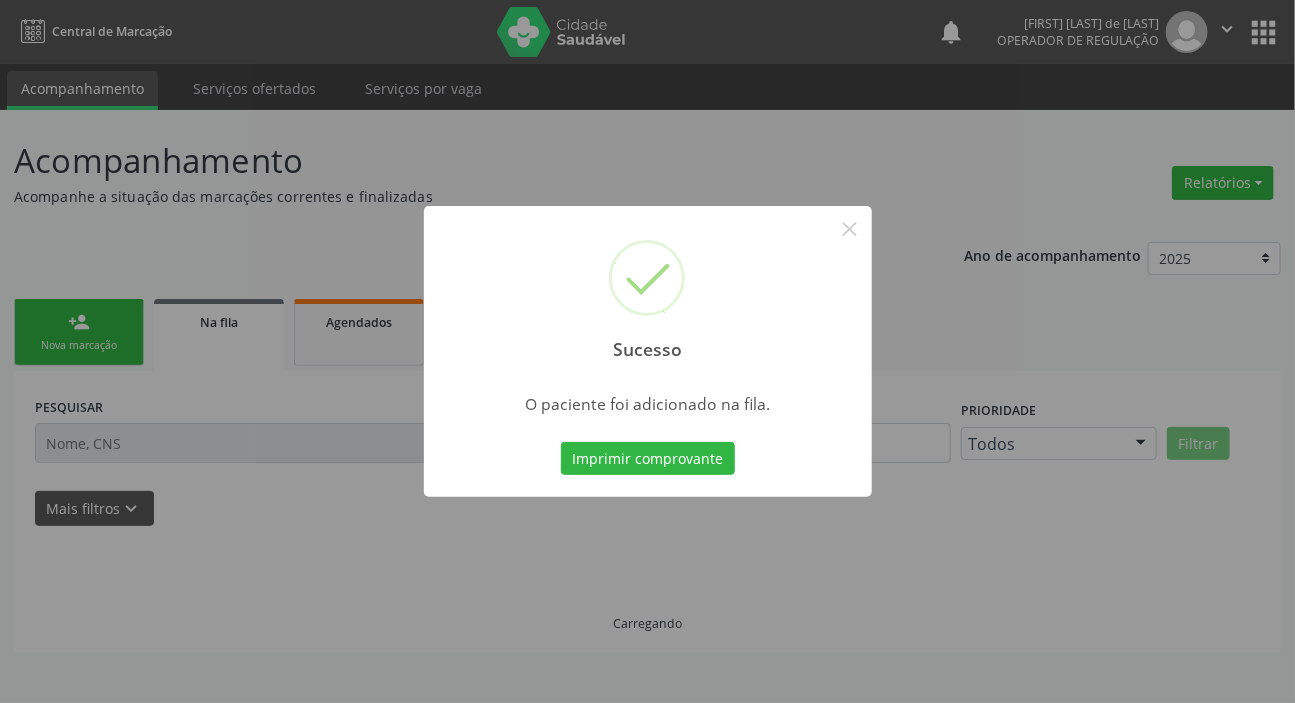 scroll, scrollTop: 0, scrollLeft: 0, axis: both 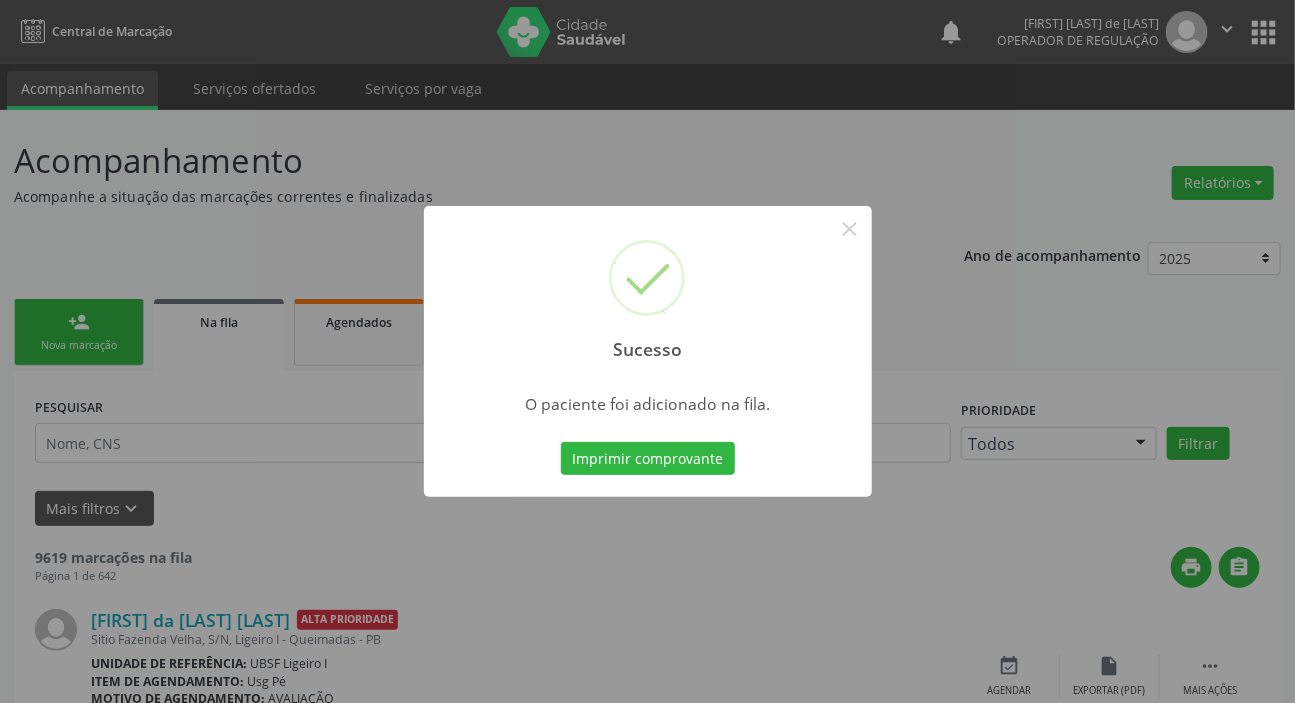 click on "Sucesso × O paciente foi adicionado na fila. Imprimir comprovante Cancel" at bounding box center [647, 351] 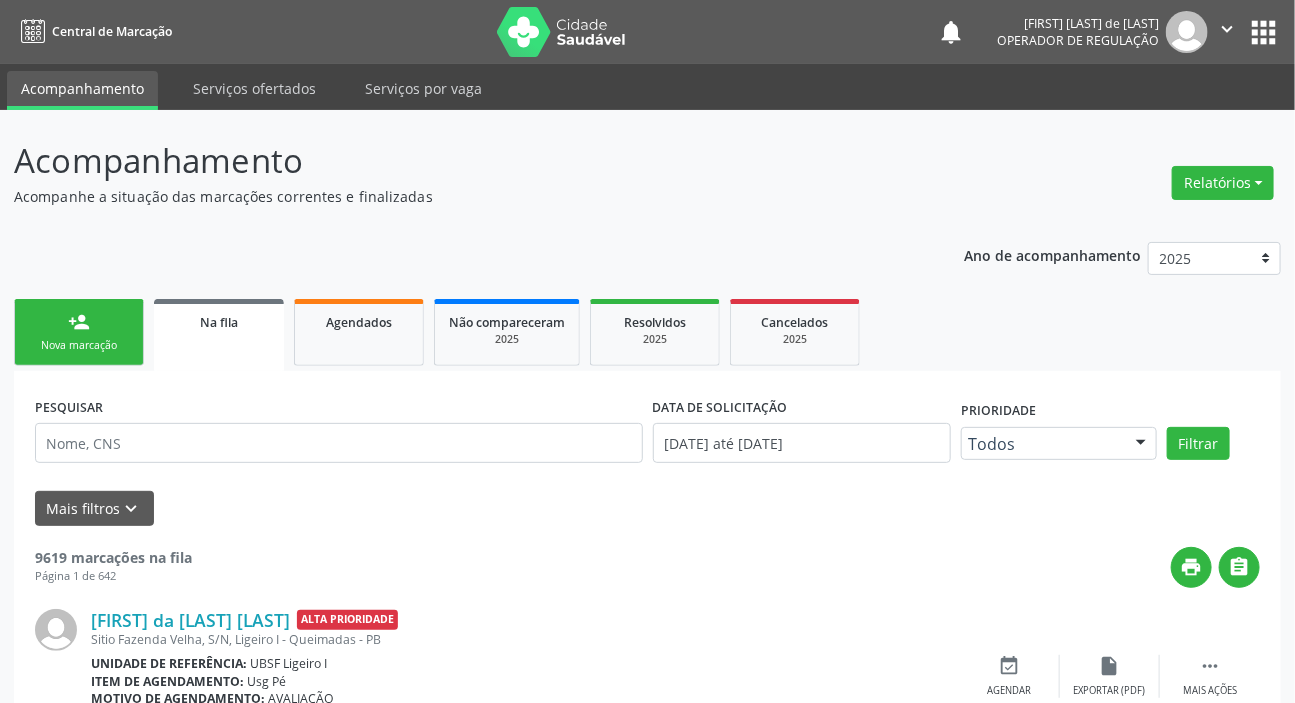 click on "Nova marcação" at bounding box center (79, 345) 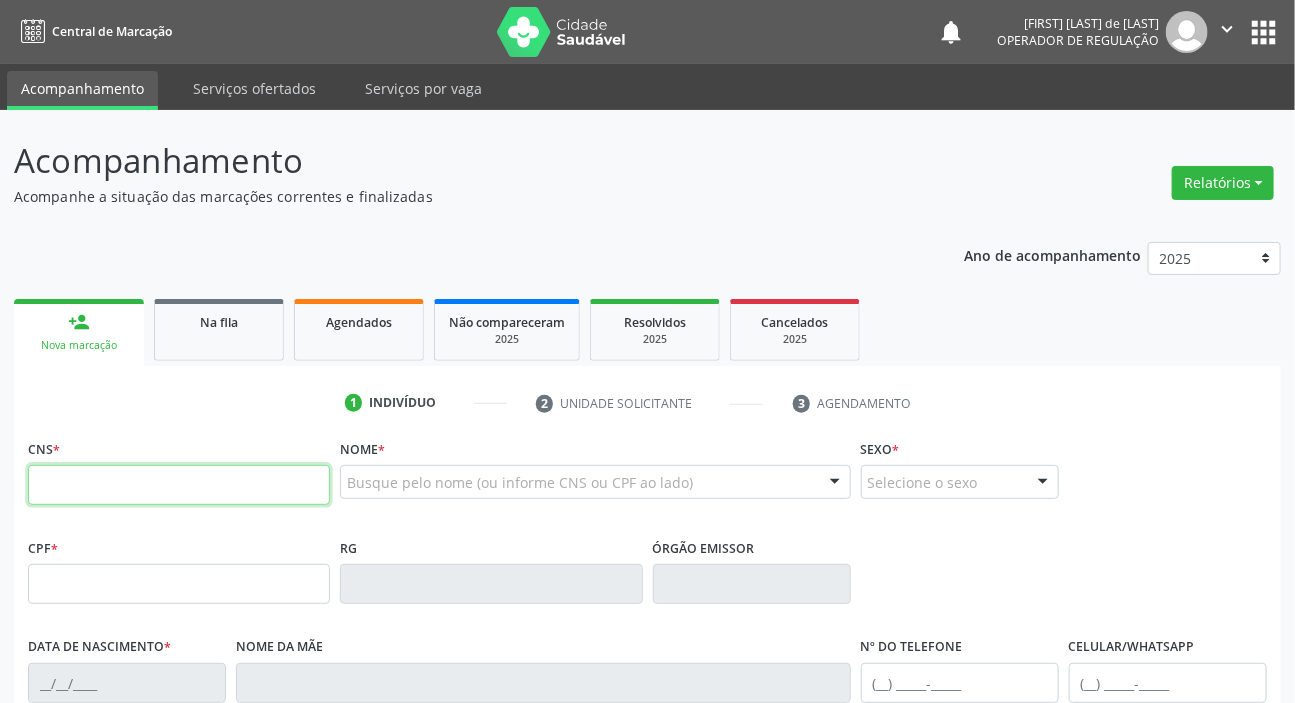 click at bounding box center (179, 485) 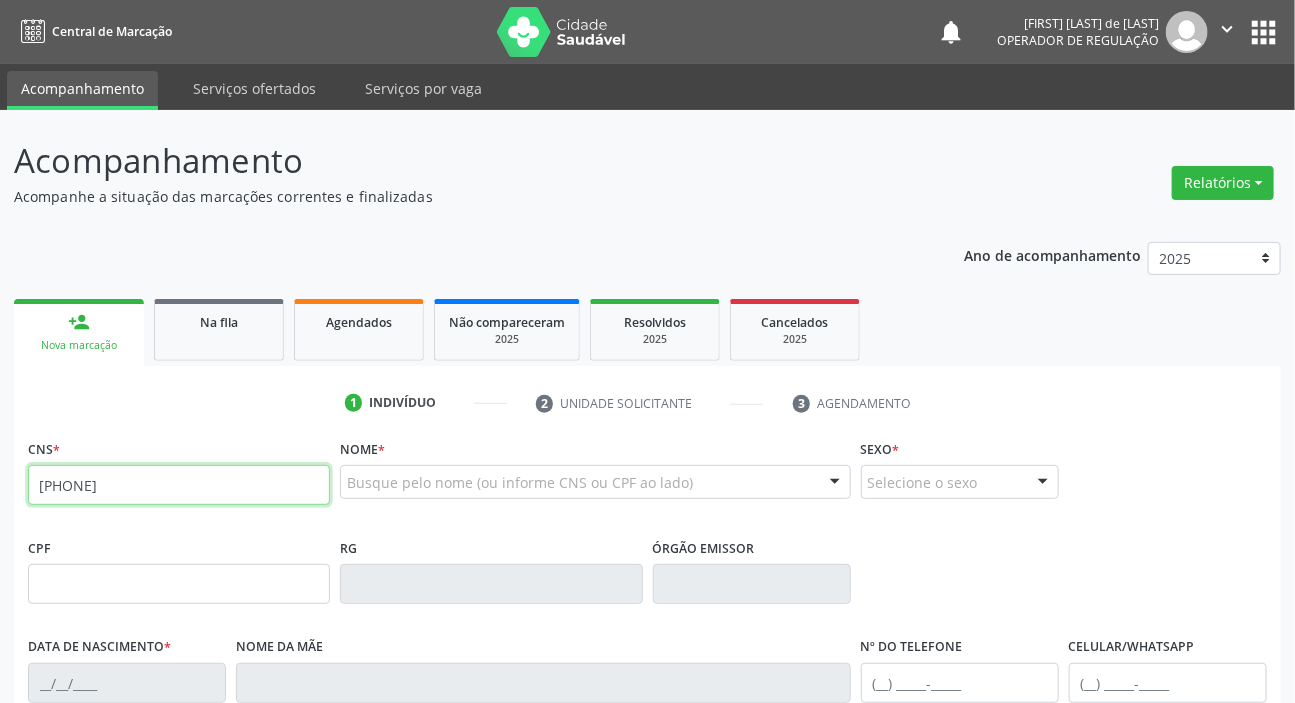 type on "[PHONE]" 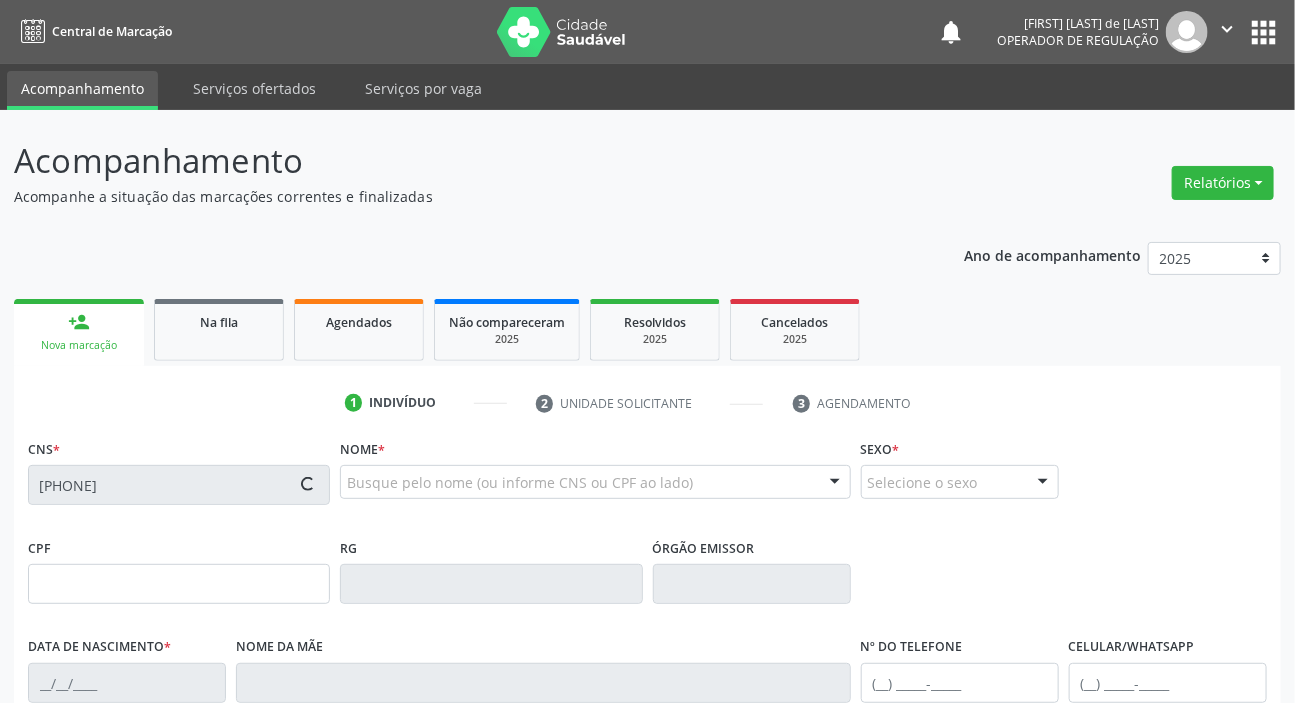 type on "[SSN]" 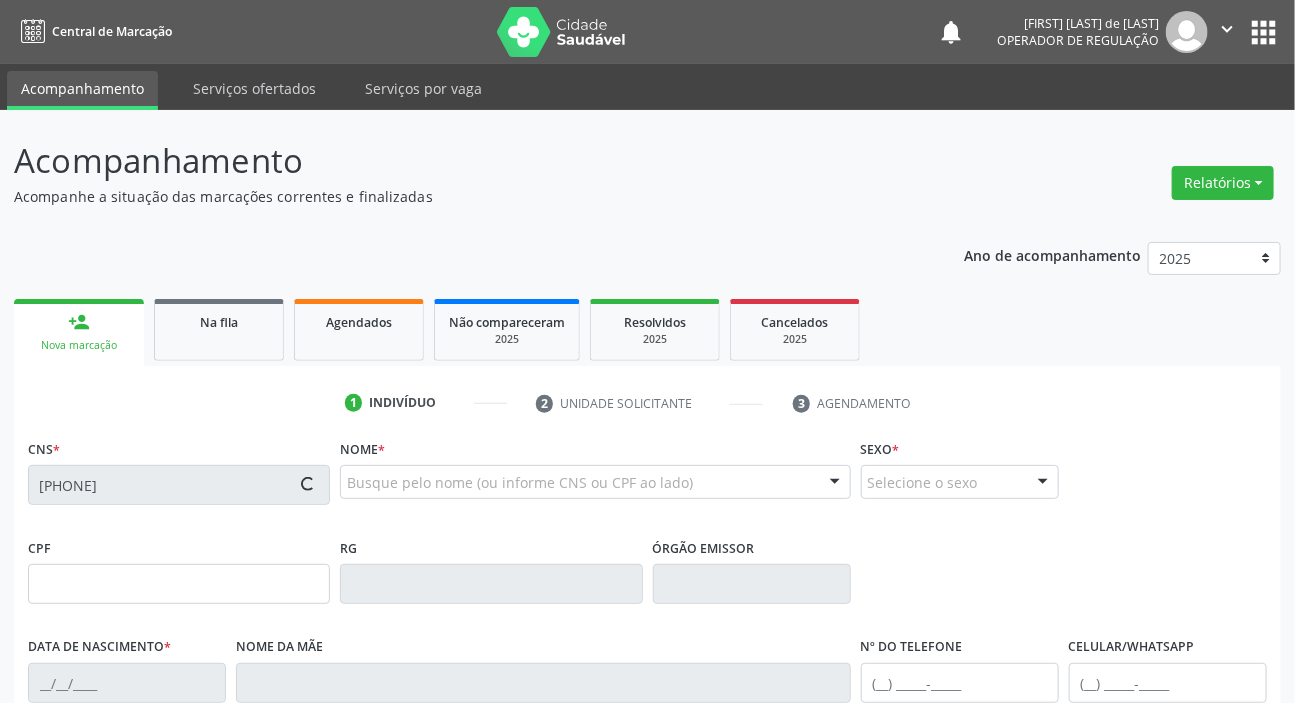 type on "[DATE]" 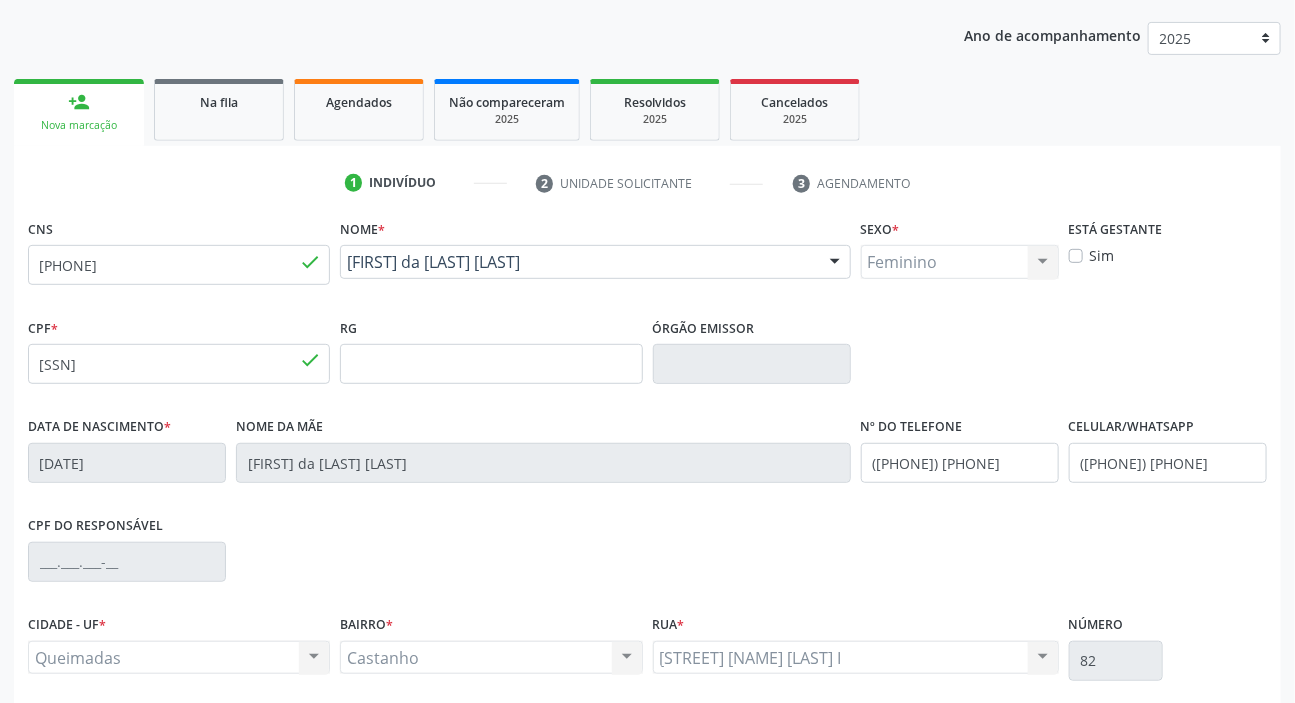 scroll, scrollTop: 380, scrollLeft: 0, axis: vertical 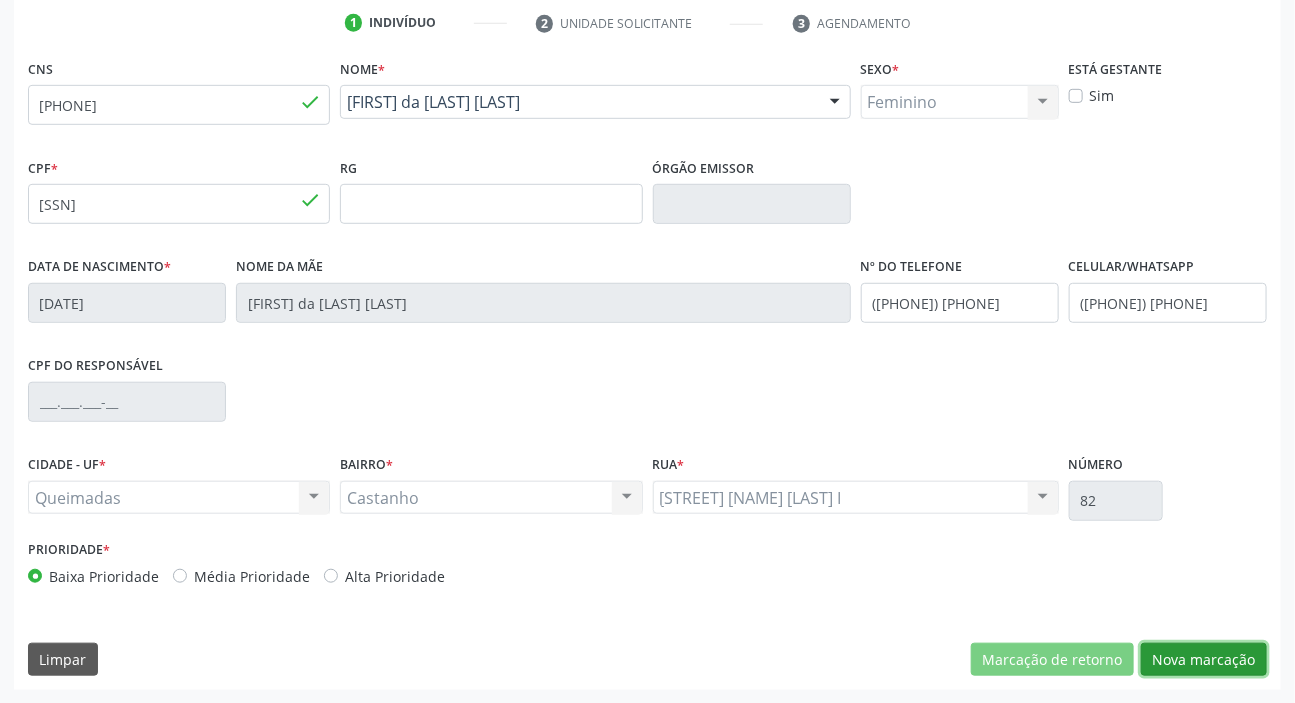 click on "Nova marcação" at bounding box center [1204, 660] 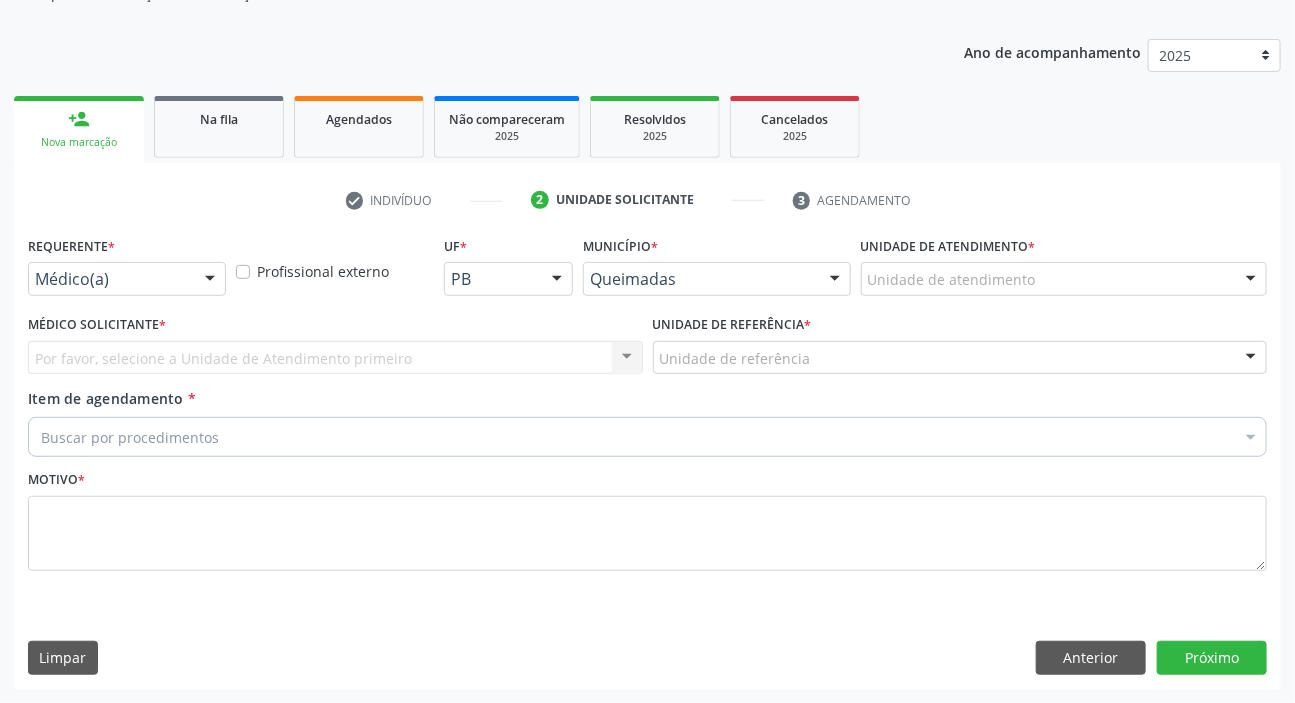 scroll, scrollTop: 201, scrollLeft: 0, axis: vertical 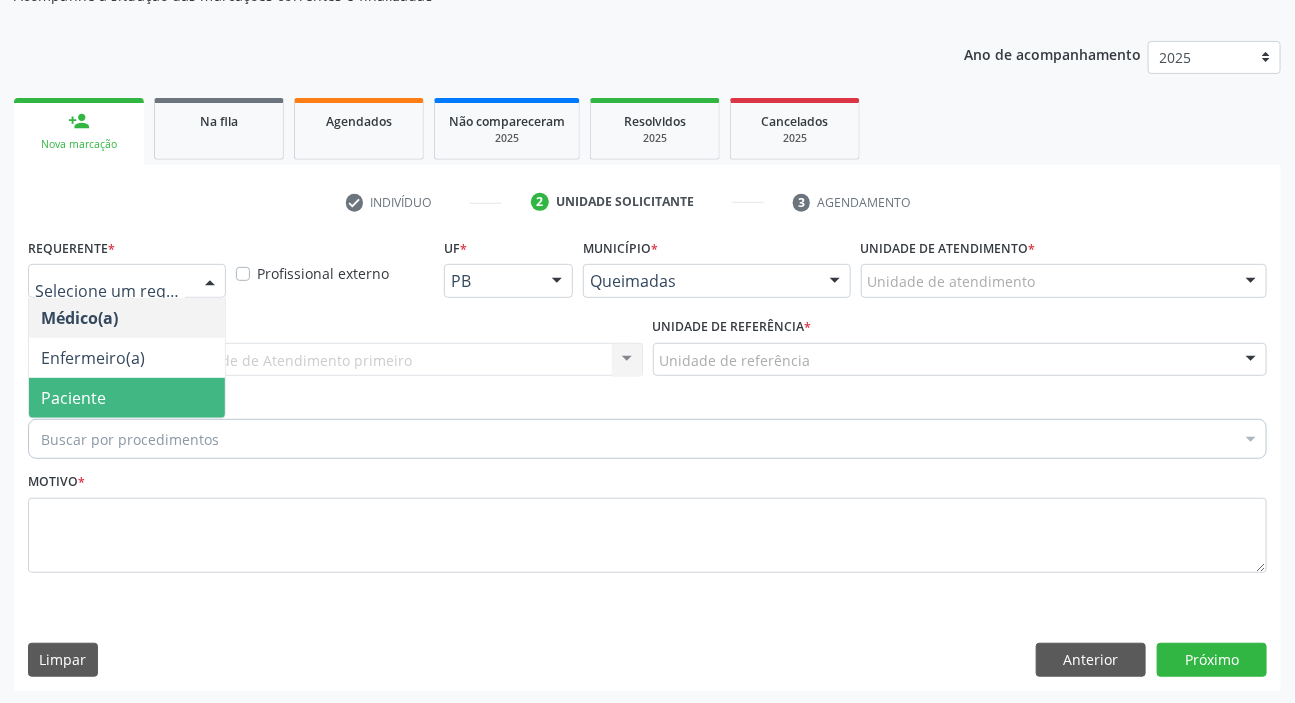 click on "Paciente" at bounding box center (73, 398) 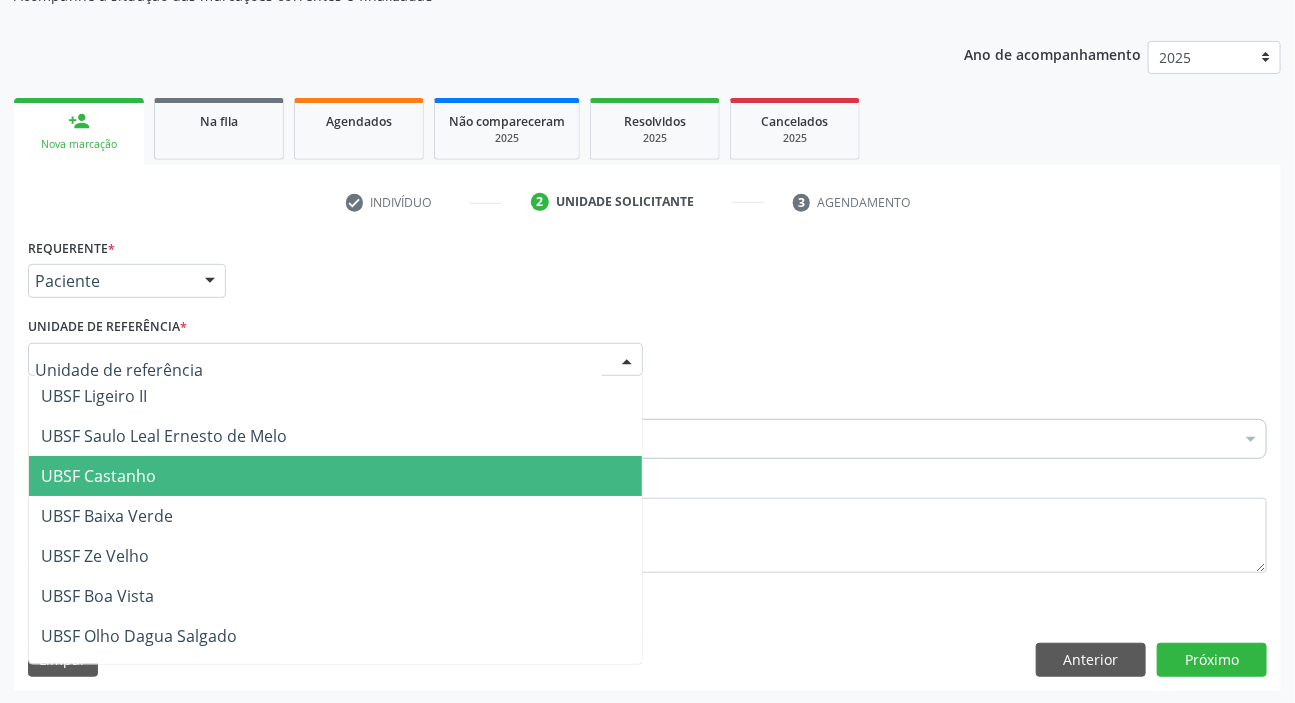 click on "UBSF Castanho" at bounding box center (98, 476) 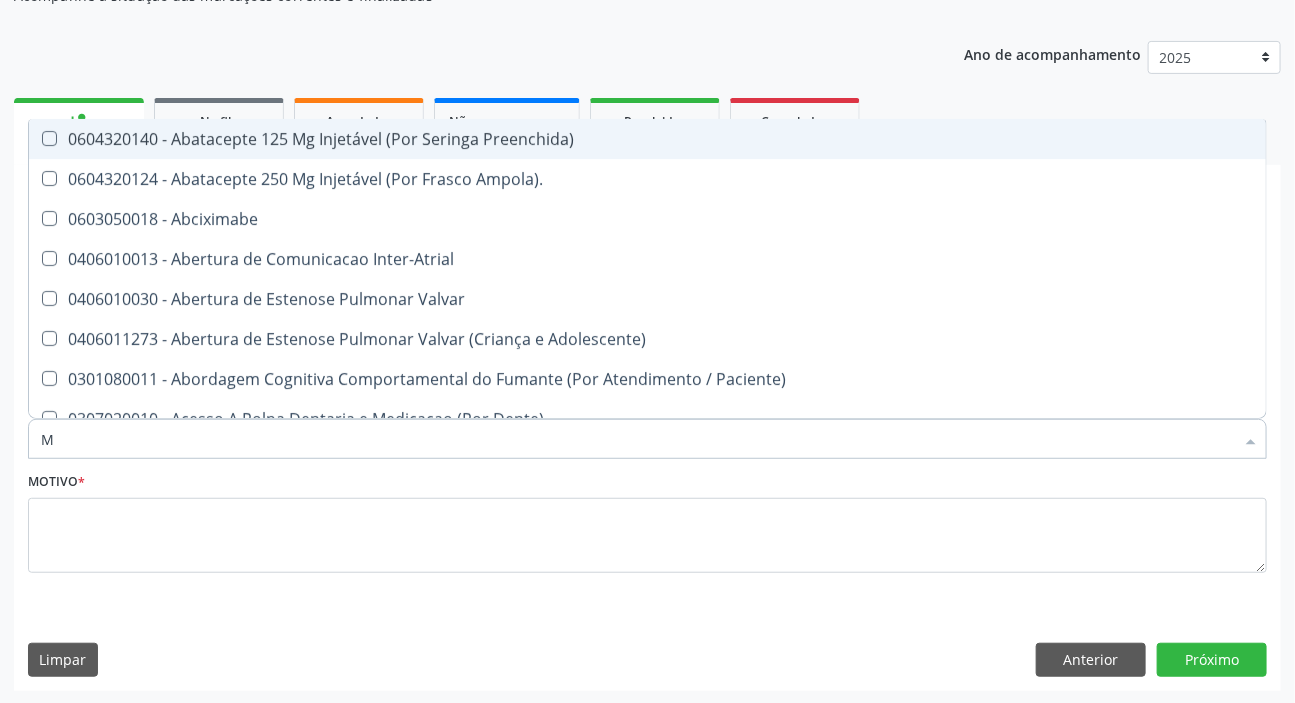 type on "MAMARIA BILATERAL" 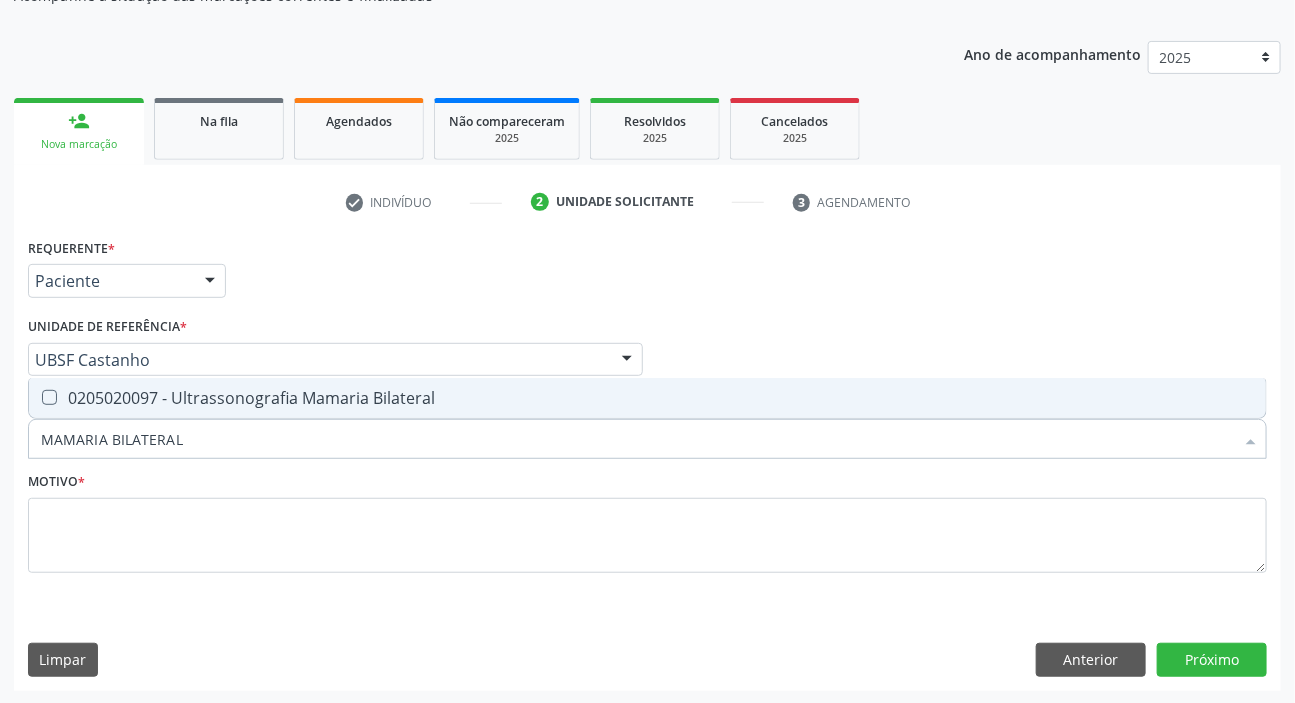 click on "0205020097 - Ultrassonografia Mamaria Bilateral" at bounding box center [647, 398] 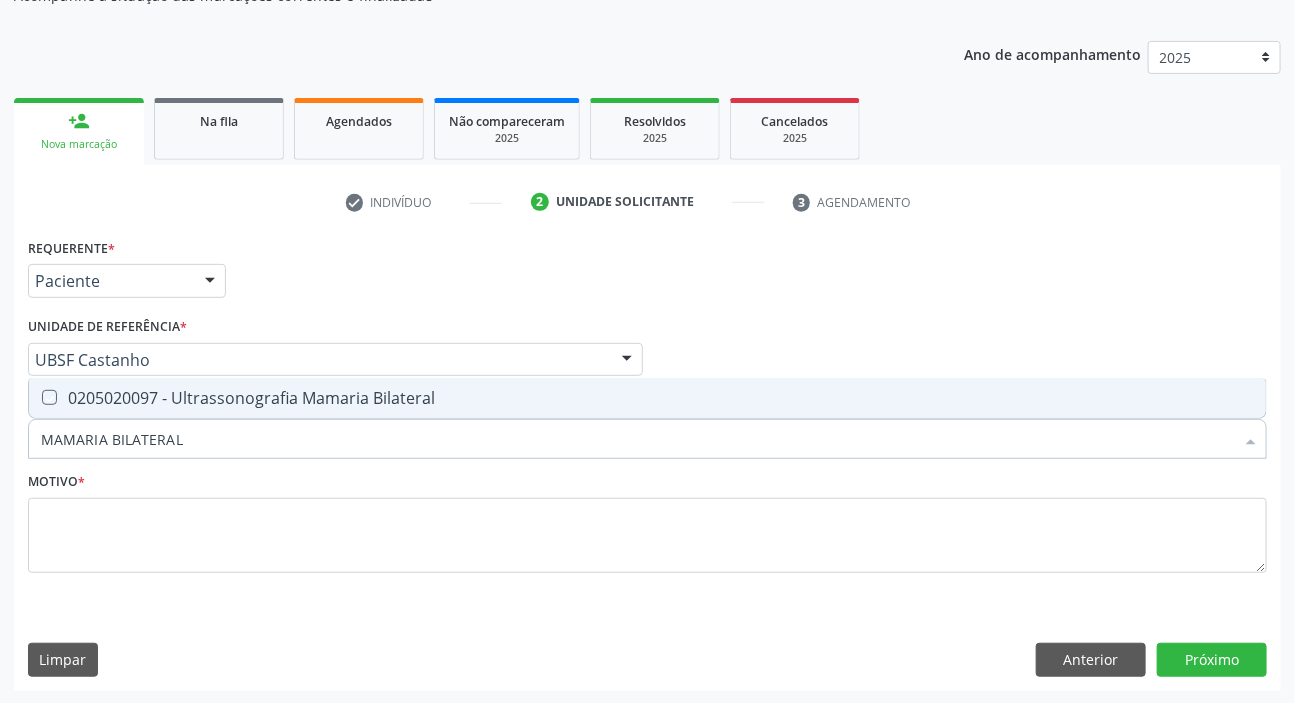 checkbox on "true" 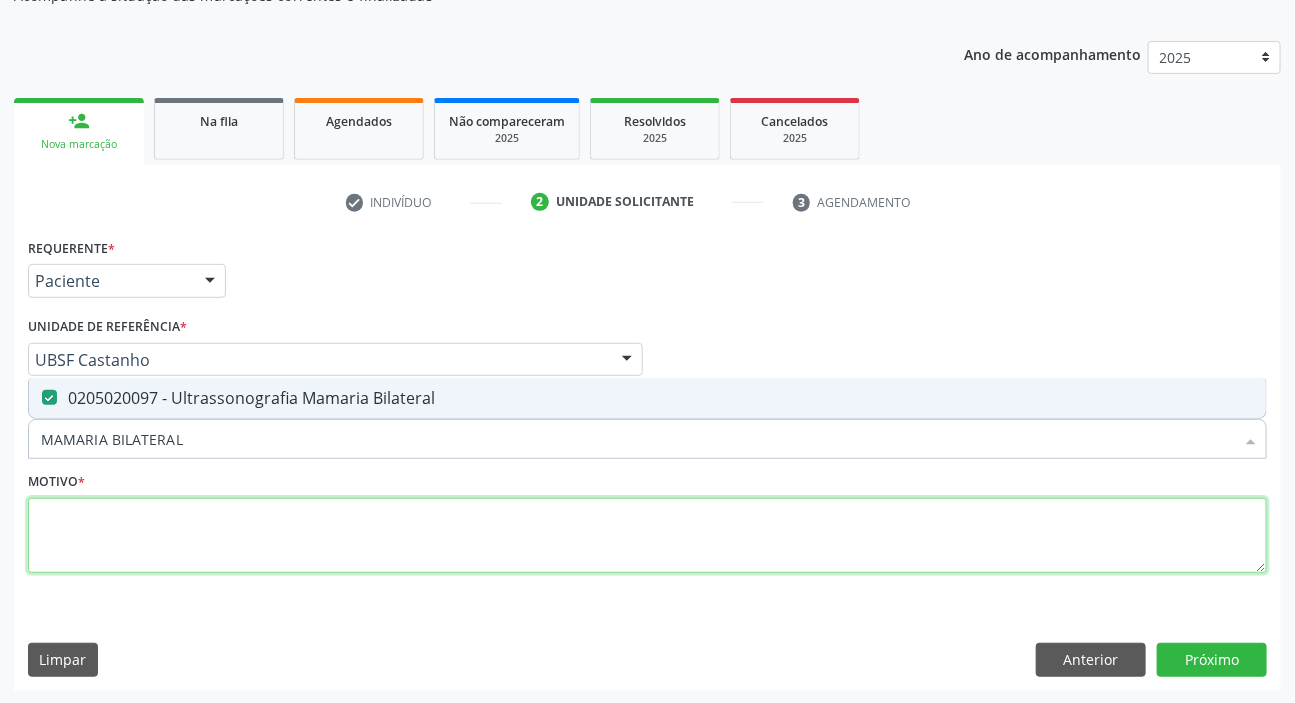 click at bounding box center (647, 536) 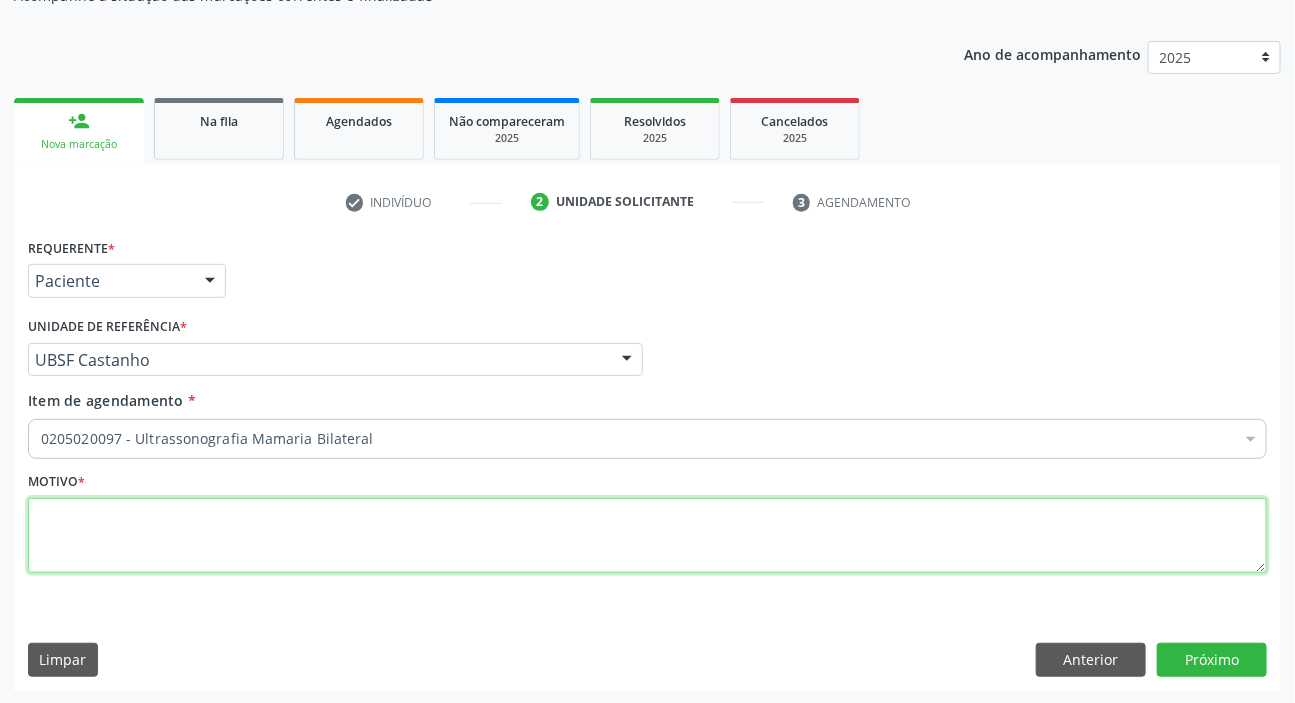 paste on "ROTINA" 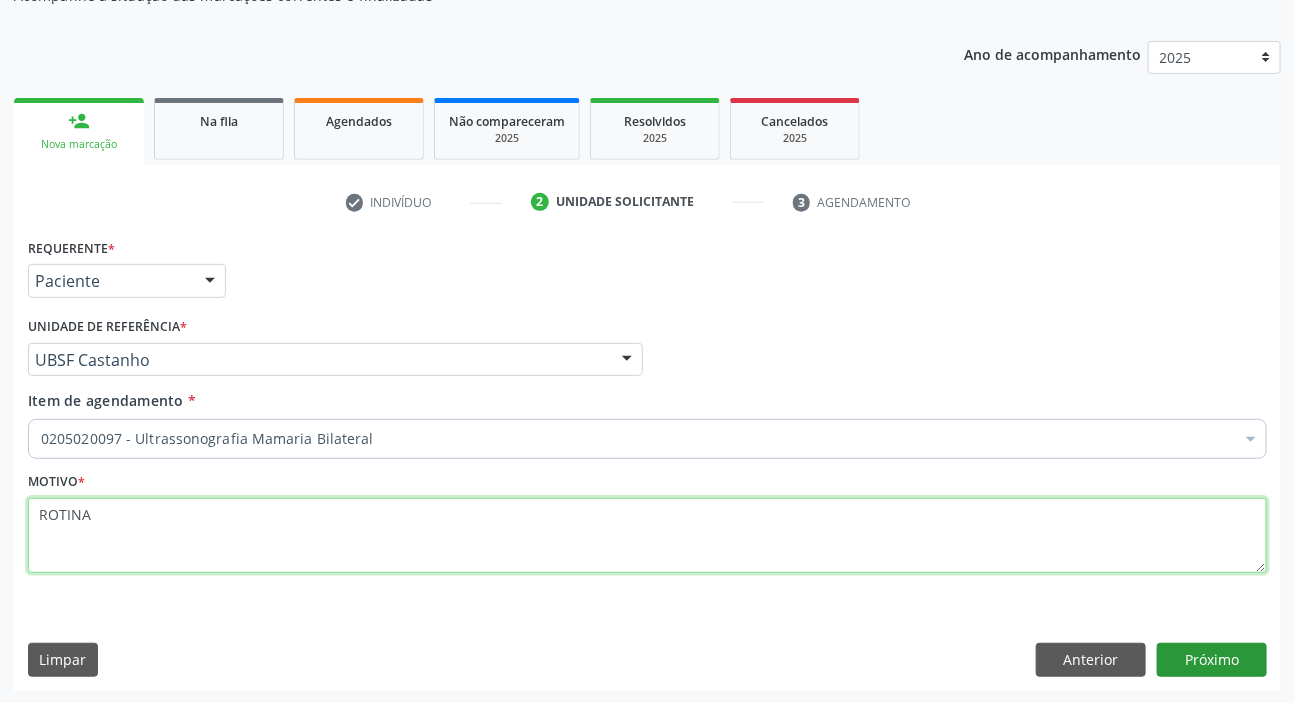 type on "ROTINA" 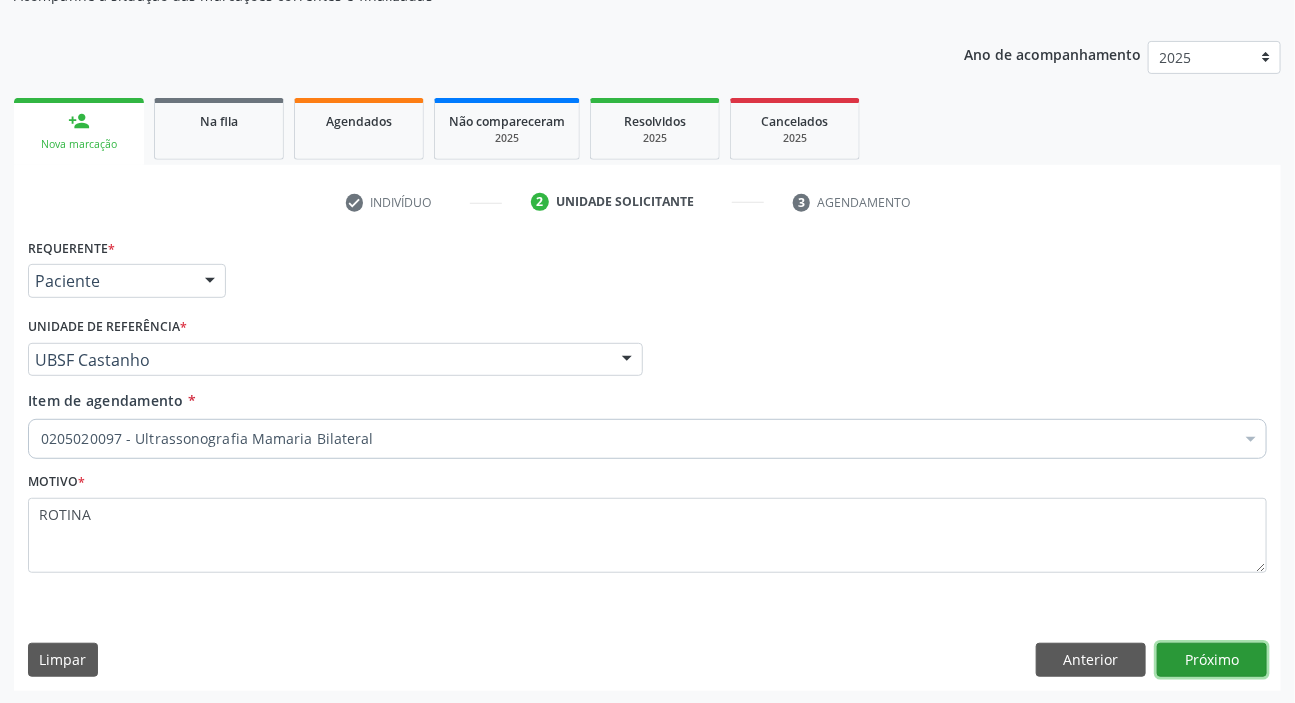 click on "Próximo" at bounding box center (1212, 660) 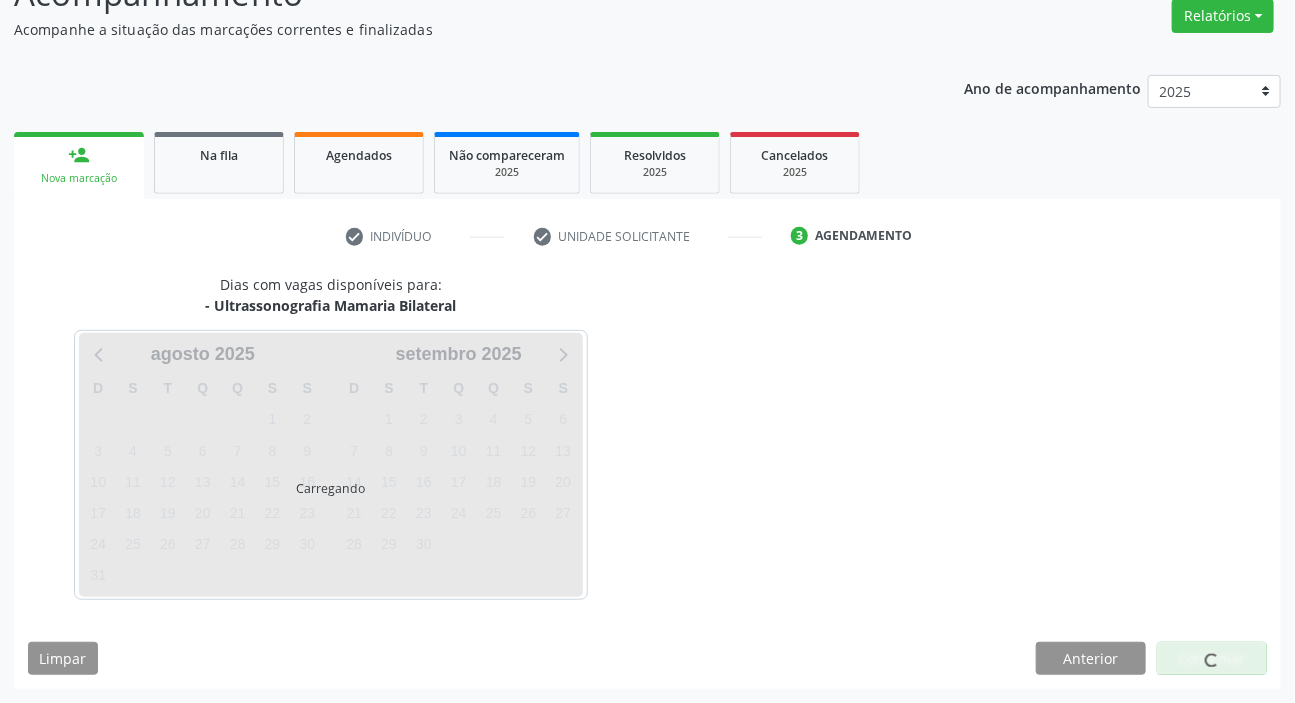 scroll, scrollTop: 166, scrollLeft: 0, axis: vertical 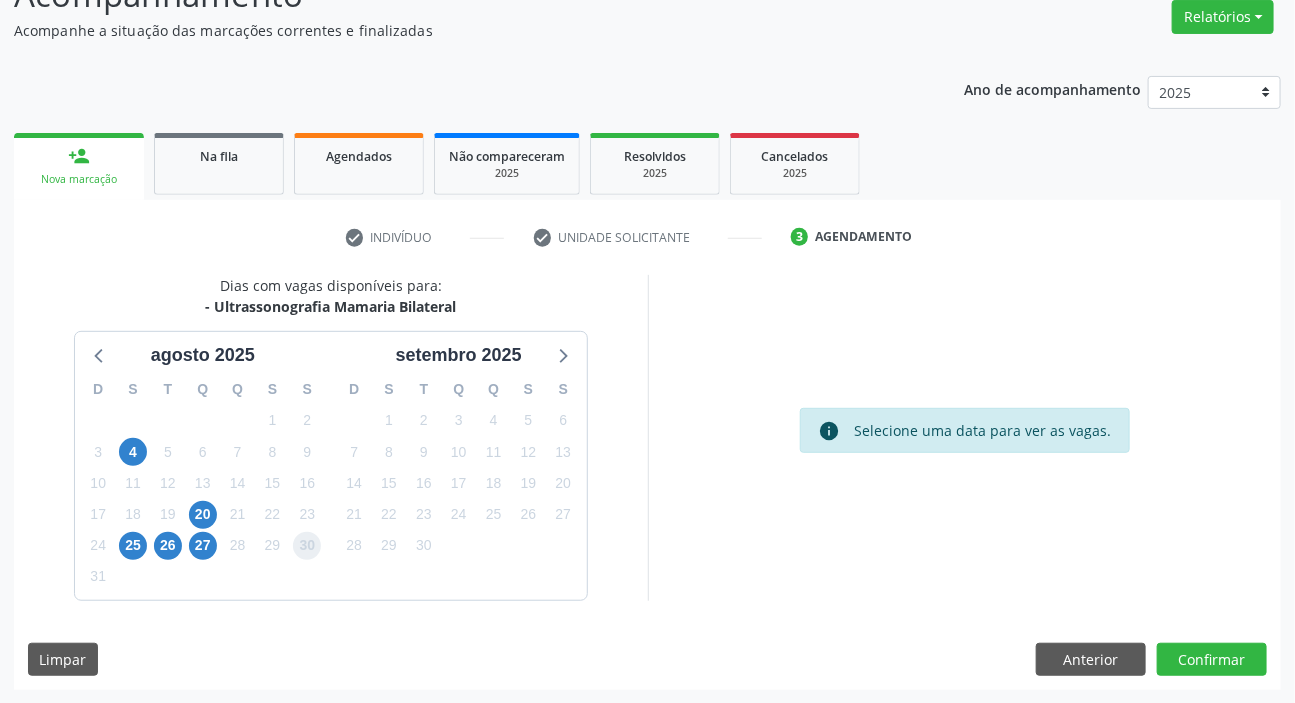 click on "30" at bounding box center [307, 546] 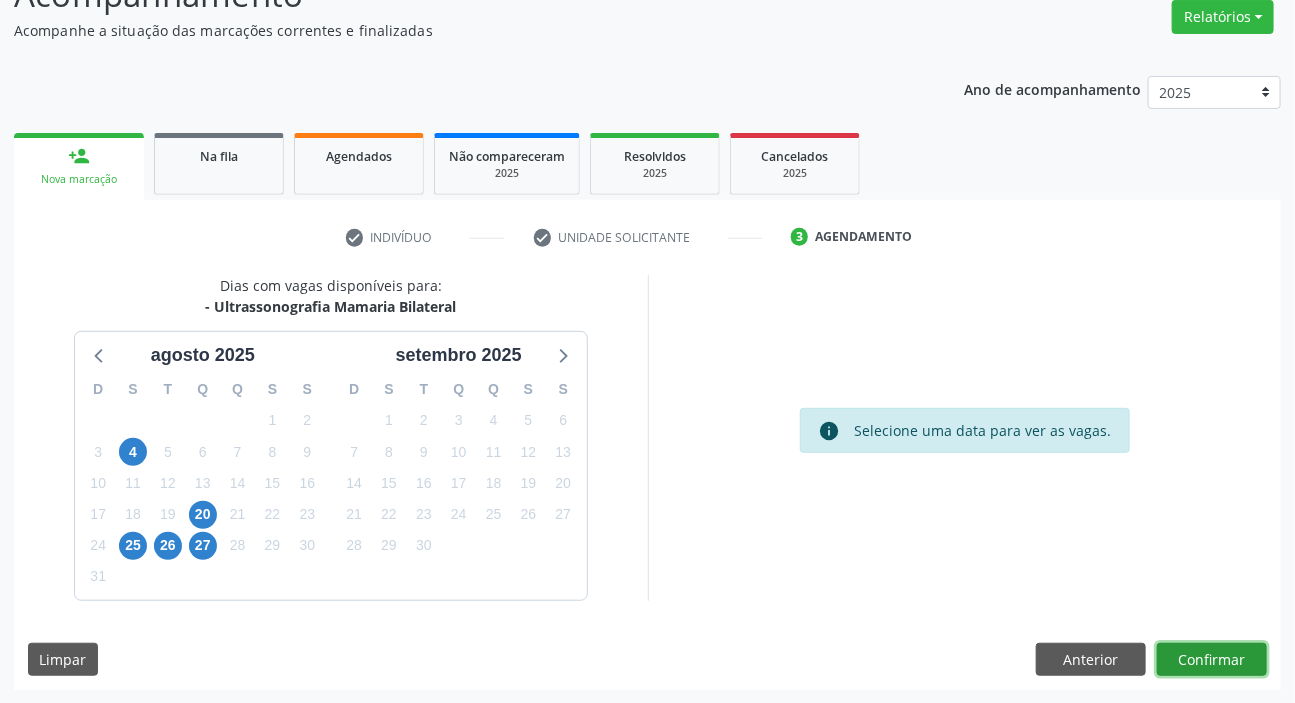 click on "Confirmar" at bounding box center (1212, 660) 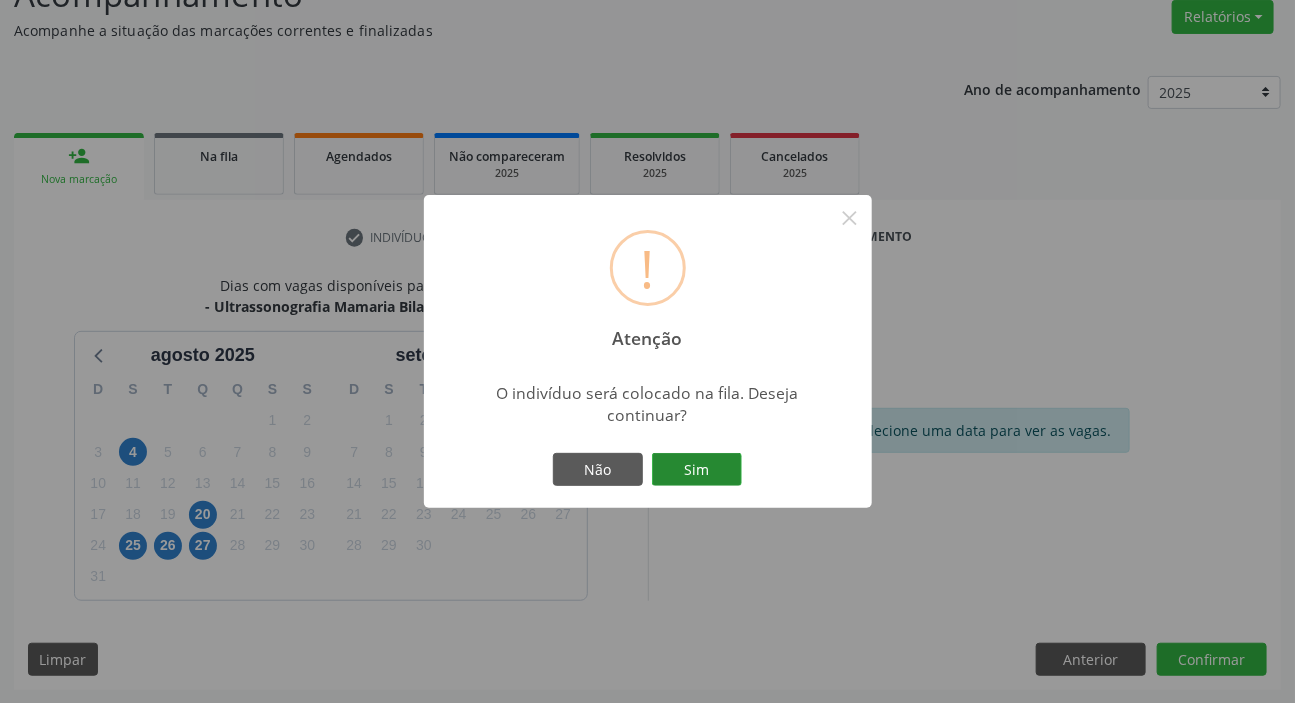 click on "Sim" at bounding box center [697, 470] 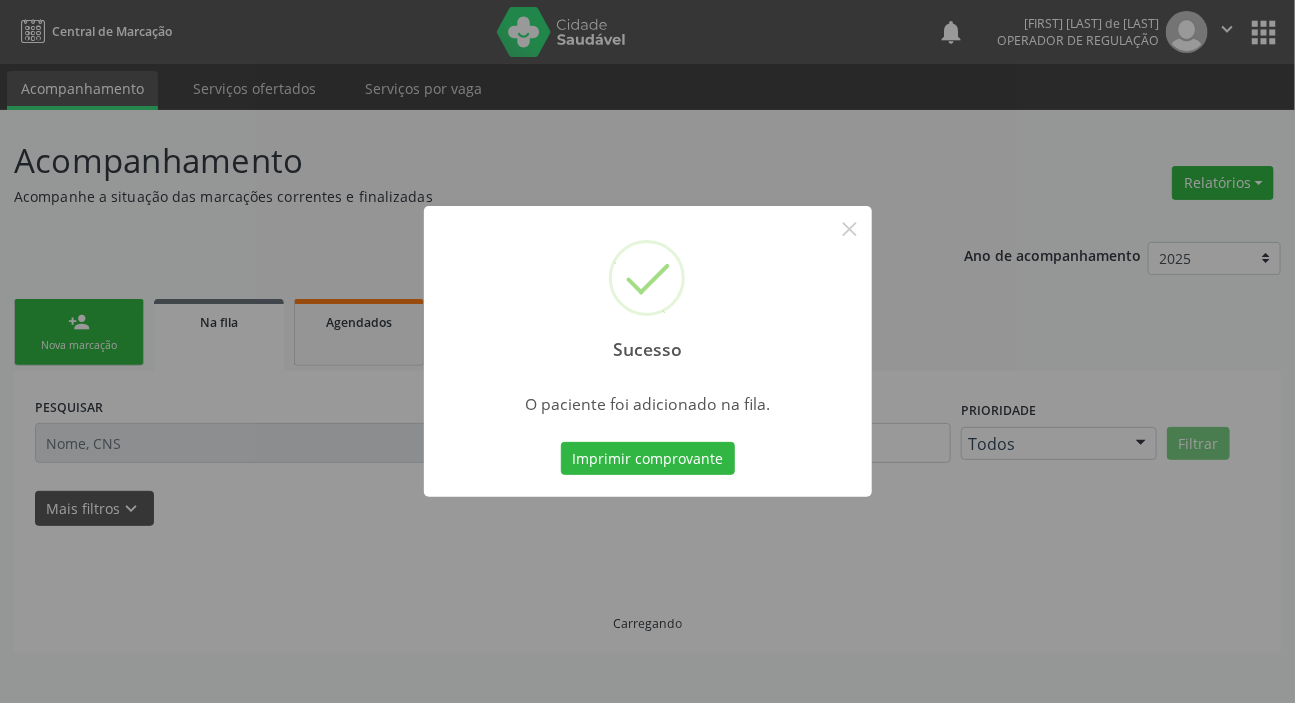scroll, scrollTop: 0, scrollLeft: 0, axis: both 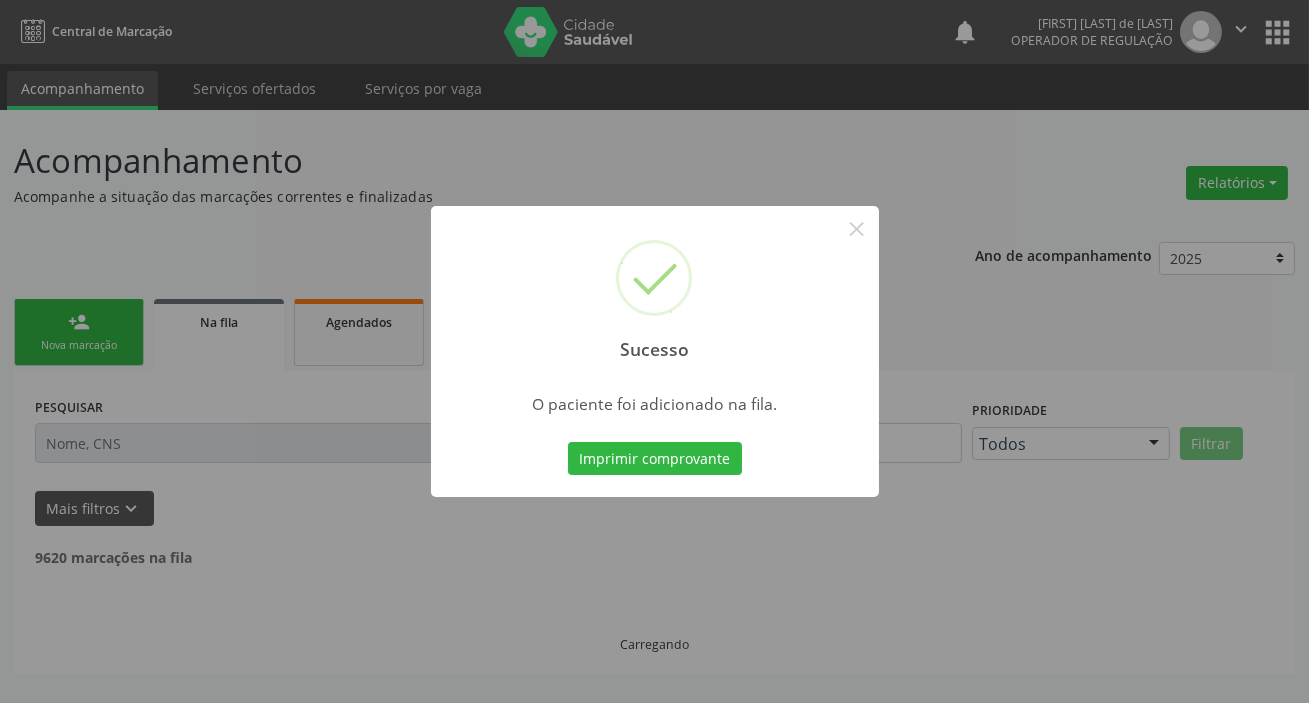 click on "Sucesso × O paciente foi adicionado na fila. Imprimir comprovante Cancel" at bounding box center (654, 351) 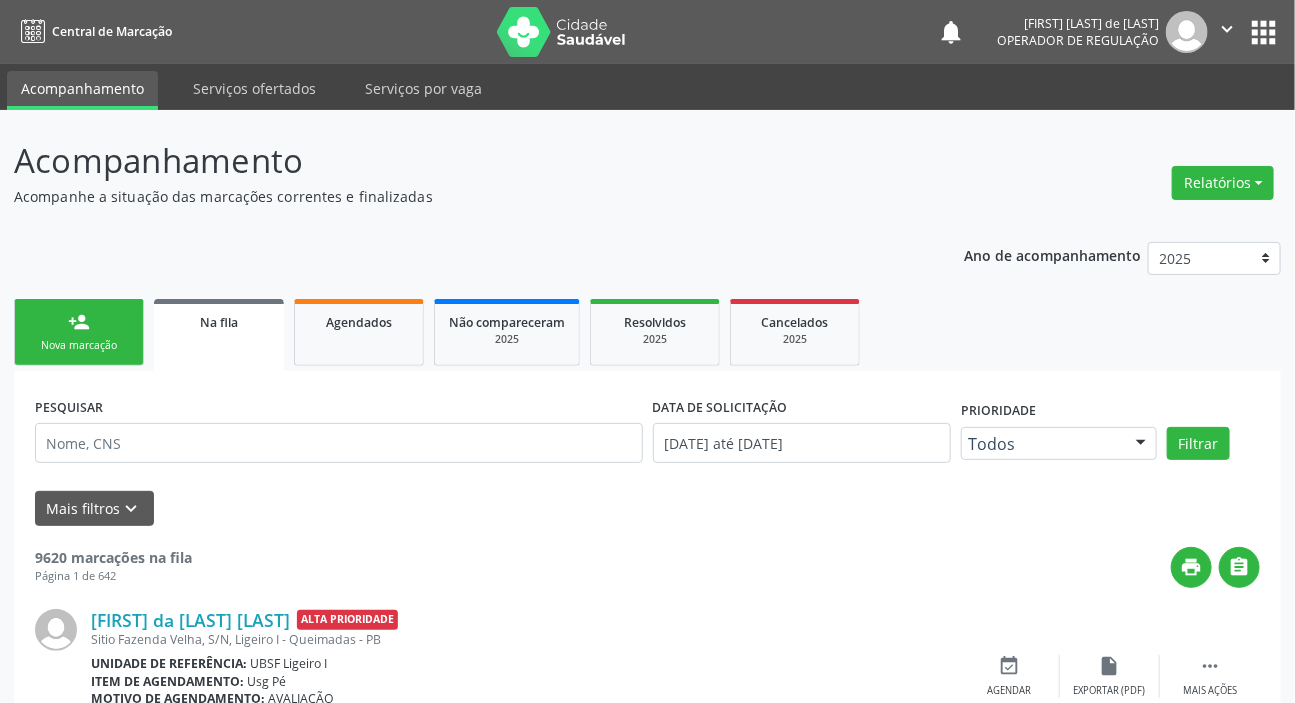 click on "person_add
Nova marcação" at bounding box center (79, 332) 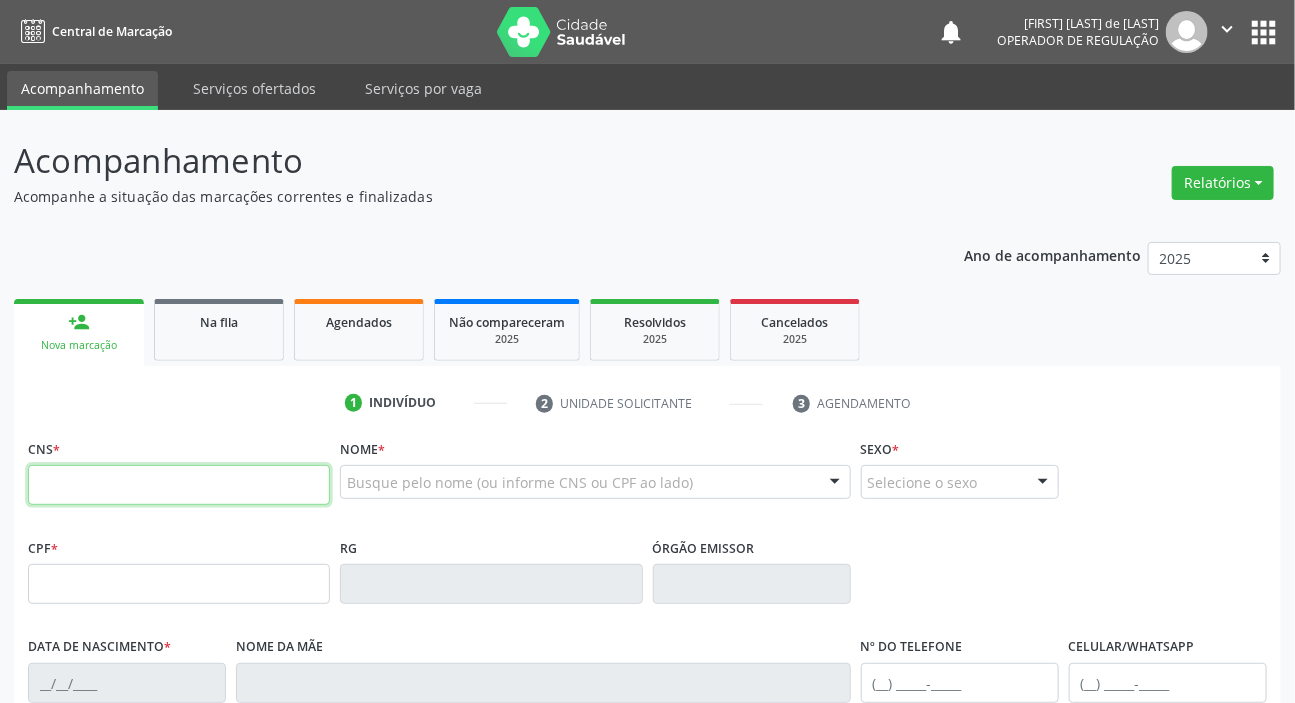 click at bounding box center [179, 485] 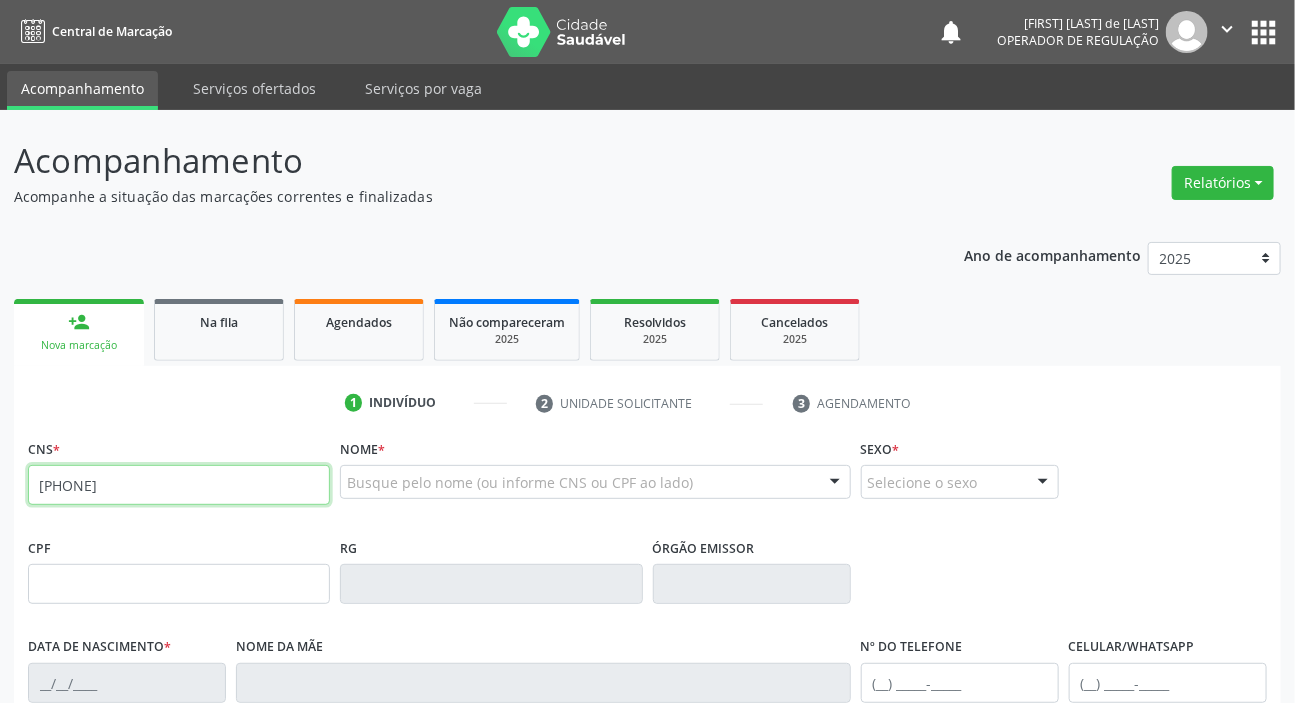 type on "[PHONE]" 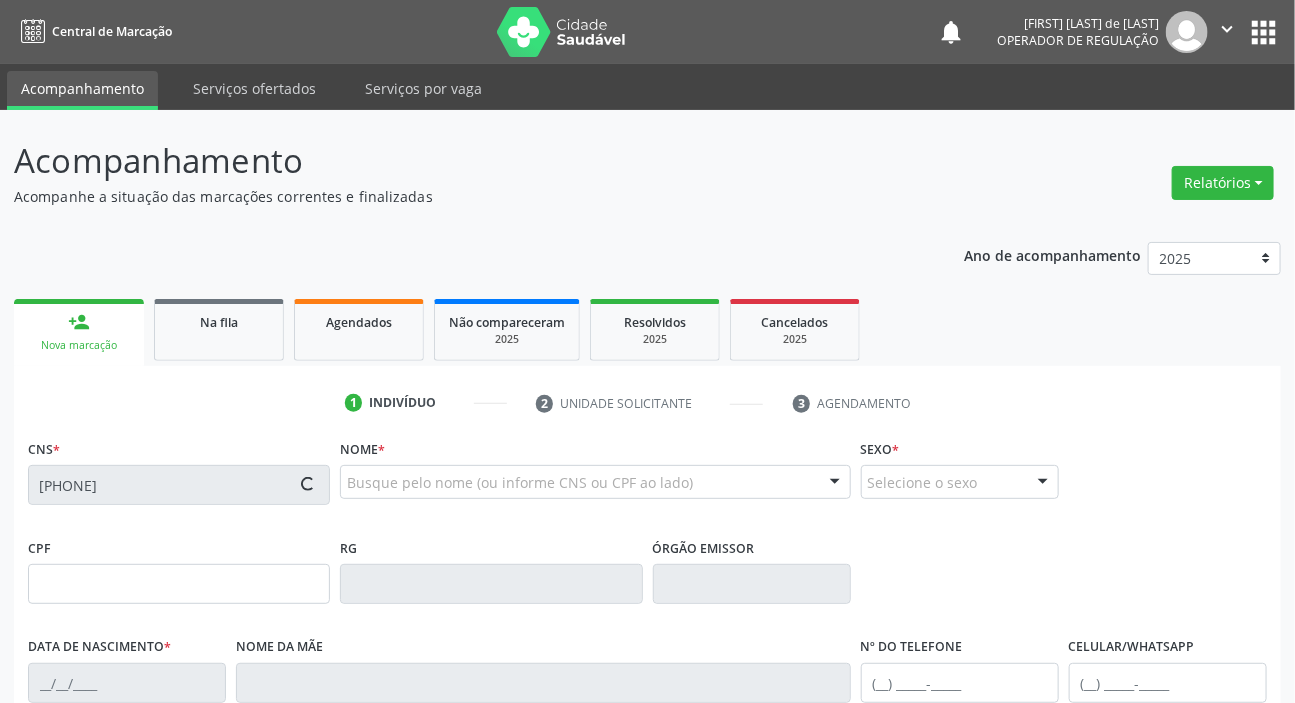 type on "[SSN]" 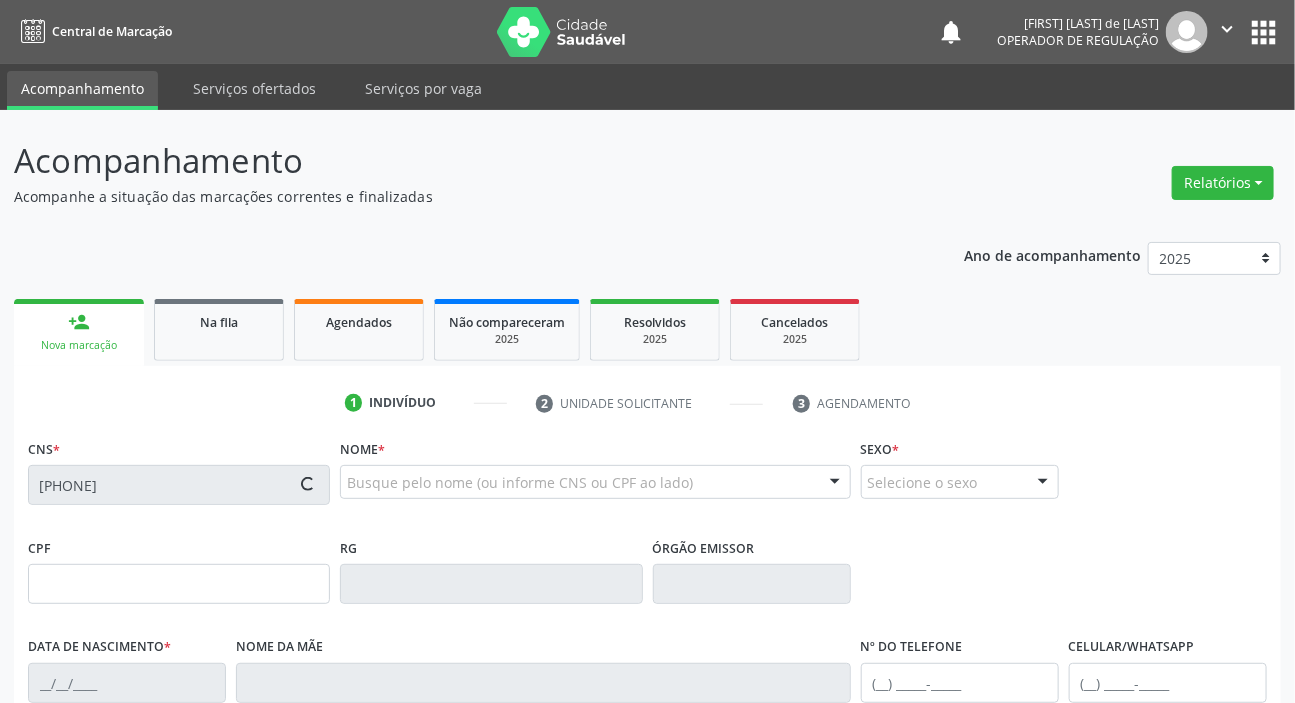 type on "[DATE]" 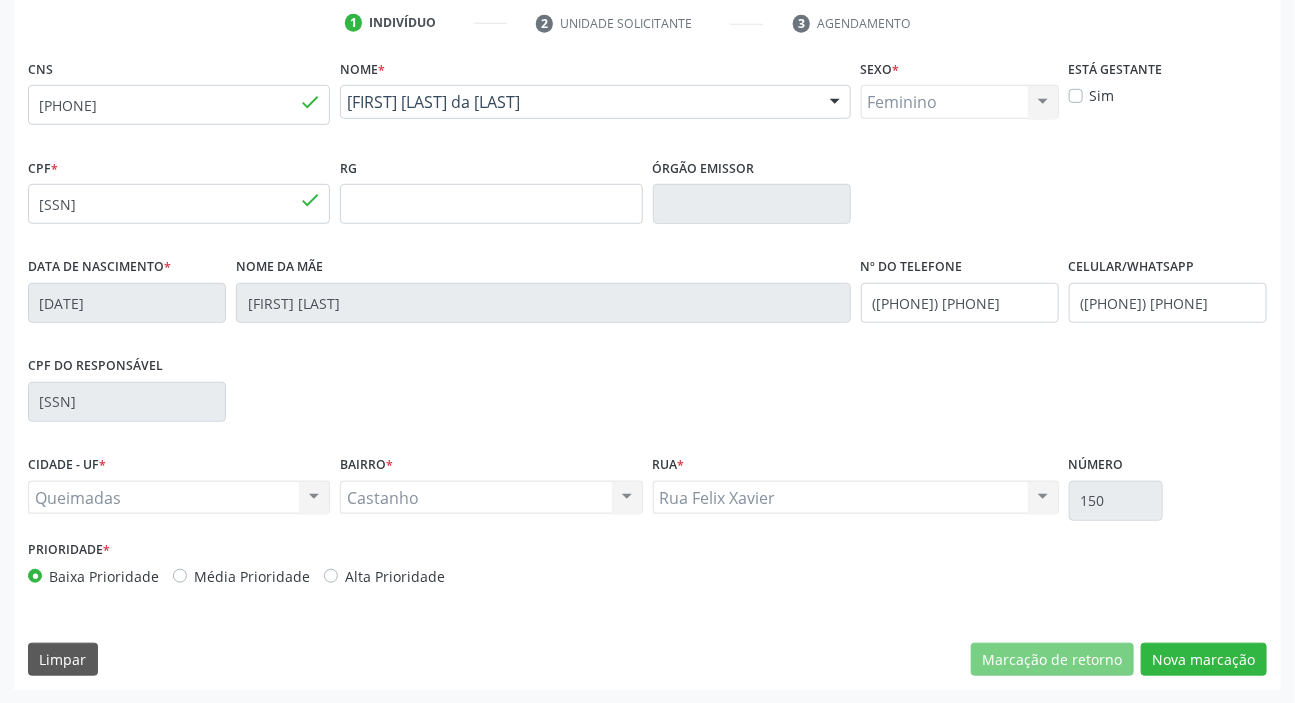scroll, scrollTop: 380, scrollLeft: 0, axis: vertical 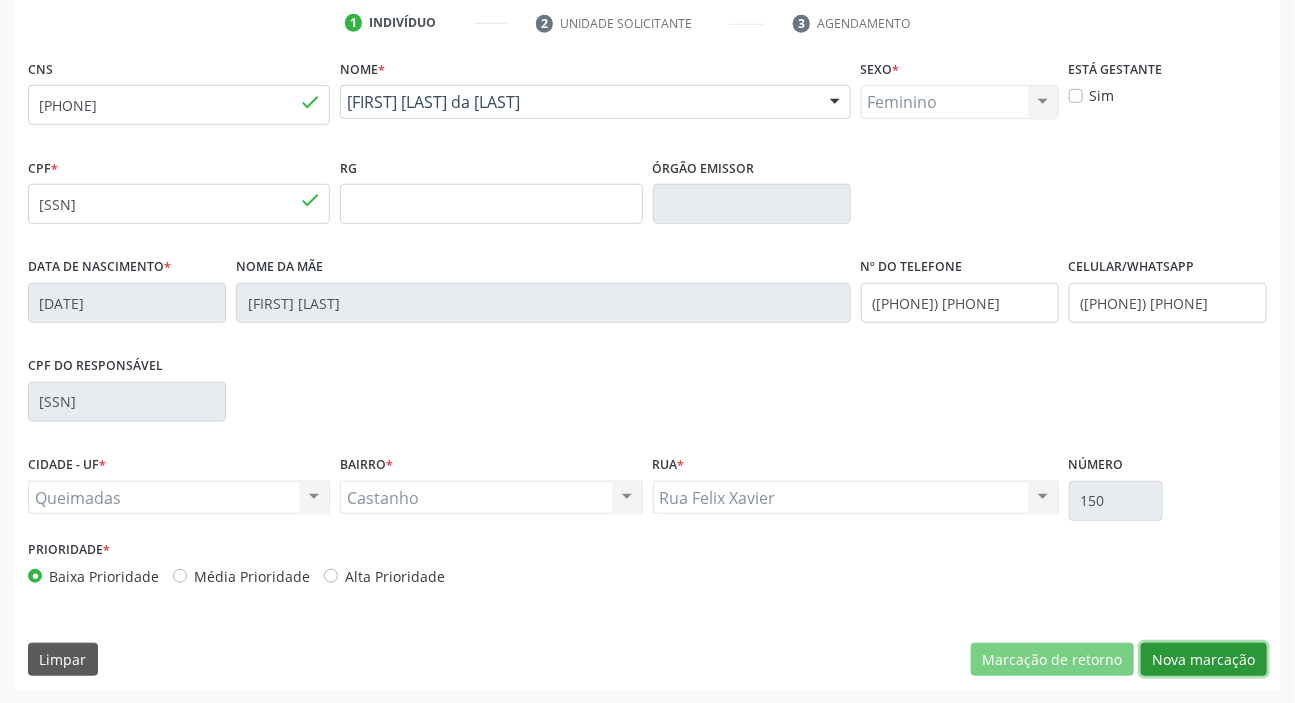 drag, startPoint x: 1248, startPoint y: 660, endPoint x: 1157, endPoint y: 666, distance: 91.197586 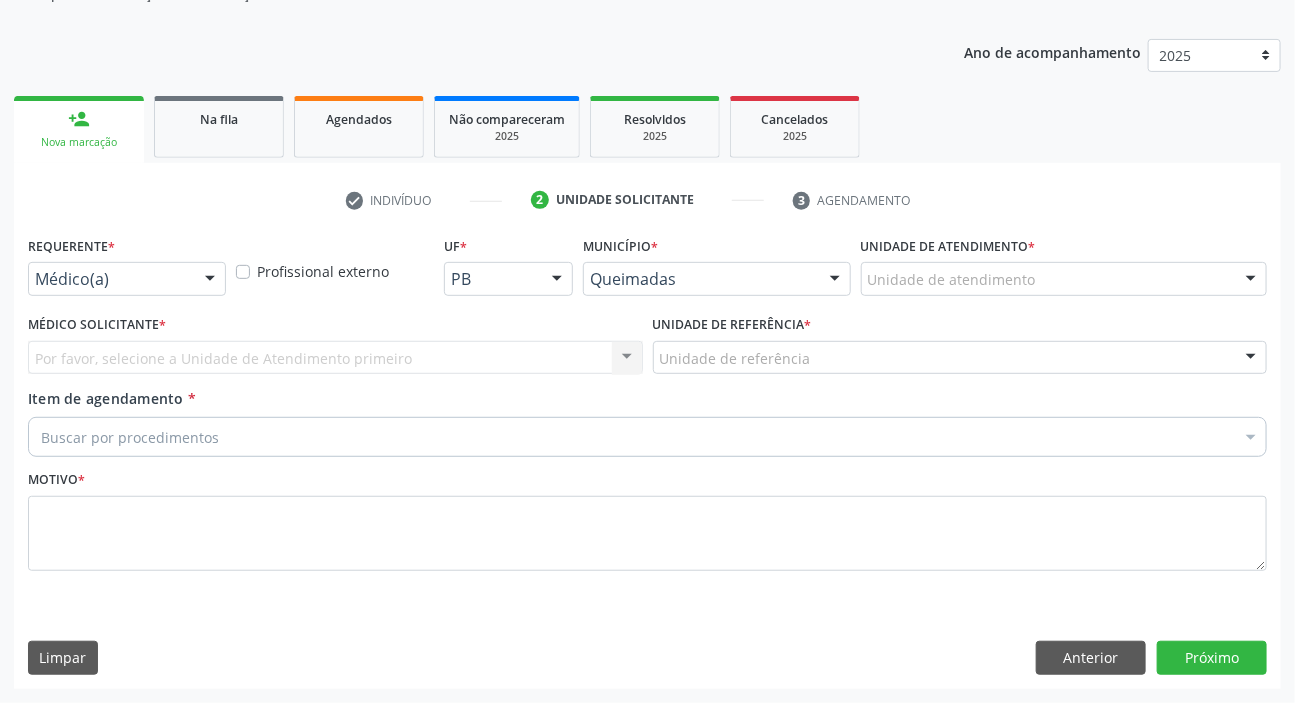 scroll, scrollTop: 201, scrollLeft: 0, axis: vertical 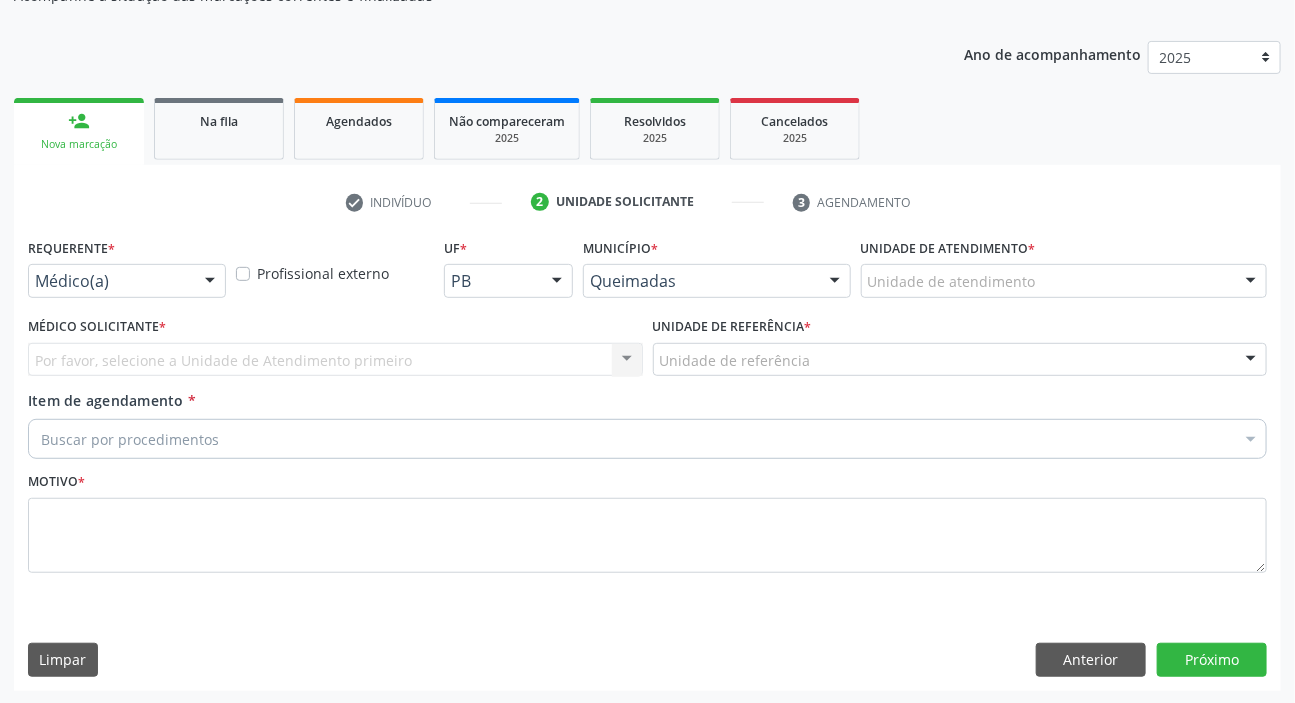 click on "Médico(a)" at bounding box center [127, 281] 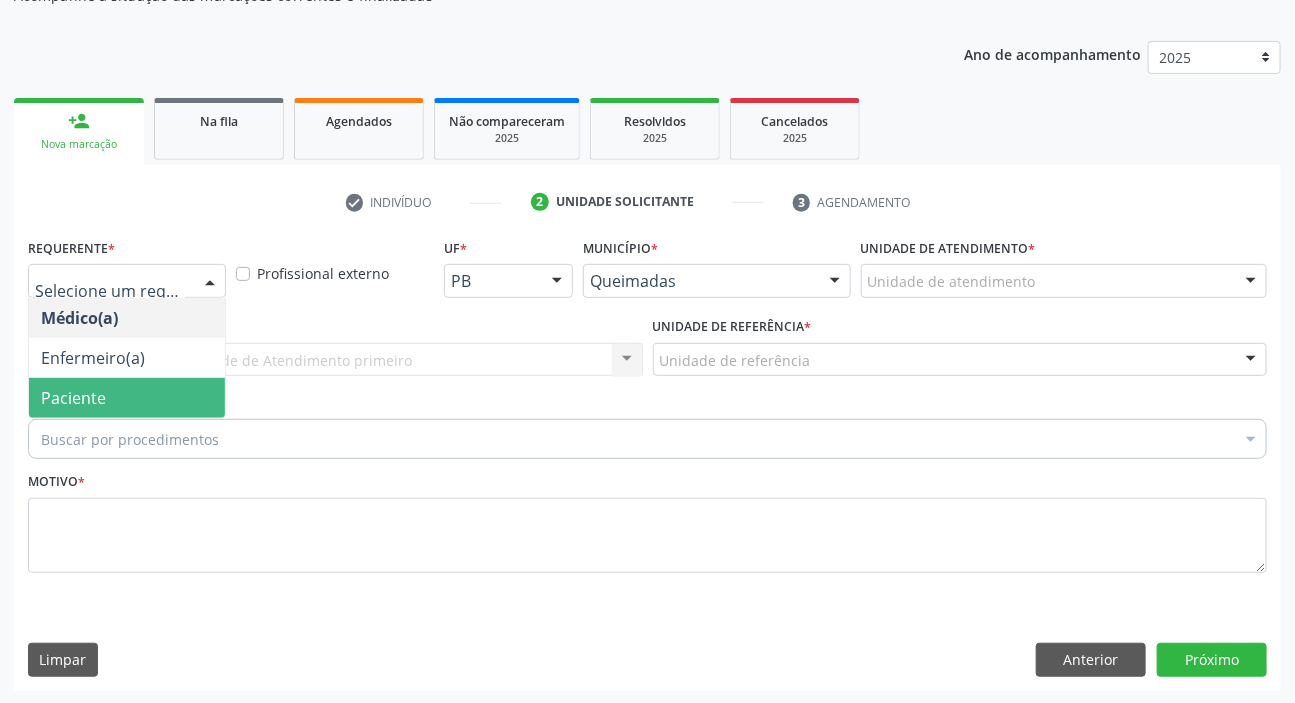 click on "Paciente" at bounding box center (73, 398) 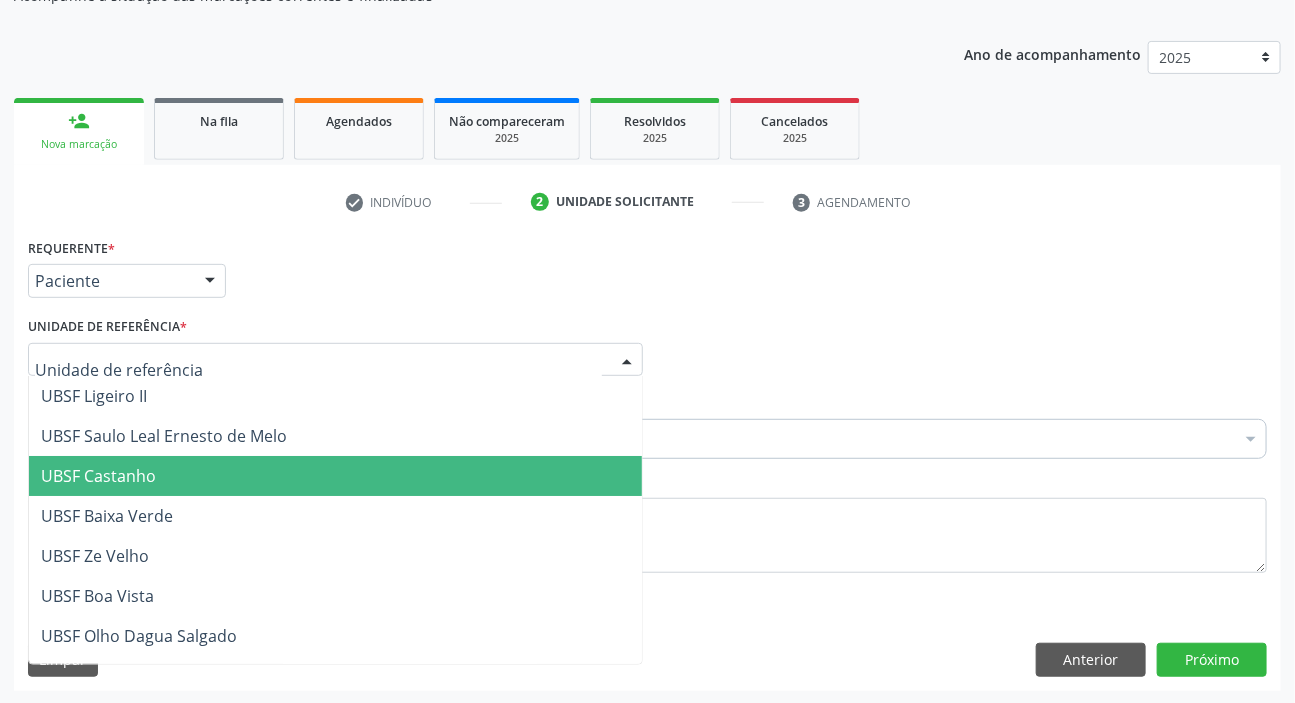 click on "UBSF Castanho" at bounding box center [98, 476] 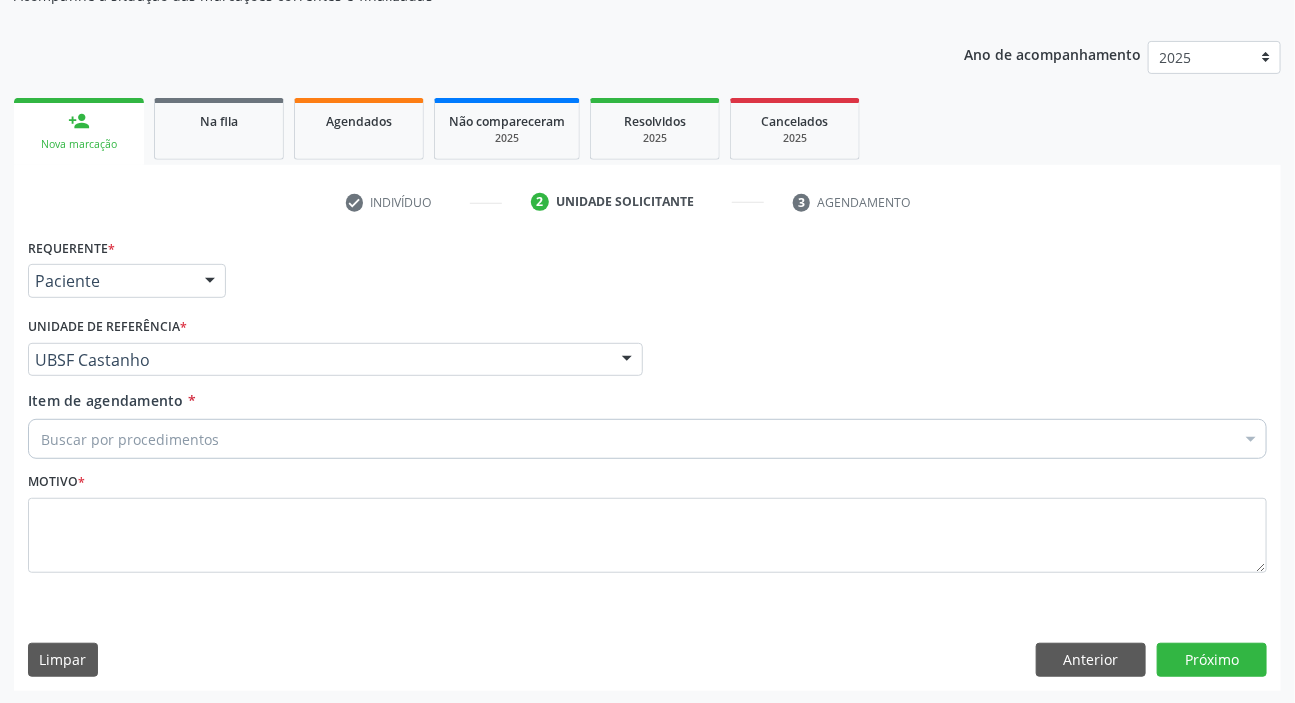 click on "Buscar por procedimentos" at bounding box center (647, 439) 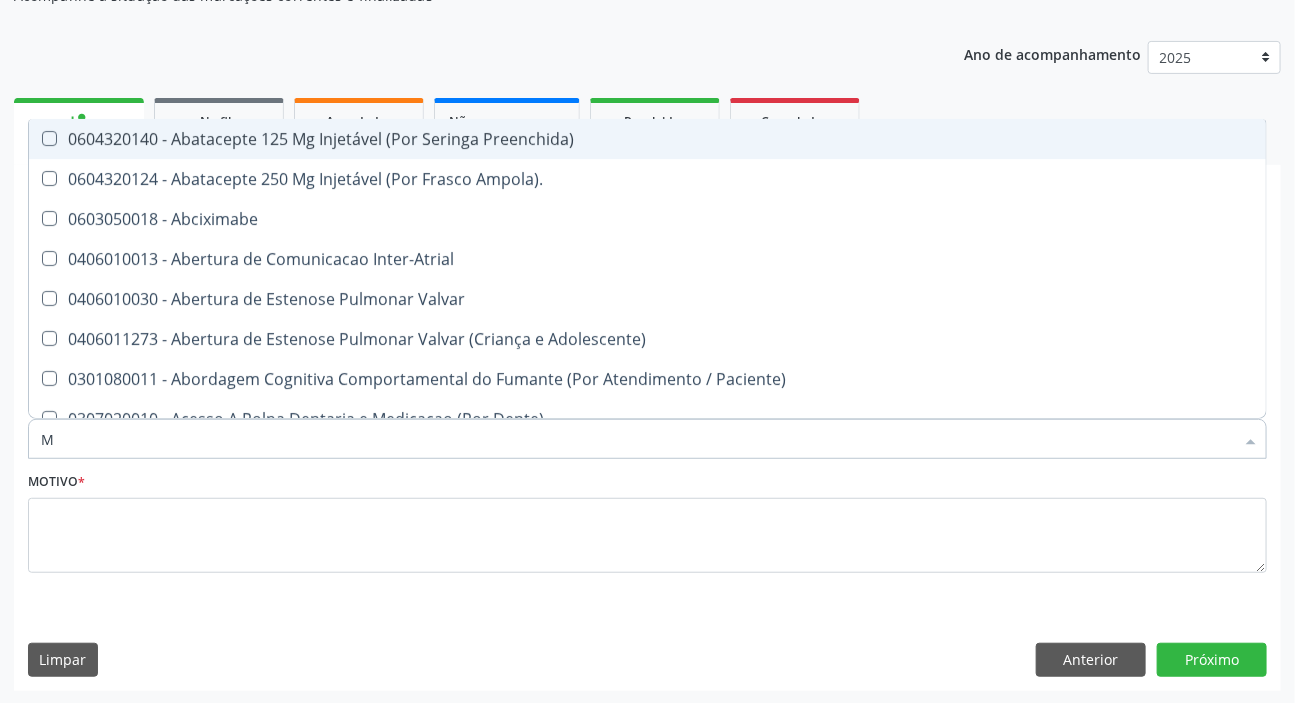 type on "MAMARIA BILATERAL" 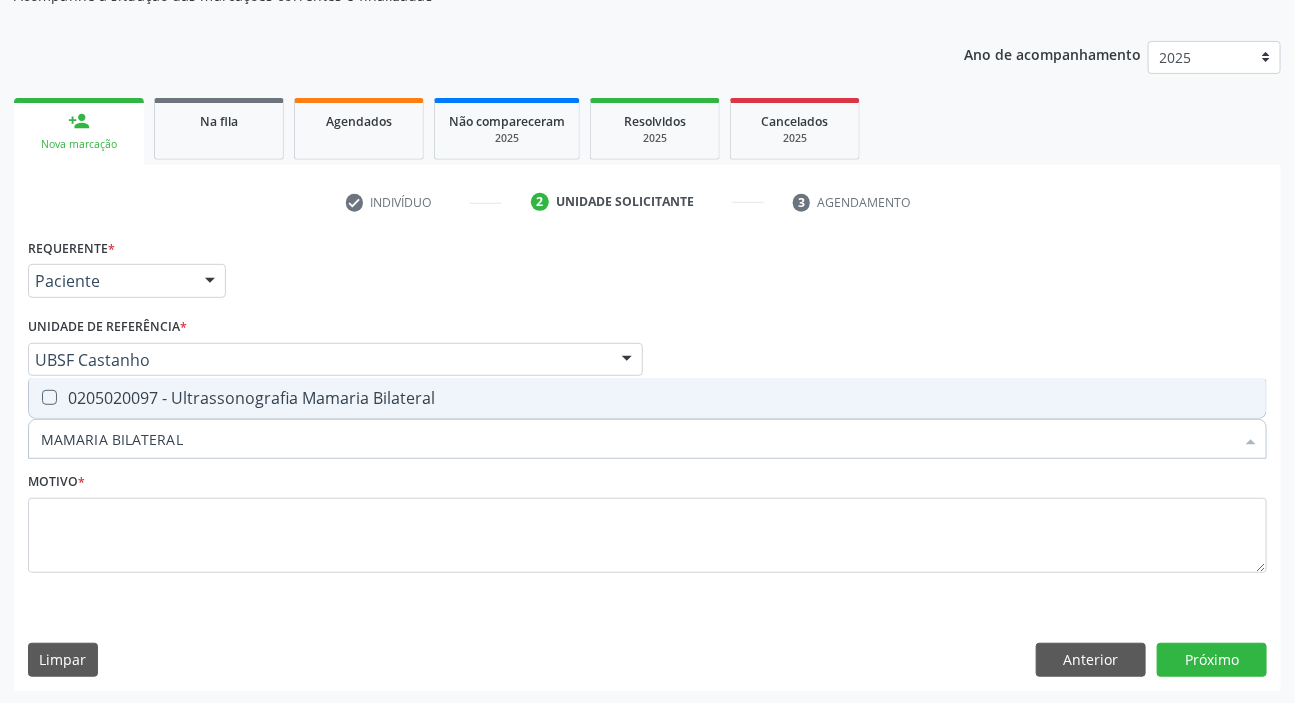 drag, startPoint x: 176, startPoint y: 390, endPoint x: 144, endPoint y: 531, distance: 144.58562 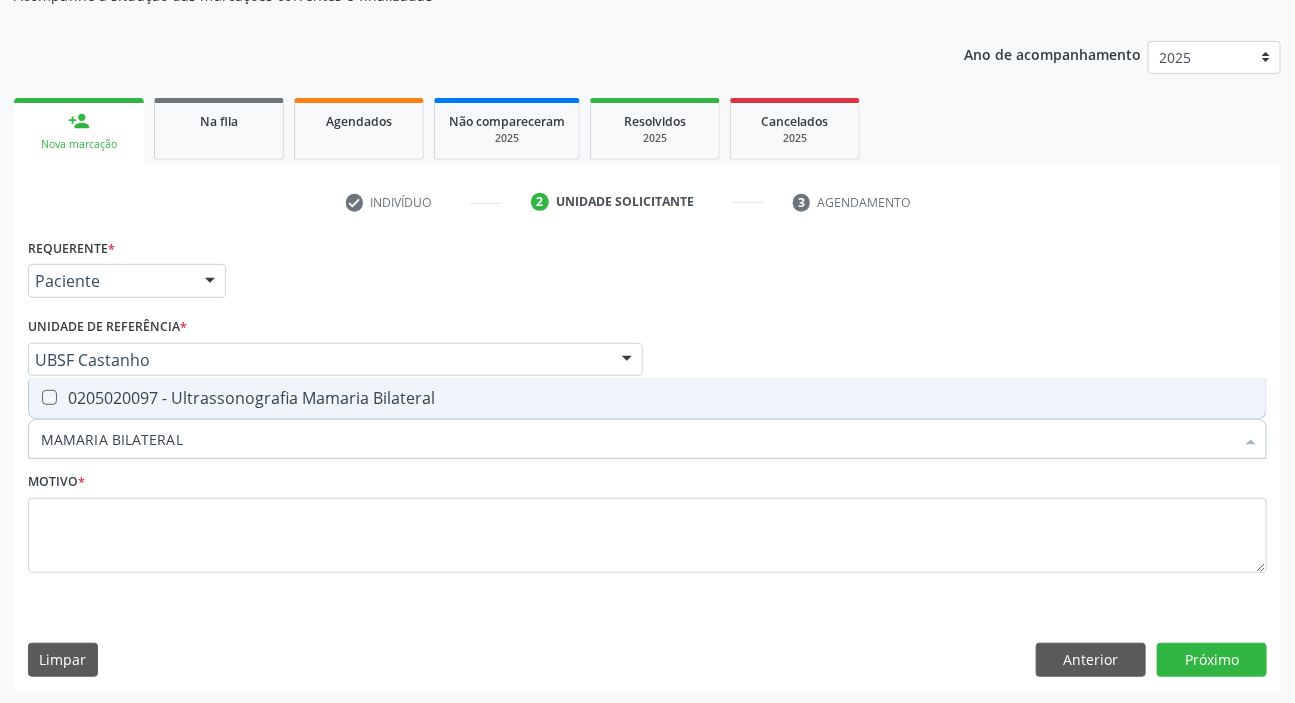 checkbox on "true" 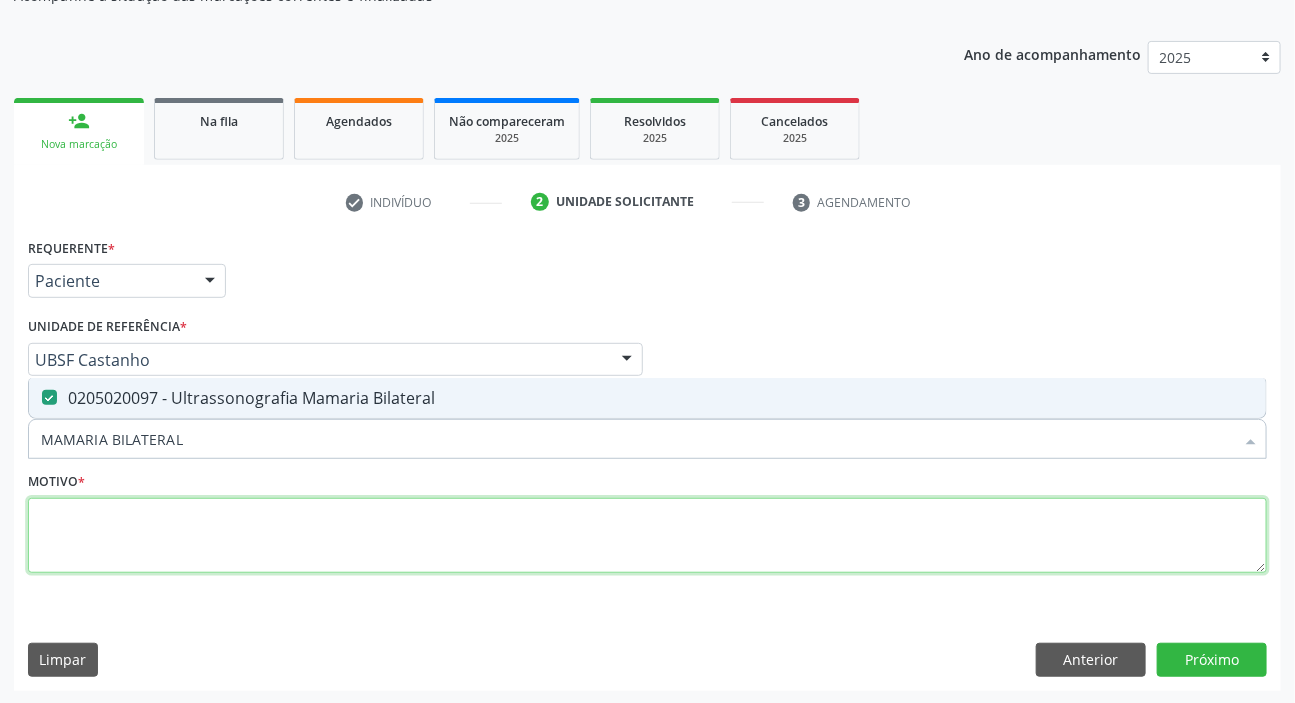 click at bounding box center (647, 536) 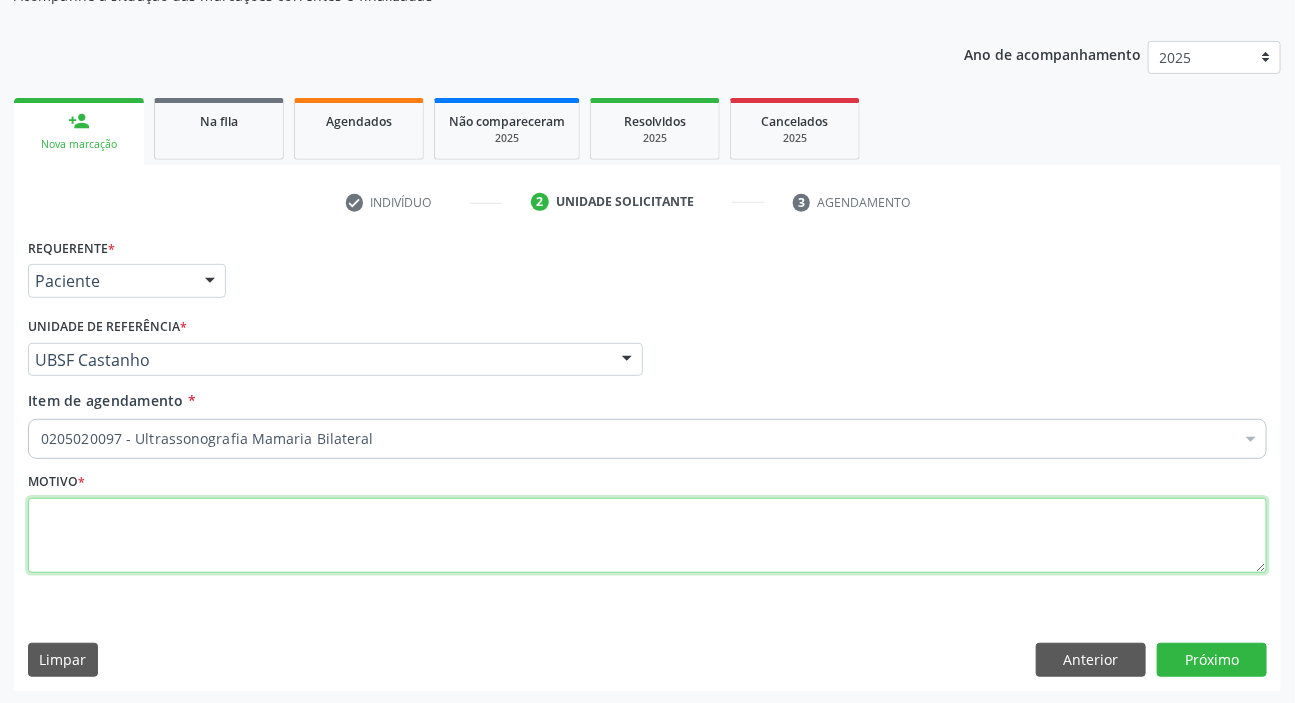 paste on "ROTINA" 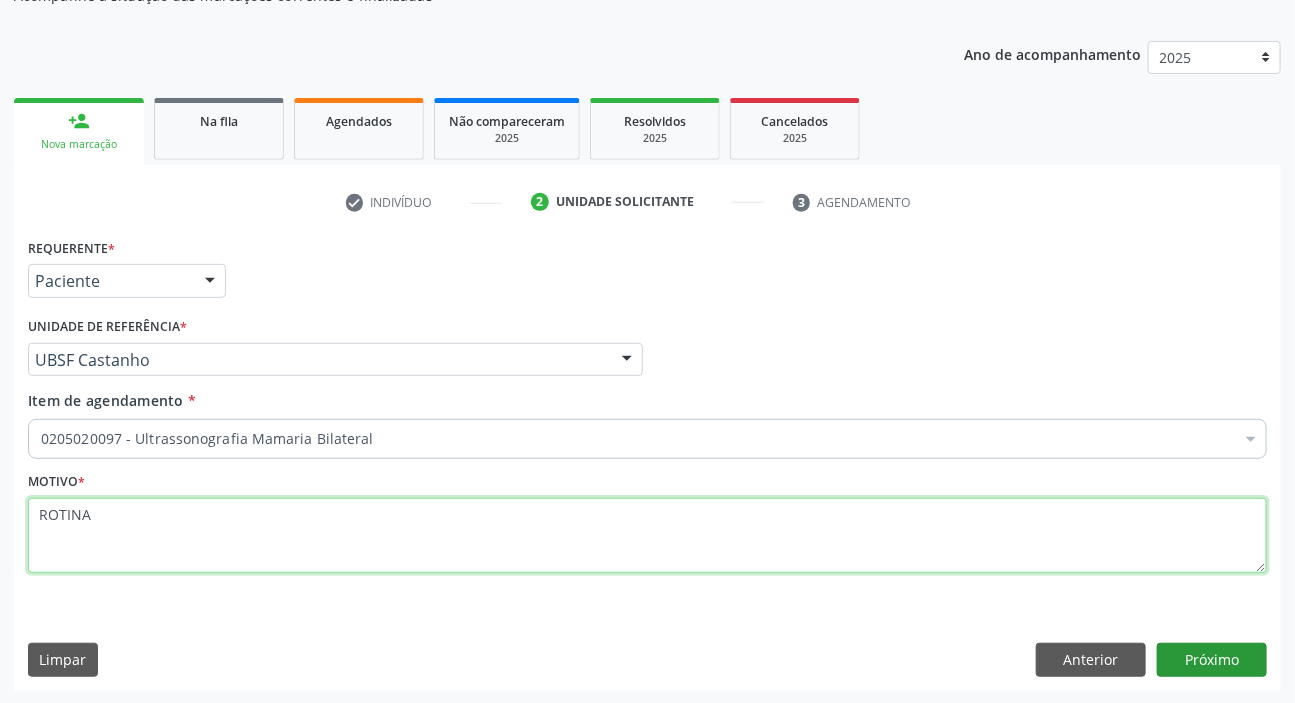 type on "ROTINA" 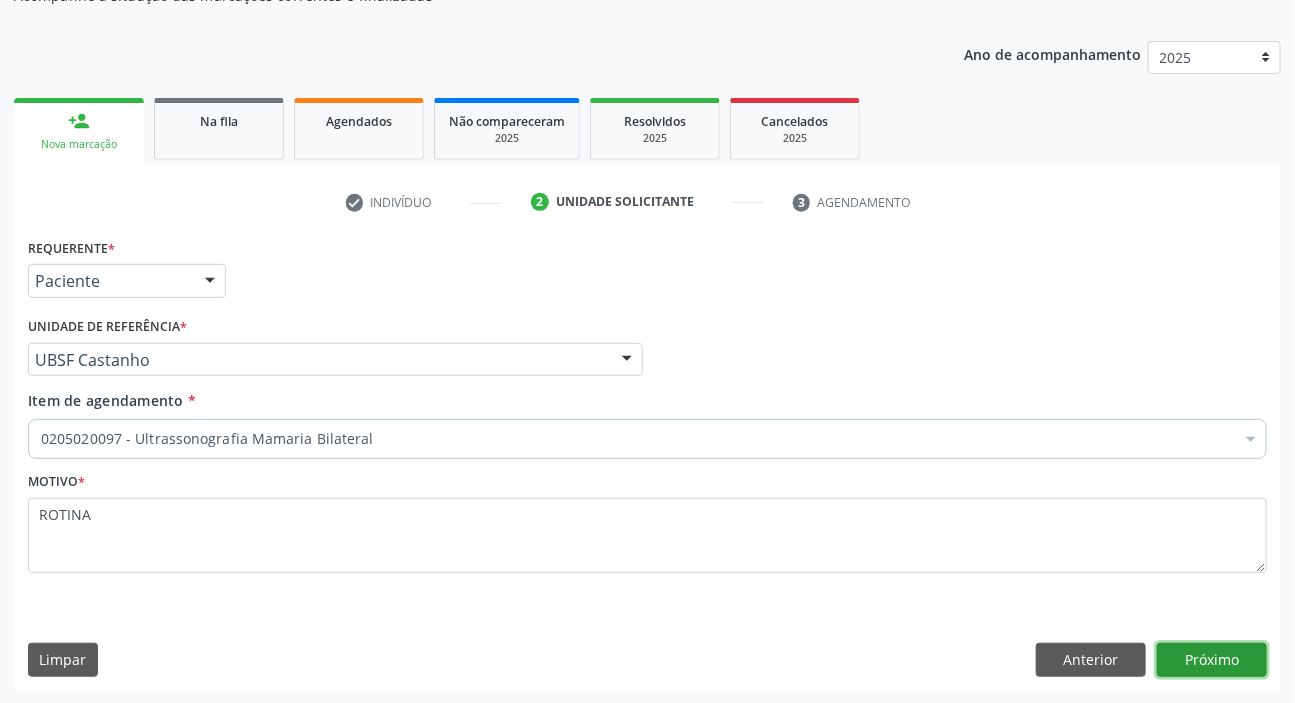 click on "Próximo" at bounding box center [1212, 660] 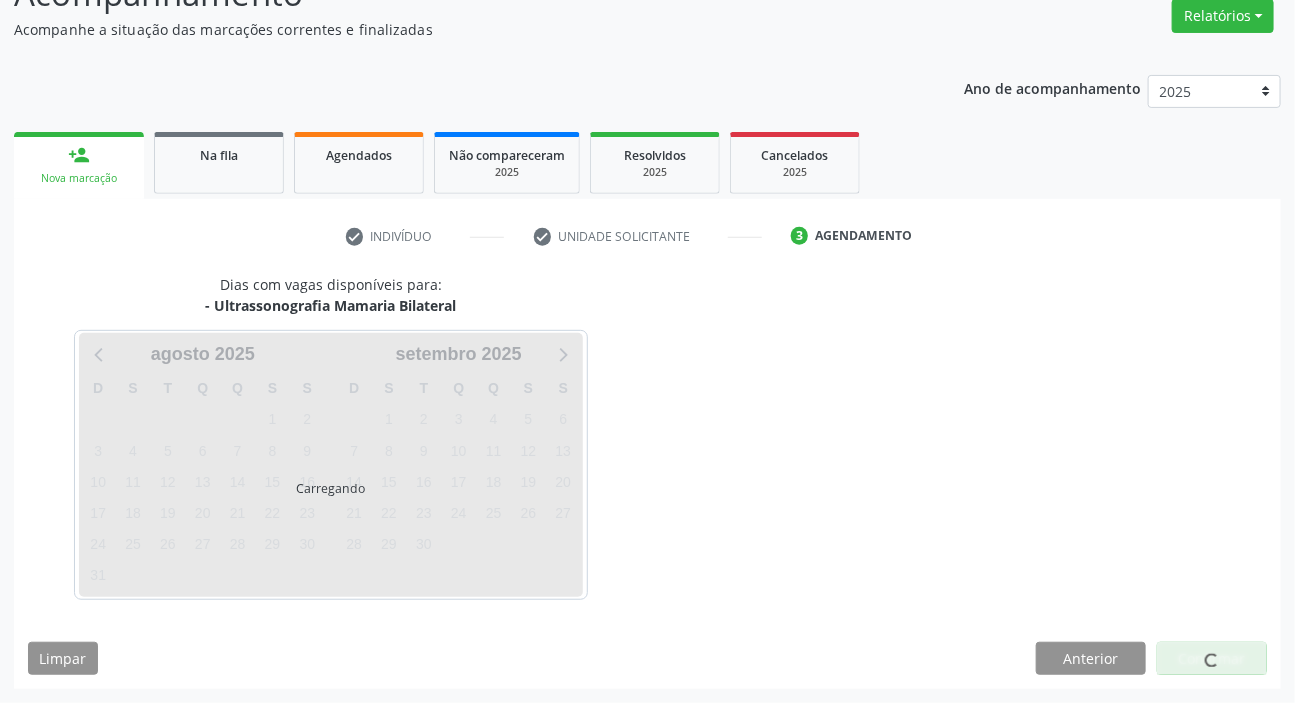 scroll, scrollTop: 166, scrollLeft: 0, axis: vertical 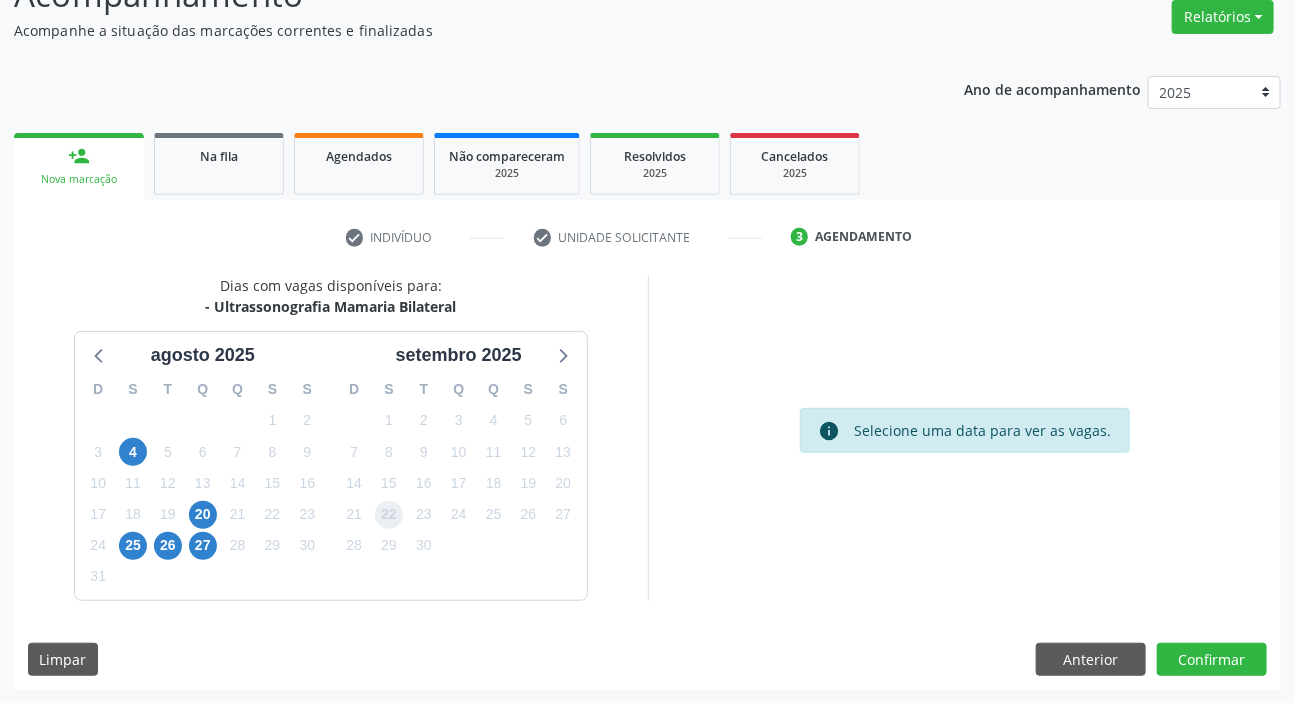 drag, startPoint x: 390, startPoint y: 512, endPoint x: 384, endPoint y: 542, distance: 30.594116 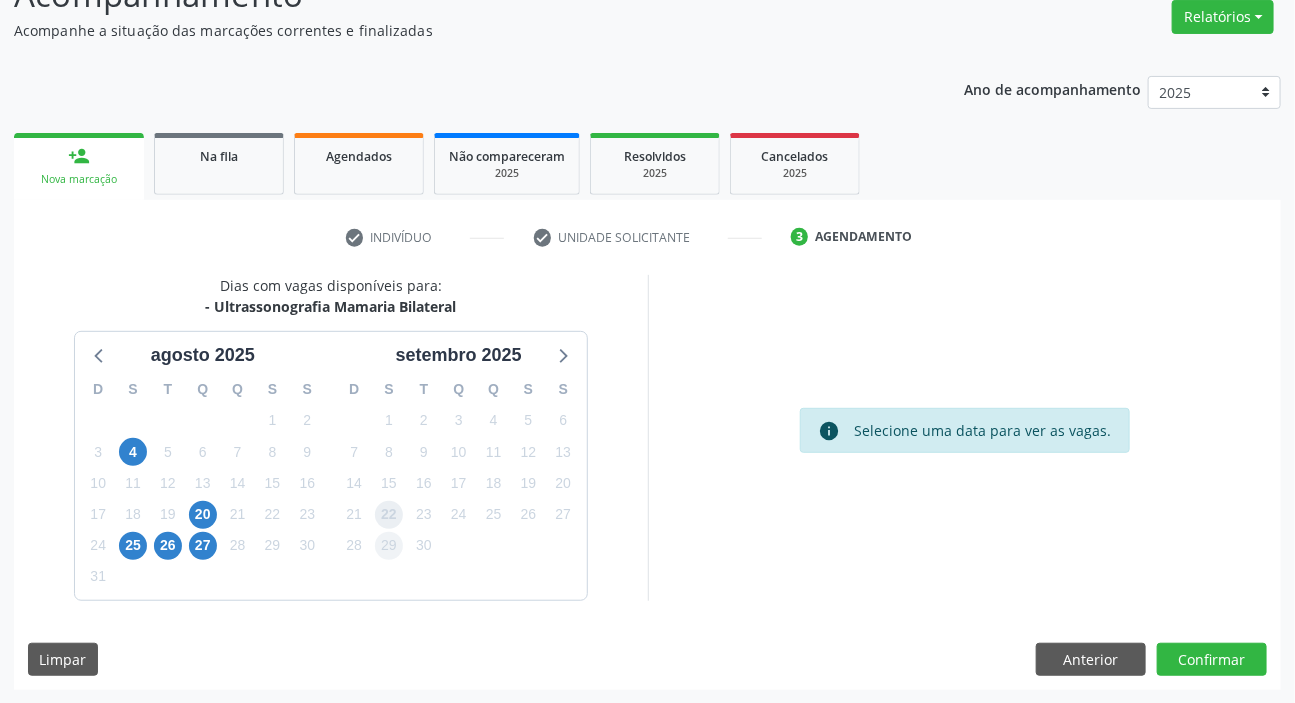 click on "22" at bounding box center [389, 515] 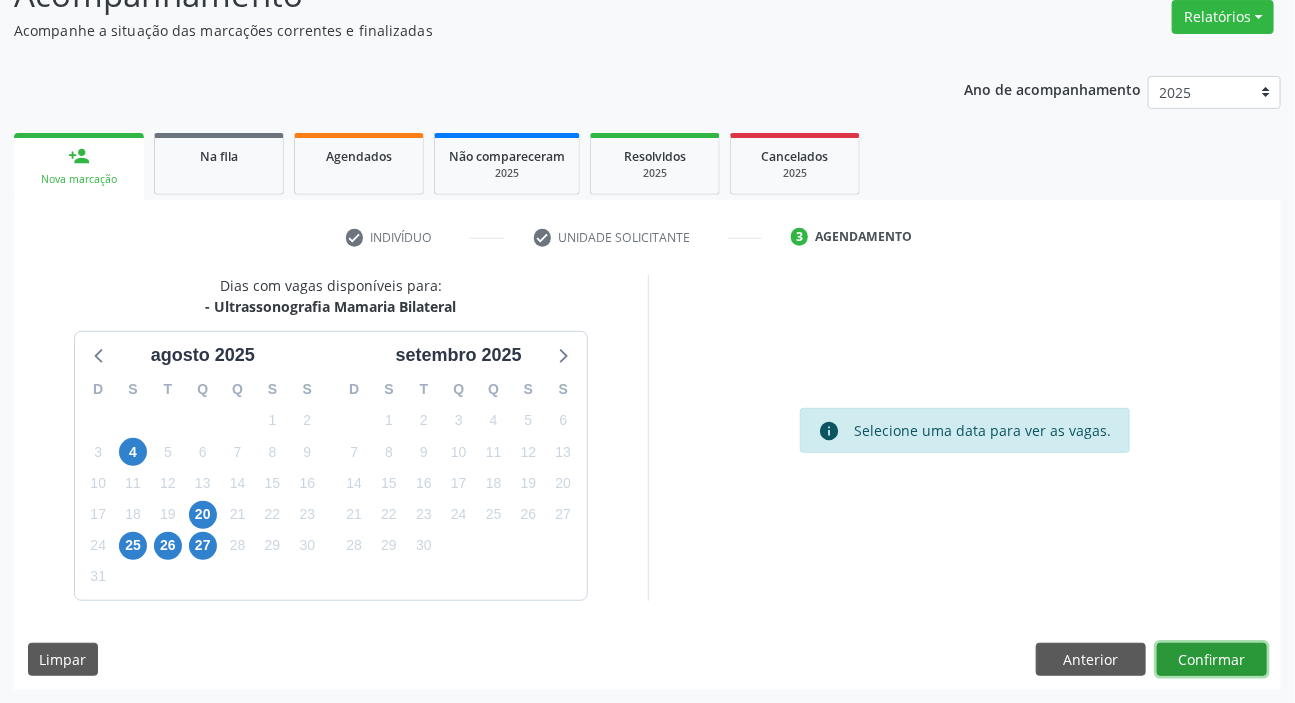 click on "Confirmar" at bounding box center [1212, 660] 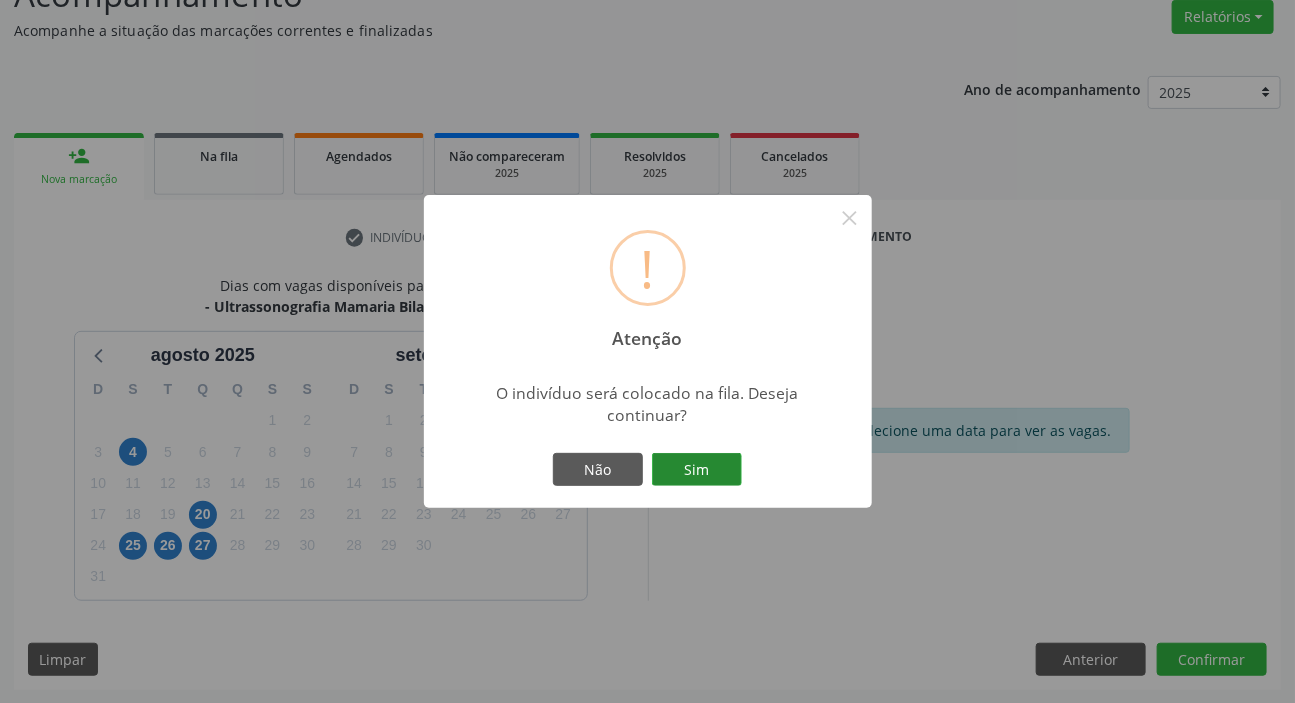 click on "Sim" at bounding box center (697, 470) 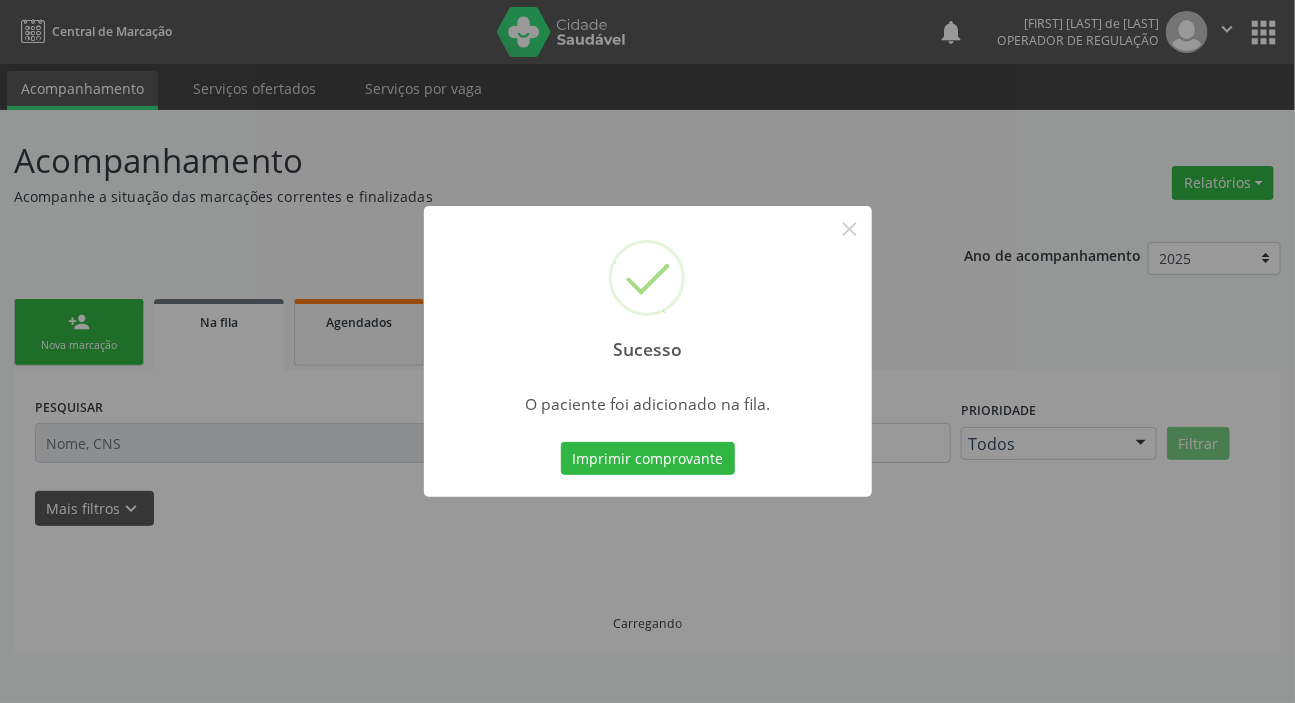 scroll, scrollTop: 0, scrollLeft: 0, axis: both 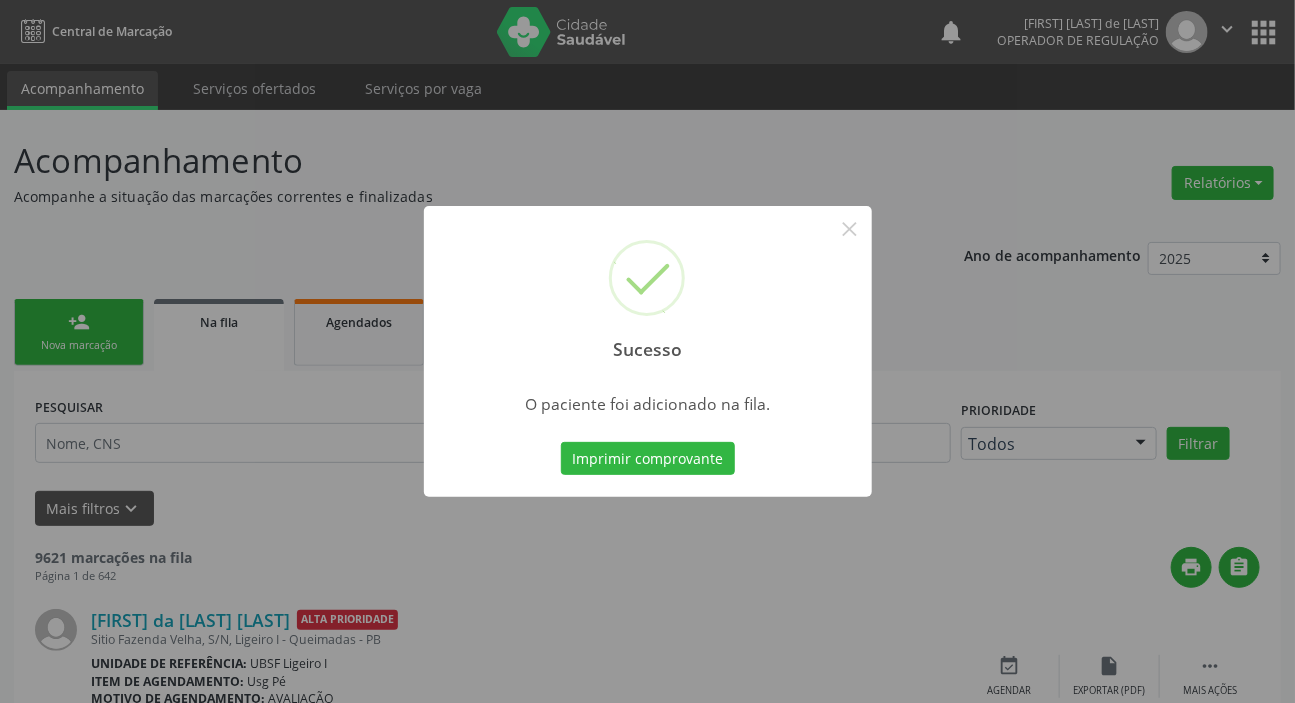 click on "Sucesso × O paciente foi adicionado na fila. Imprimir comprovante Cancel" at bounding box center (647, 351) 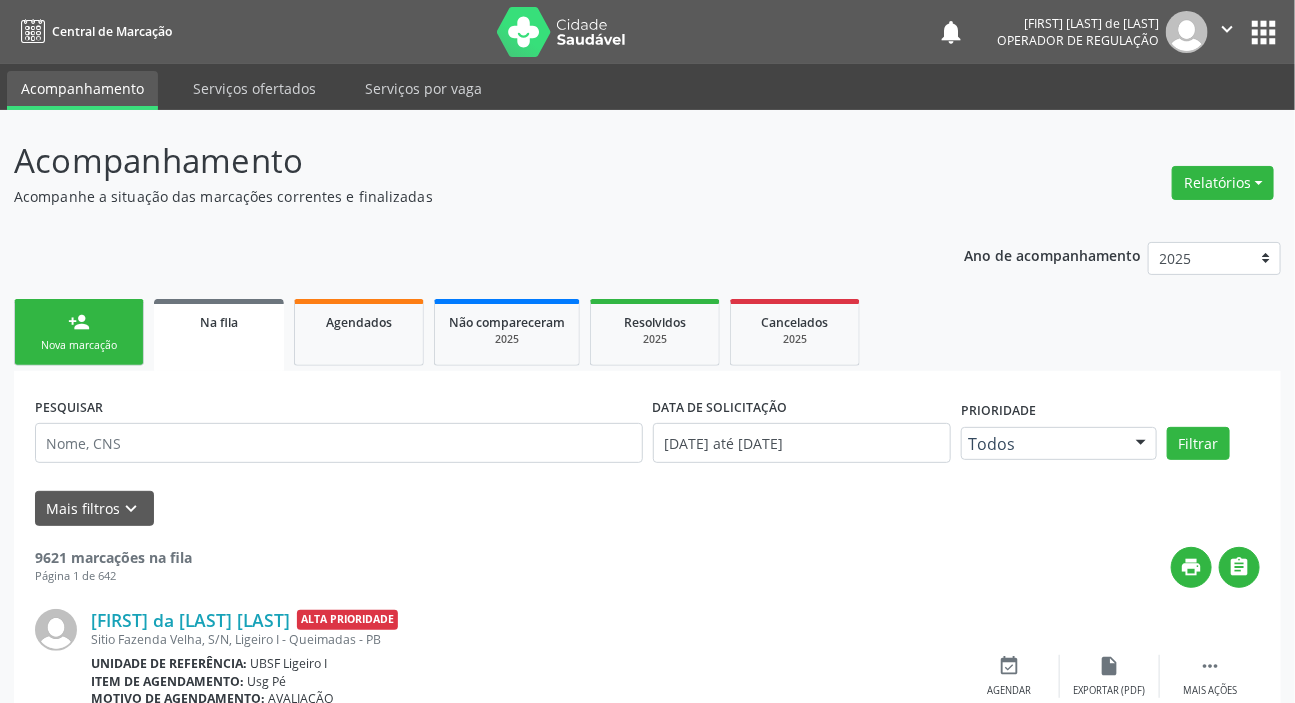 click on "person_add
Nova marcação" at bounding box center (79, 332) 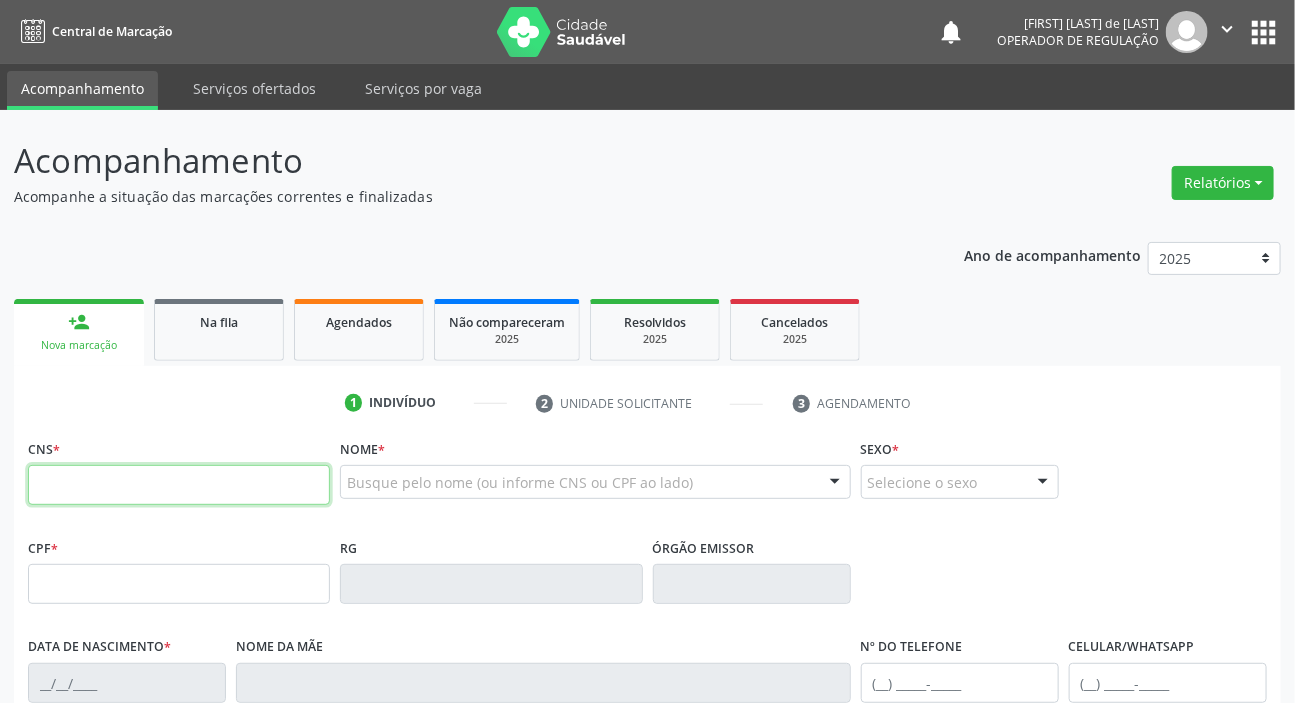 drag, startPoint x: 146, startPoint y: 482, endPoint x: 130, endPoint y: 478, distance: 16.492422 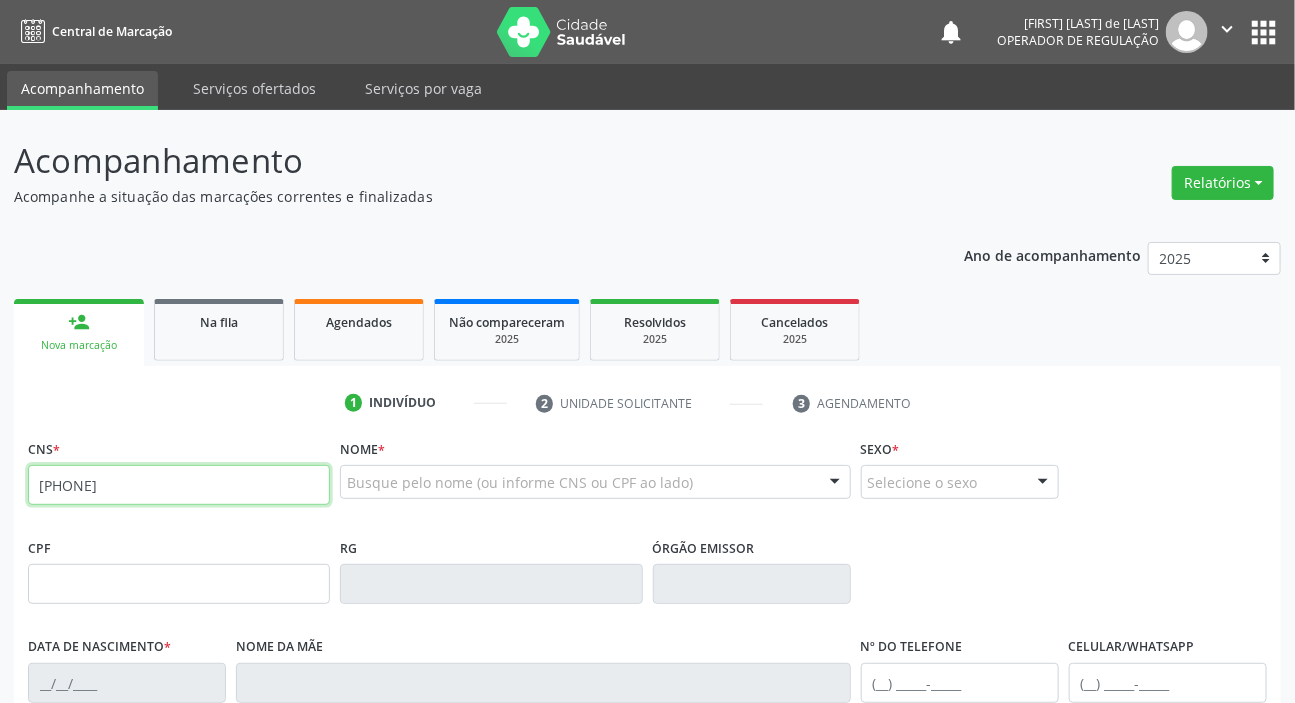type on "[PHONE]" 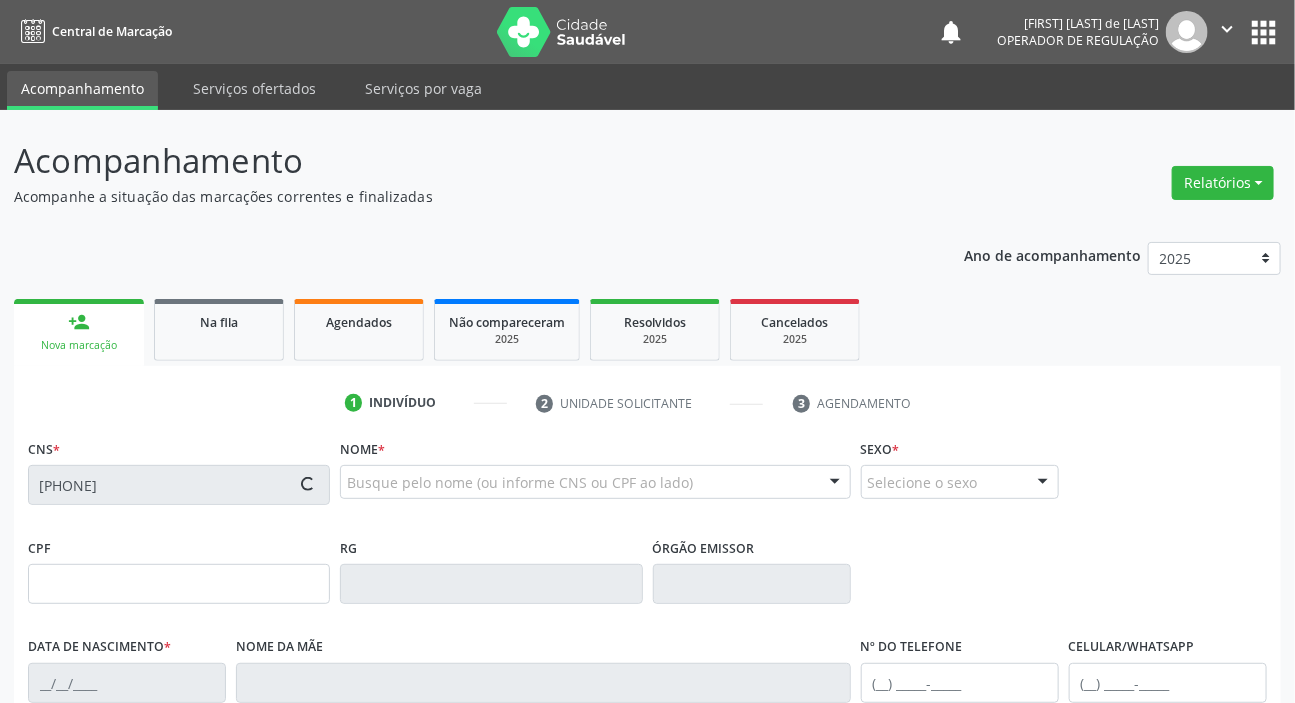 type on "[SSN]" 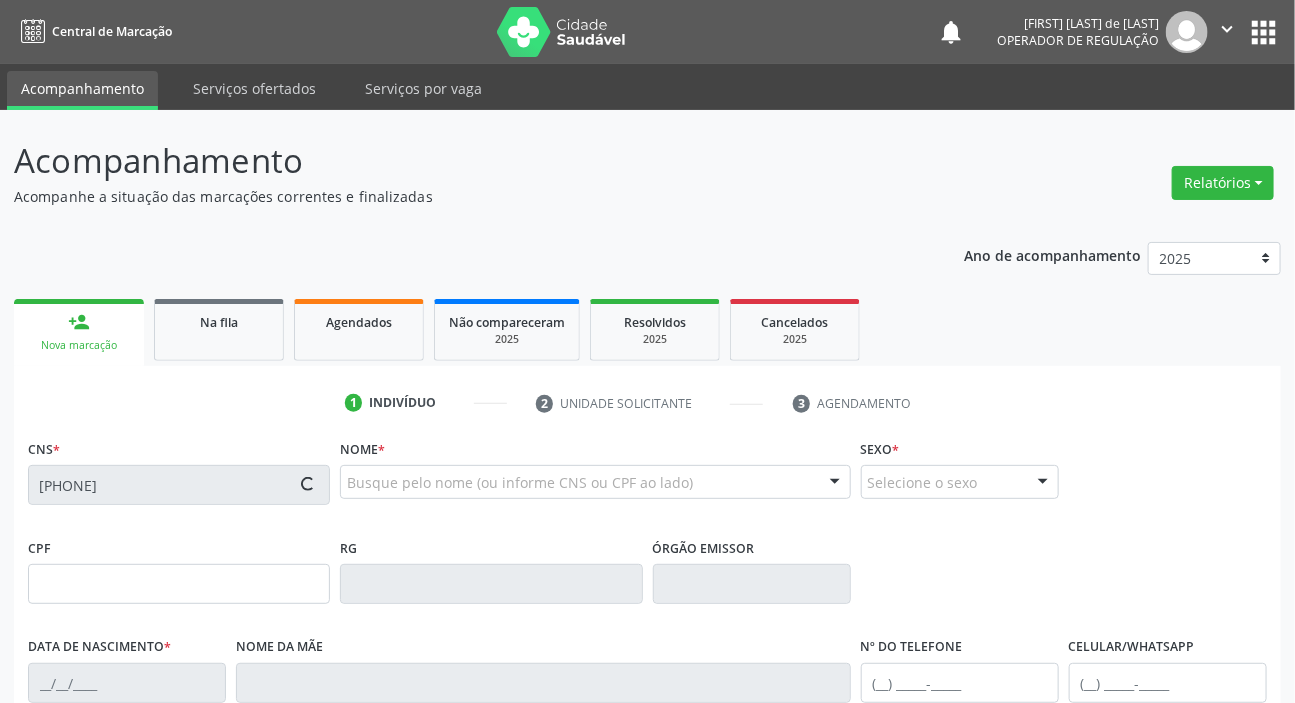 type on "[DATE]" 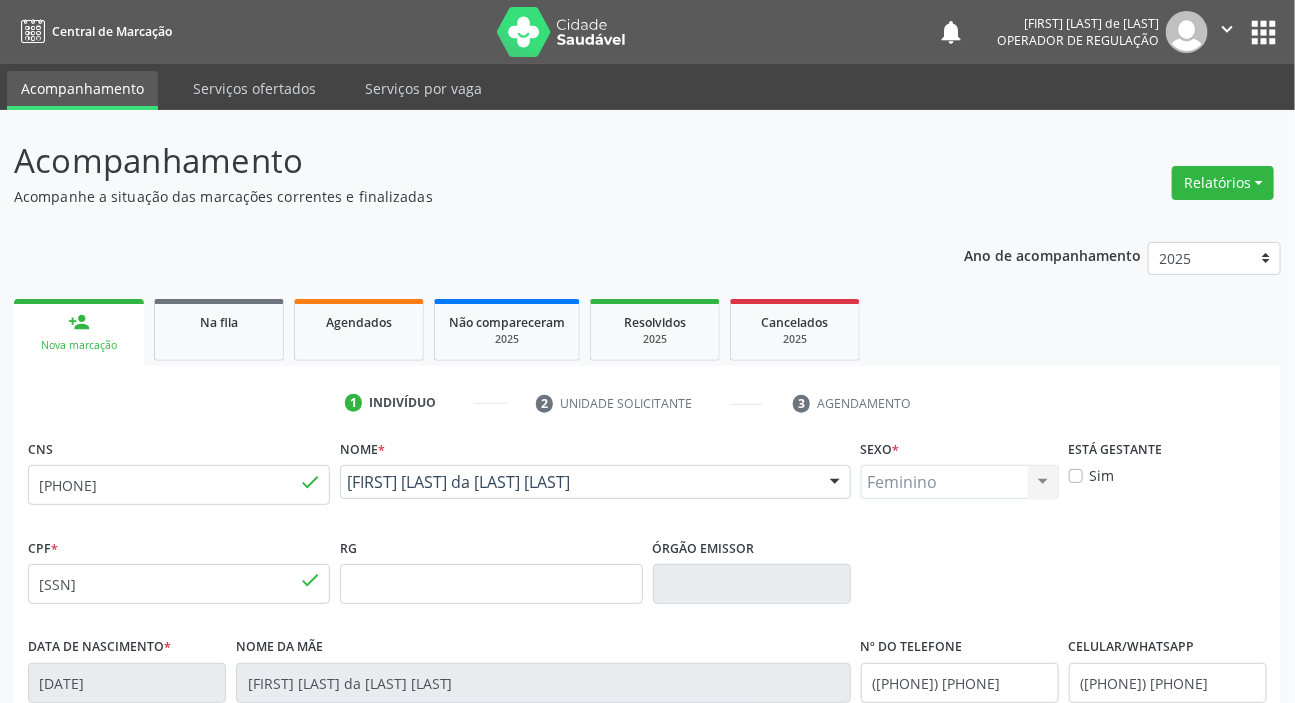 scroll, scrollTop: 272, scrollLeft: 0, axis: vertical 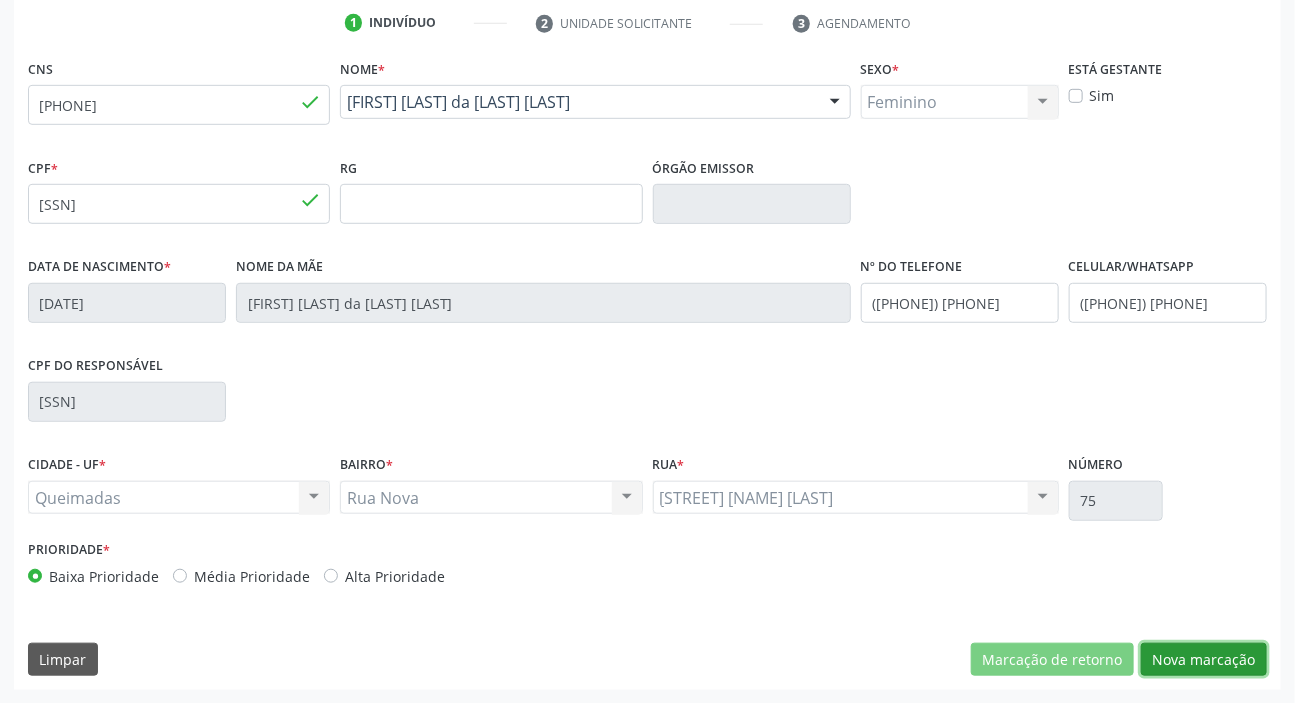 click on "Nova marcação" at bounding box center [1204, 660] 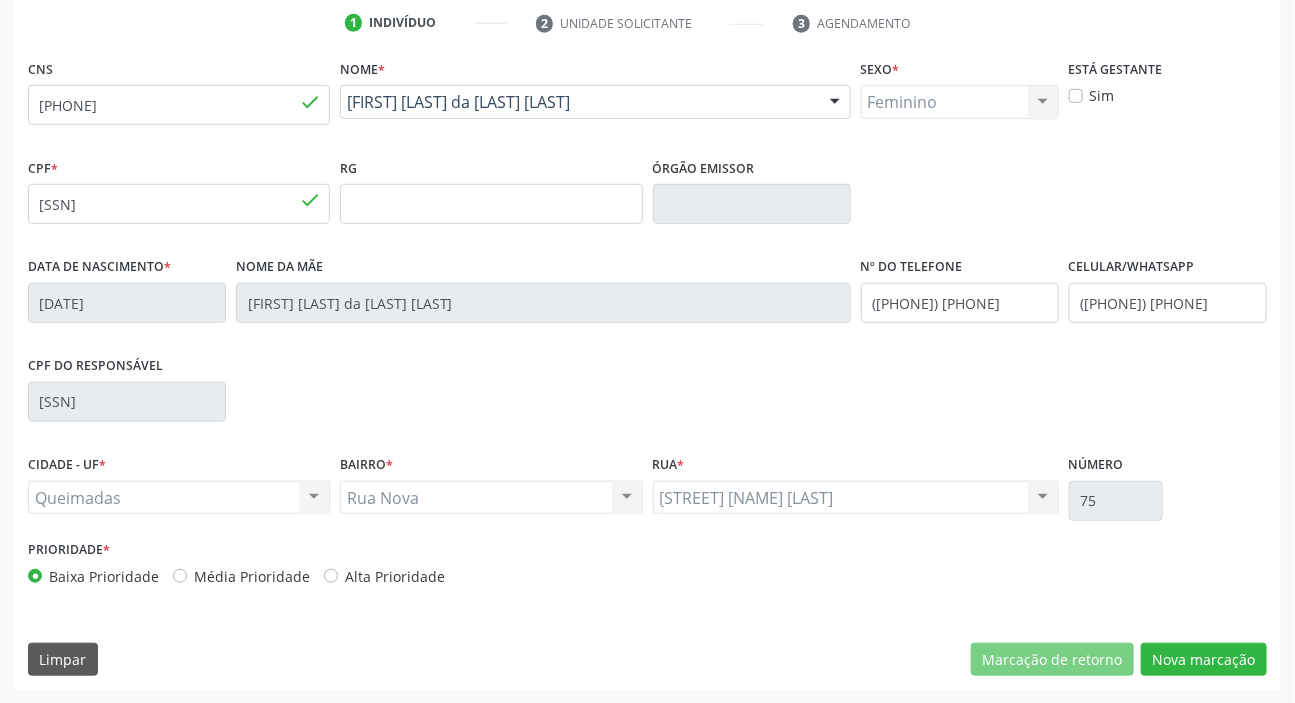 scroll, scrollTop: 201, scrollLeft: 0, axis: vertical 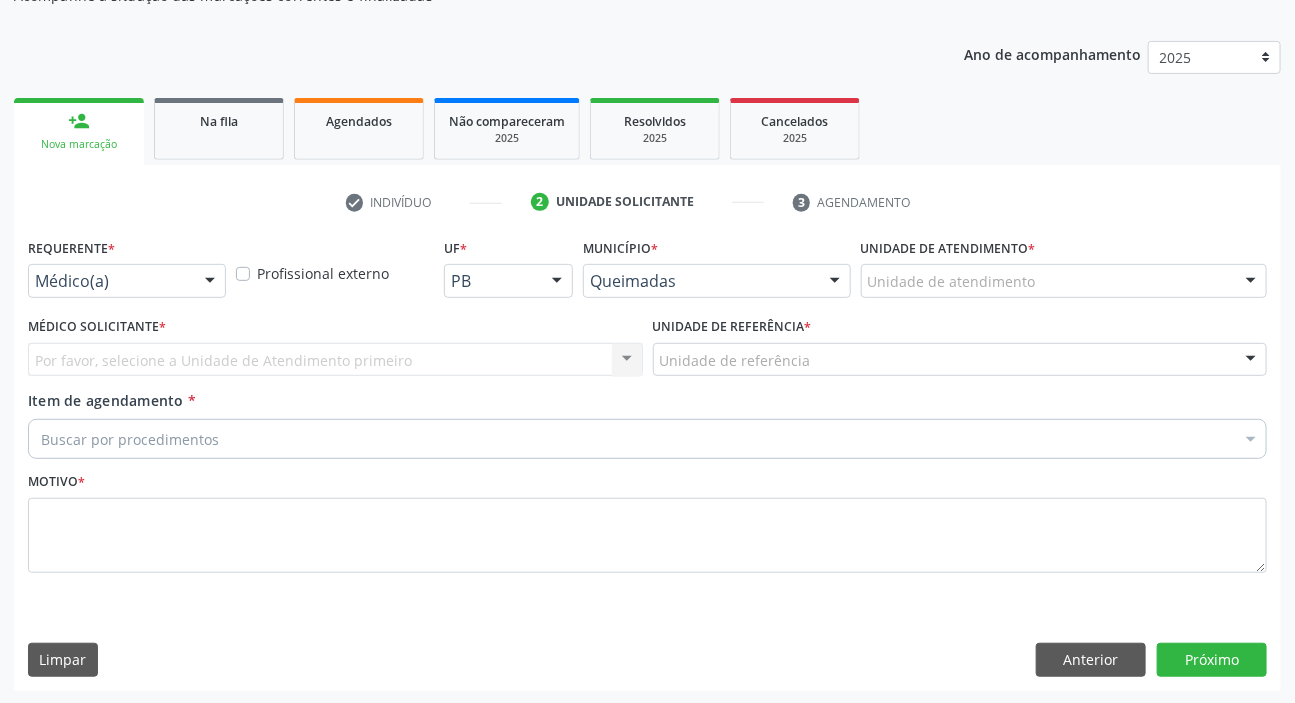 click on "Médico(a)" at bounding box center (127, 281) 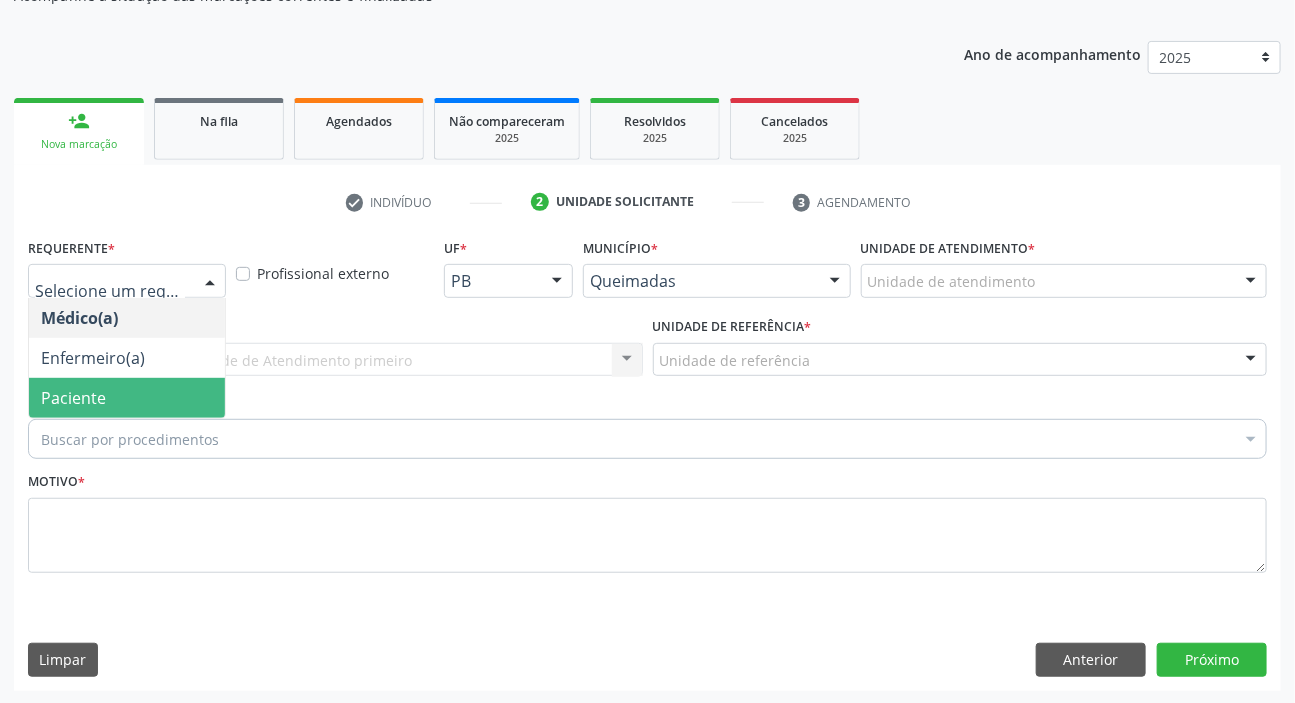 click on "Paciente" at bounding box center (73, 398) 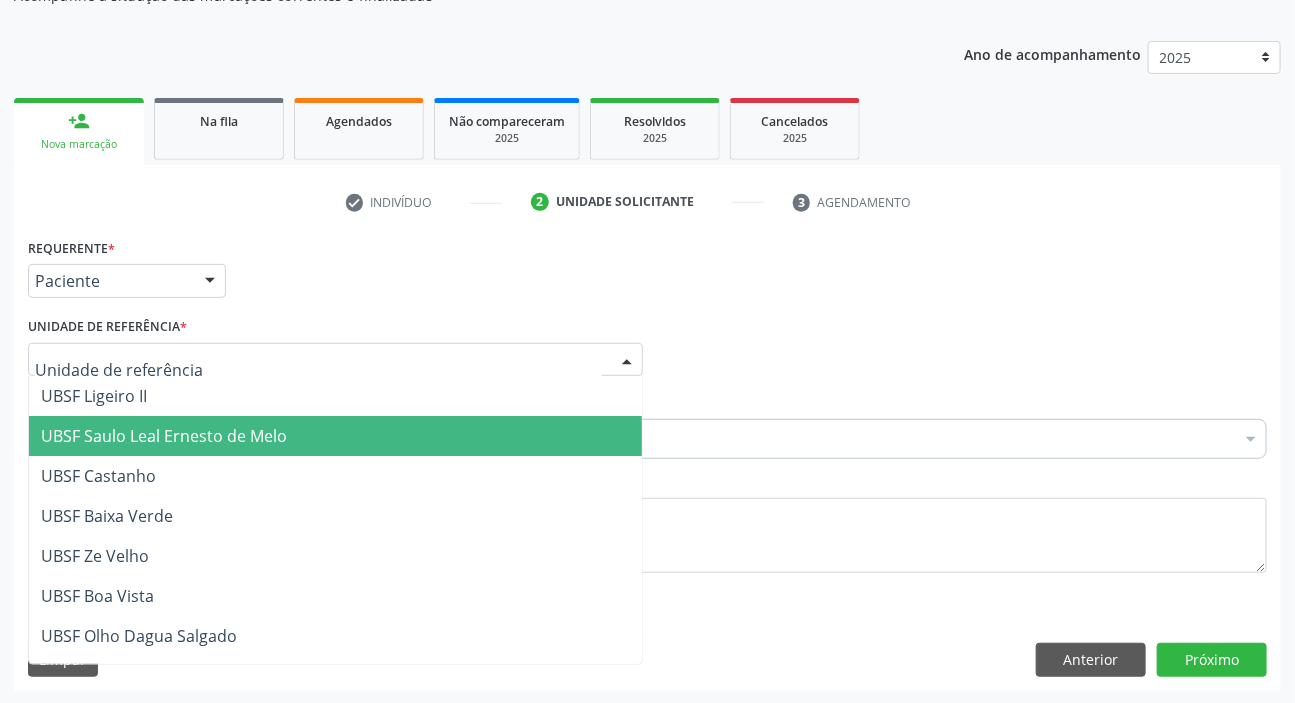 drag, startPoint x: 93, startPoint y: 430, endPoint x: 91, endPoint y: 443, distance: 13.152946 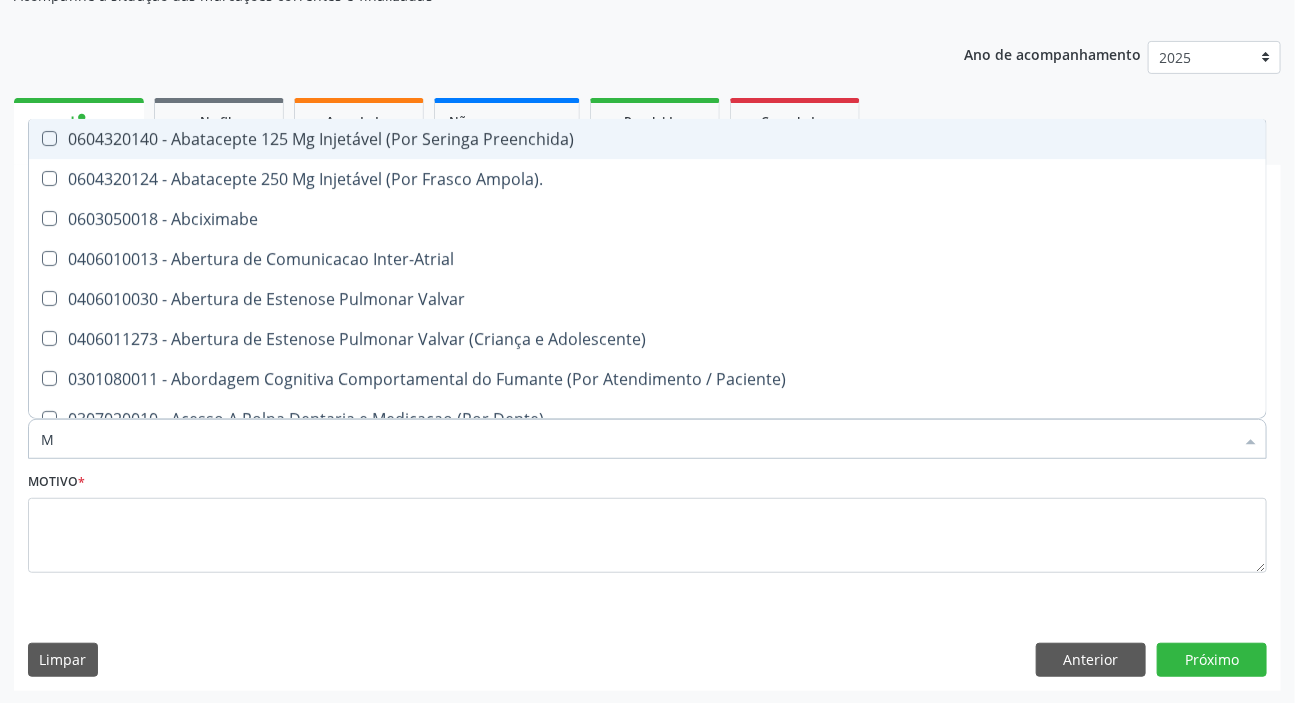 type on "MAMARIA BILATERAL" 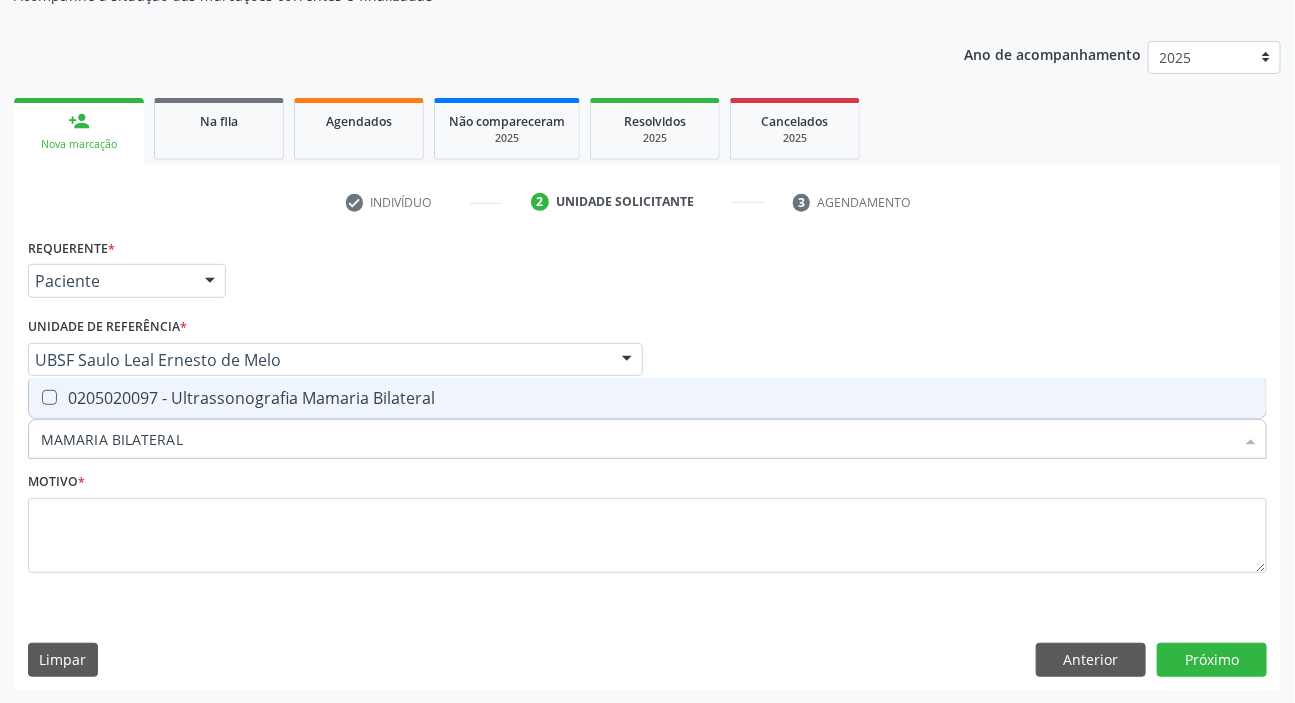 click on "0205020097 - Ultrassonografia Mamaria Bilateral" at bounding box center (647, 398) 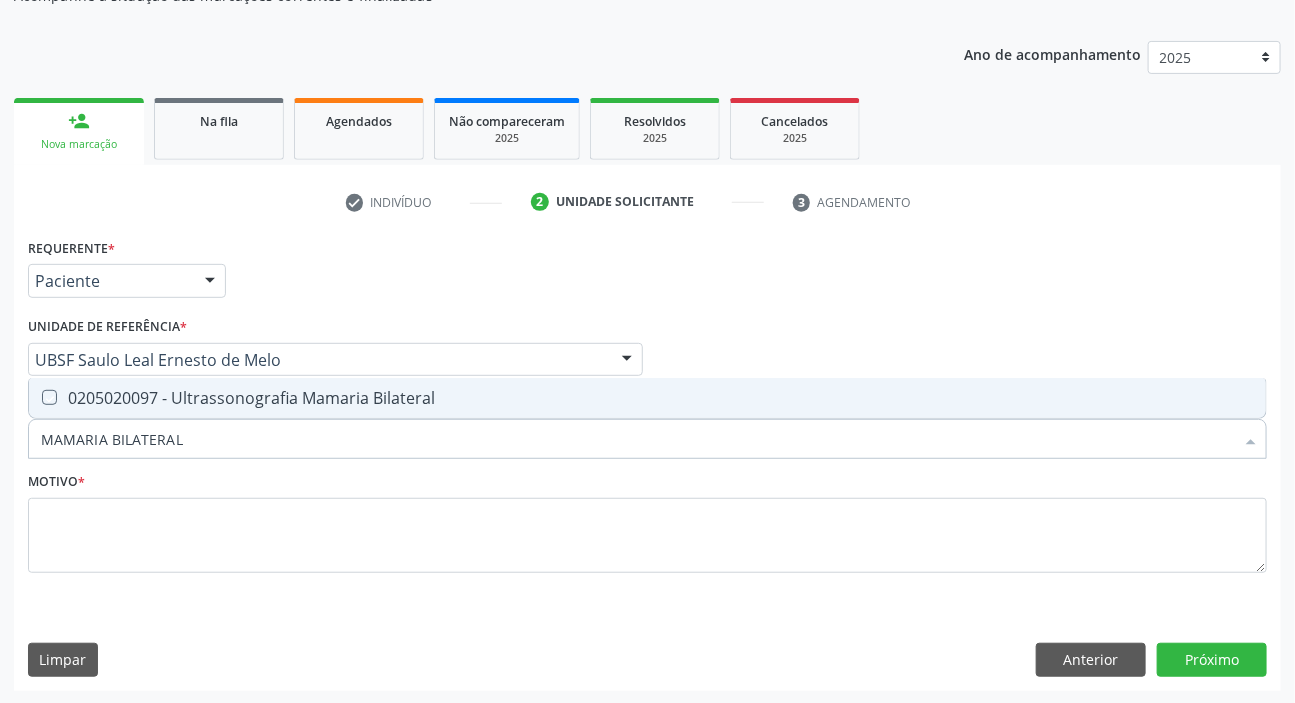 checkbox on "true" 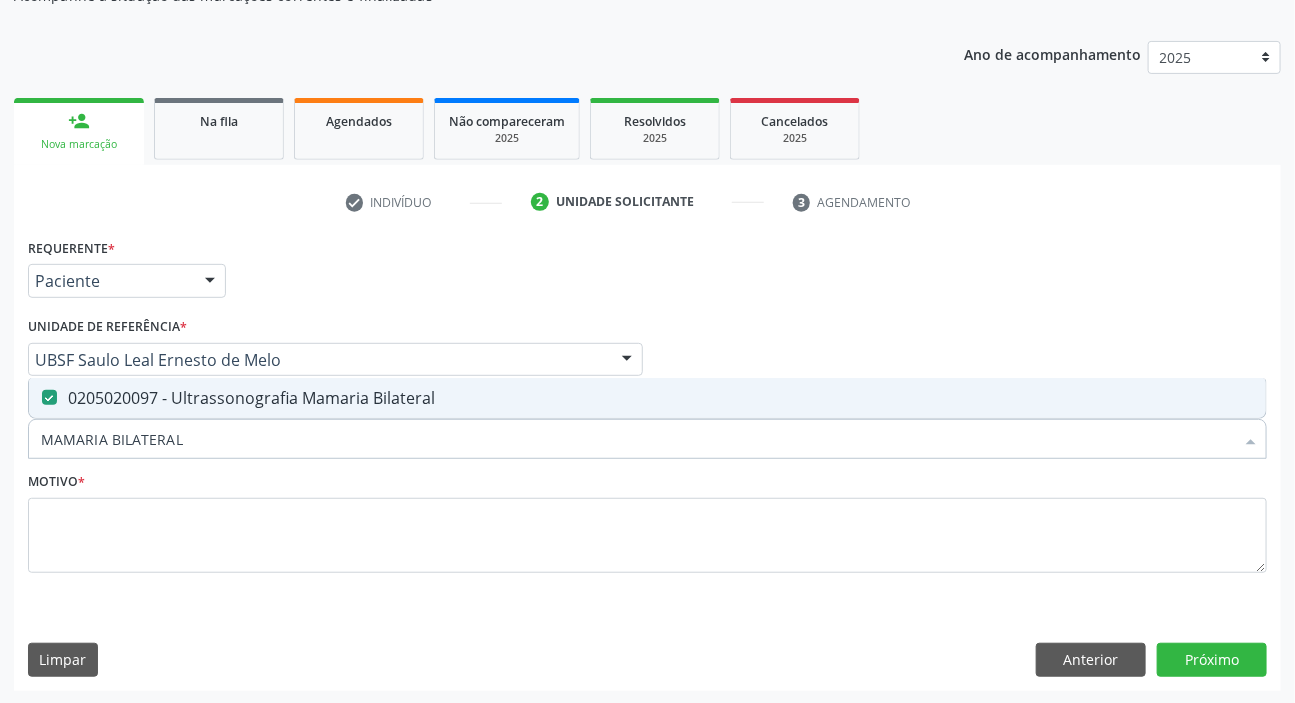 click on "Requerente
*
Paciente         Médico(a)   Enfermeiro(a)   Paciente
Nenhum resultado encontrado para: "   "
Não há nenhuma opção para ser exibida.
UF
PB         PB
Nenhum resultado encontrado para: "   "
Não há nenhuma opção para ser exibida.
Município
Queimadas         Campina Grande   Queimadas
Nenhum resultado encontrado para: "   "
Não há nenhuma opção para ser exibida.
Médico Solicitante
Por favor, selecione a Unidade de Atendimento primeiro
Nenhum resultado encontrado para: "   "
Não há nenhuma opção para ser exibida.
Unidade de referência
*
UBSF Saulo Leal Ernesto de Melo         UBSF Ligeiro II   UBSF Saulo Leal Ernesto de Melo   UBSF Castanho   UBSF Baixa Verde   UBSF Ze Velho   UBSF Boa Vista   UBSF Olho Dagua Salgado" at bounding box center (647, 461) 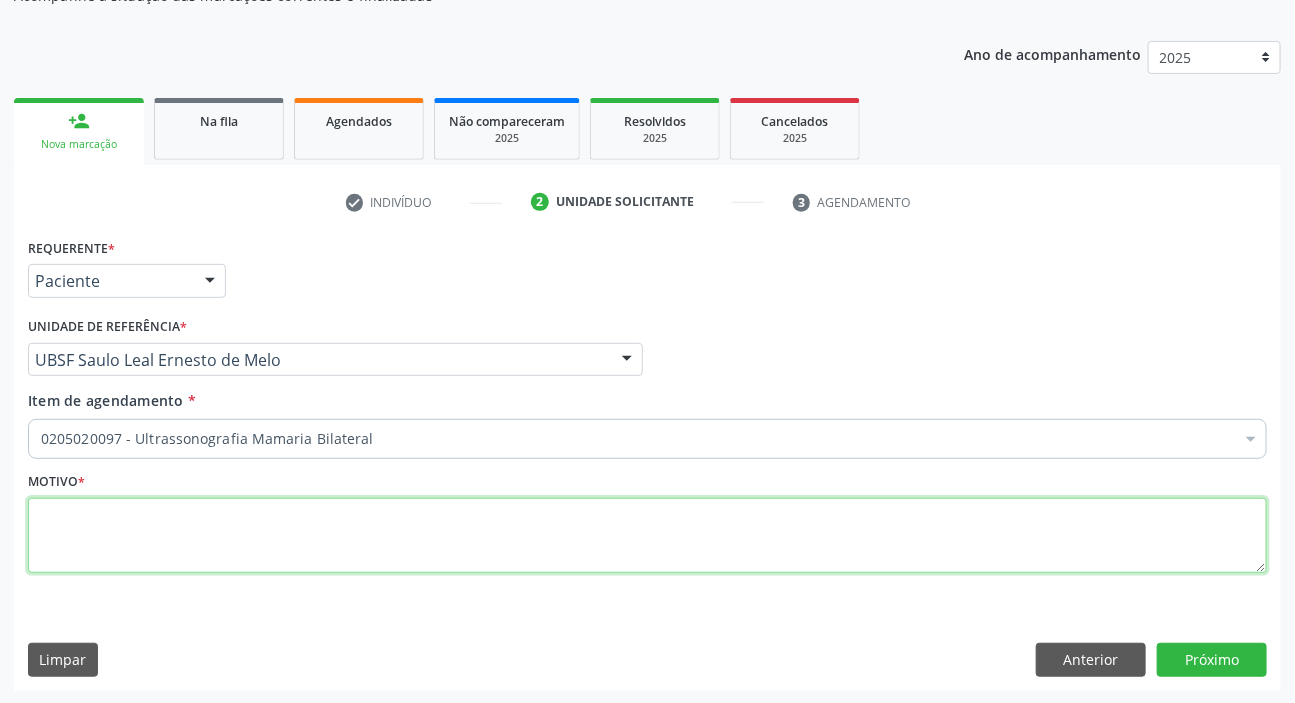 click at bounding box center (647, 536) 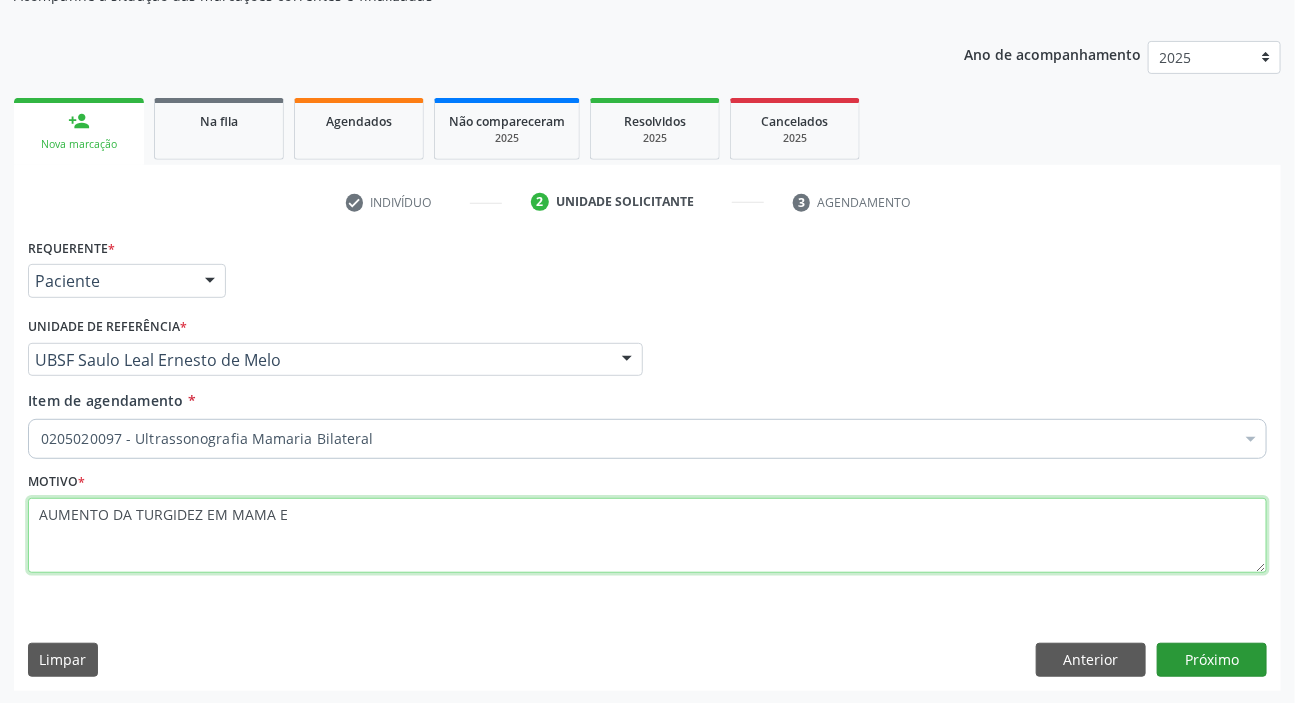type on "AUMENTO DA TURGIDEZ EM MAMA E" 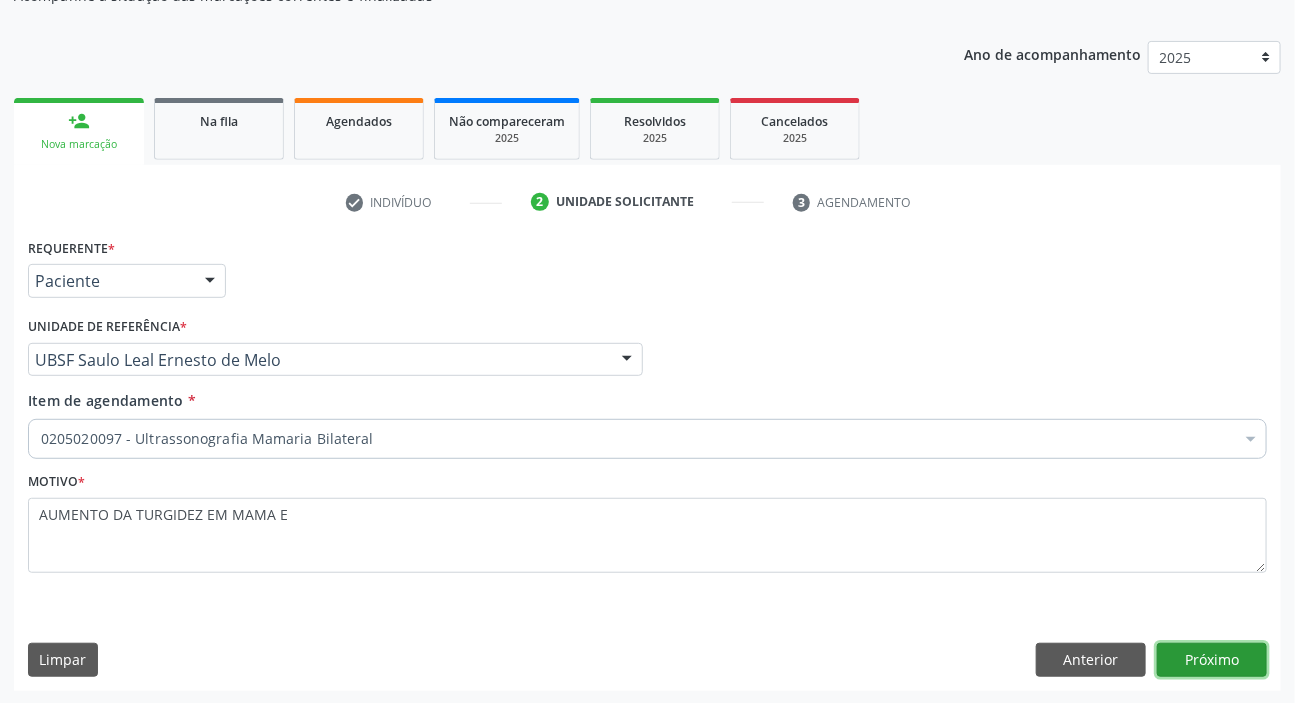 click on "Próximo" at bounding box center [1212, 660] 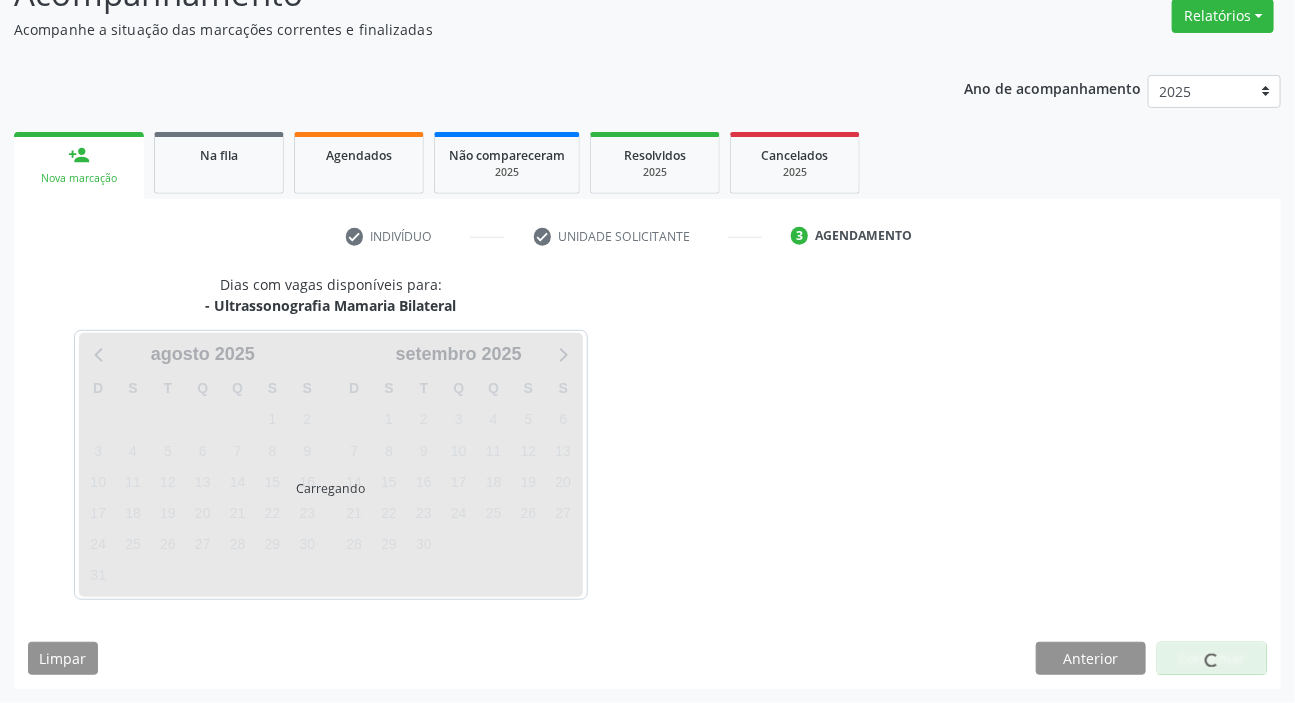 scroll, scrollTop: 166, scrollLeft: 0, axis: vertical 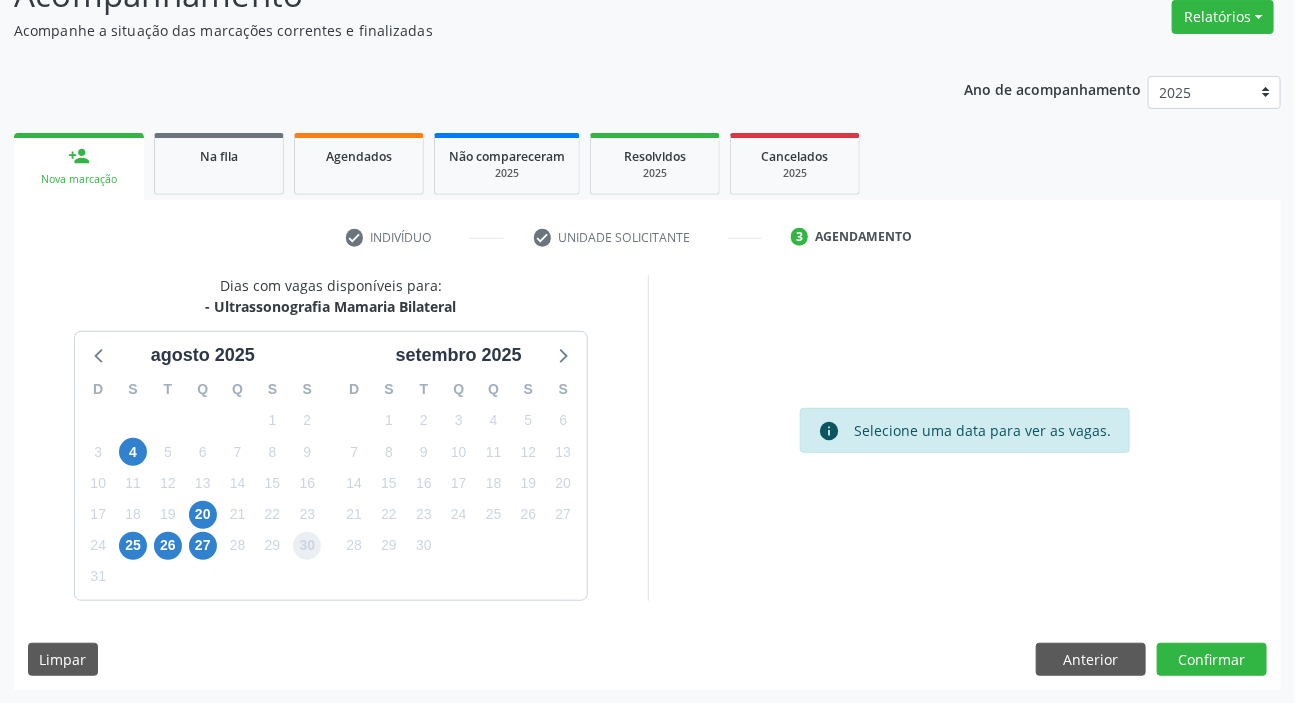 click on "30" at bounding box center [307, 546] 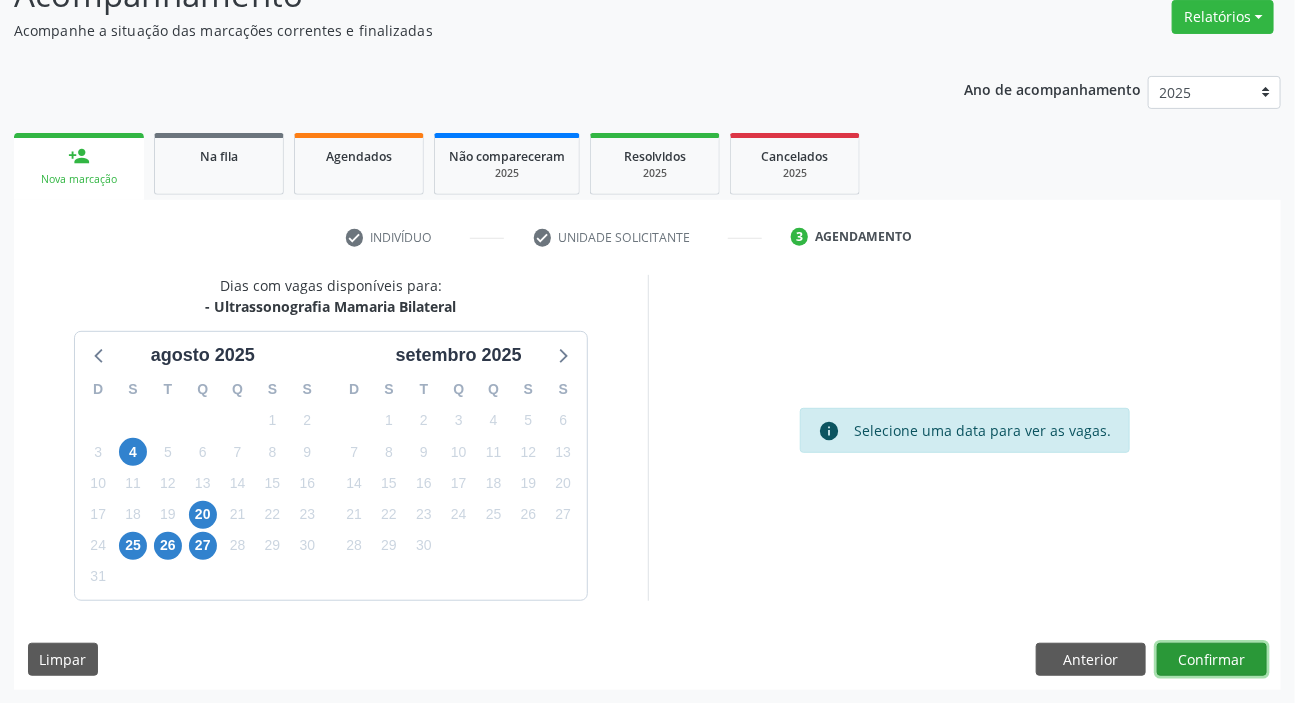 click on "Confirmar" at bounding box center (1212, 660) 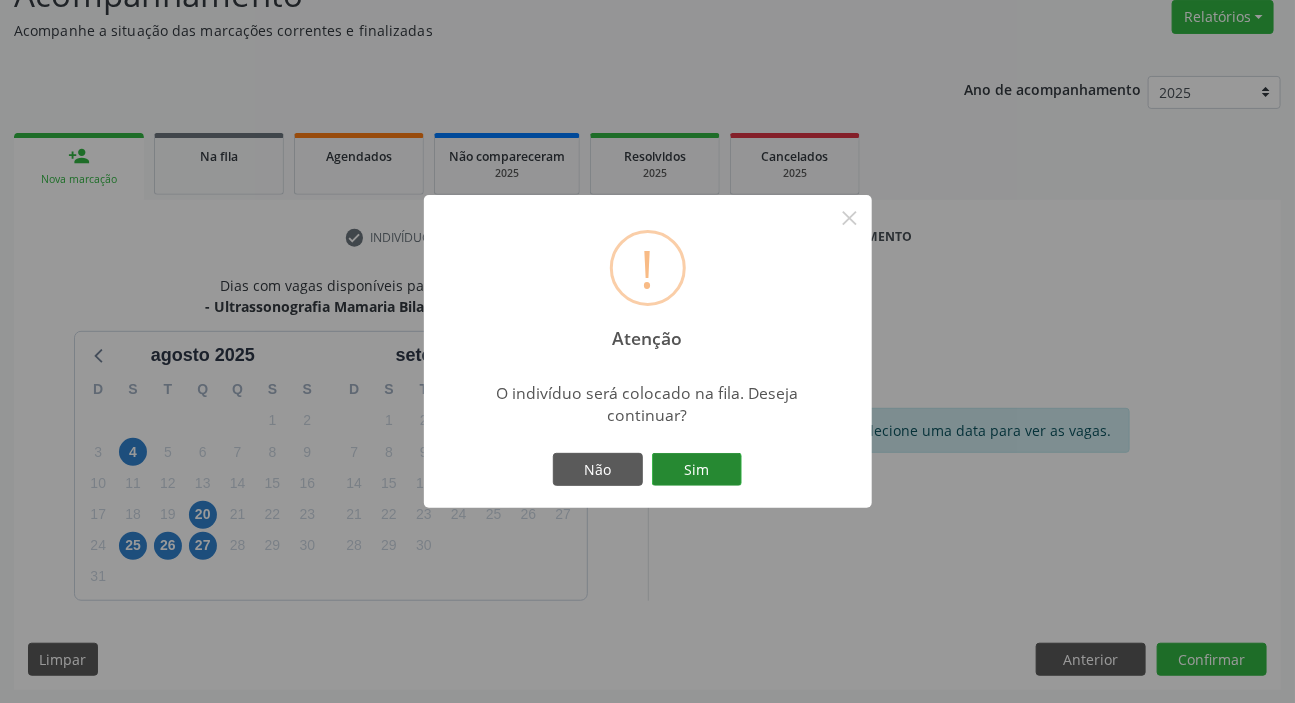 click on "Sim" at bounding box center [697, 470] 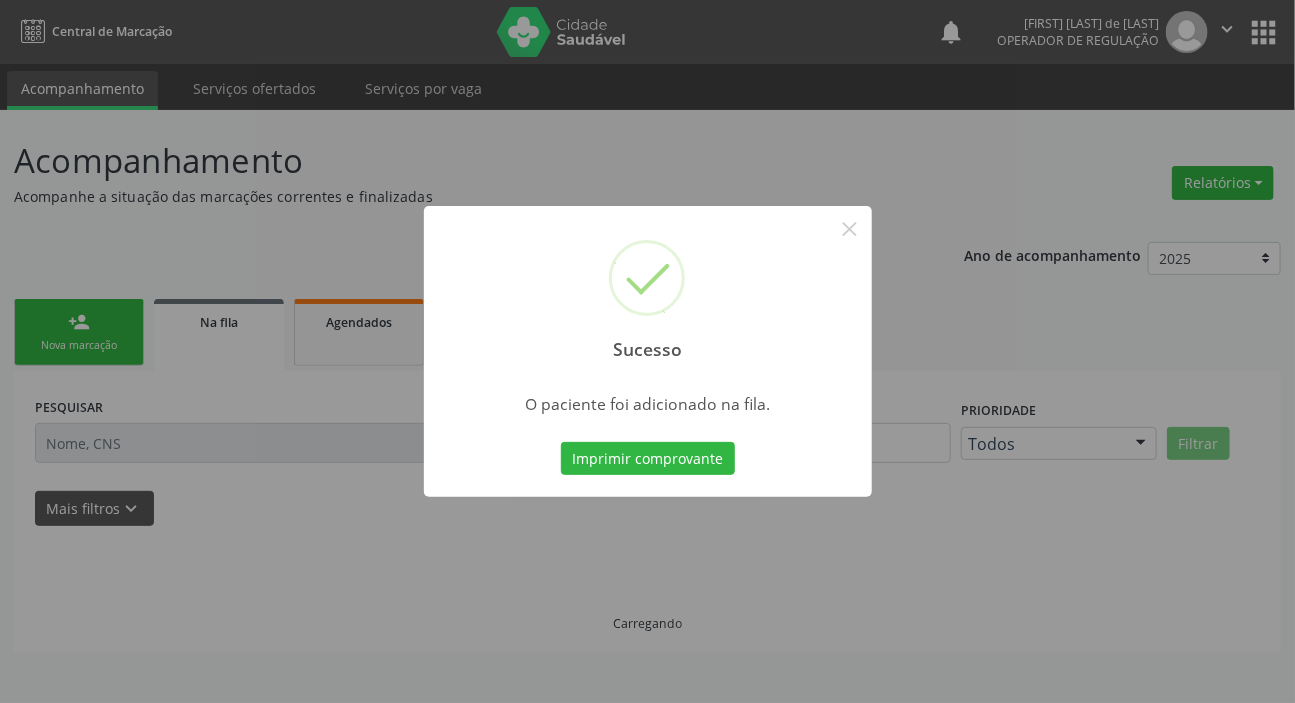 scroll, scrollTop: 0, scrollLeft: 0, axis: both 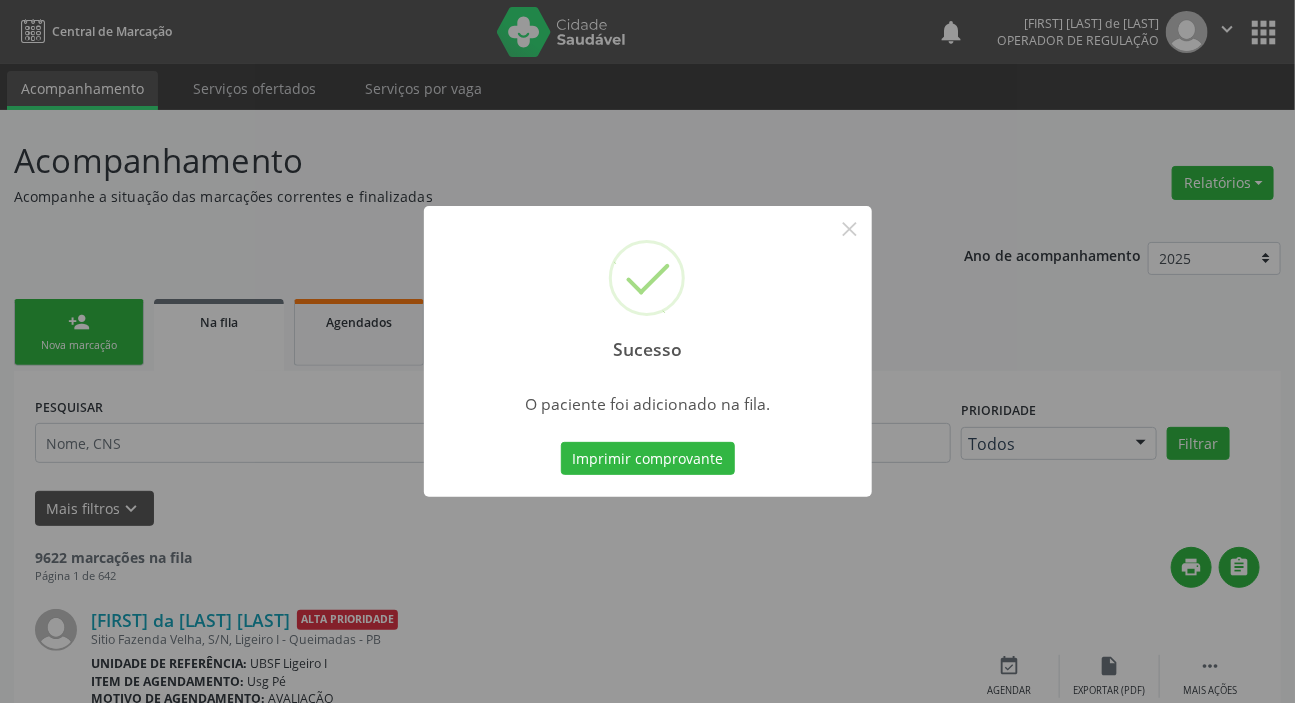 click on "Sucesso × O paciente foi adicionado na fila. Imprimir comprovante Cancel" at bounding box center (647, 351) 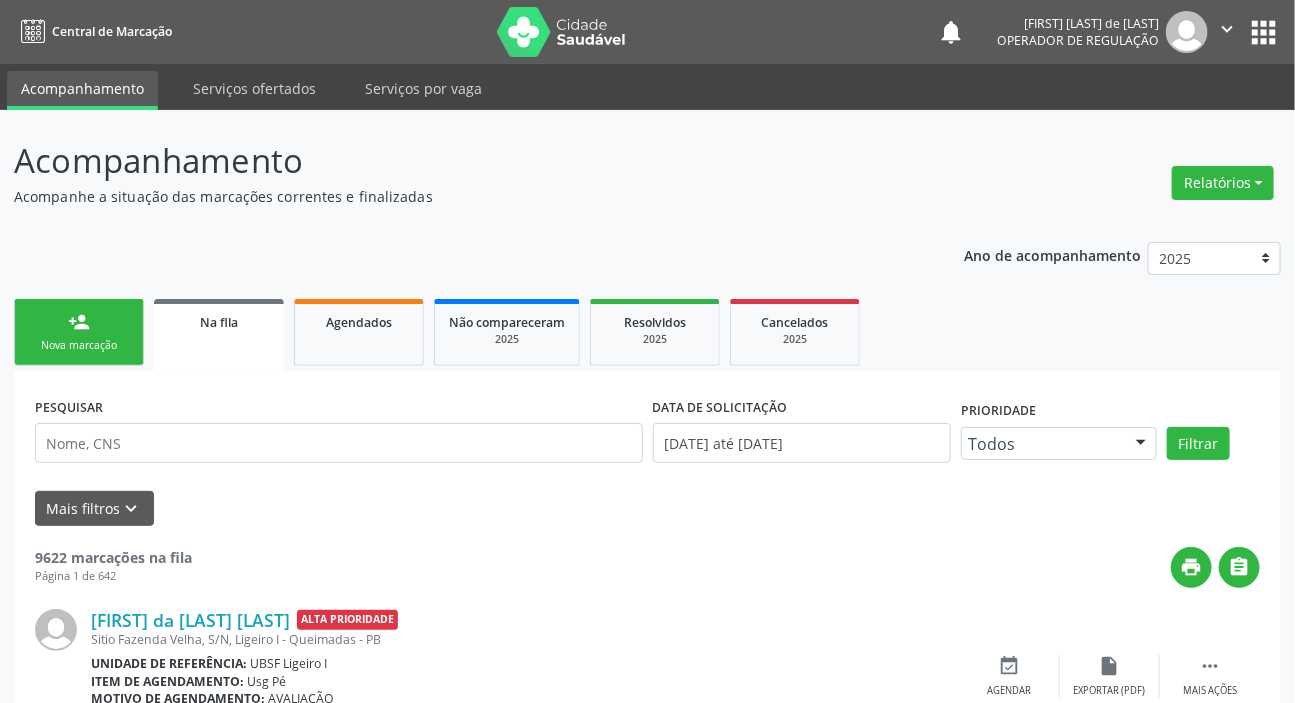 click on "person_add
Nova marcação" at bounding box center (79, 332) 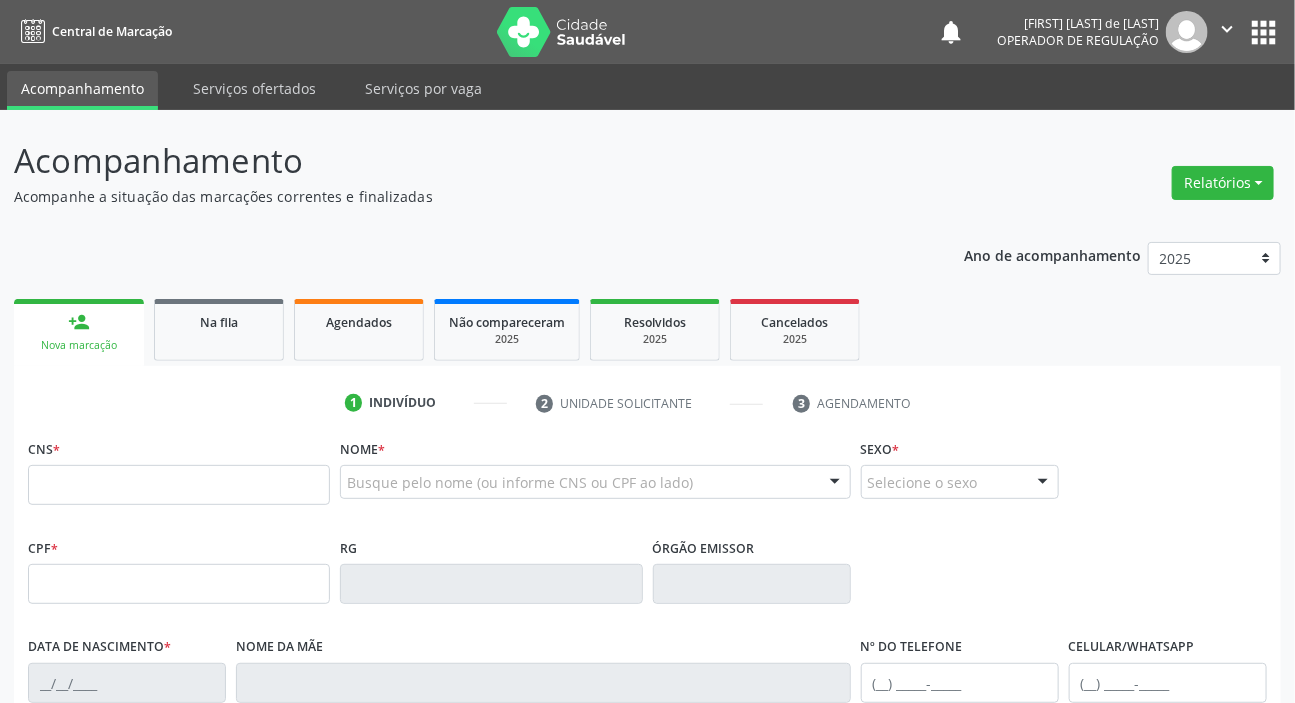 click on "CNS
*" at bounding box center (179, 476) 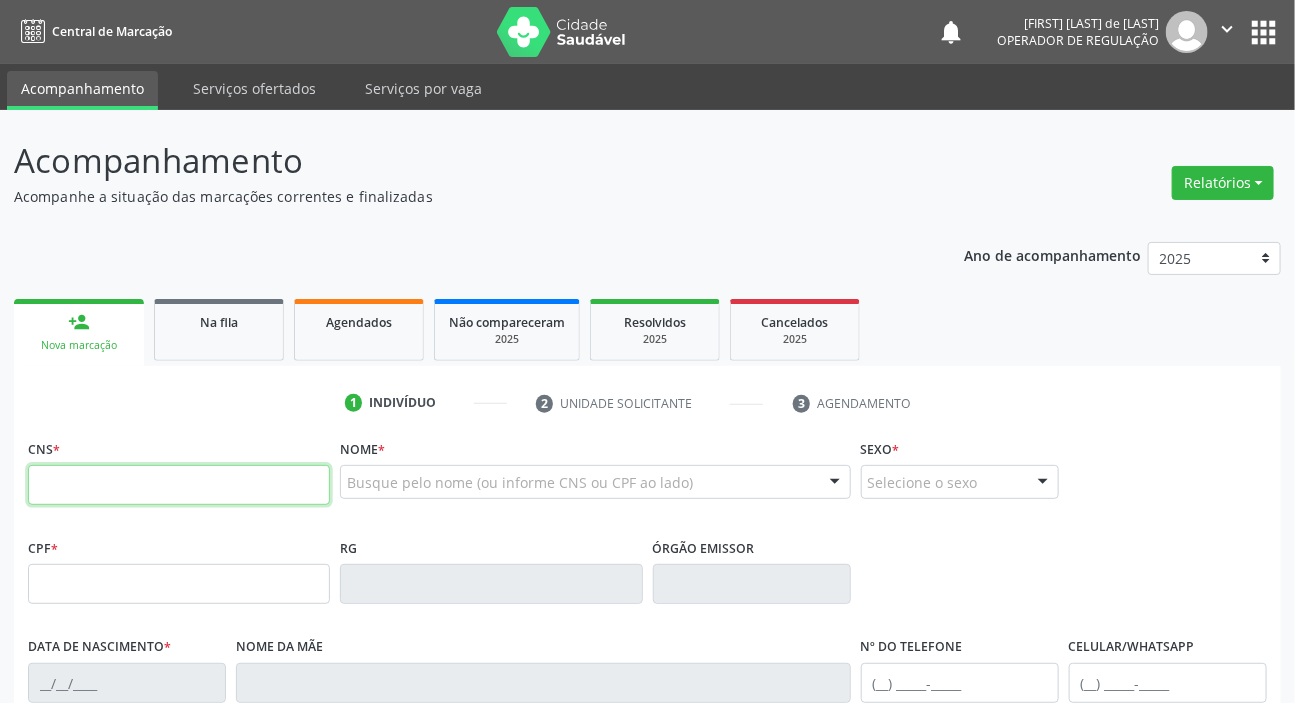 click at bounding box center [179, 485] 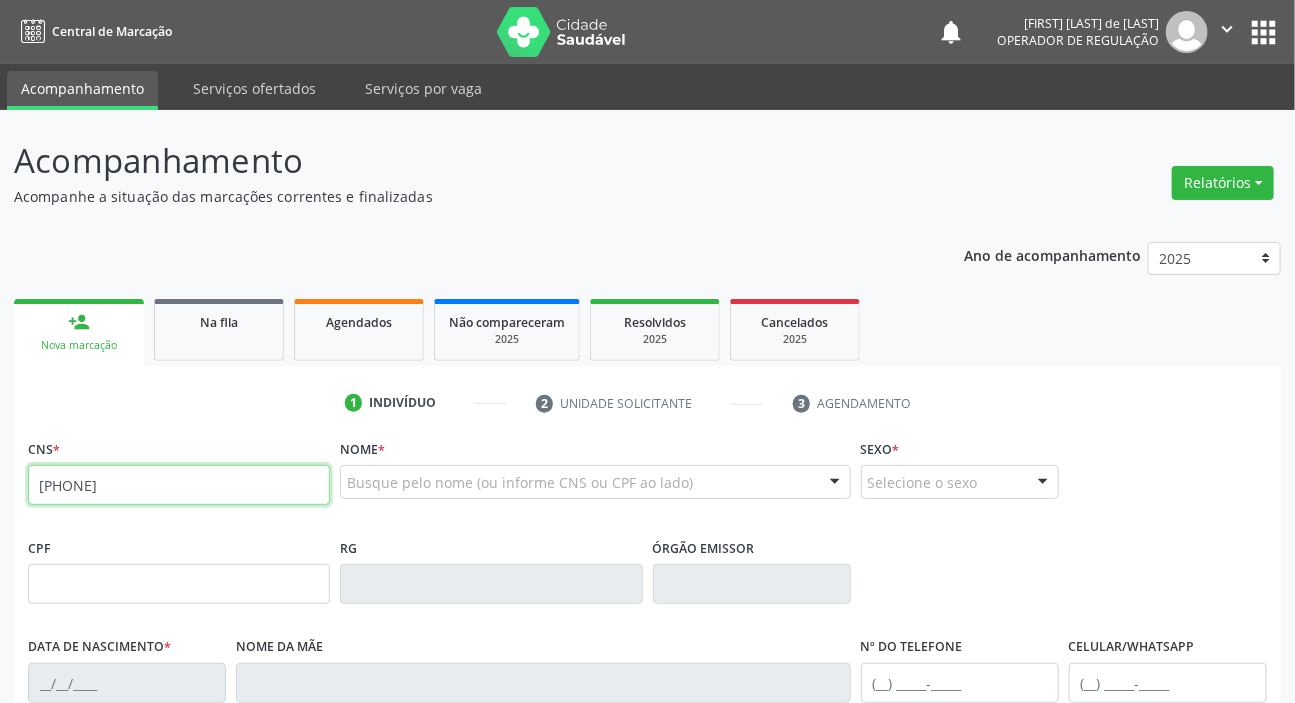type on "[PHONE]" 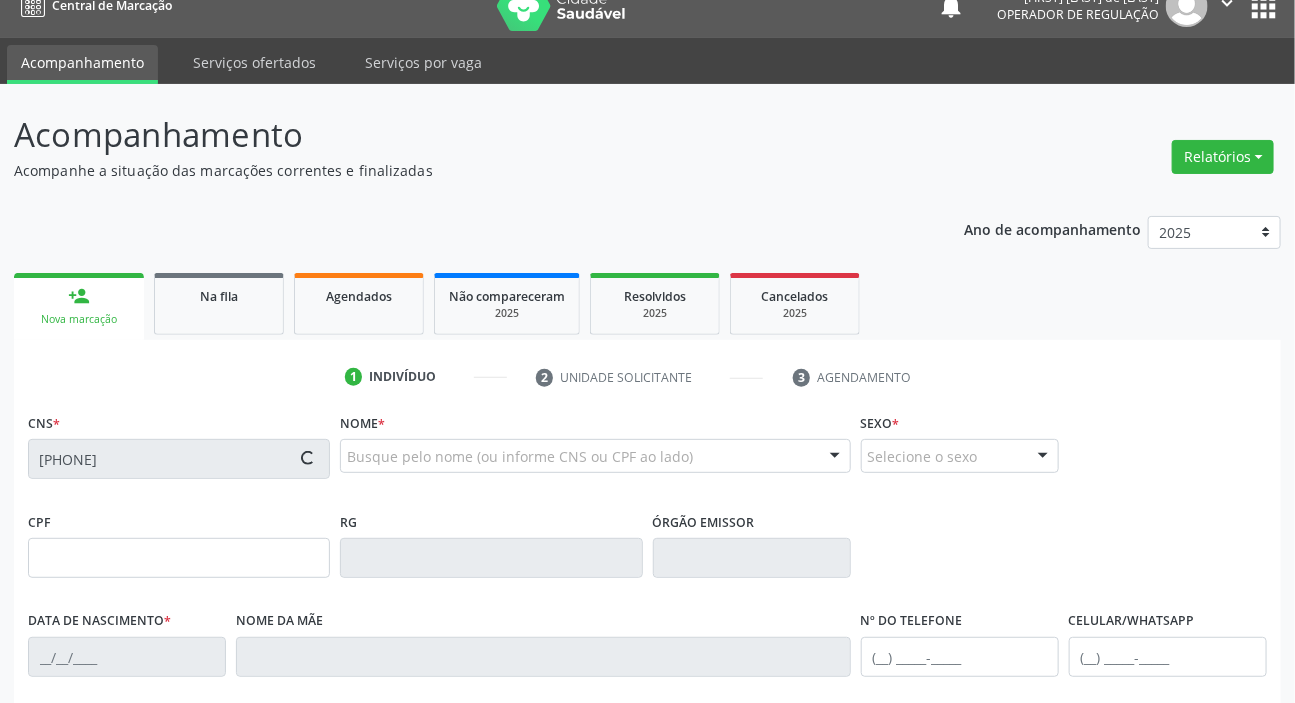 type on "[SSN]" 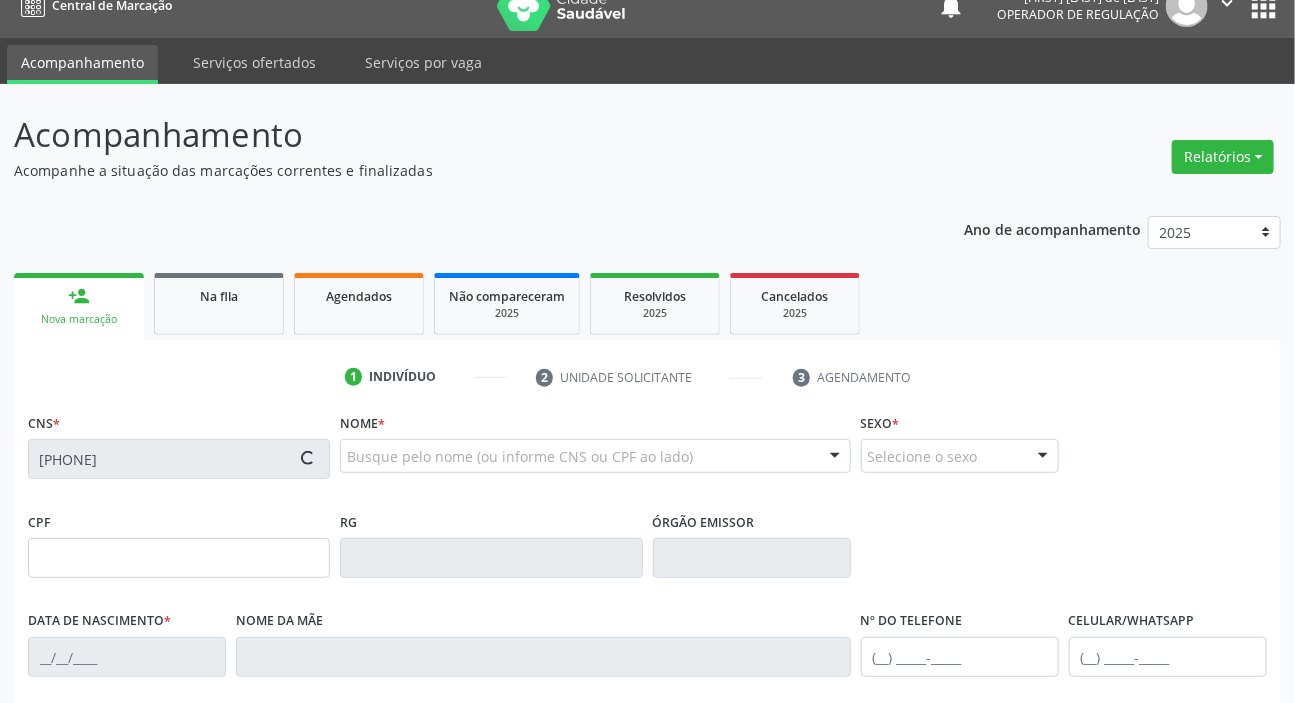 type on "[DATE]" 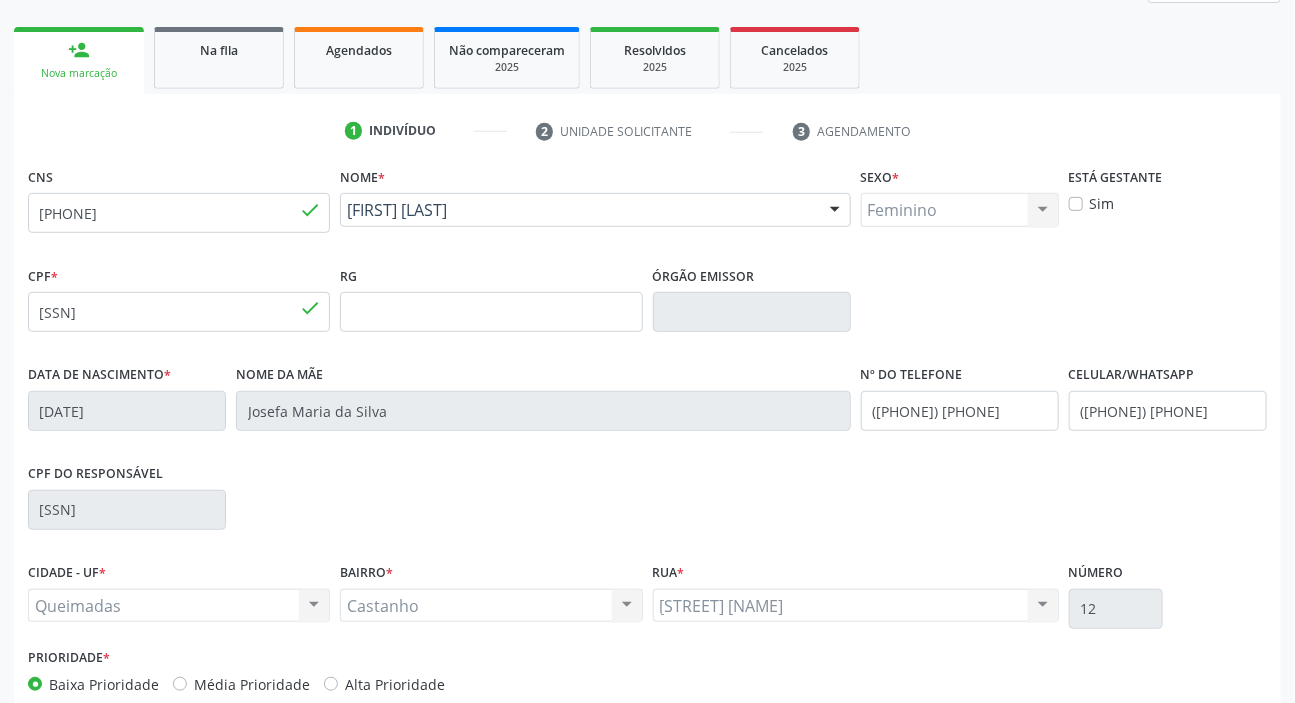 scroll, scrollTop: 380, scrollLeft: 0, axis: vertical 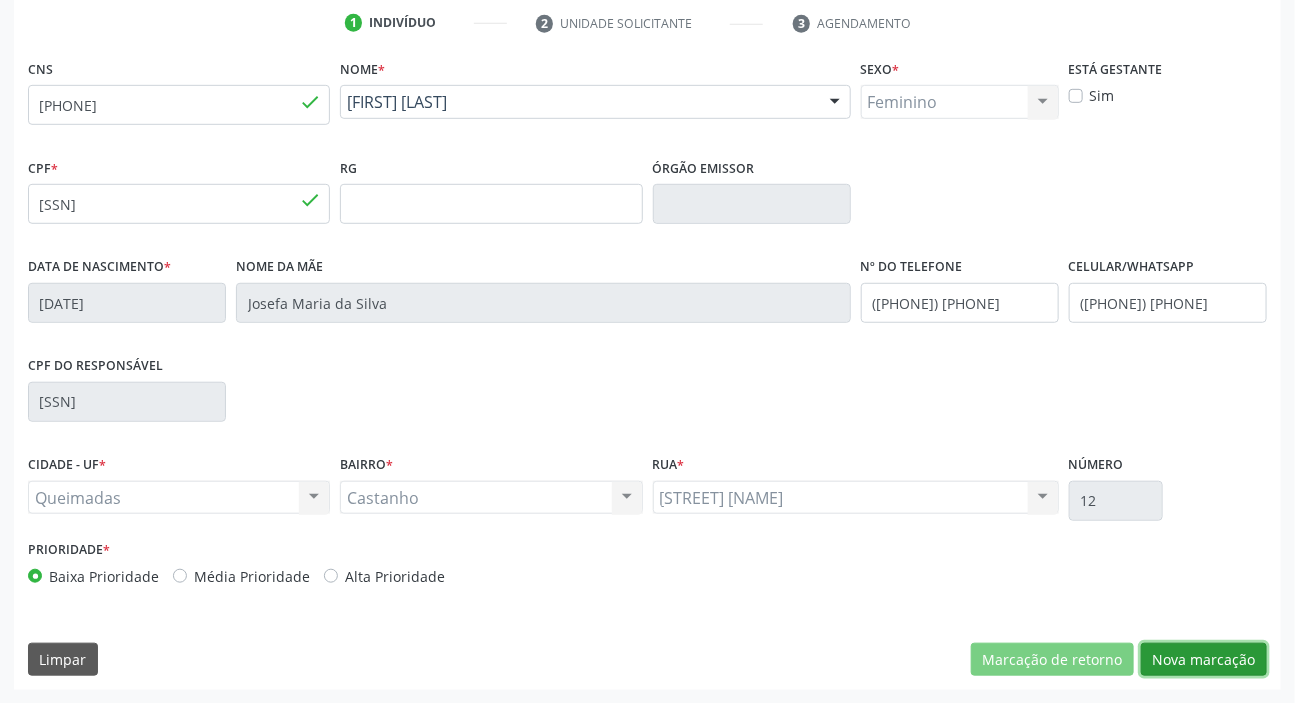 click on "Nova marcação" at bounding box center (1204, 660) 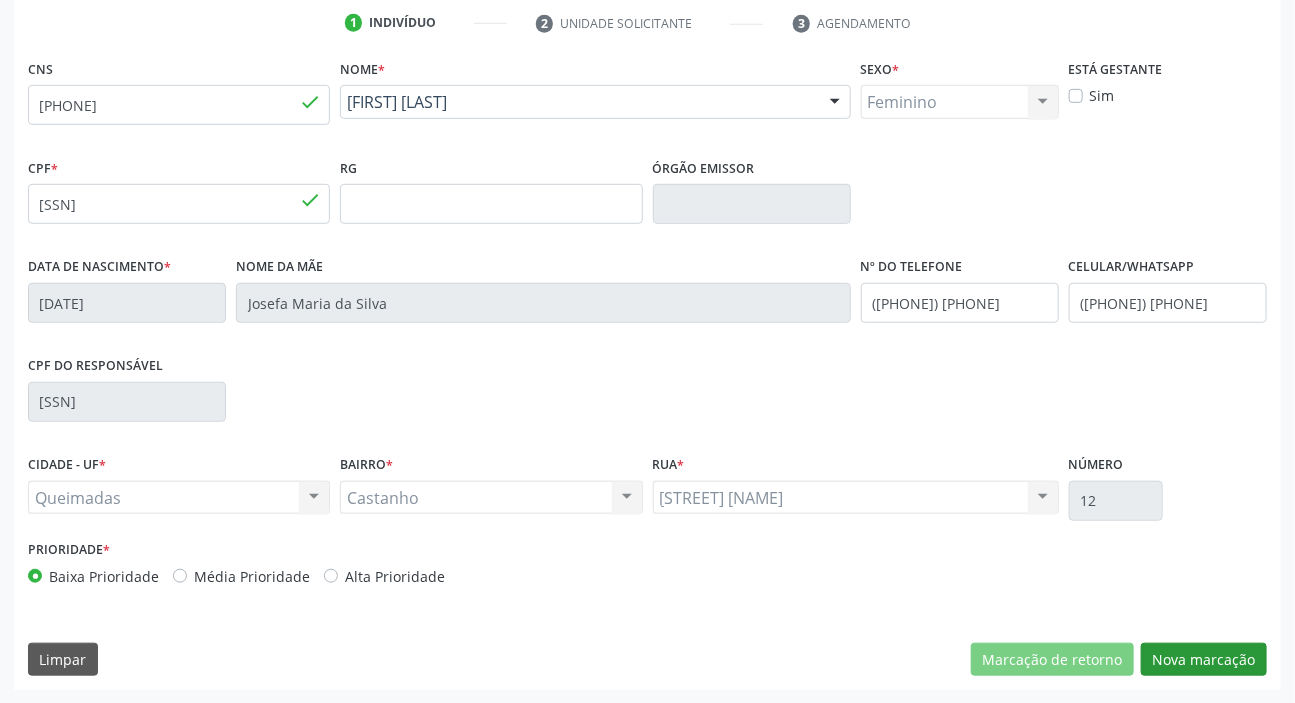 scroll, scrollTop: 201, scrollLeft: 0, axis: vertical 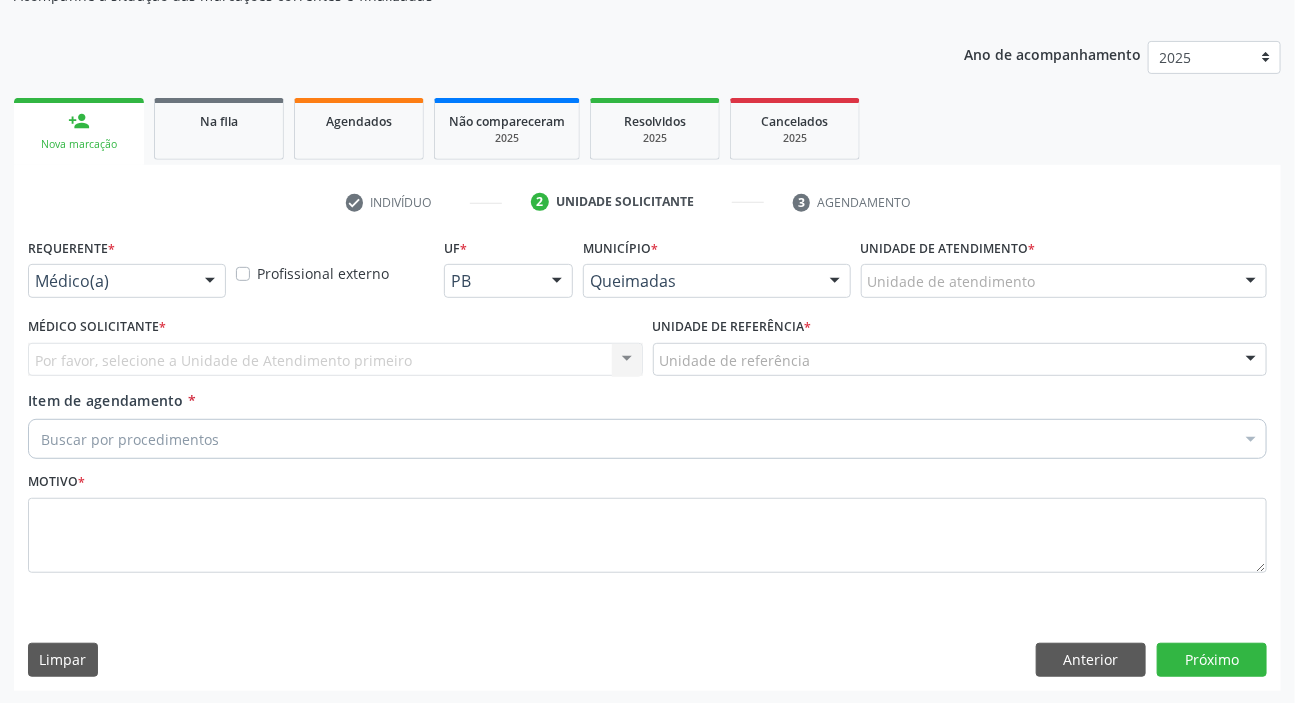 click on "Médico(a)" at bounding box center (127, 281) 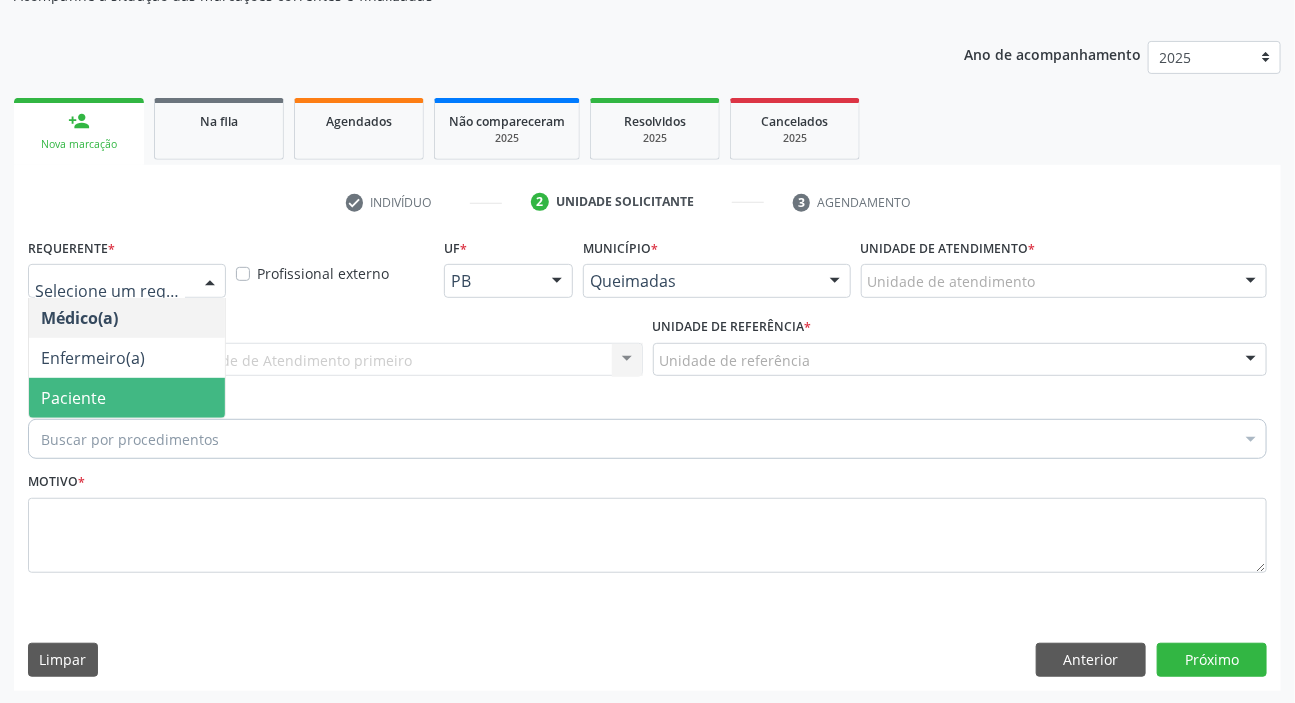click on "Paciente" at bounding box center (73, 398) 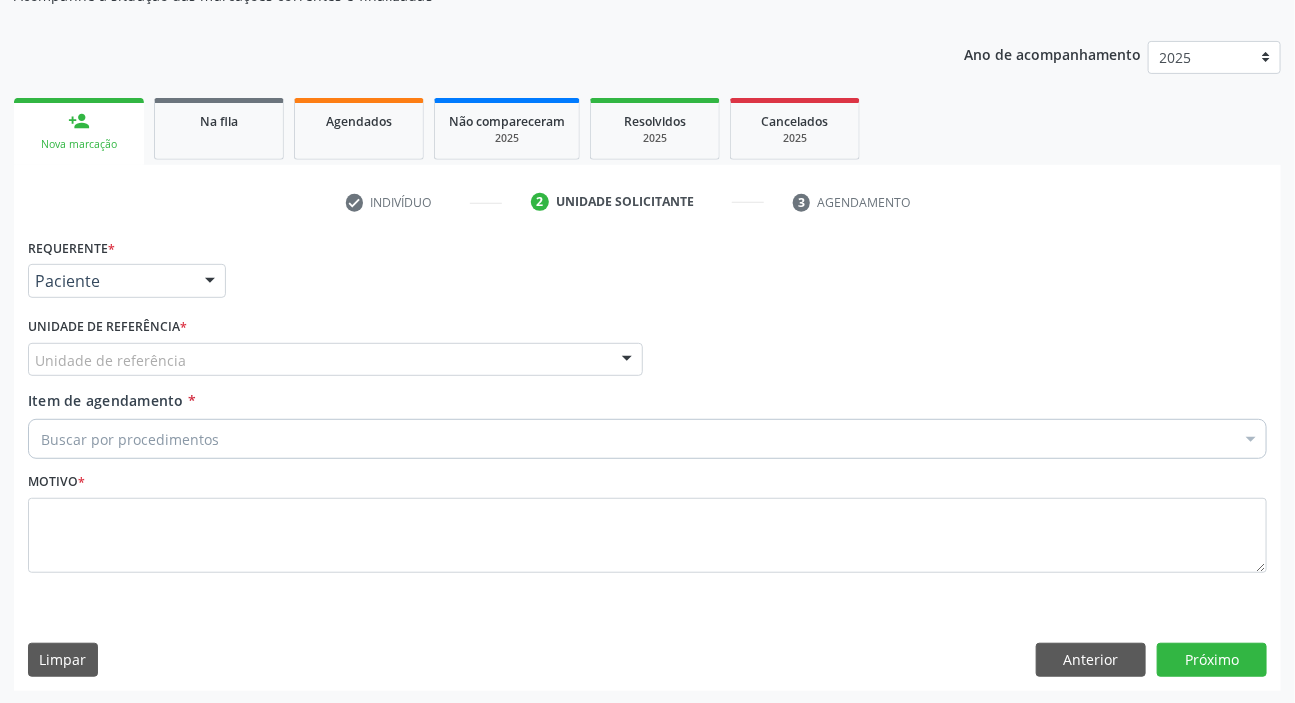 click on "Unidade de referência
*" at bounding box center (107, 327) 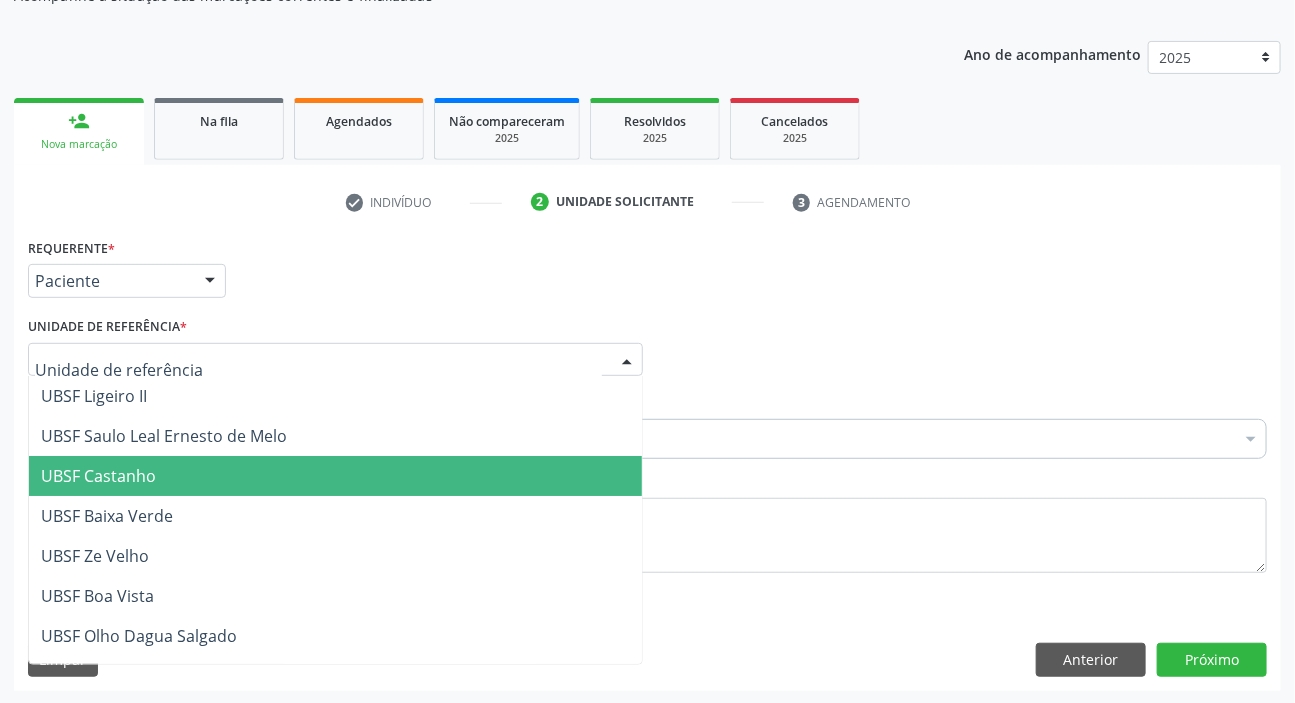 click on "UBSF Castanho" at bounding box center (98, 476) 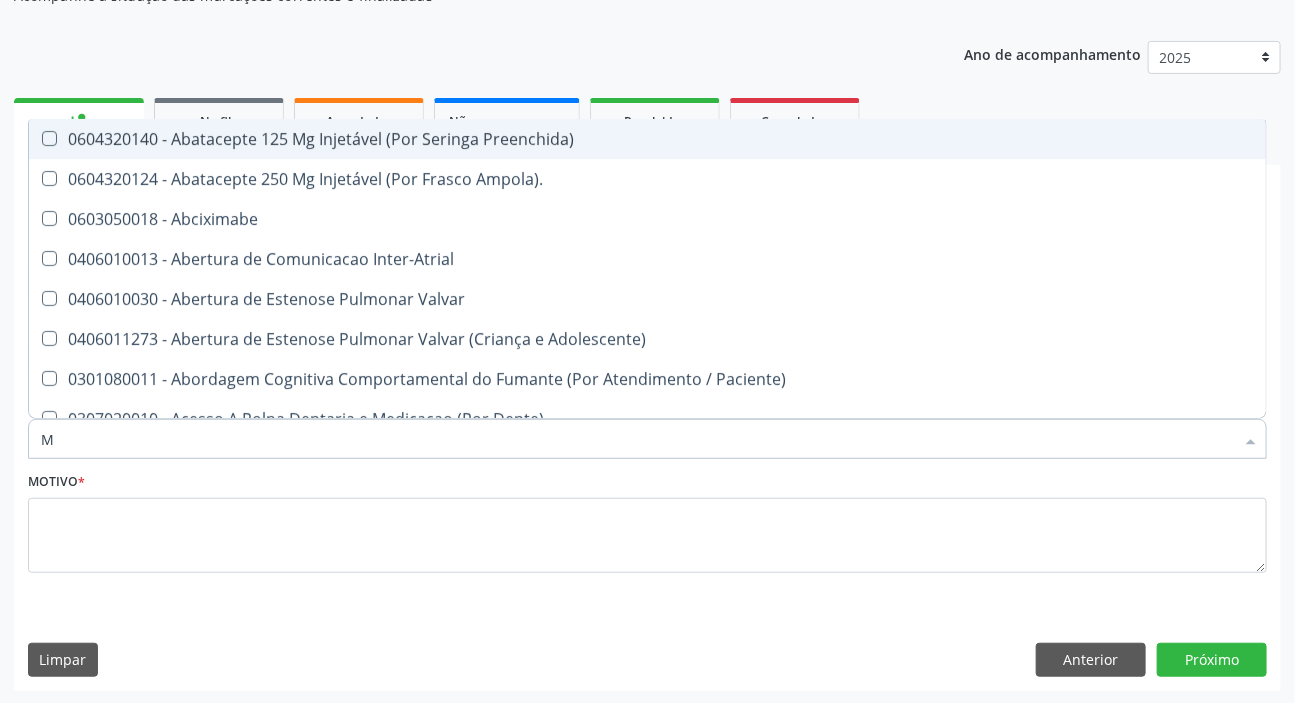 type on "MAMARIA BILATERAL" 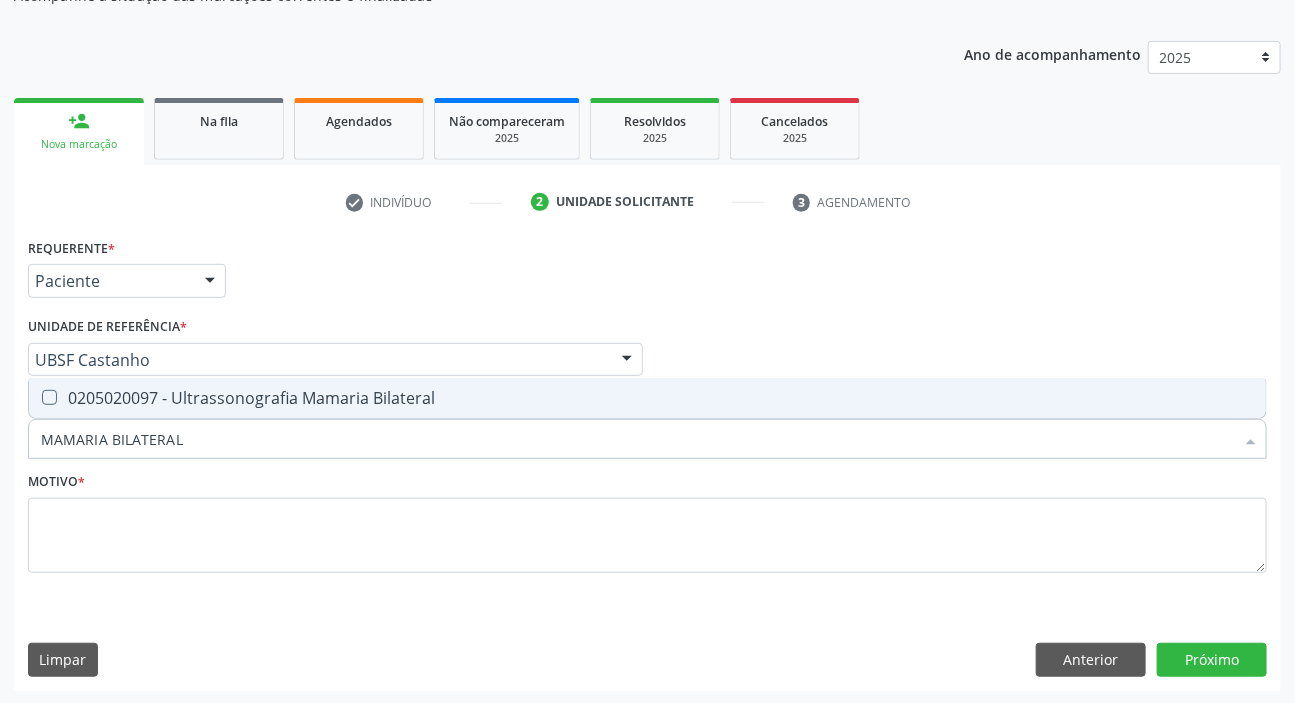 click on "0205020097 - Ultrassonografia Mamaria Bilateral" at bounding box center (647, 398) 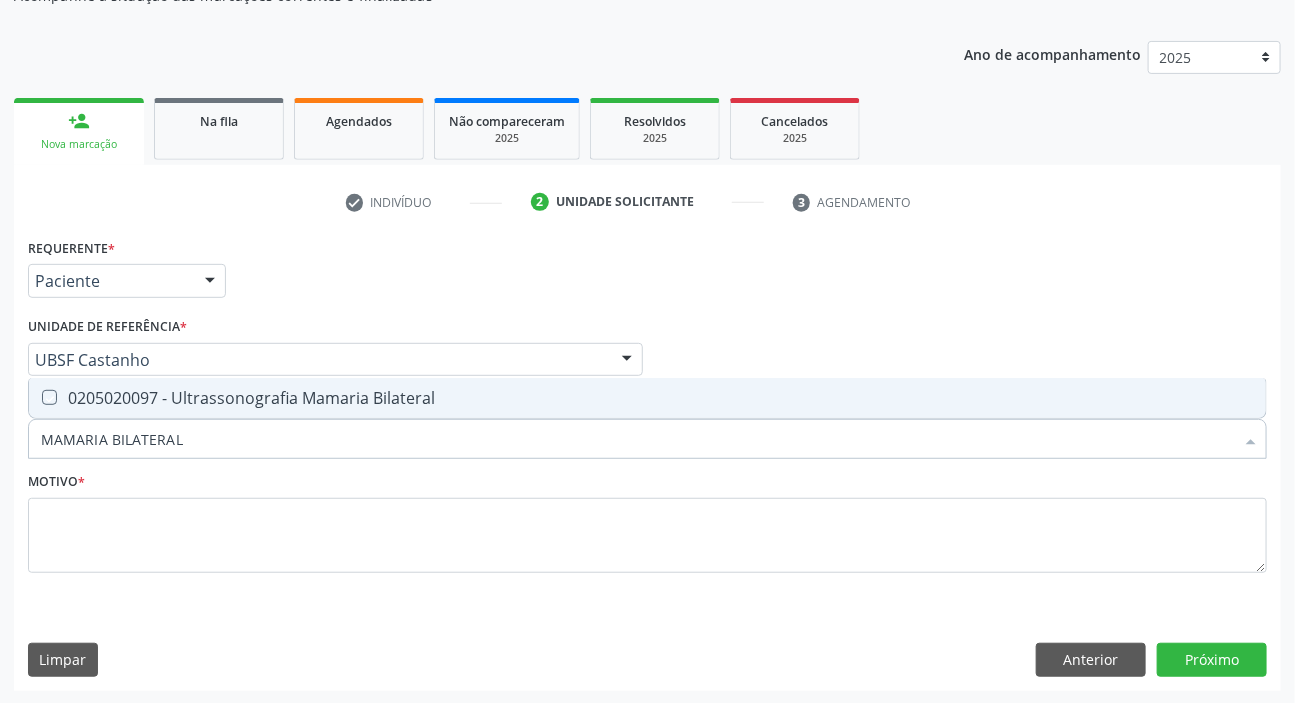 checkbox on "true" 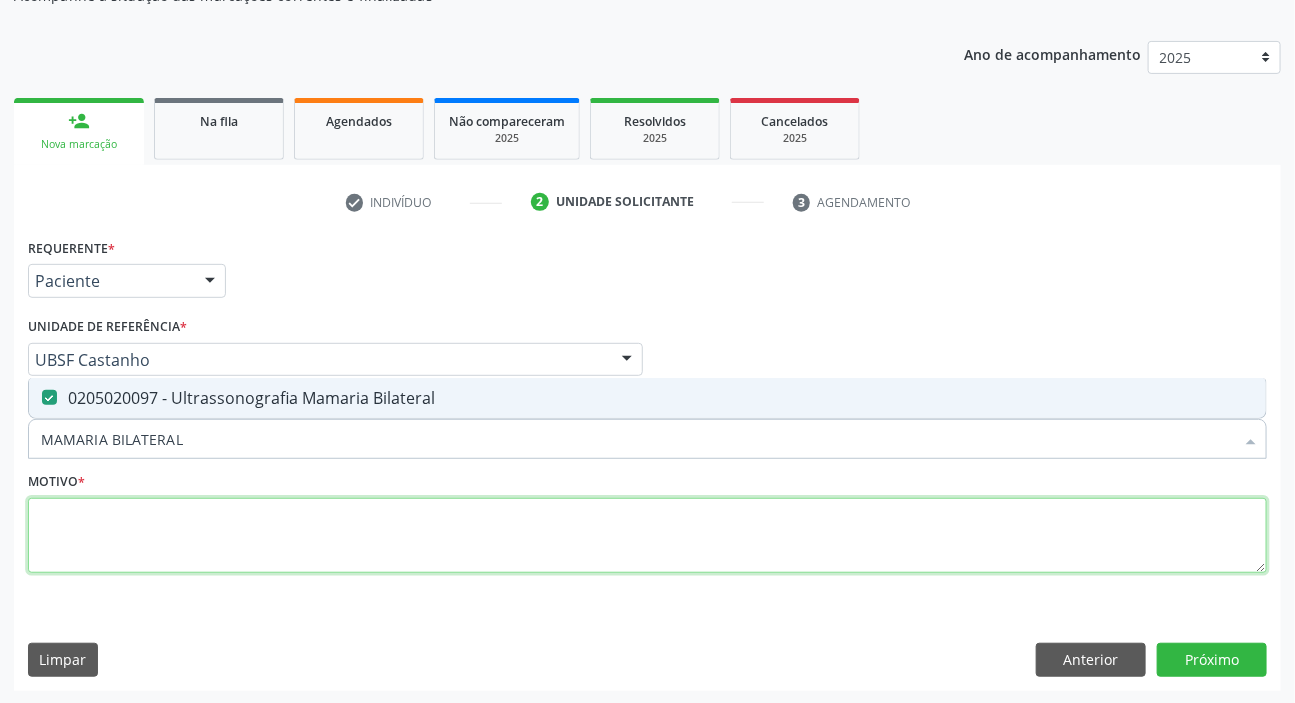 click at bounding box center (647, 536) 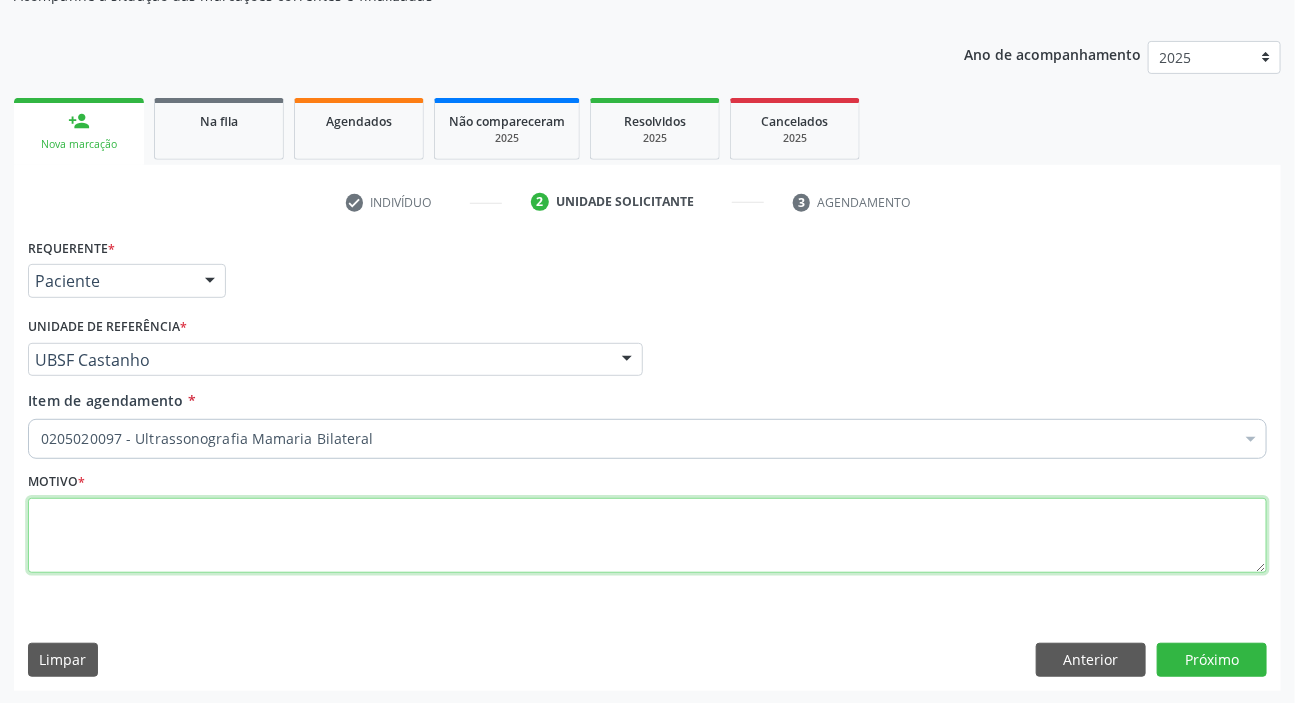 paste on "ROTINA" 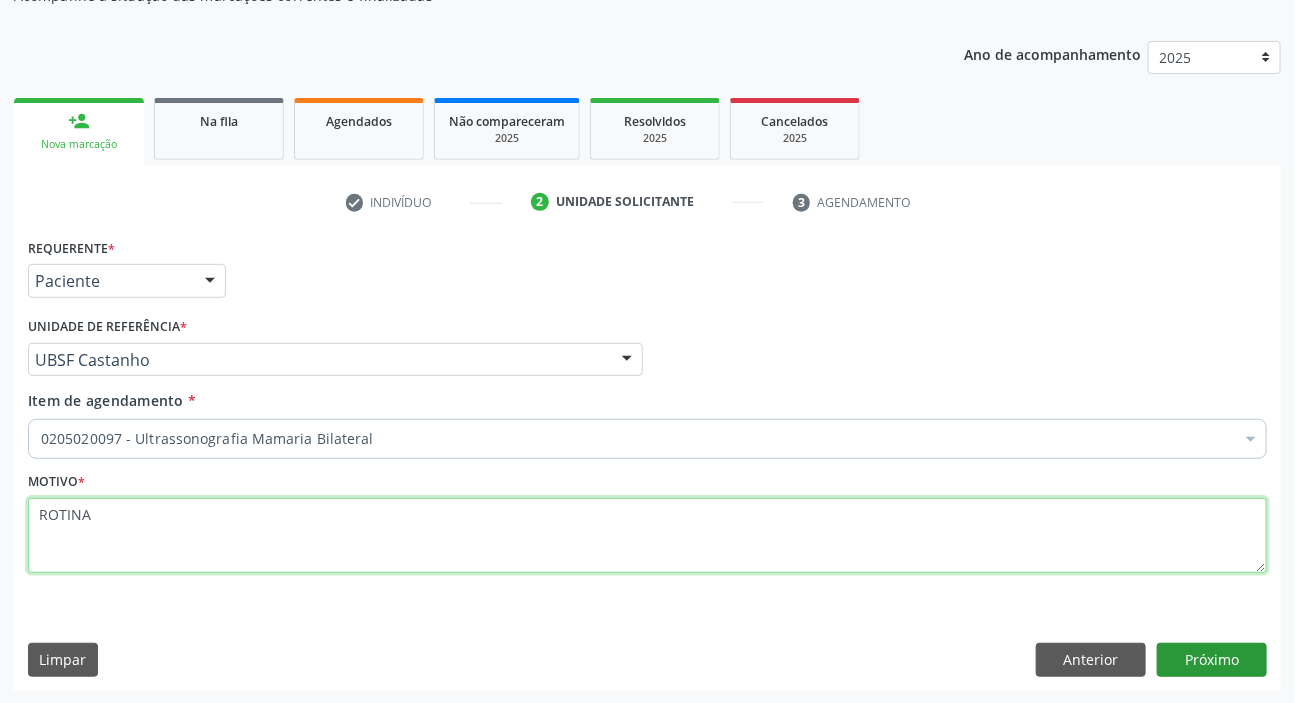 type on "ROTINA" 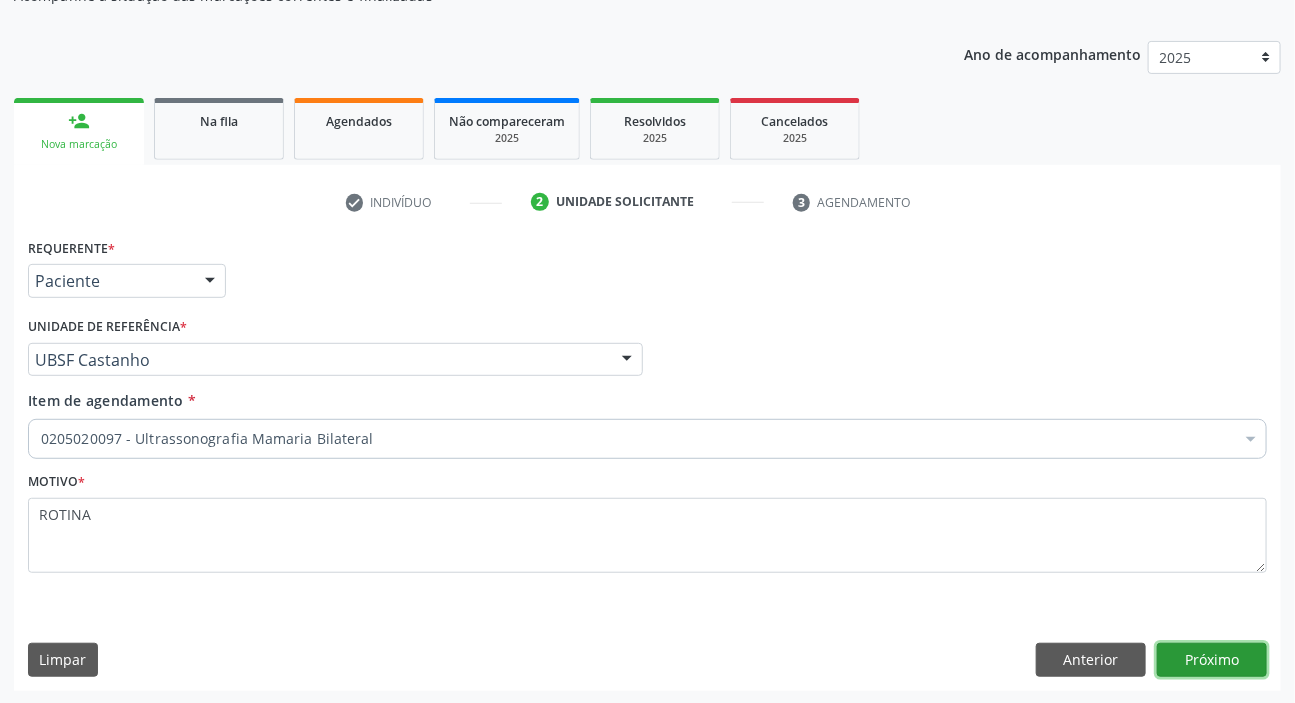 click on "Próximo" at bounding box center (1212, 660) 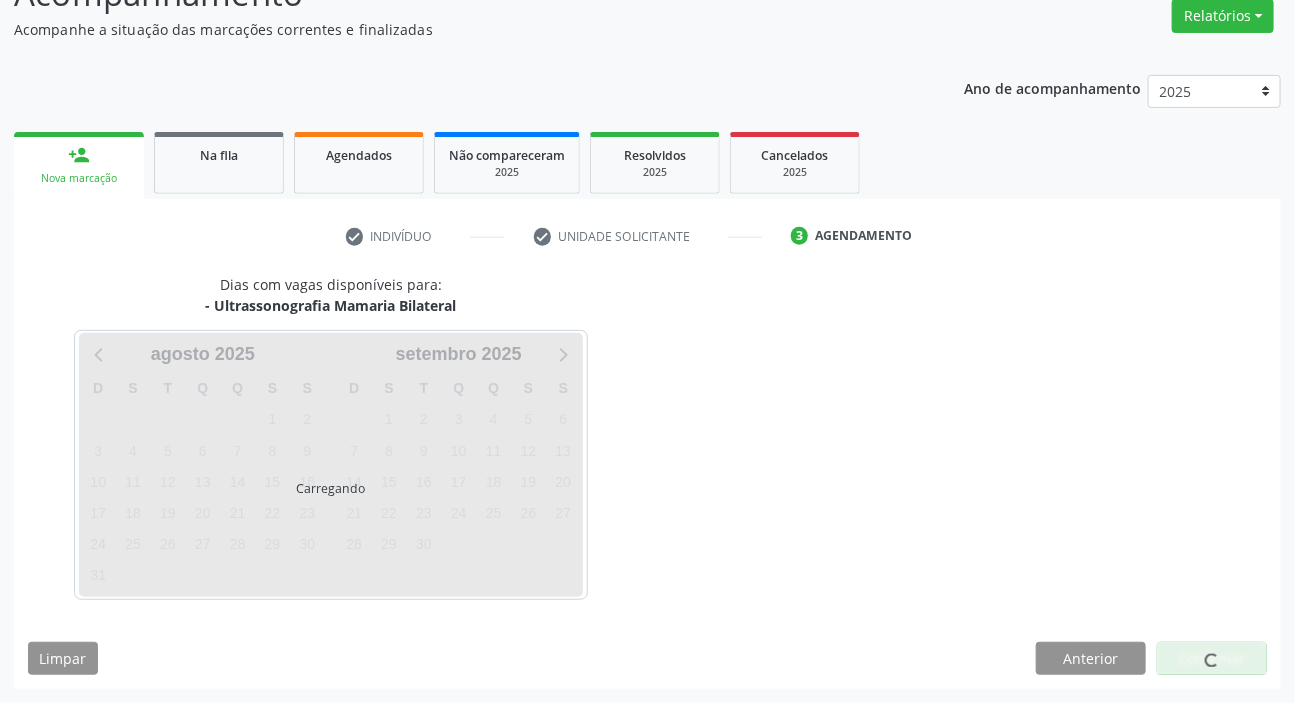 scroll, scrollTop: 166, scrollLeft: 0, axis: vertical 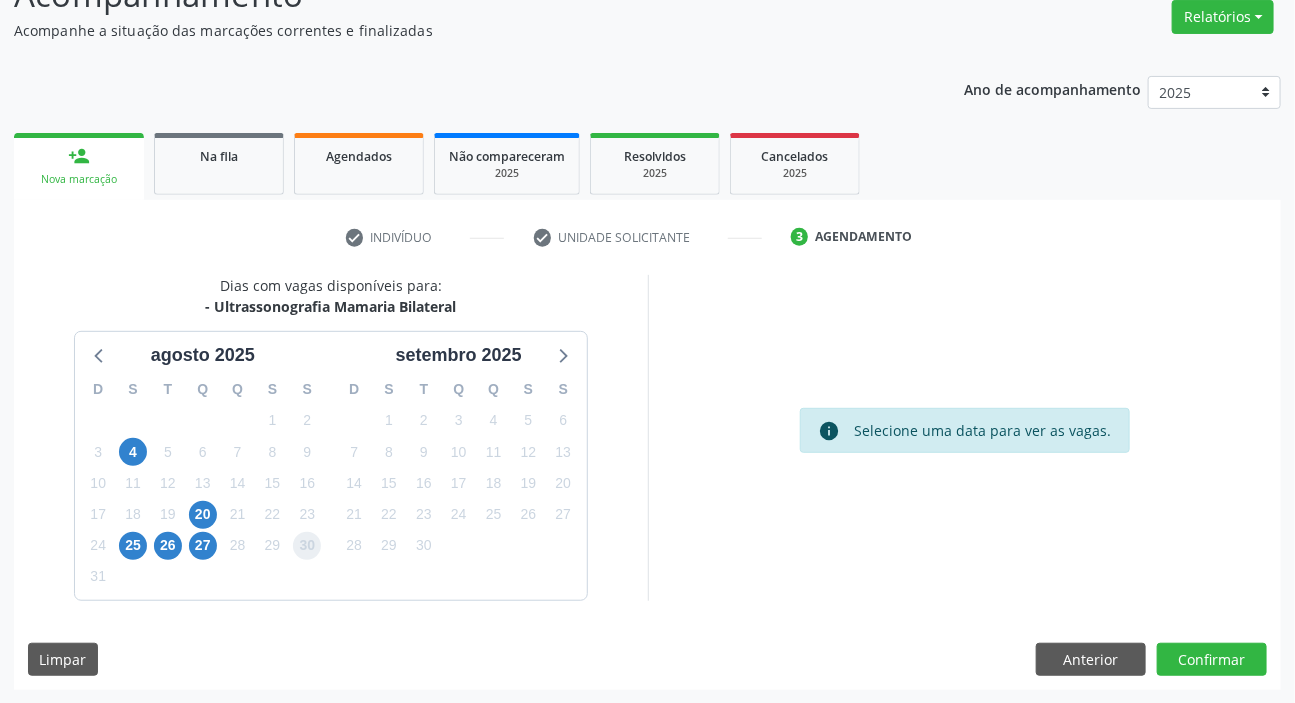 click on "30" at bounding box center (307, 546) 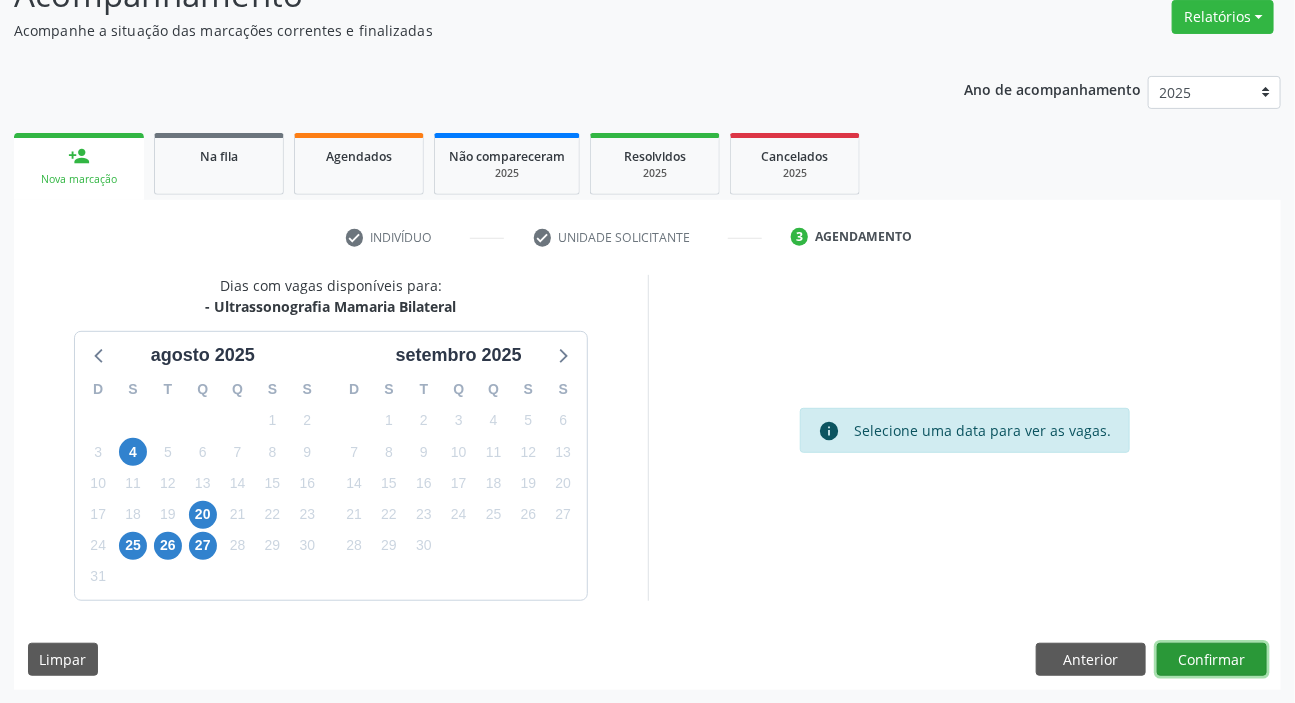 click on "Dias com vagas disponíveis para:
- Ultrassonografia Mamaria Bilateral
[MONTH] [YEAR] D S T Q Q S S 27 28 29 30 31 1 2 3 4 5 6 7 8 9 10 11 12 13 14 15 16 17 18 19 20 21 22 23 24 25 26 27 28 29 30 31 1 2 3 4 5 6 [MONTH] [YEAR] D S T Q Q S S 31 1 2 3 4 5 6 7 8 9 10 11 12 13 14 15 16 17 18 19 20 21 22 23 24 25 26 27 28 29 30 1 2 3 4 5 6 7 8 9 10 11
info
Selecione uma data para ver as vagas.
Limpar
Anterior
Confirmar" at bounding box center (647, 482) 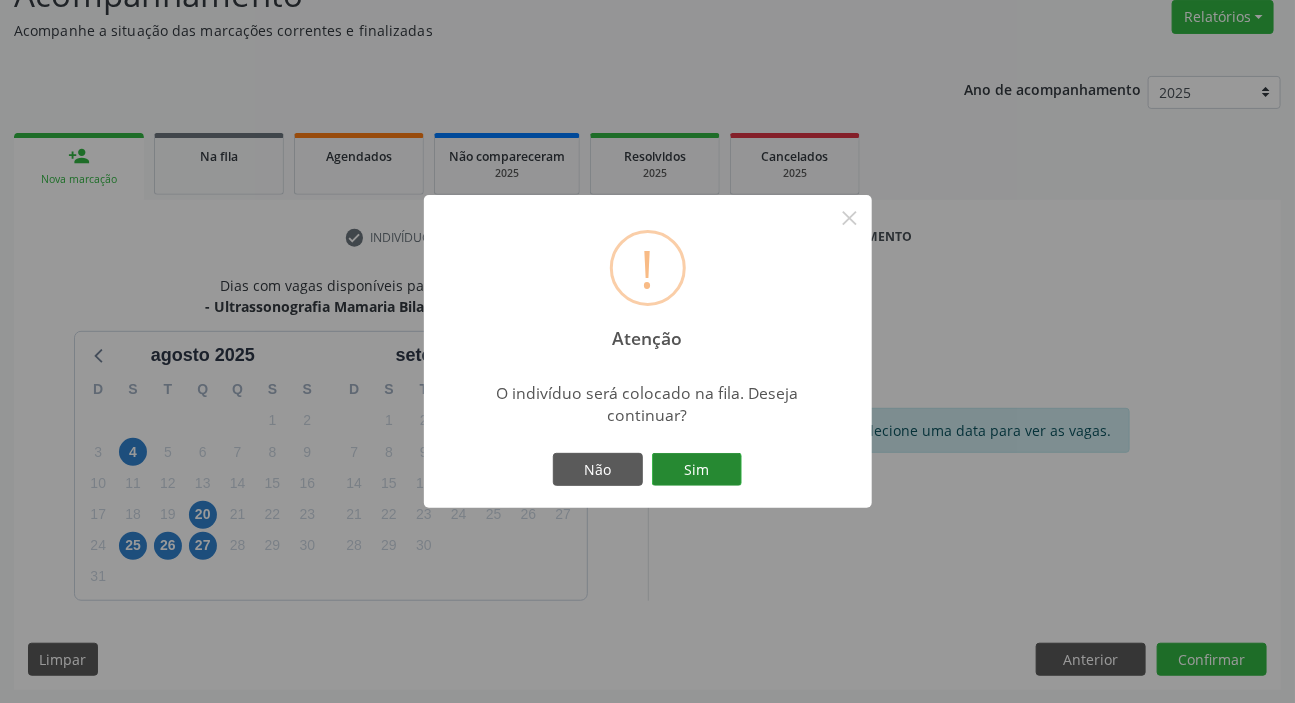 click on "Sim" at bounding box center (697, 470) 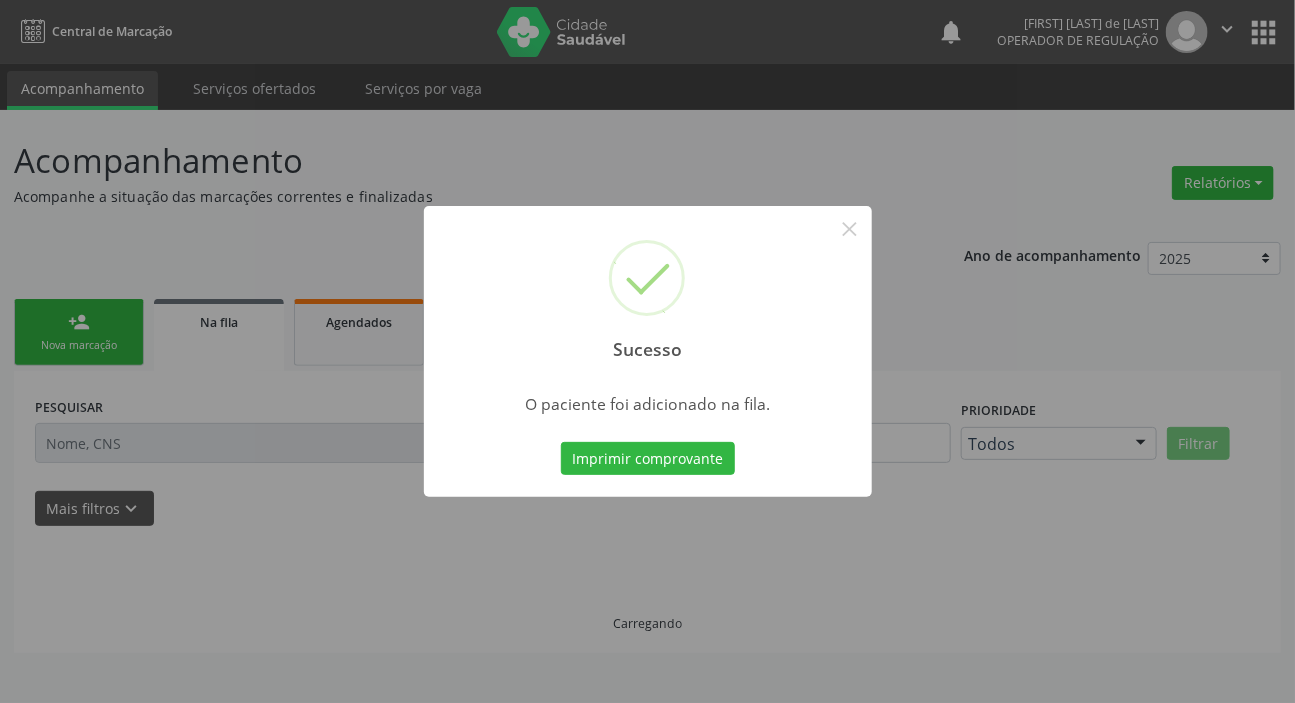 scroll, scrollTop: 0, scrollLeft: 0, axis: both 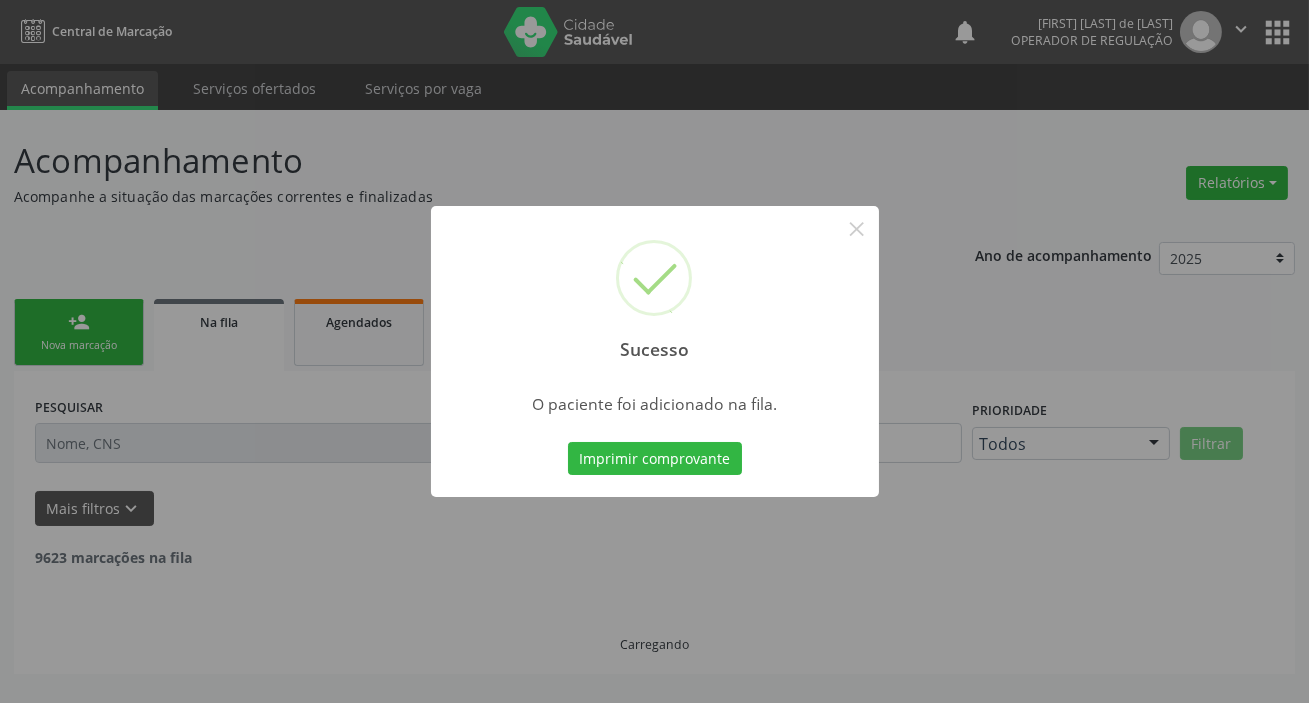 click on "Sucesso × O paciente foi adicionado na fila. Imprimir comprovante Cancel" at bounding box center [654, 351] 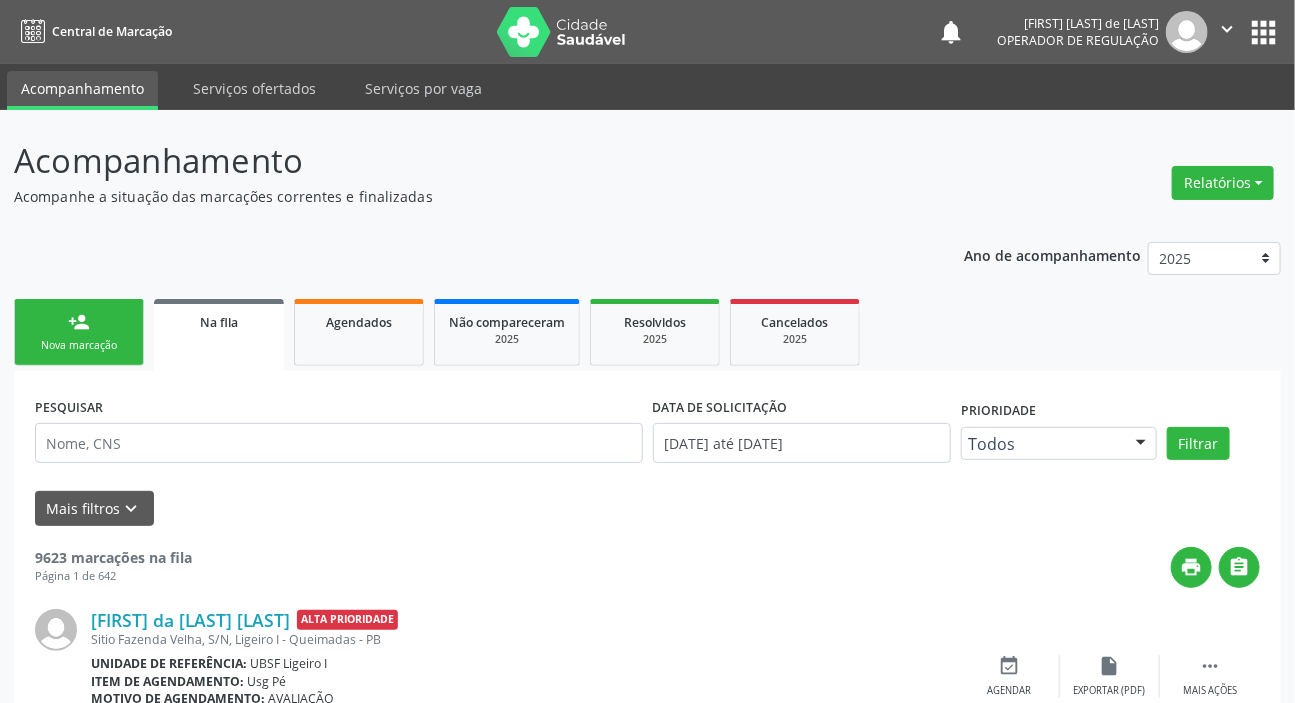 click on "person_add" at bounding box center (79, 322) 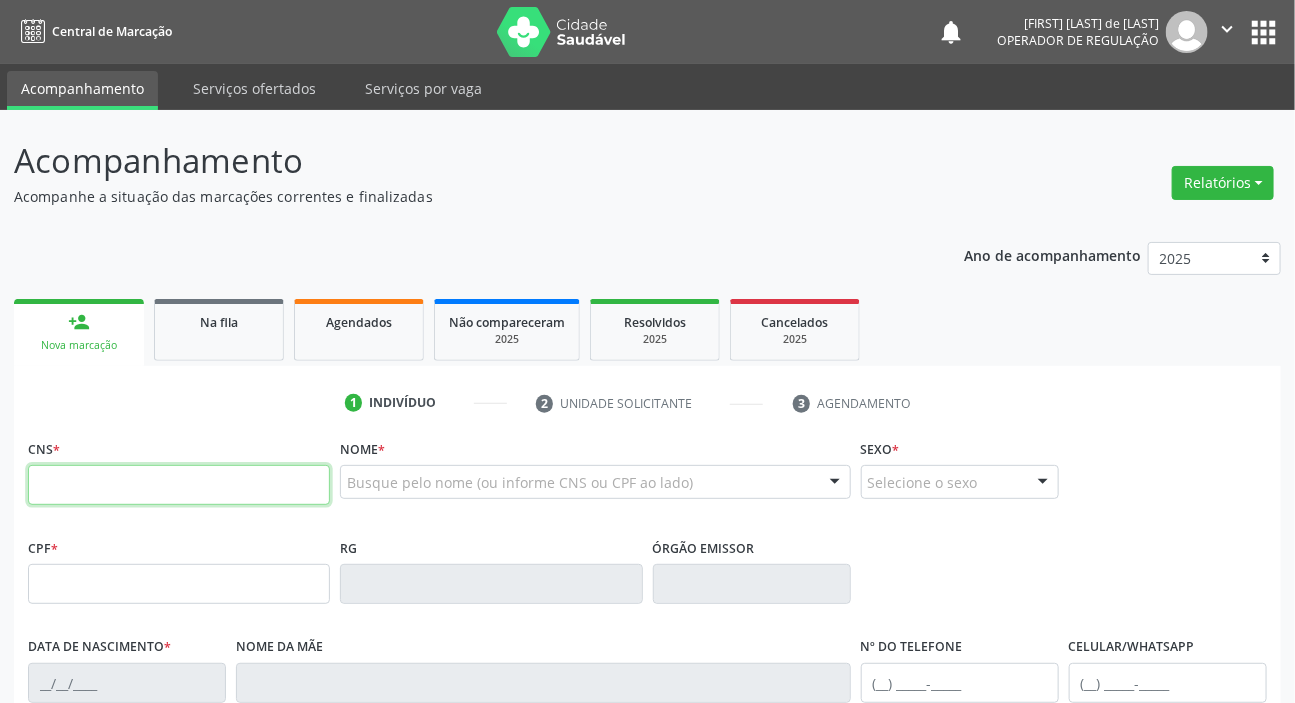 click at bounding box center [179, 485] 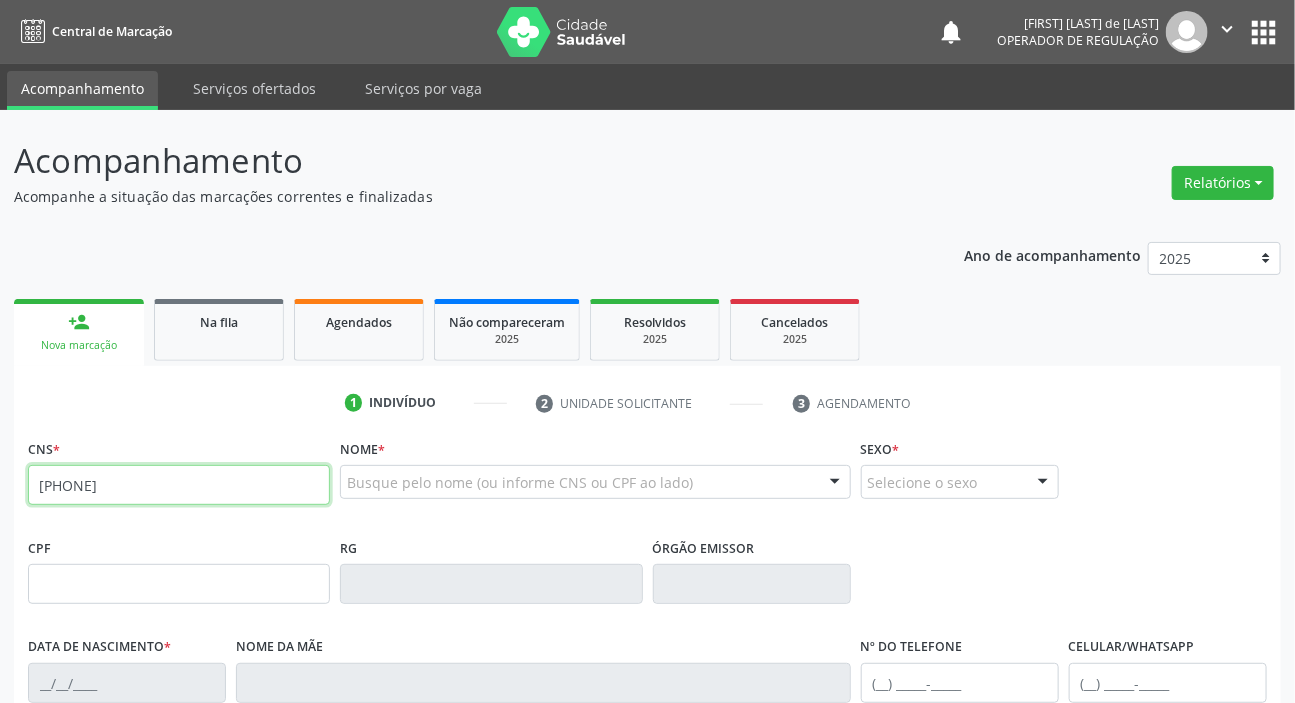 type on "[PHONE]" 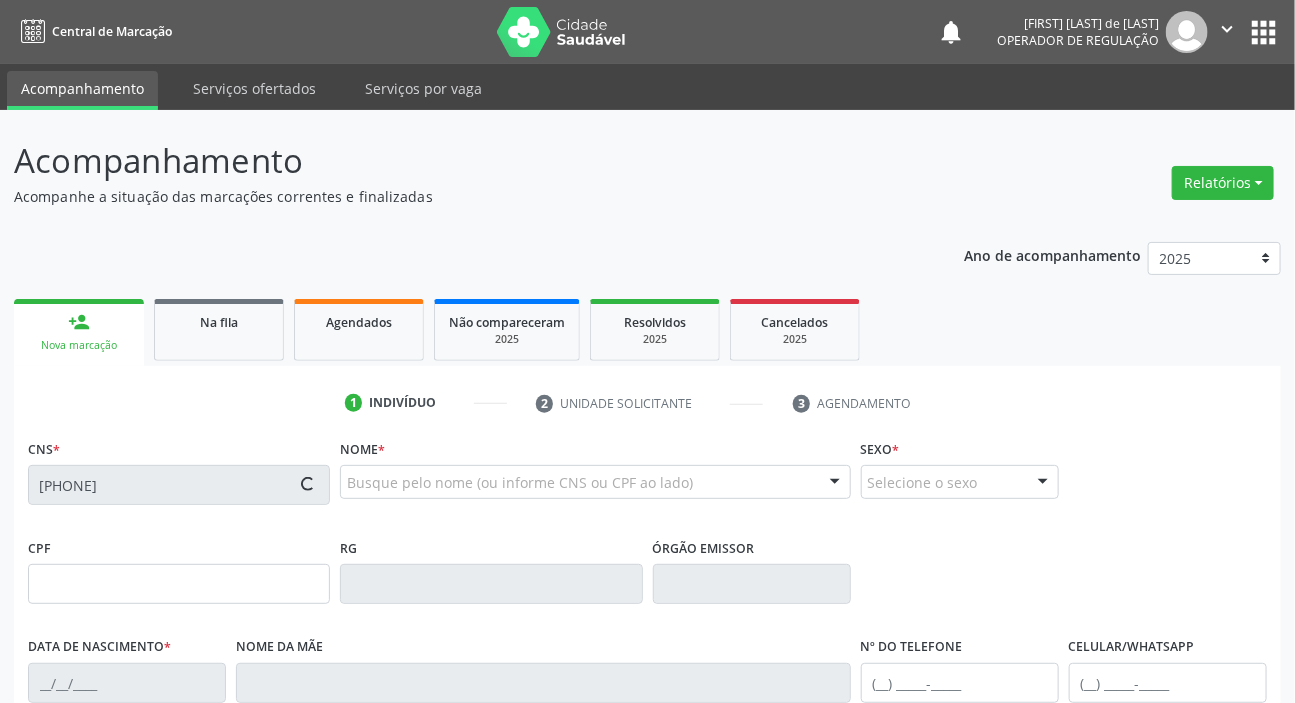 type on "[SSN]" 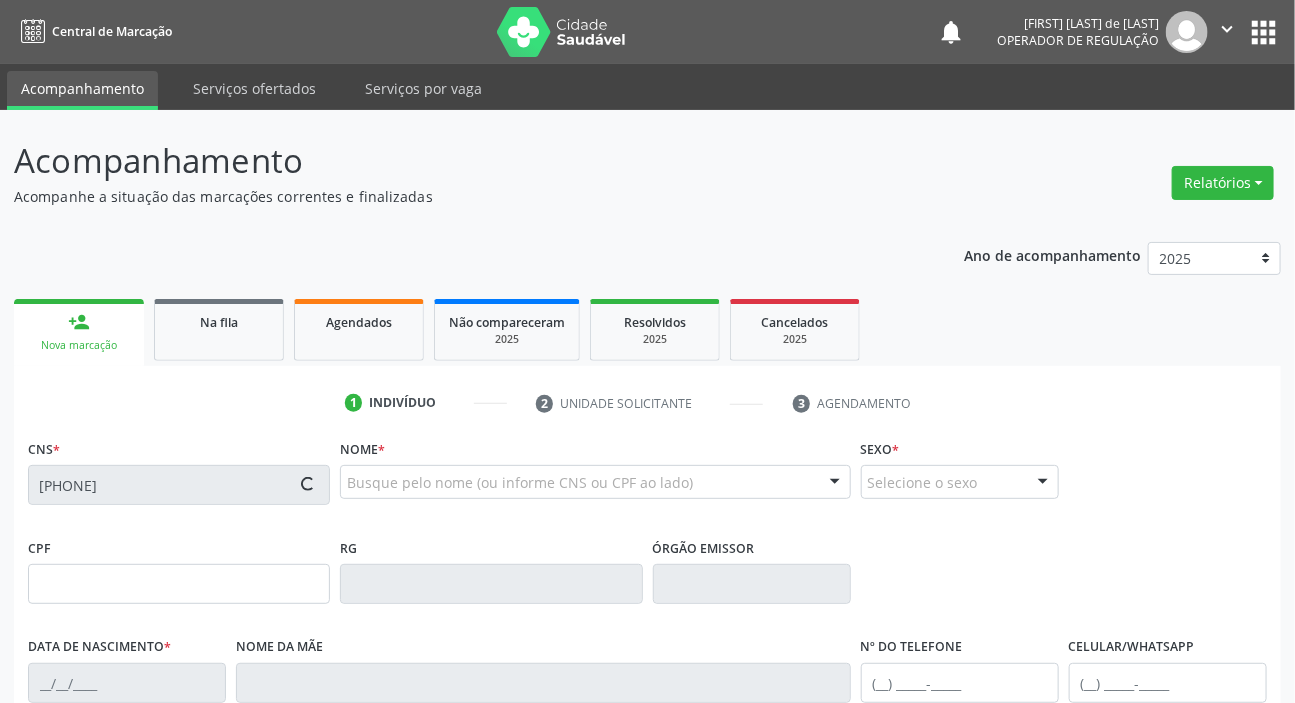 type on "[DATE]" 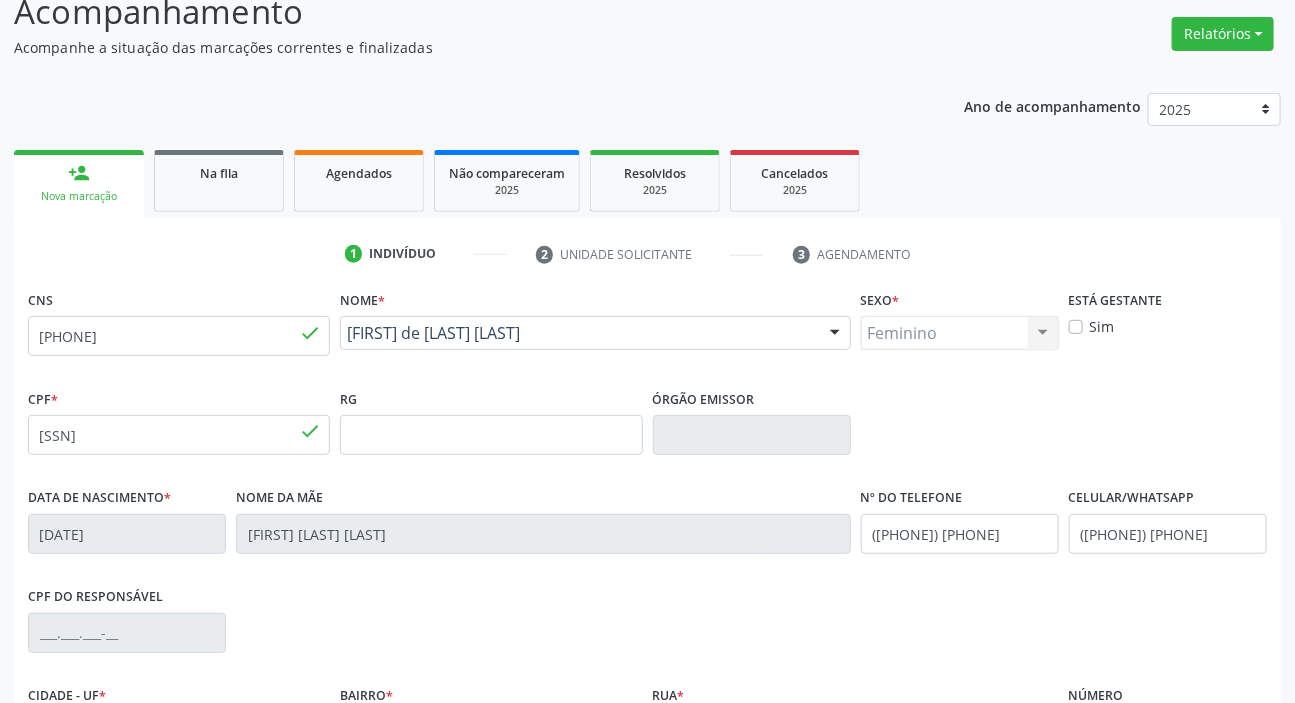 scroll, scrollTop: 380, scrollLeft: 0, axis: vertical 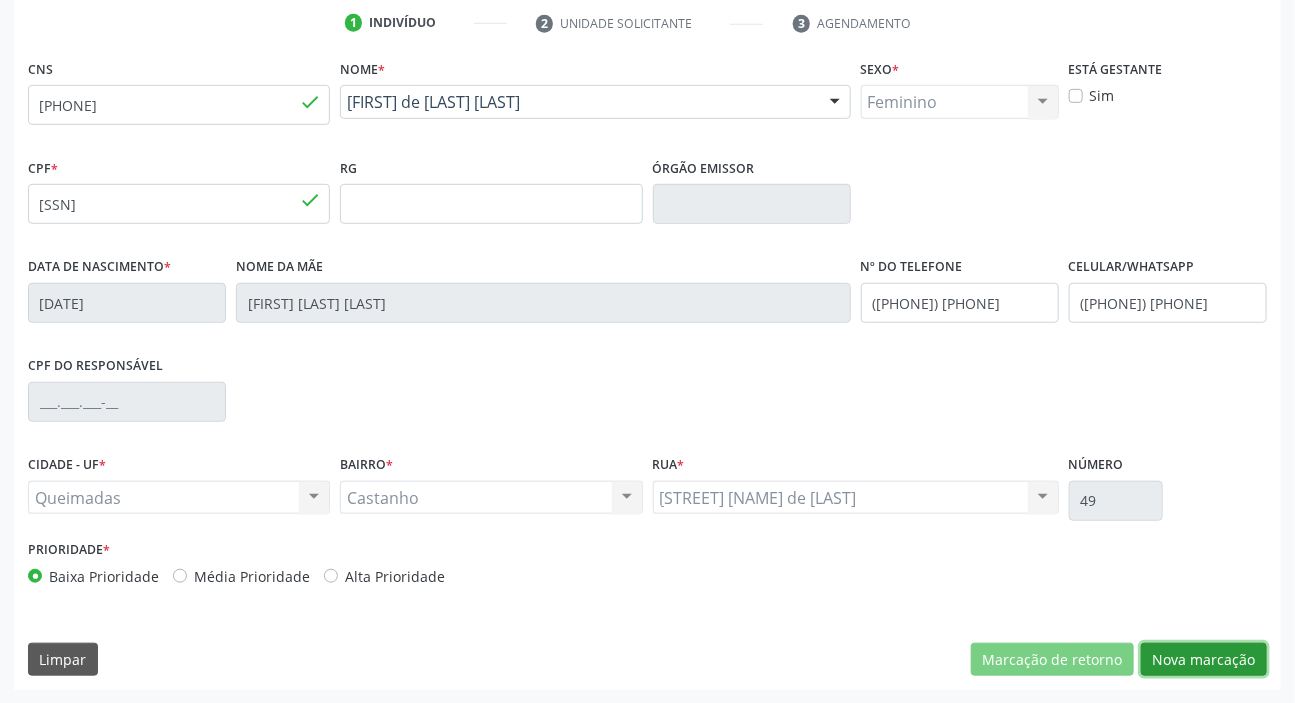 click on "Nova marcação" at bounding box center (1204, 660) 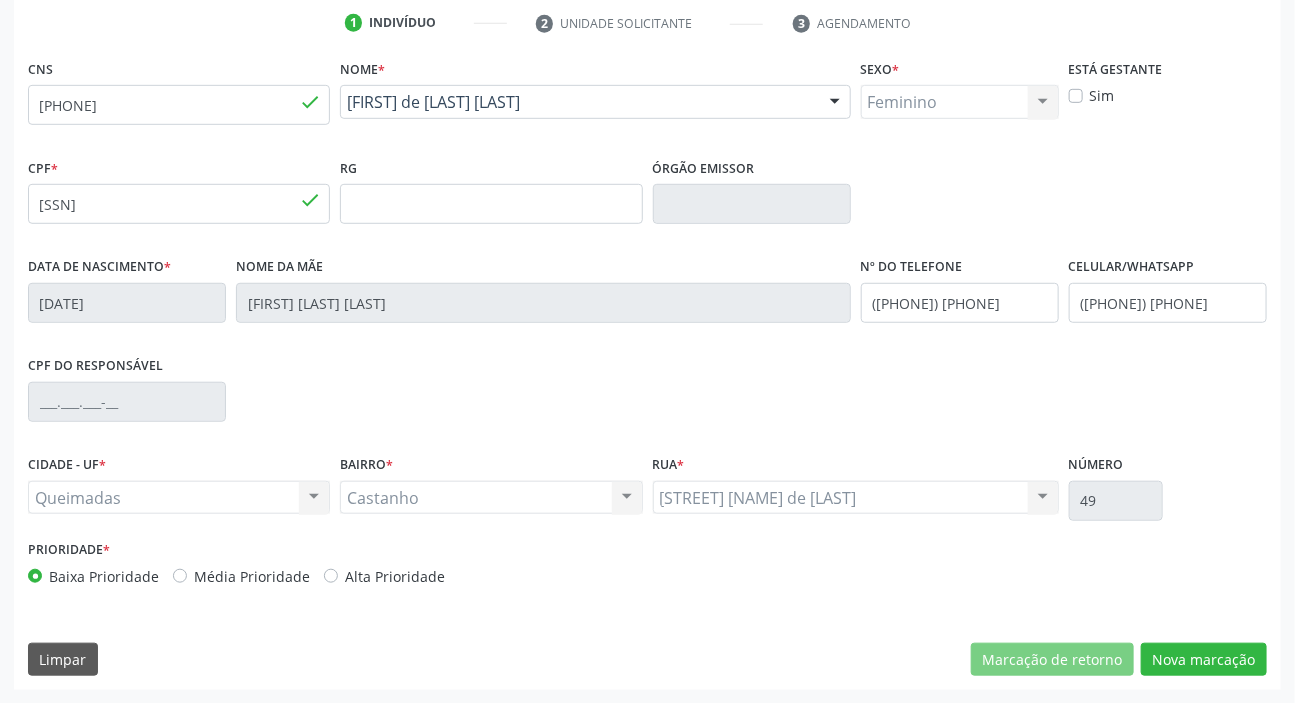 scroll, scrollTop: 201, scrollLeft: 0, axis: vertical 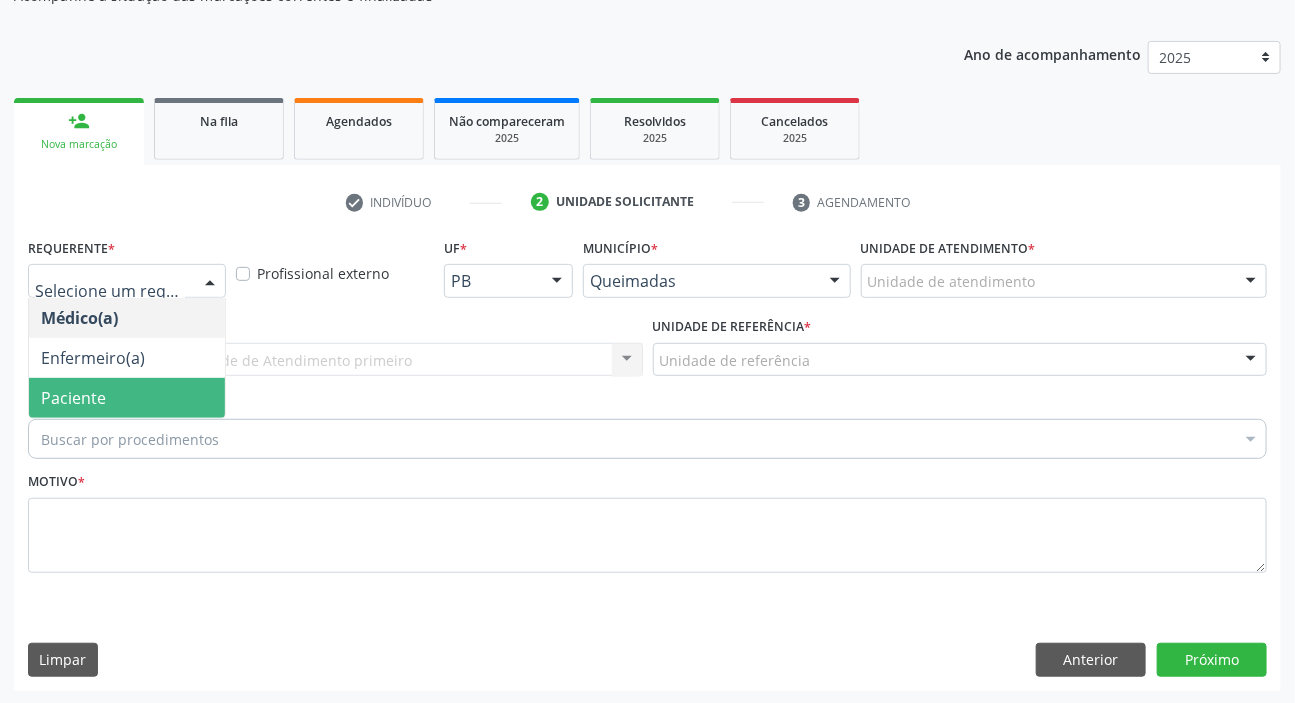 click on "Paciente" at bounding box center [73, 398] 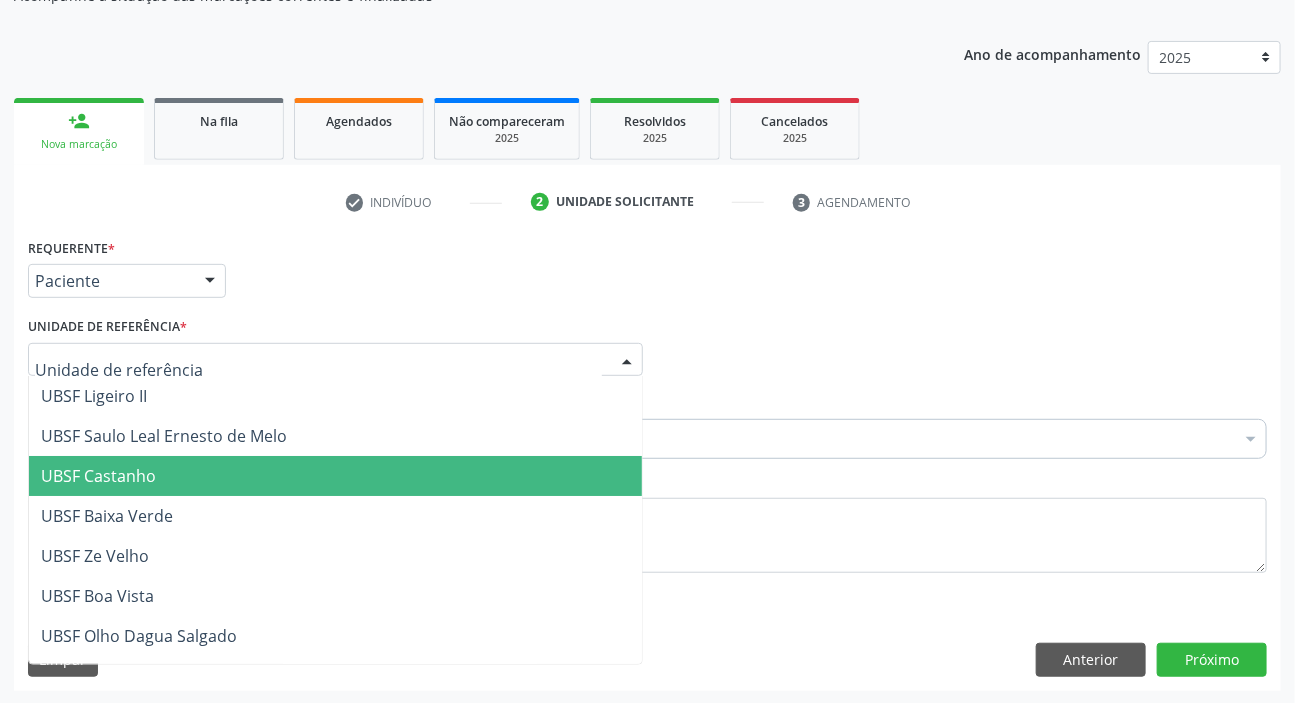 click on "UBSF Castanho" at bounding box center [98, 476] 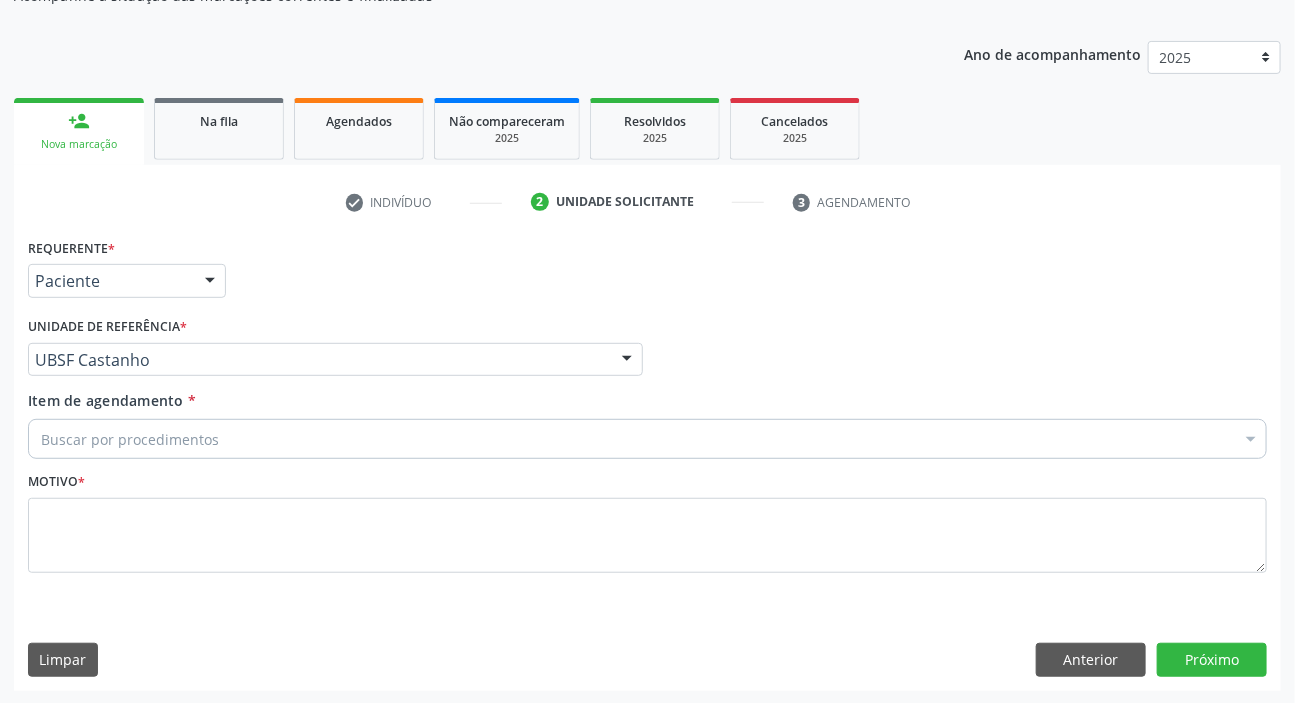 click on "Buscar por procedimentos" at bounding box center [647, 439] 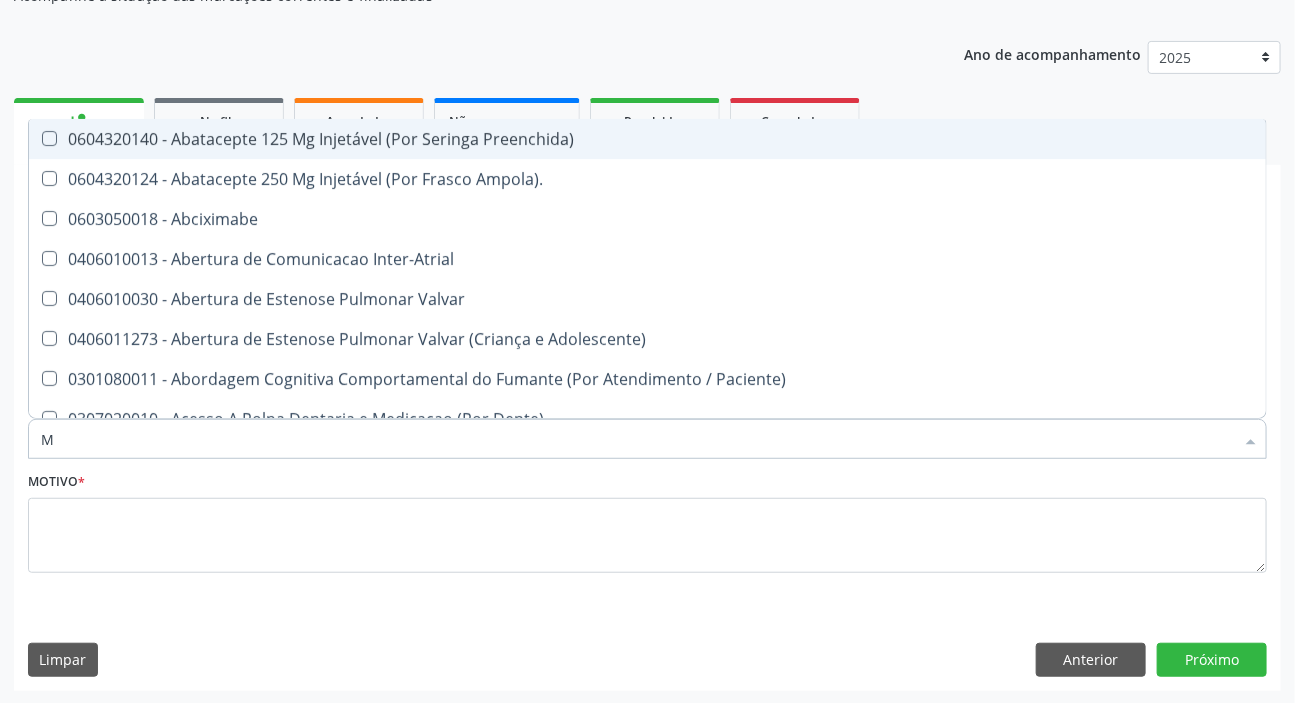 type on "MAMARIA BILATERAL" 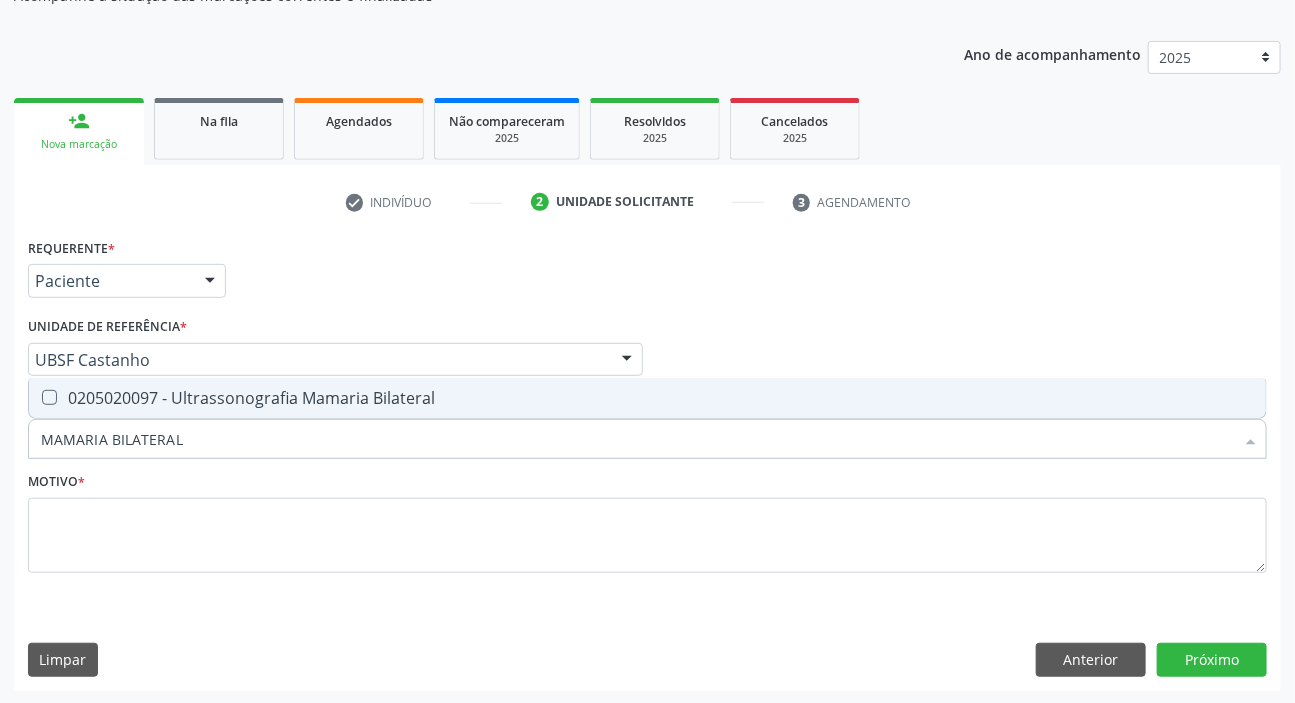 click on "MAMARIA BILATERAL" at bounding box center (637, 439) 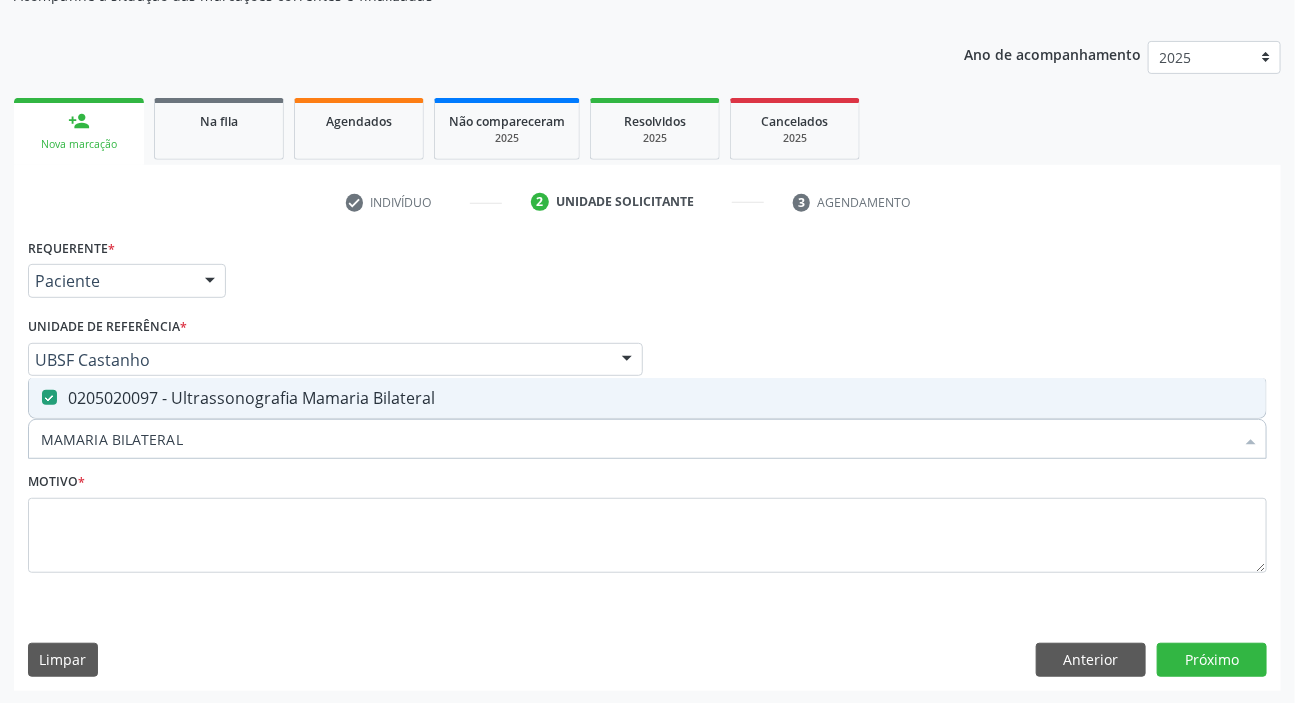 checkbox on "true" 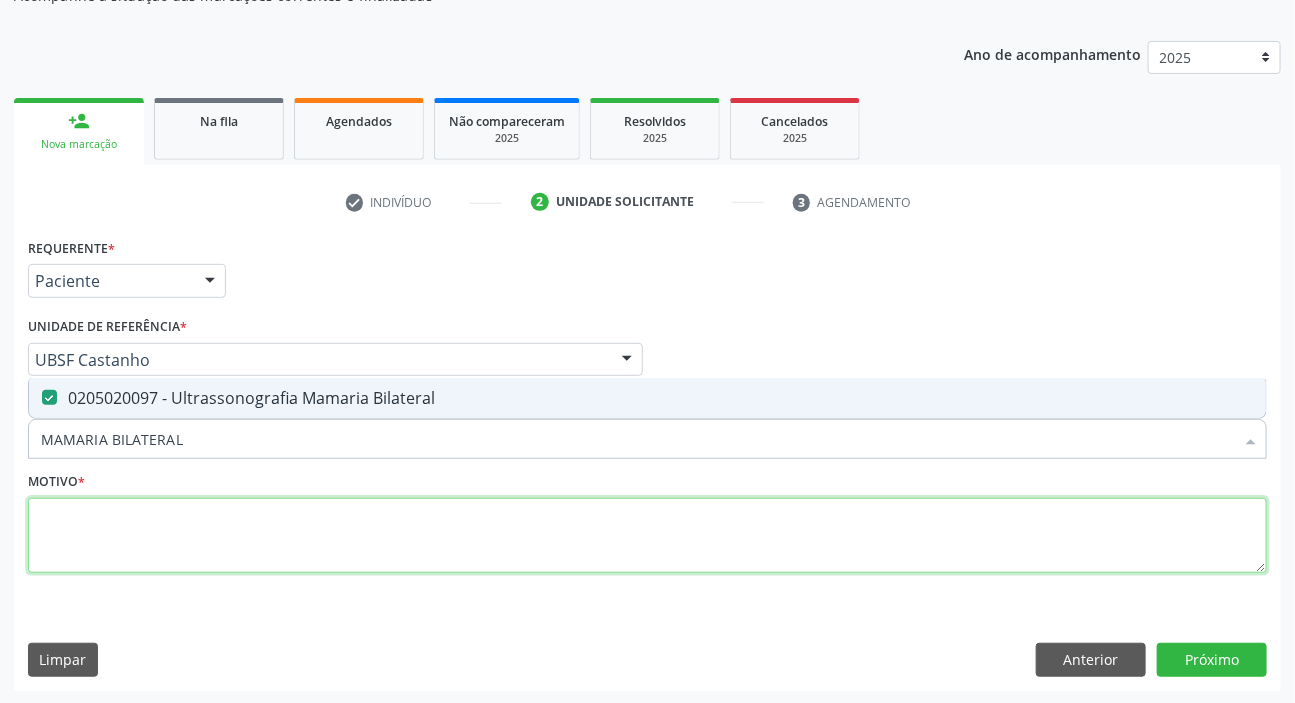 click at bounding box center (647, 536) 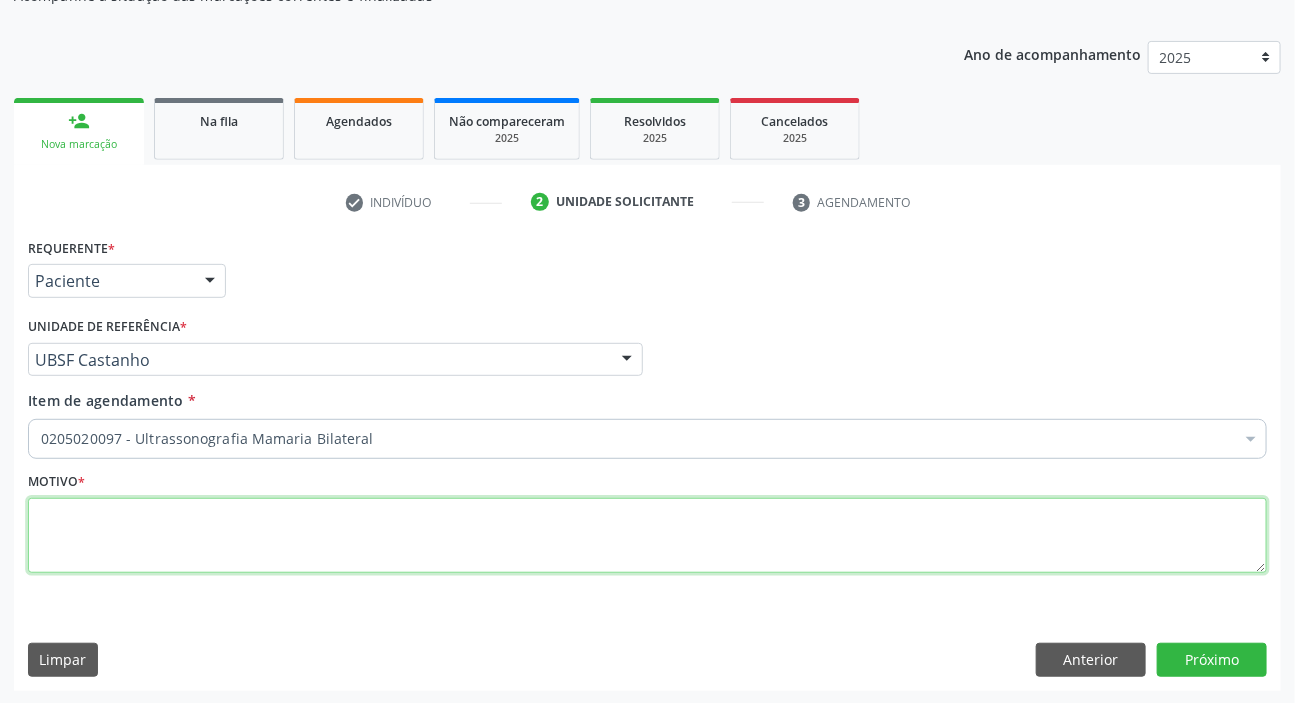 paste on "ROTINA" 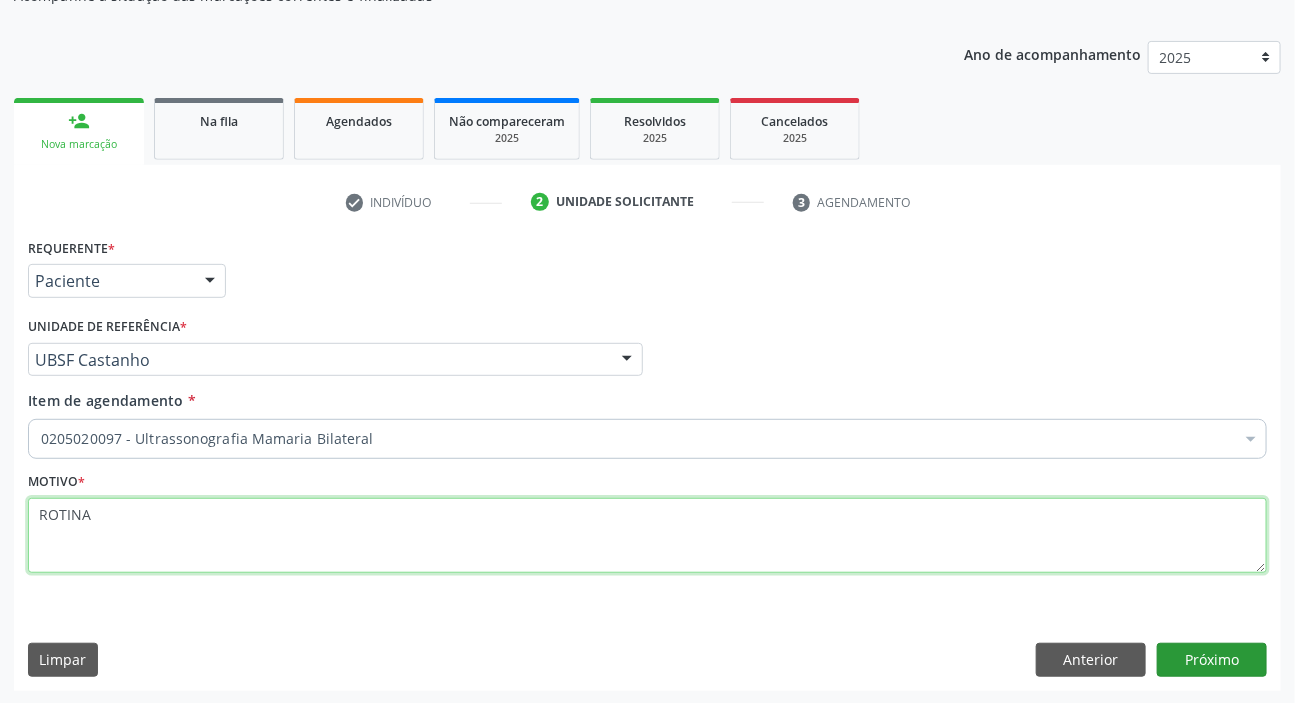 type on "ROTINA" 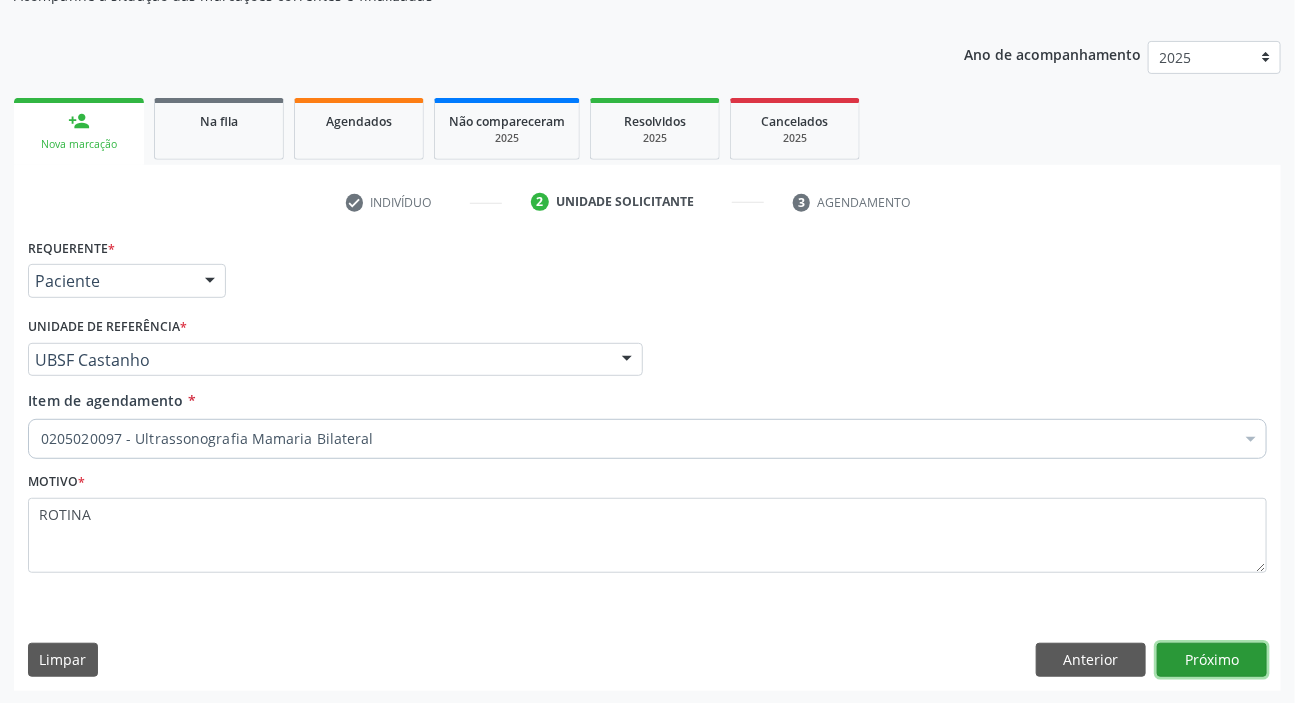 click on "Próximo" at bounding box center [1212, 660] 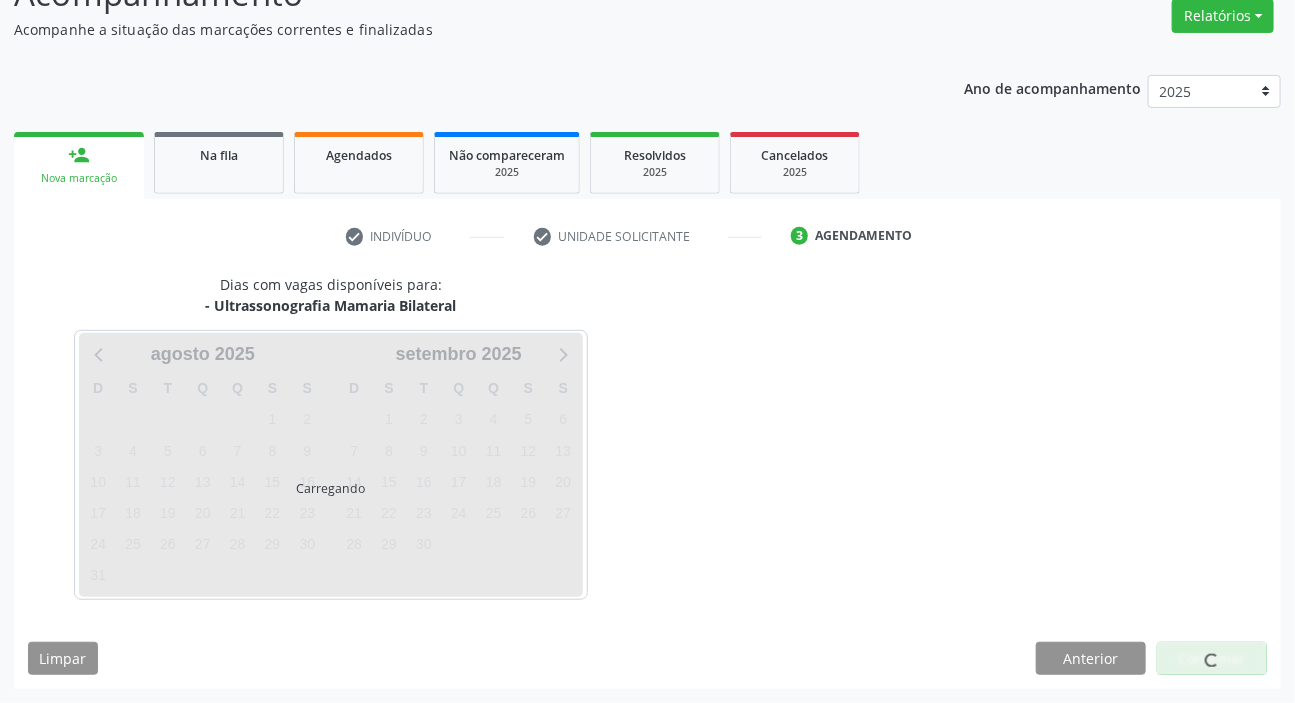 scroll, scrollTop: 166, scrollLeft: 0, axis: vertical 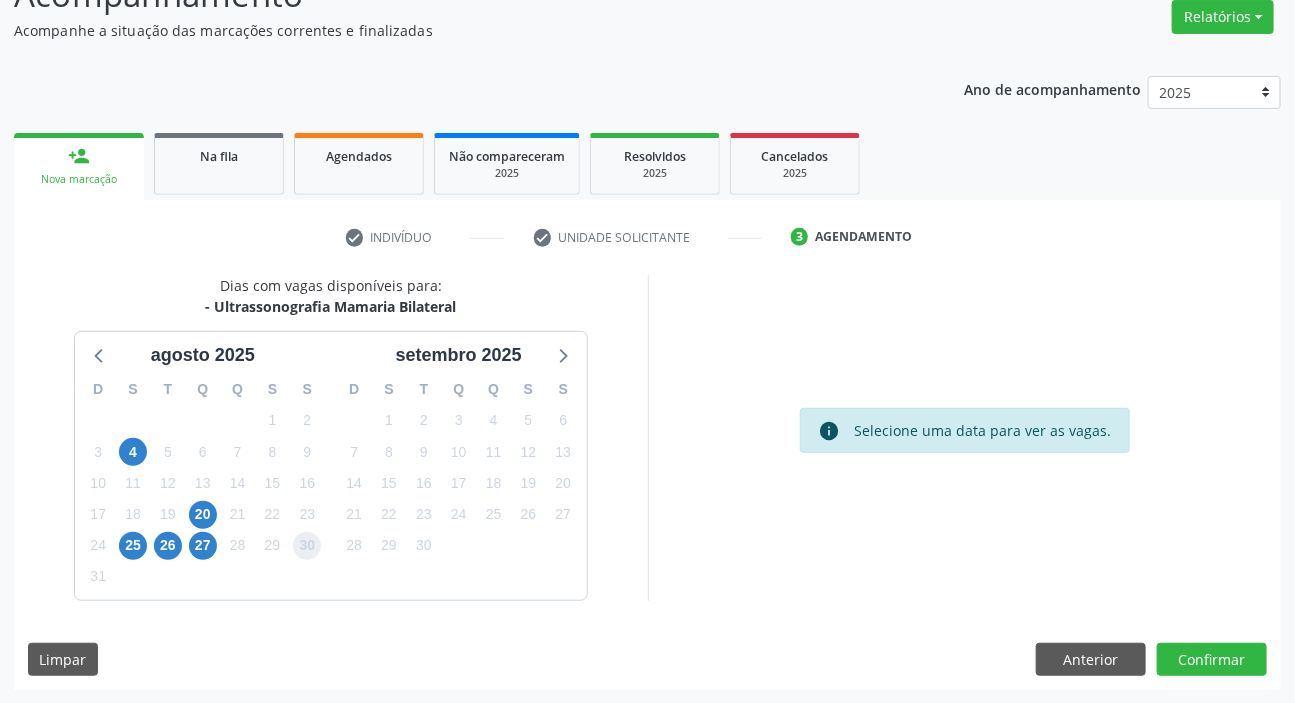 click on "30" at bounding box center [307, 546] 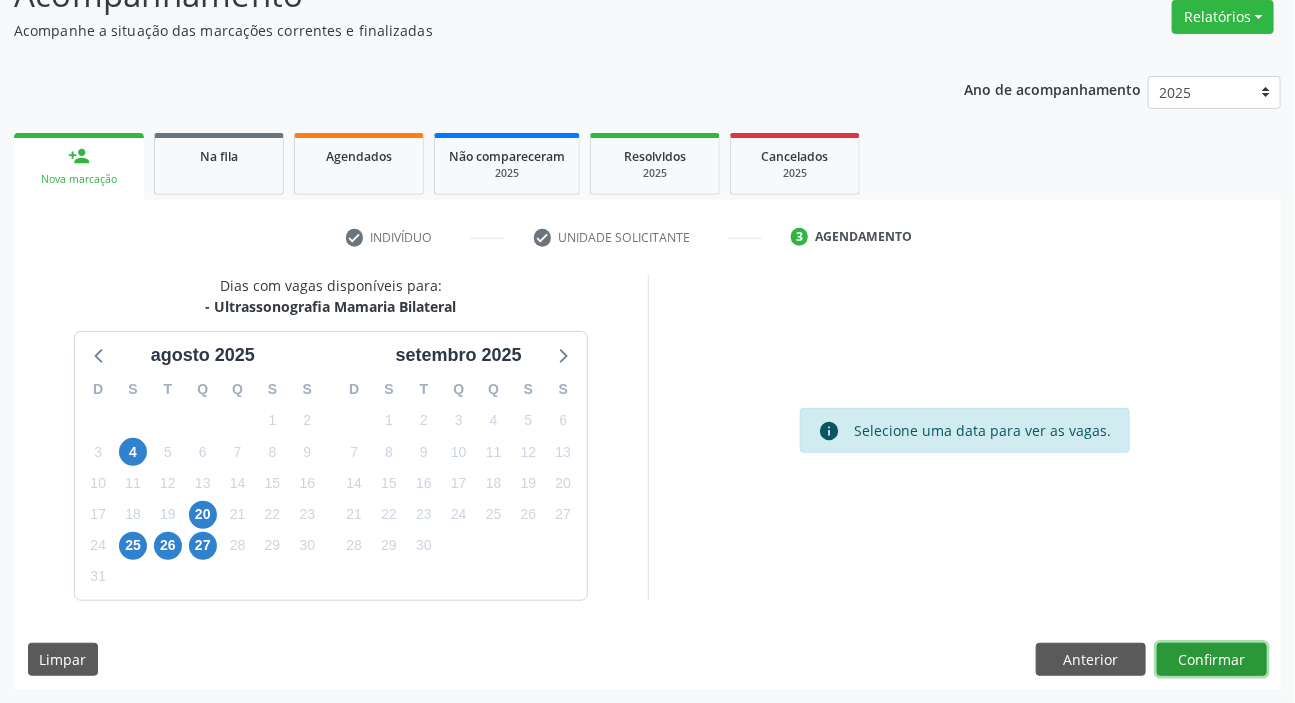 click on "Confirmar" at bounding box center [1212, 660] 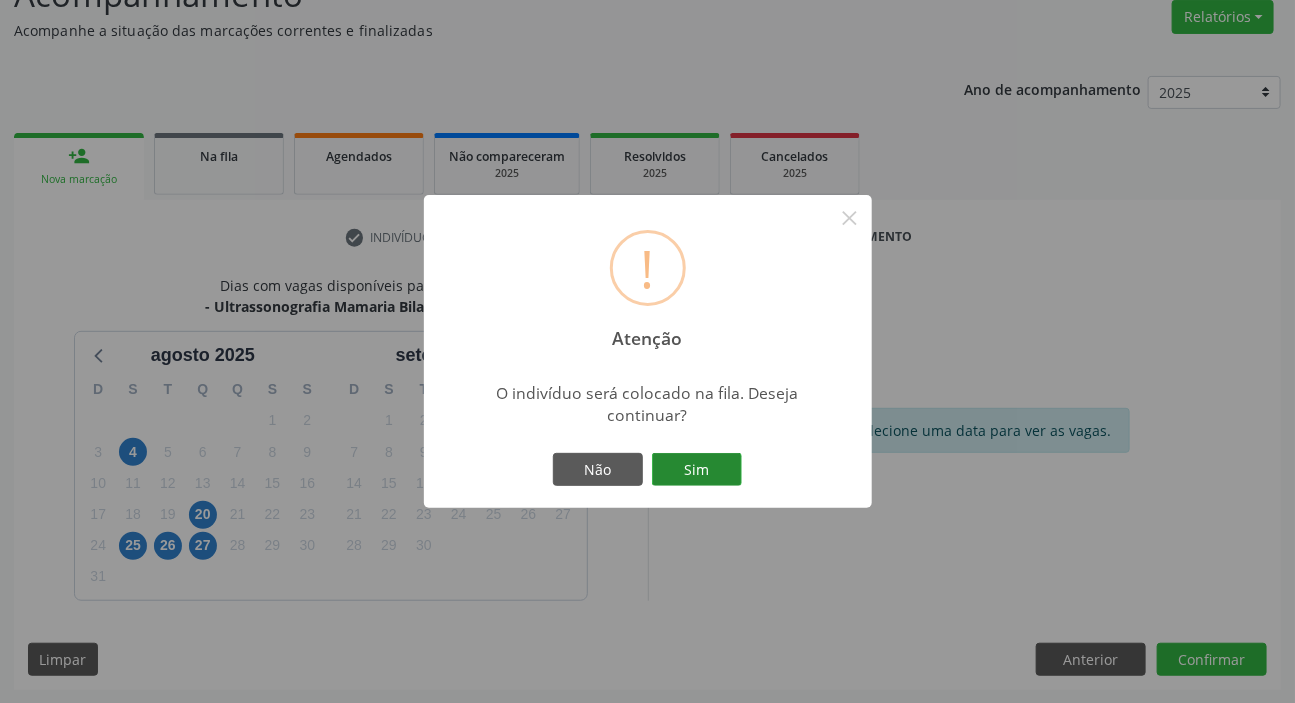 click on "Sim" at bounding box center [697, 470] 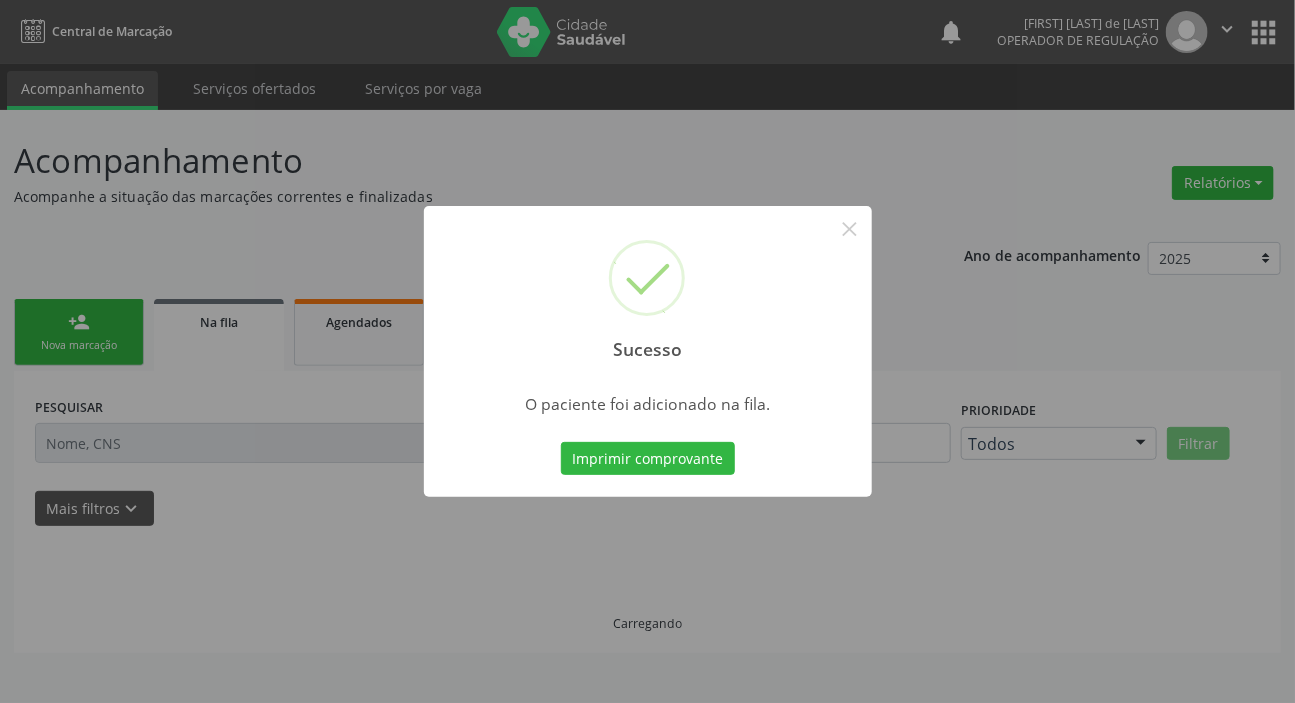 scroll, scrollTop: 0, scrollLeft: 0, axis: both 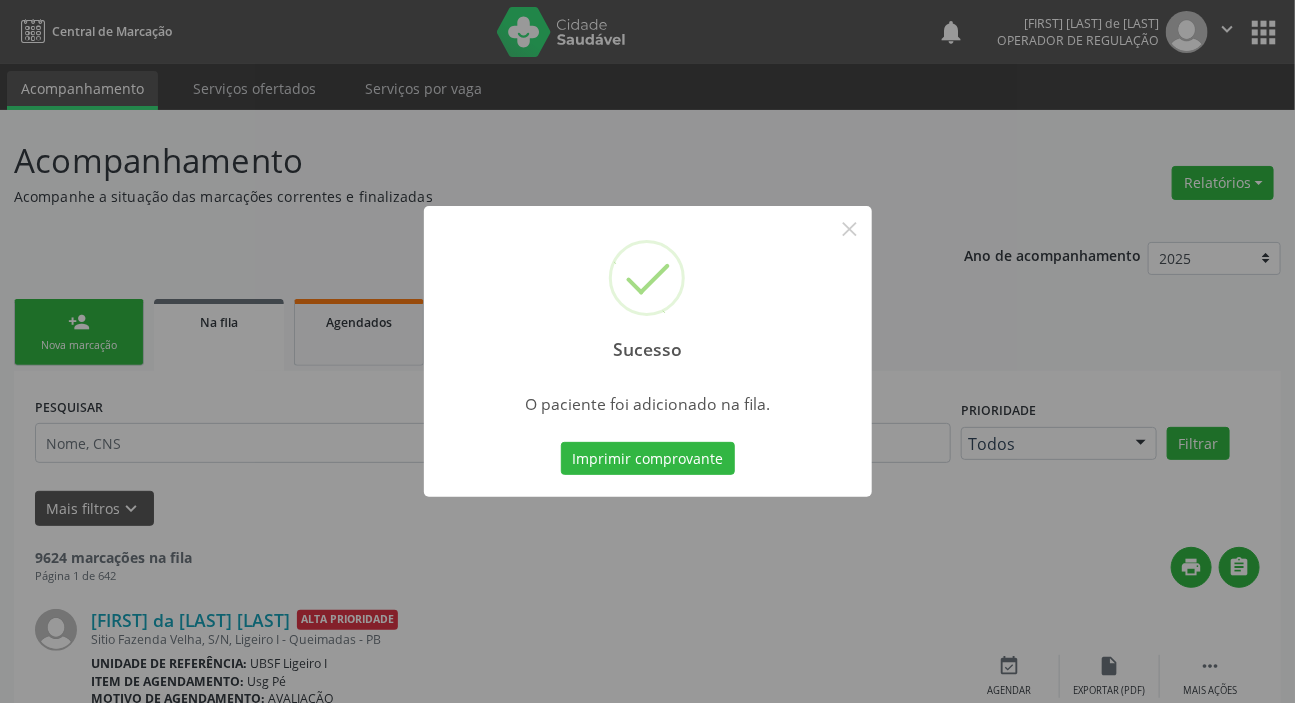 click on "Sucesso × O paciente foi adicionado na fila. Imprimir comprovante Cancel" at bounding box center (647, 351) 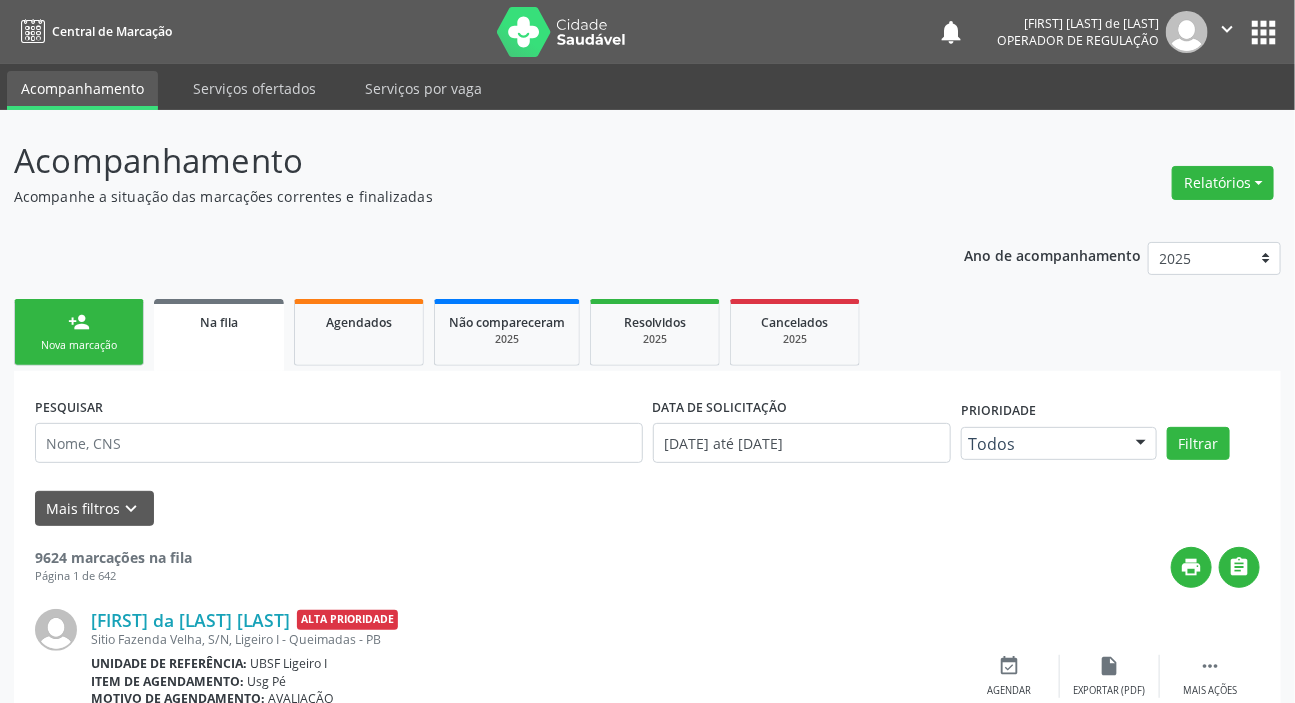 click on "person_add
Nova marcação" at bounding box center [79, 332] 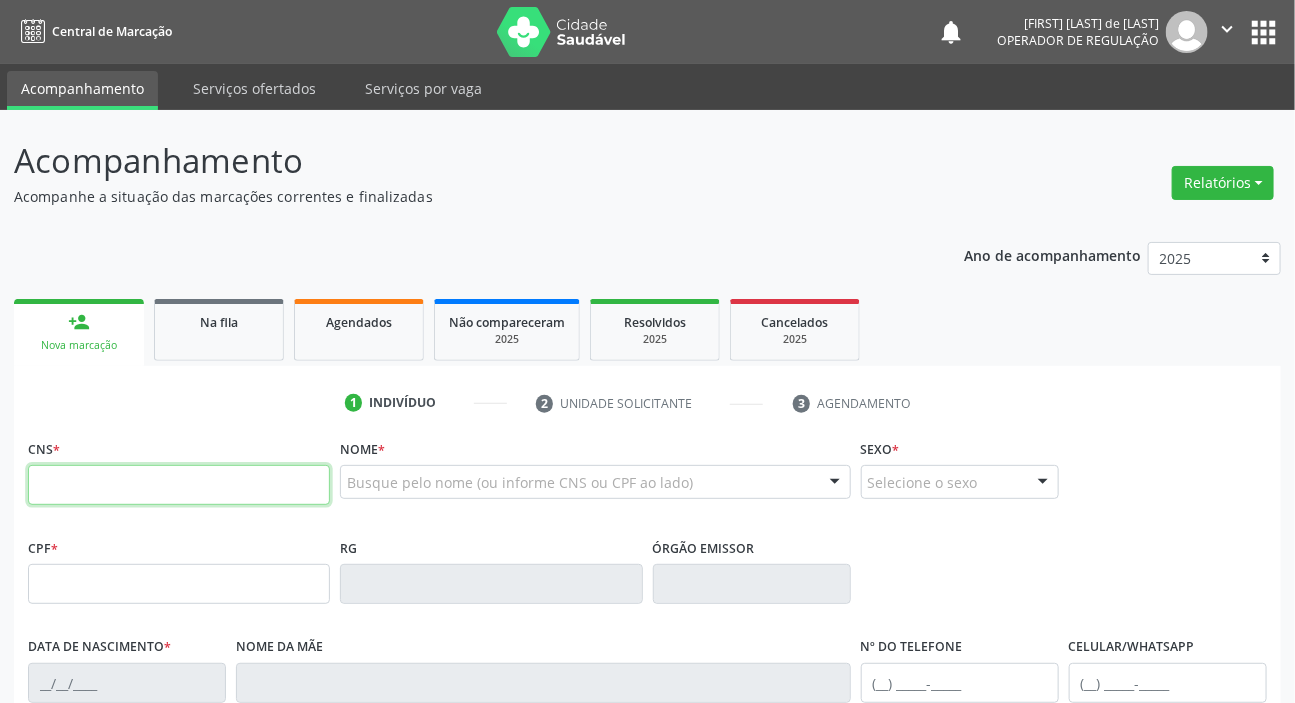 click at bounding box center (179, 485) 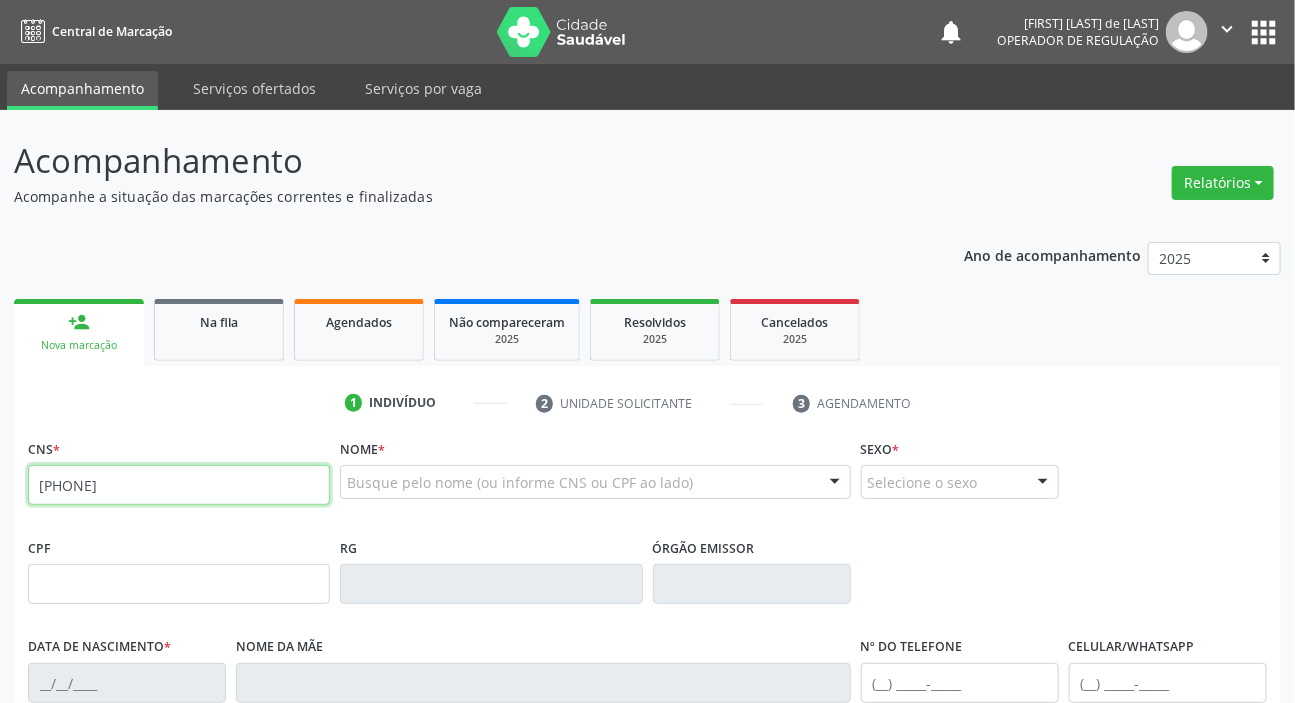 type on "[PHONE]" 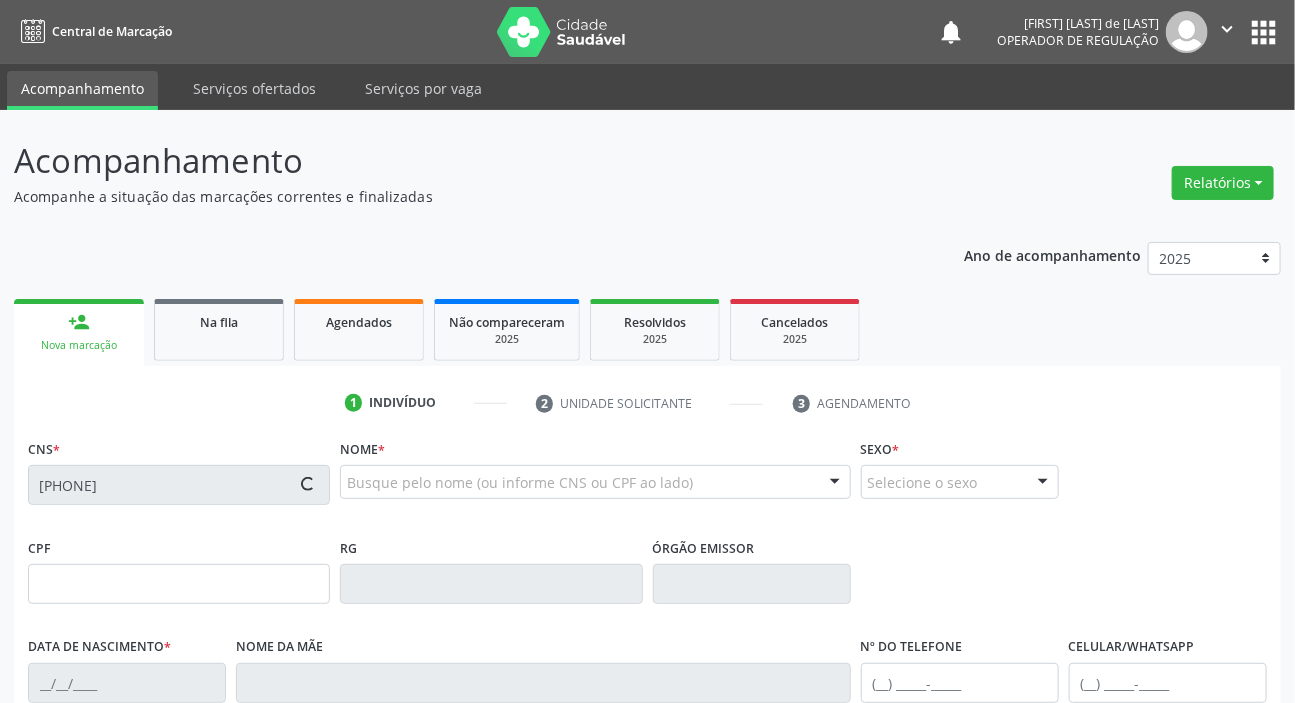 type on "[SSN]" 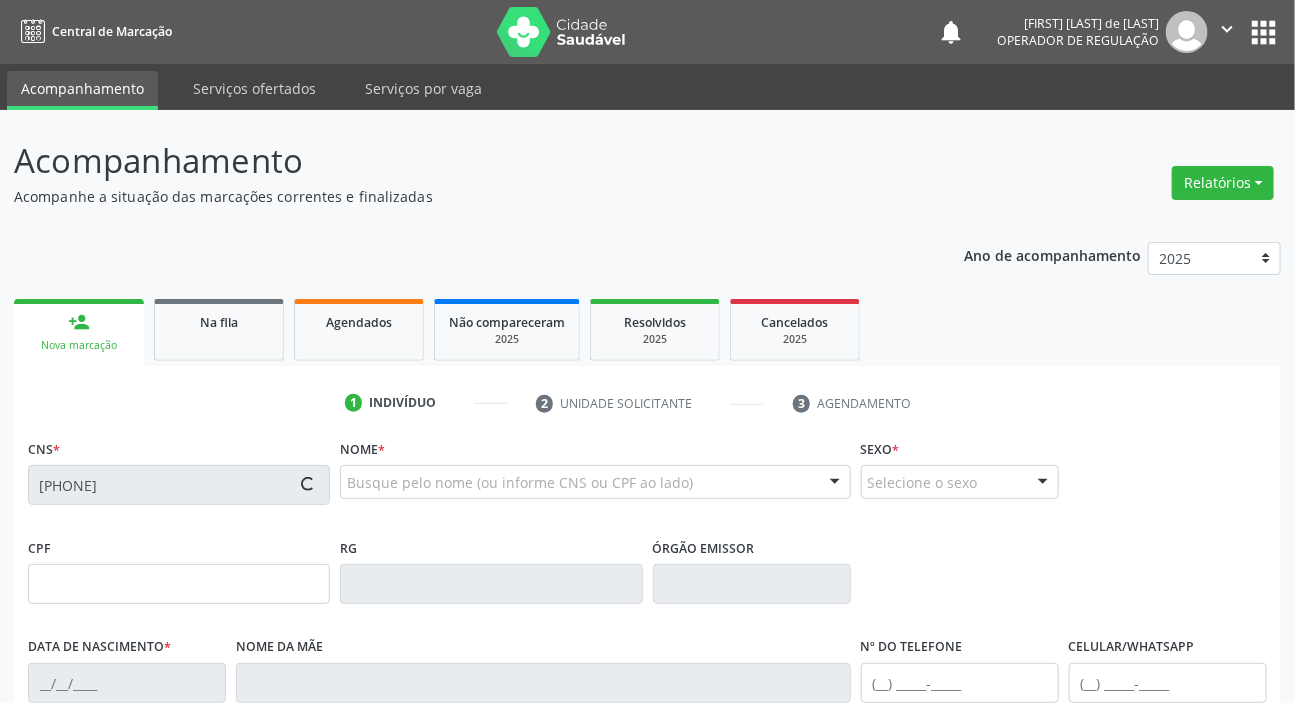 type on "[DATE]" 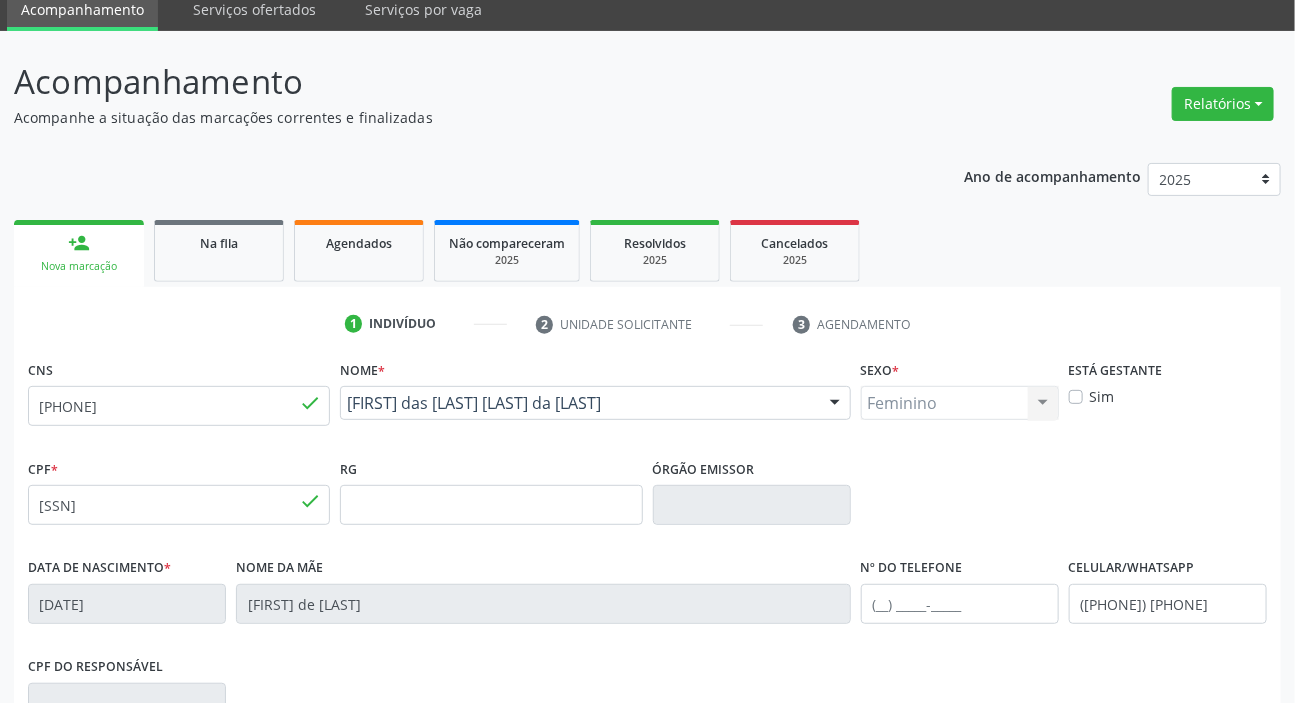 scroll, scrollTop: 363, scrollLeft: 0, axis: vertical 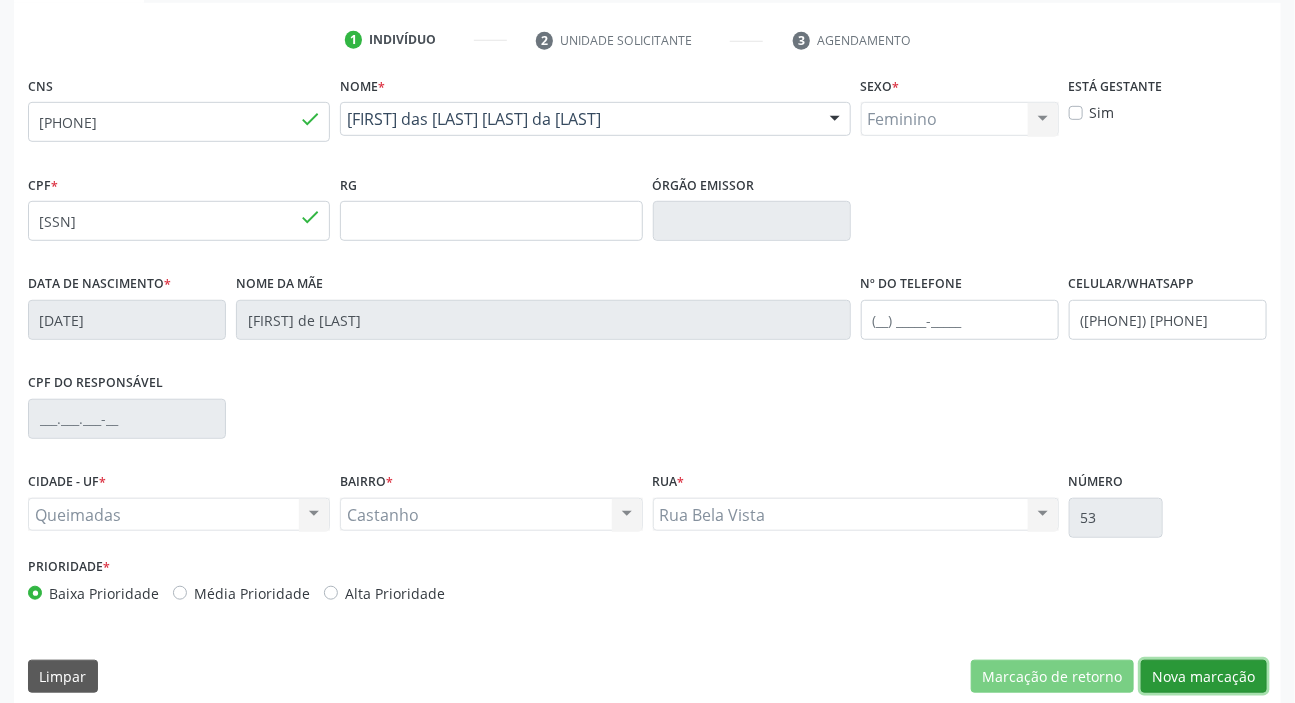 click on "Nova marcação" at bounding box center (1204, 677) 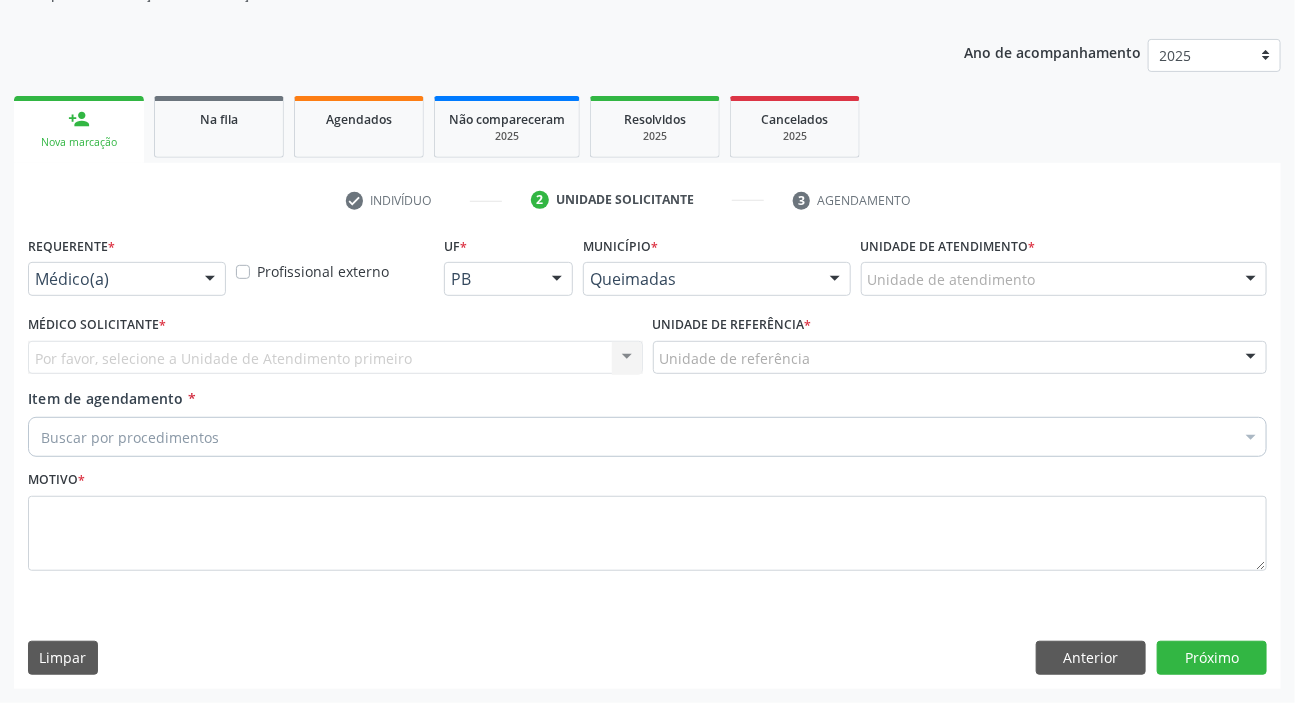 scroll, scrollTop: 201, scrollLeft: 0, axis: vertical 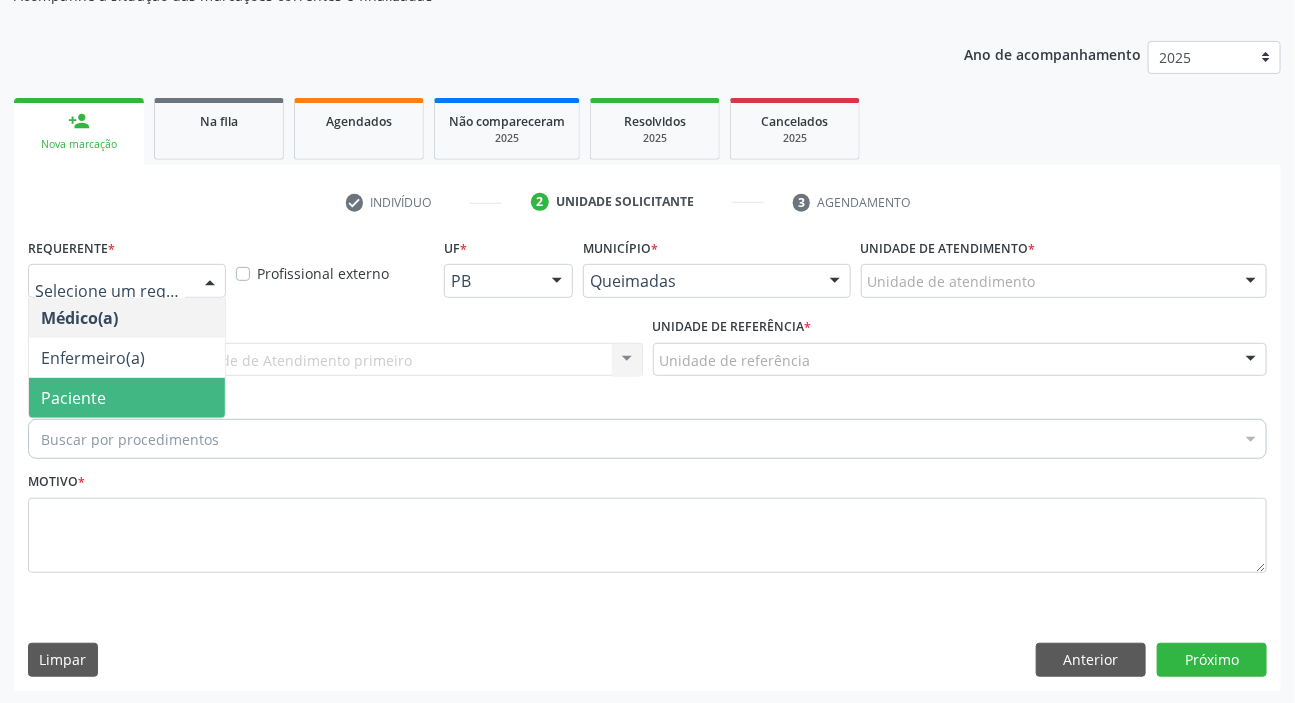 click on "Paciente" at bounding box center (73, 398) 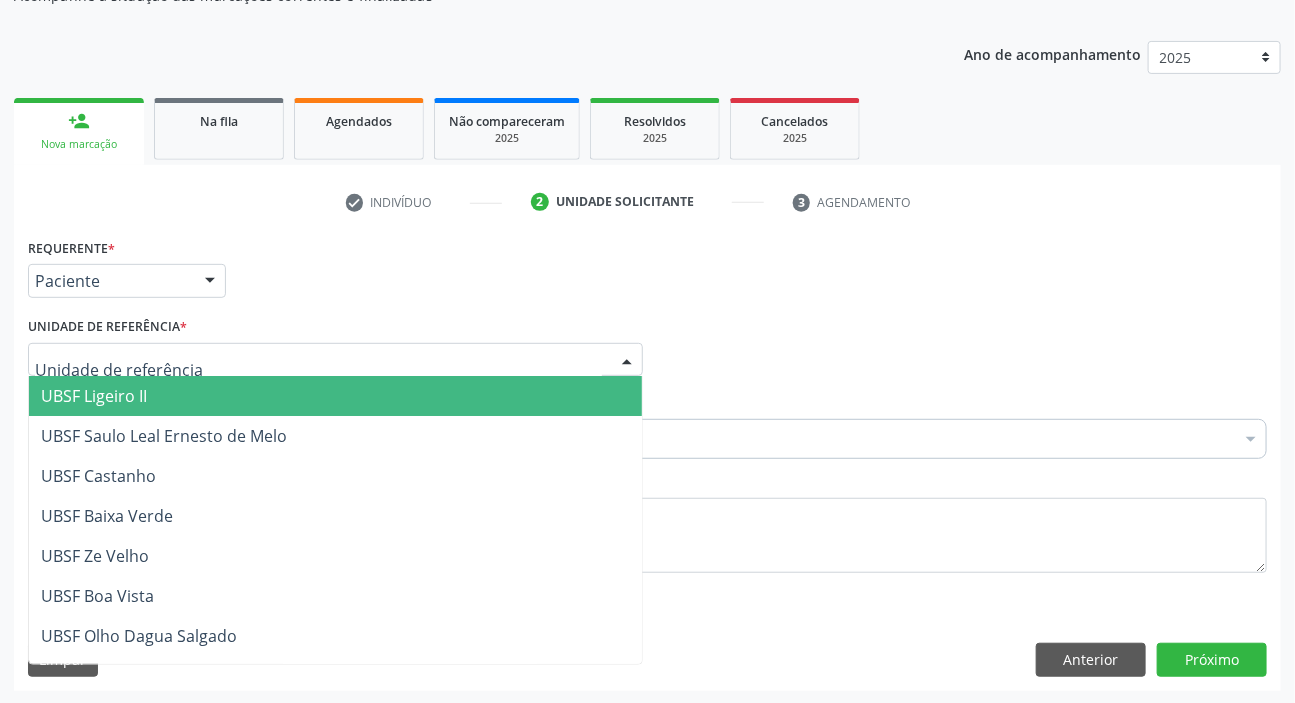 type on "C" 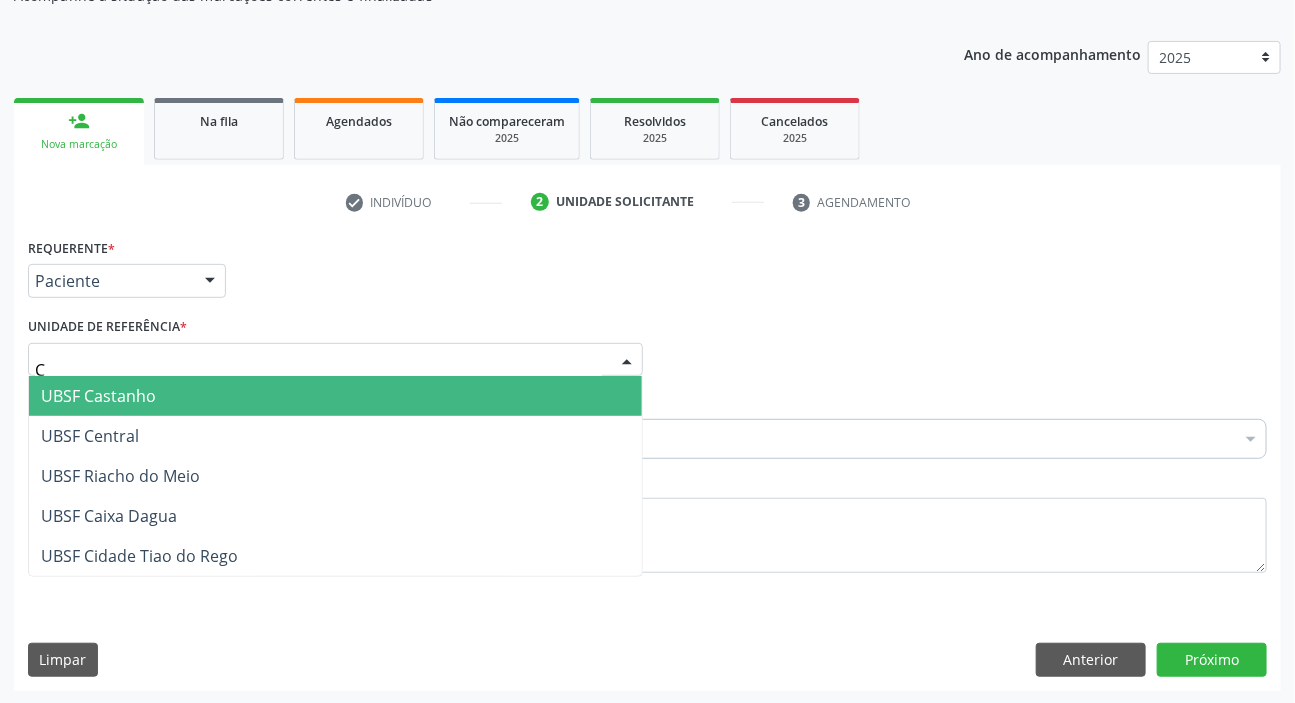 click on "UBSF Castanho" at bounding box center (98, 396) 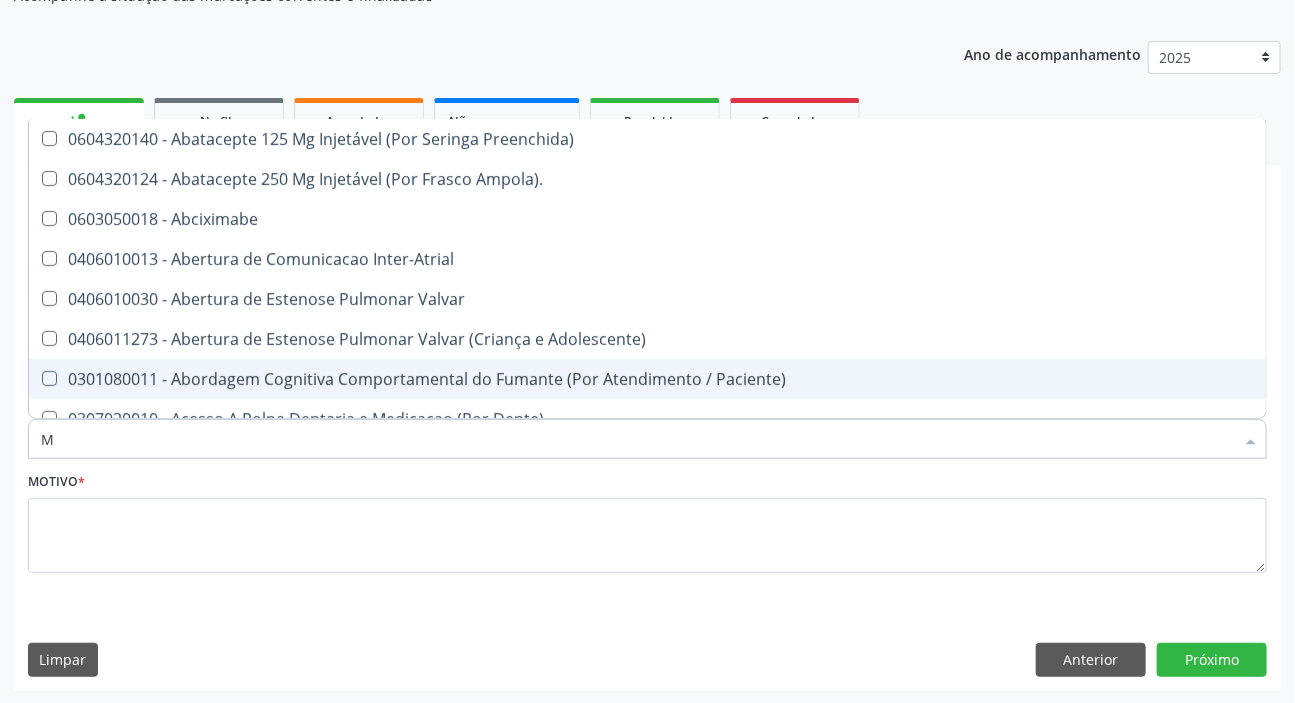 type on "MAMARIA BILATERAL" 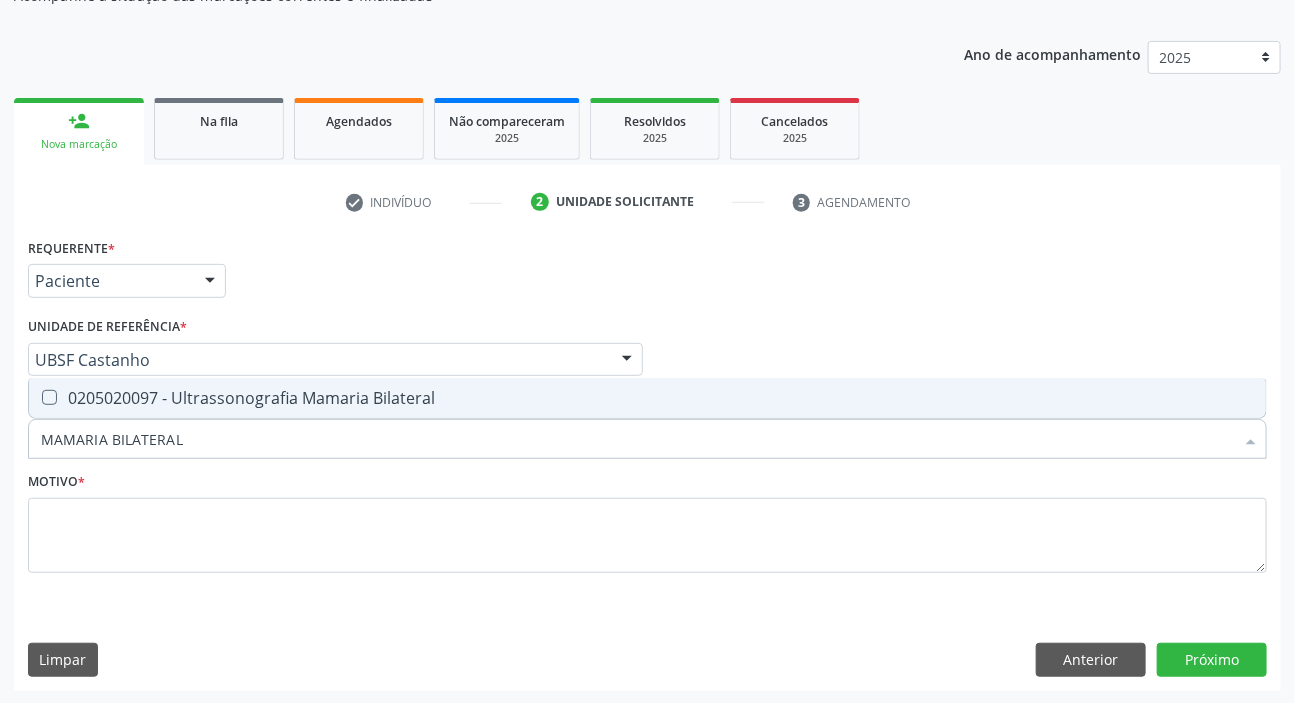 click on "0205020097 - Ultrassonografia Mamaria Bilateral" at bounding box center [647, 398] 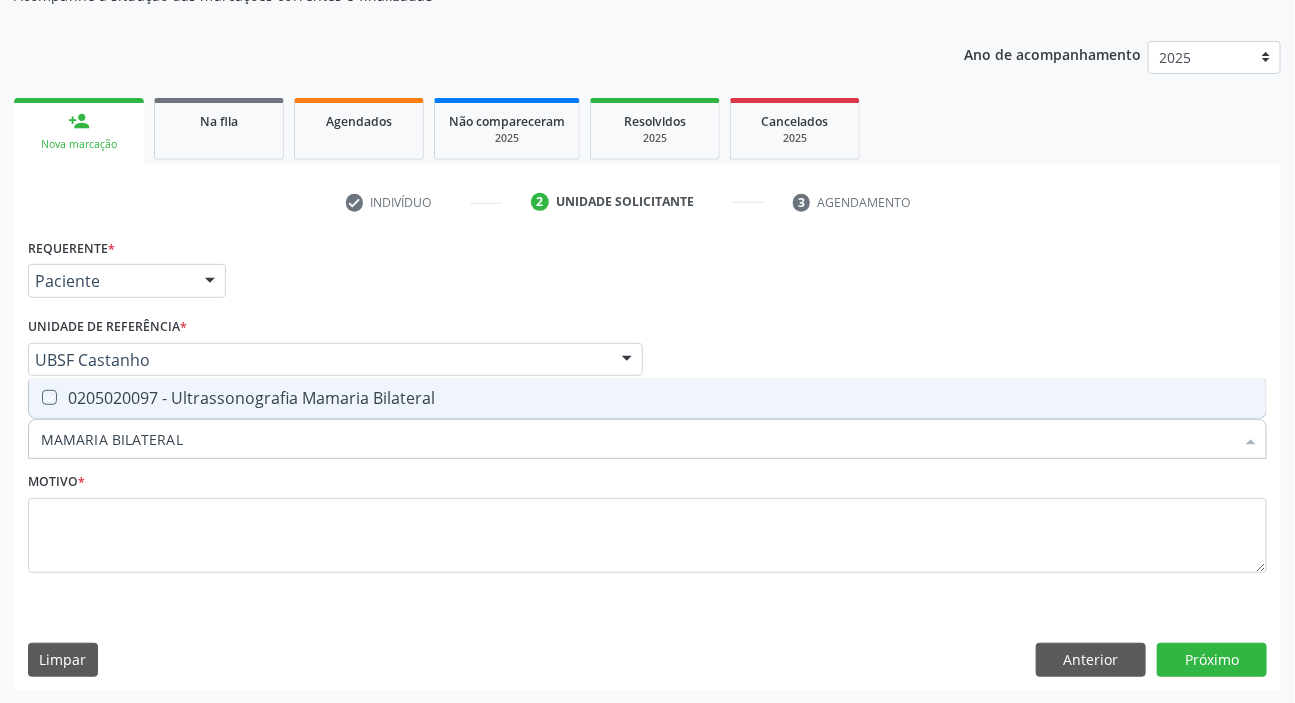checkbox on "true" 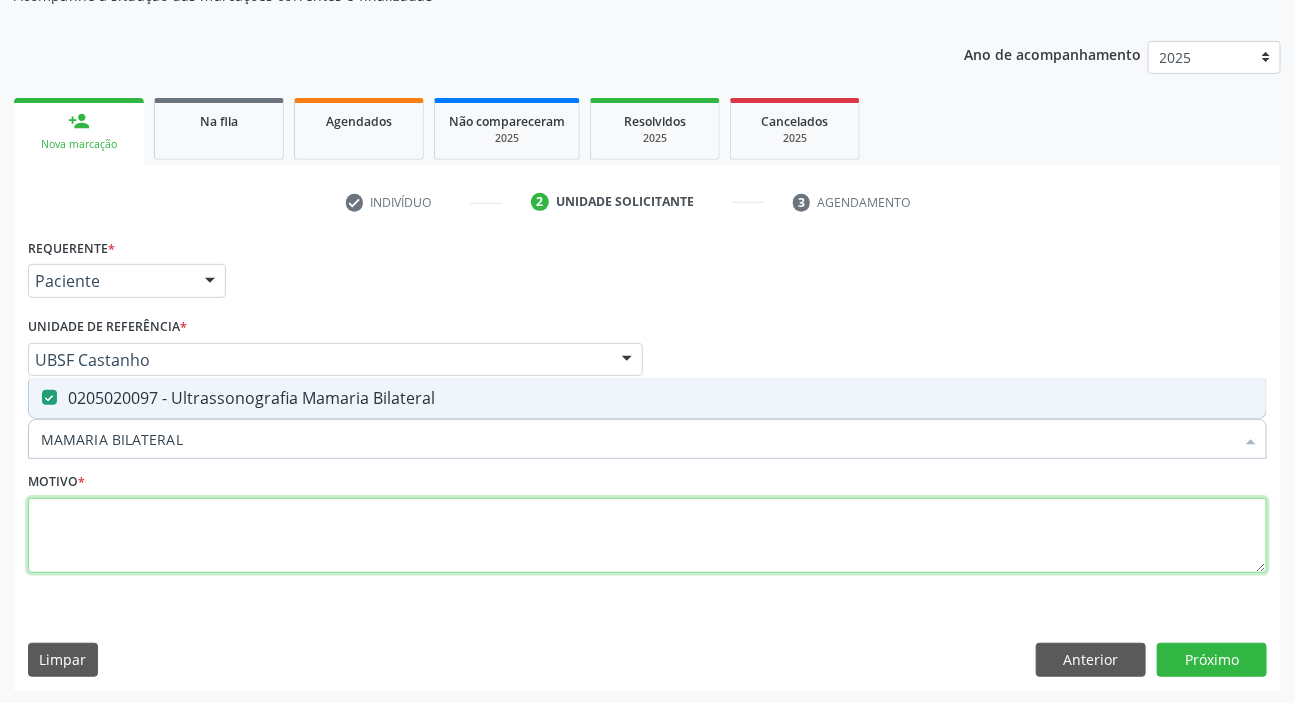 click at bounding box center [647, 536] 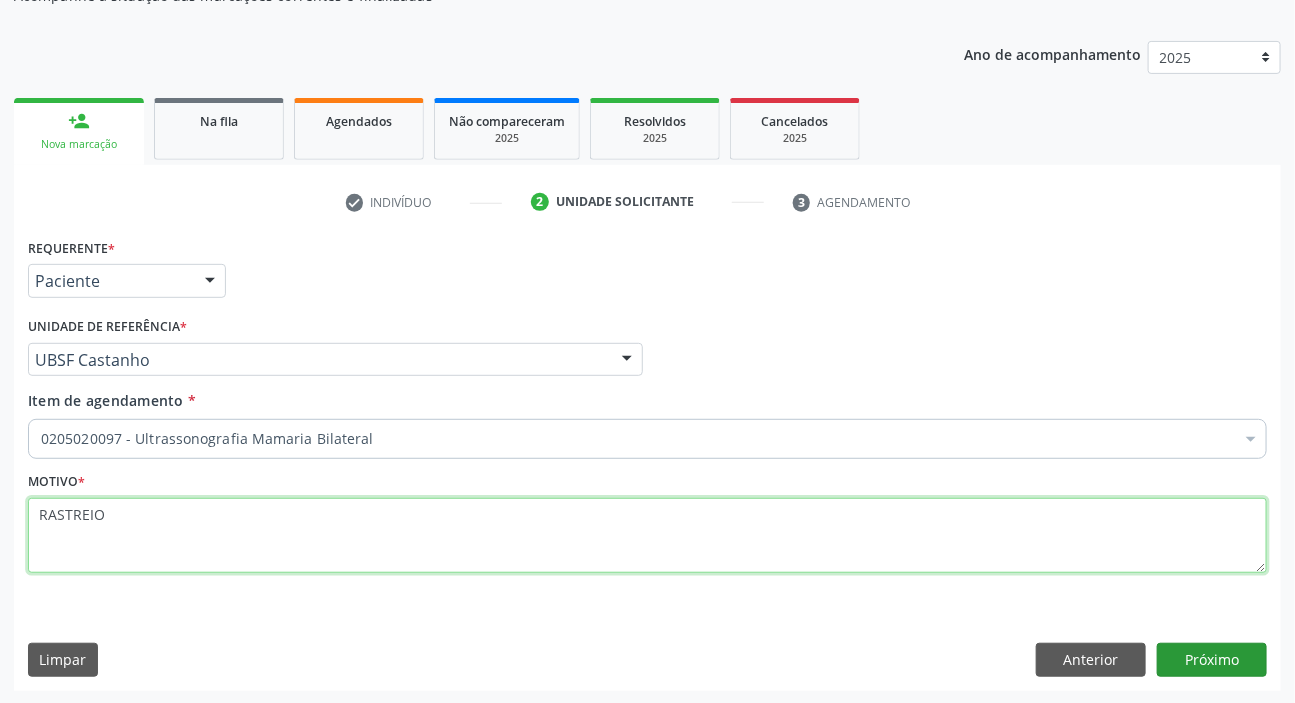 type on "RASTREIO" 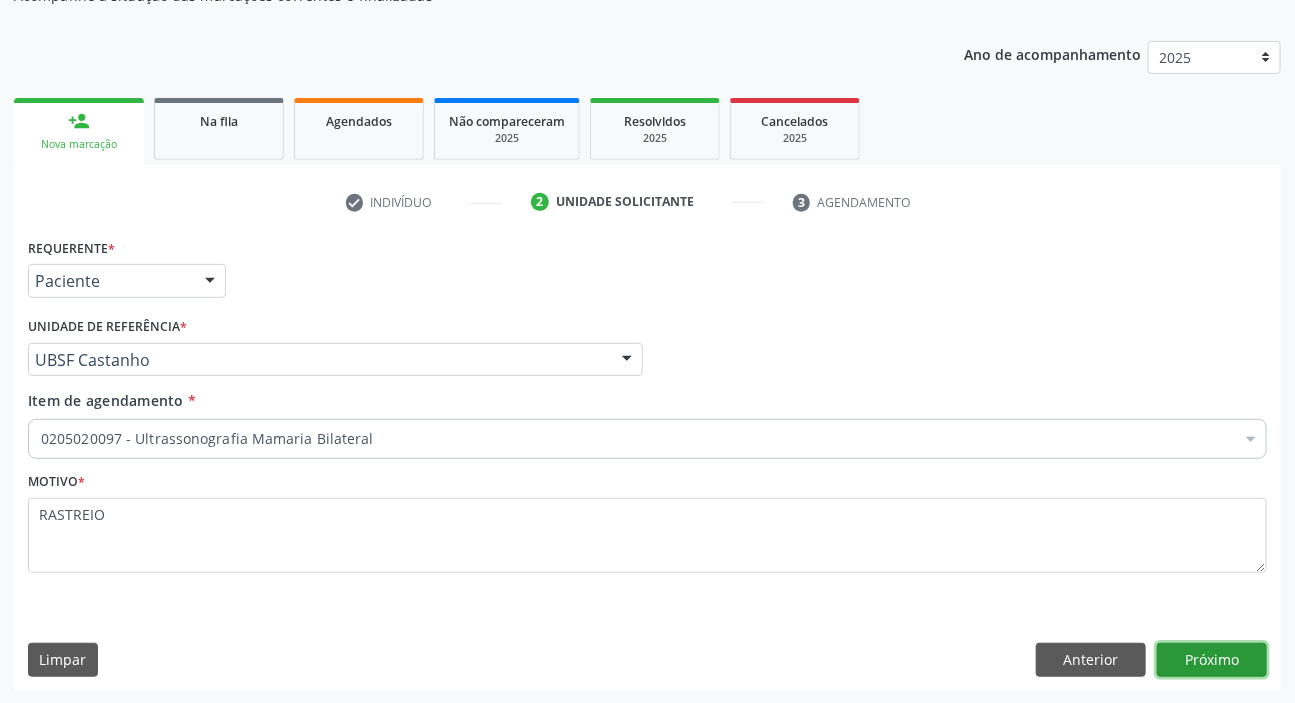 click on "Próximo" at bounding box center [1212, 660] 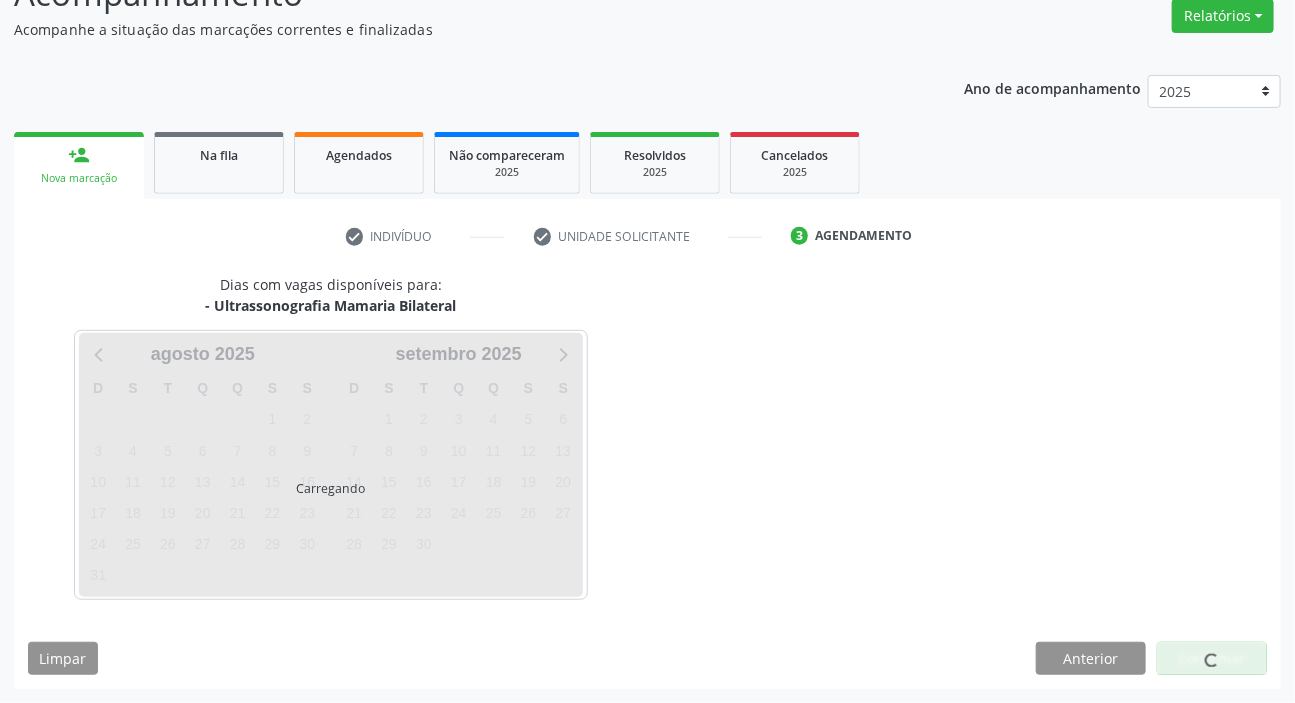 scroll, scrollTop: 166, scrollLeft: 0, axis: vertical 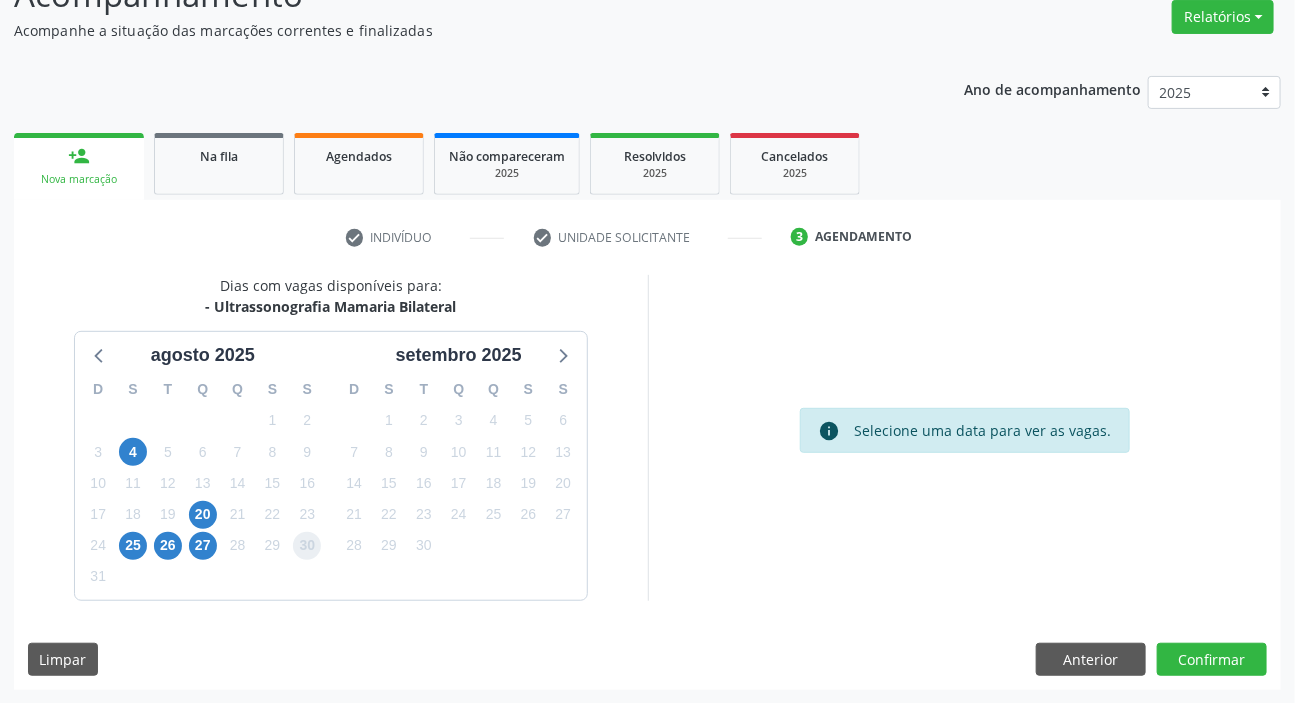 click on "30" at bounding box center (307, 546) 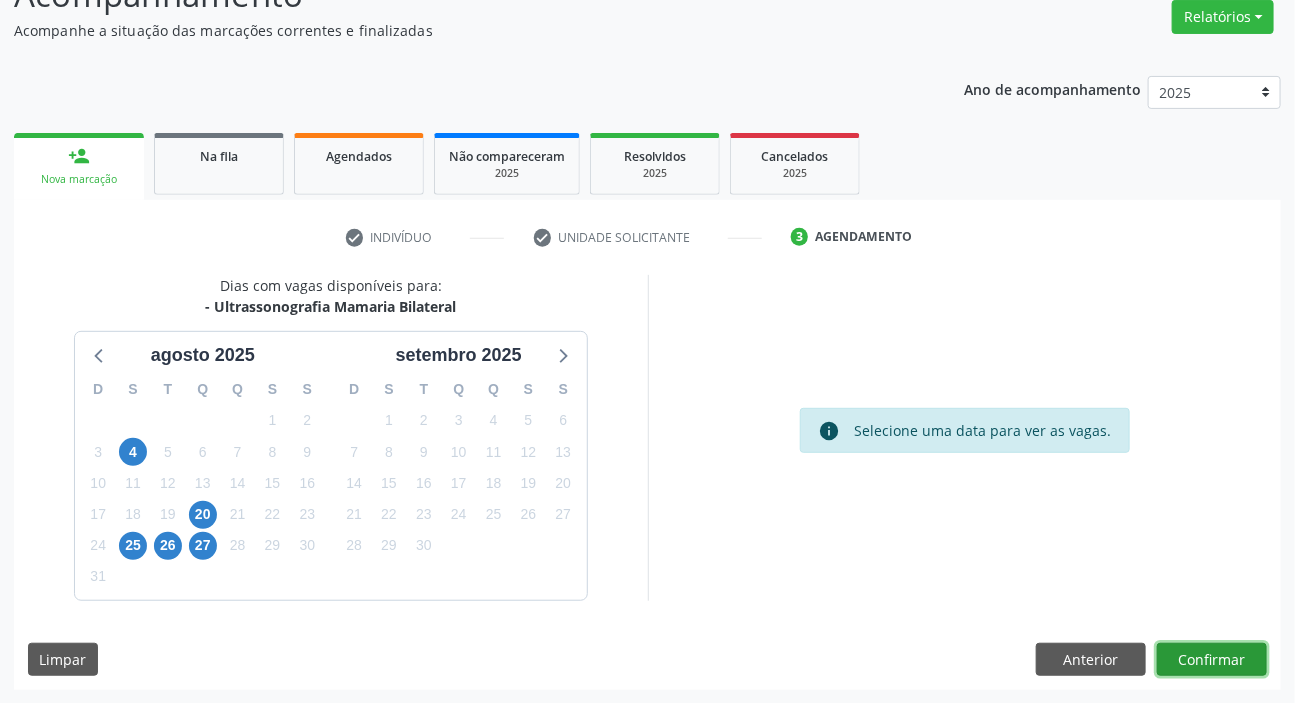 click on "Confirmar" at bounding box center (1212, 660) 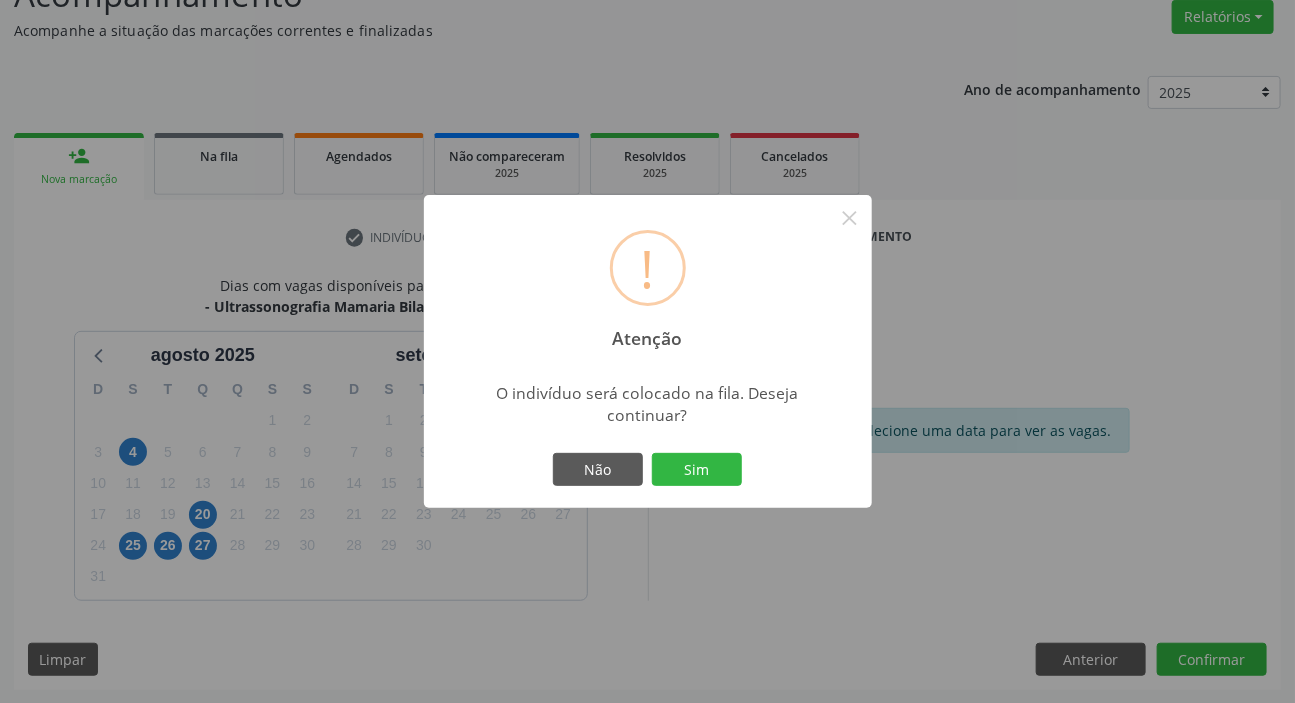 click on "Não Sim" at bounding box center [648, 470] 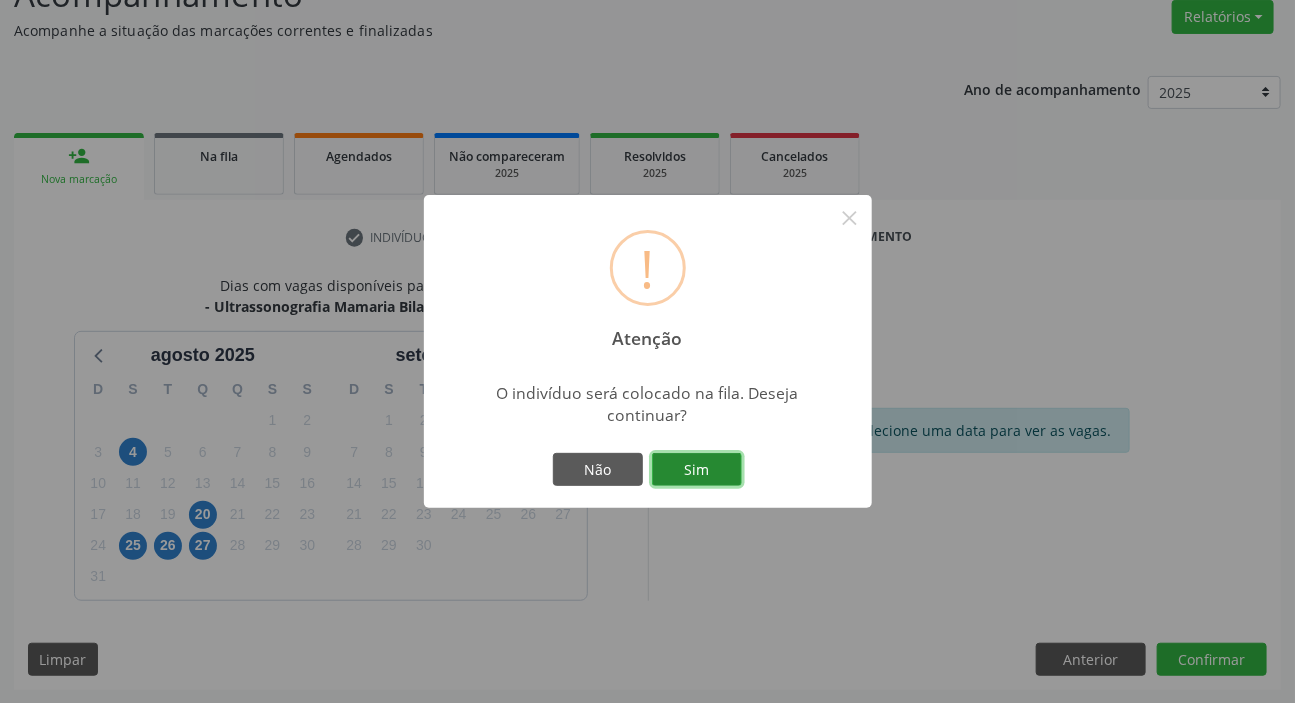 click on "Sim" at bounding box center [697, 470] 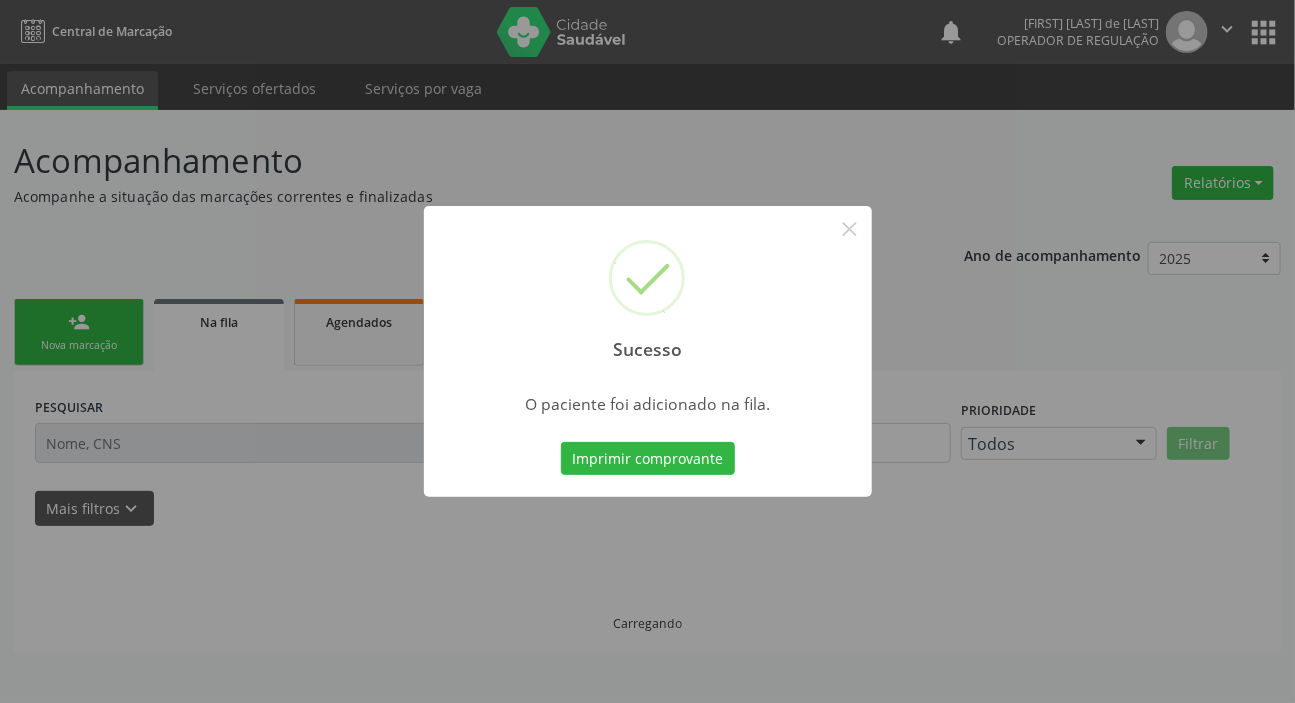 scroll, scrollTop: 0, scrollLeft: 0, axis: both 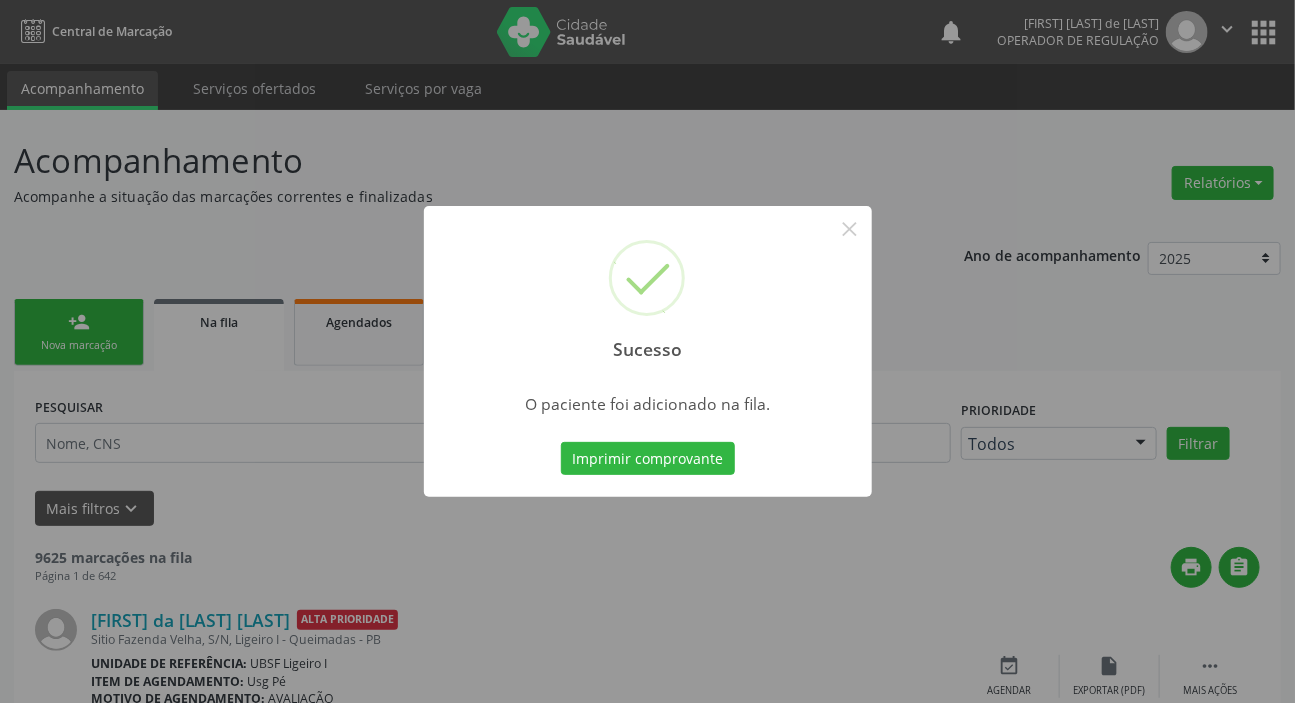 click on "Sucesso × O paciente foi adicionado na fila. Imprimir comprovante Cancel" at bounding box center (647, 351) 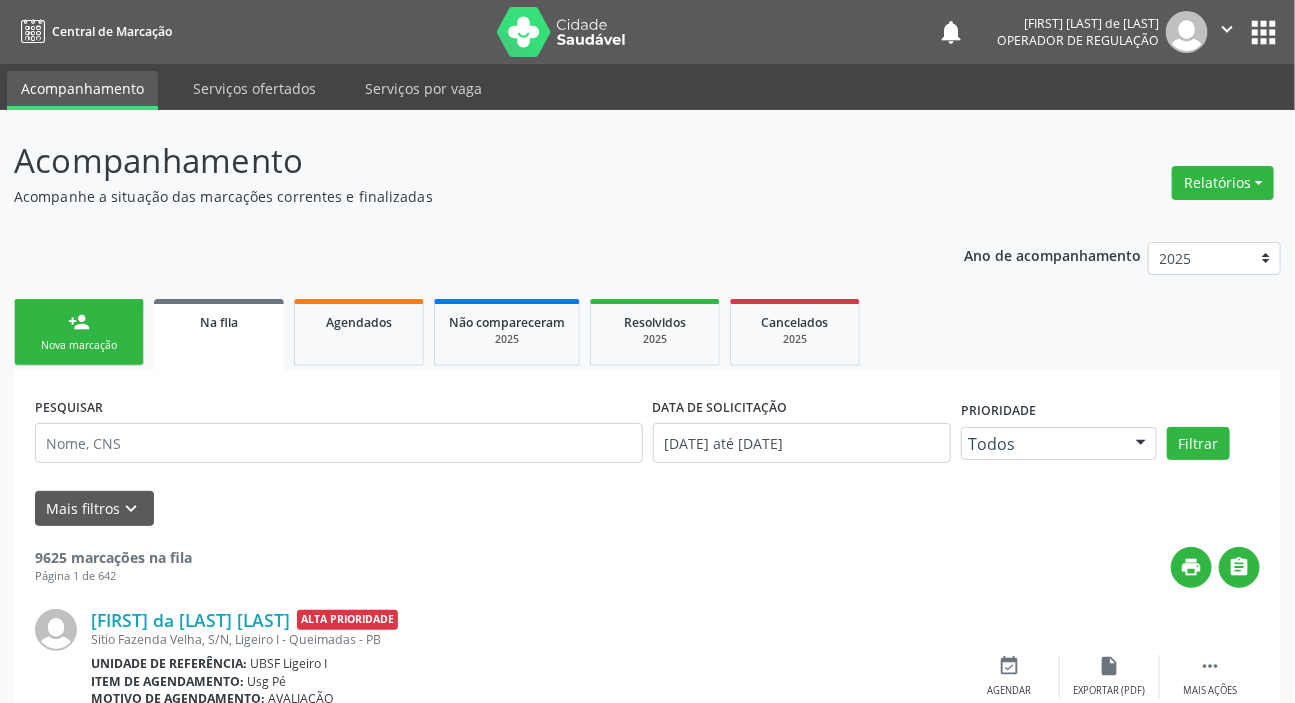 click on "person_add
Nova marcação" at bounding box center [79, 332] 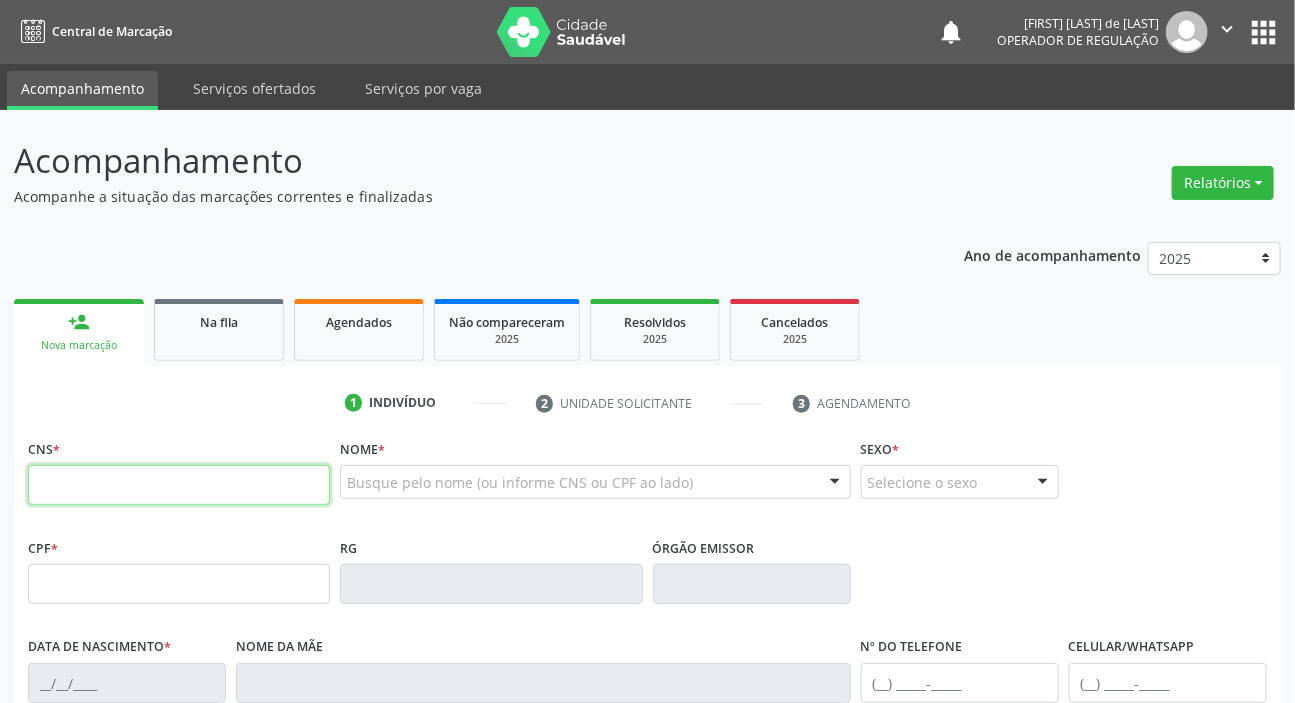 click at bounding box center (179, 485) 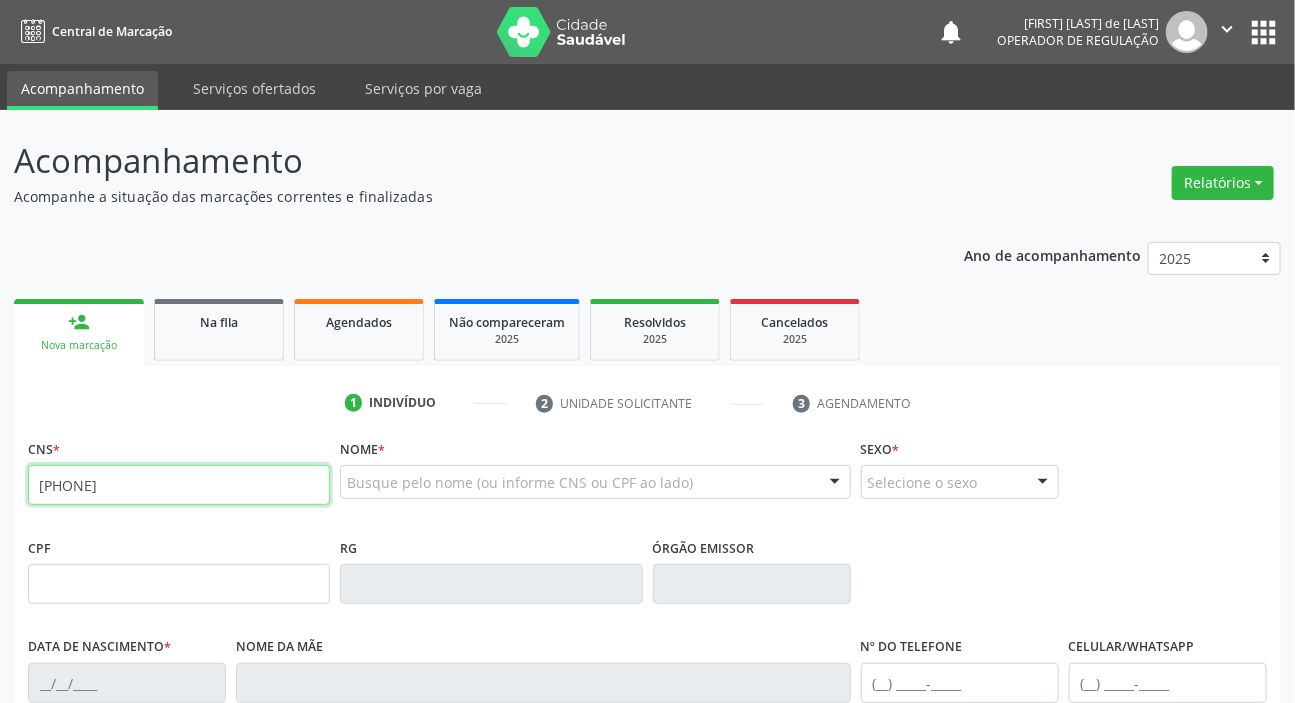 type on "[PHONE]" 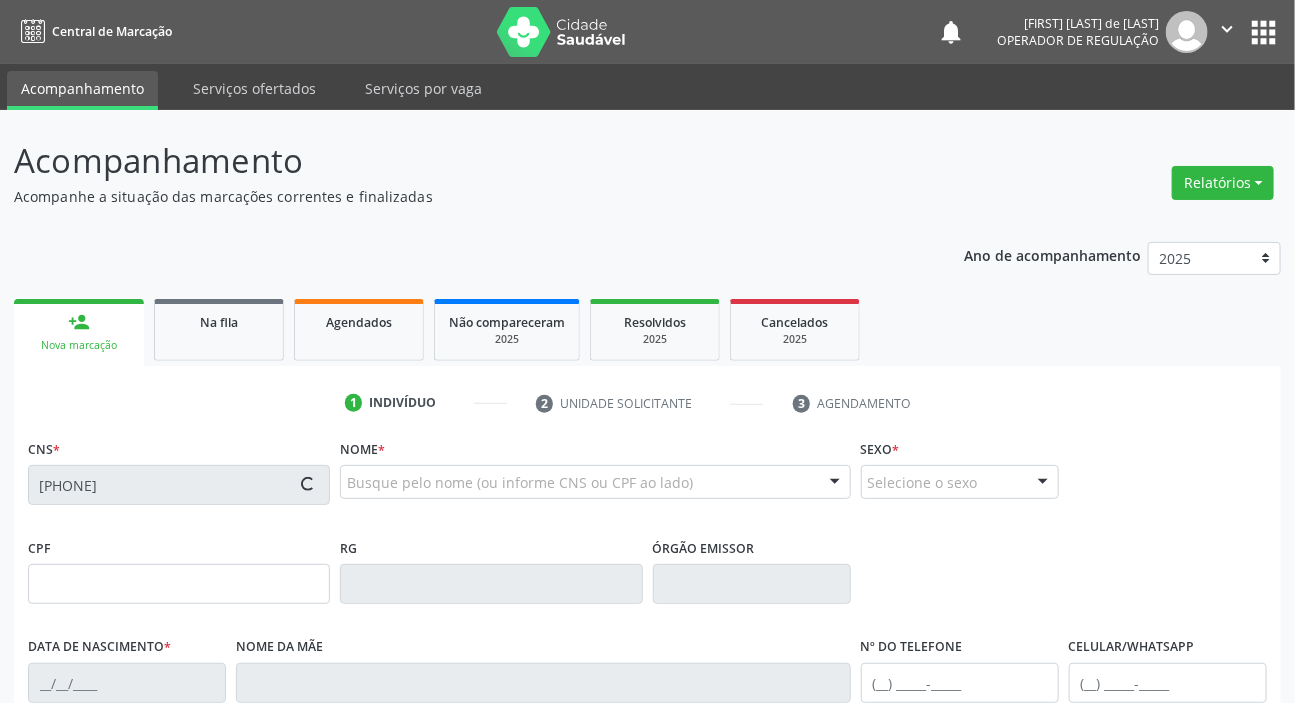 type on "[SSN]" 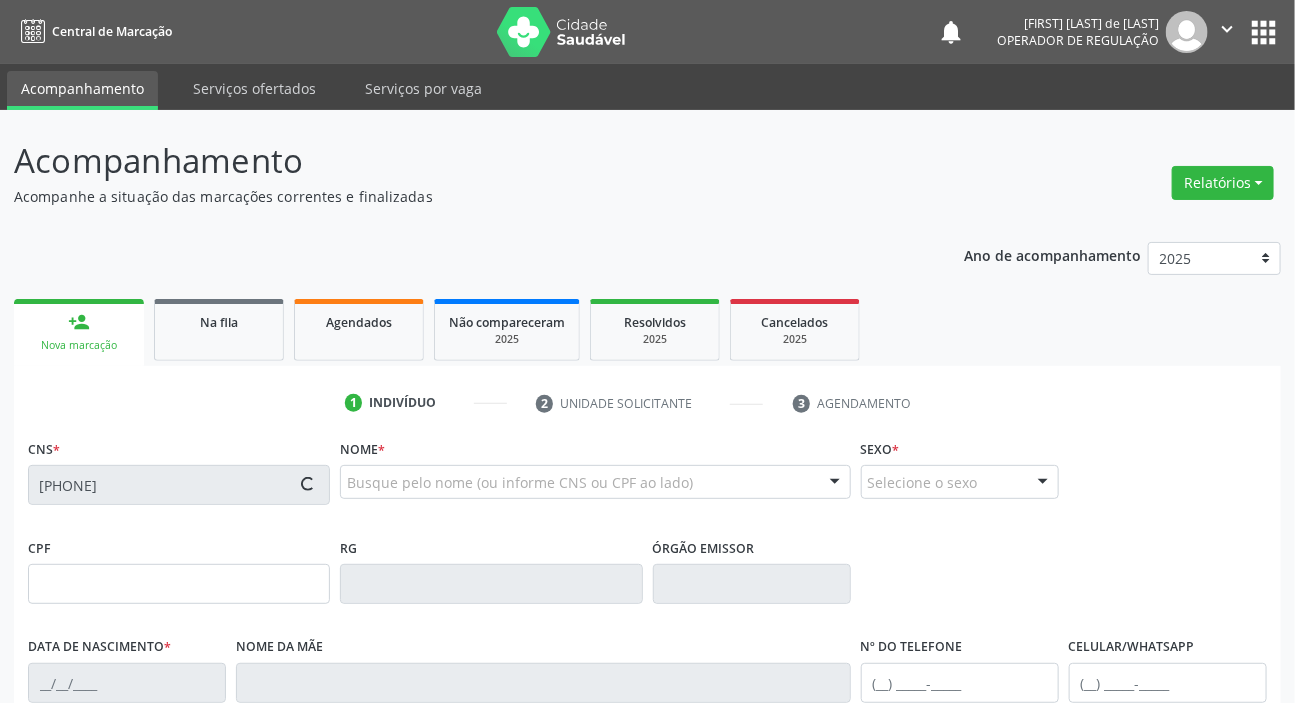 type on "[DATE]" 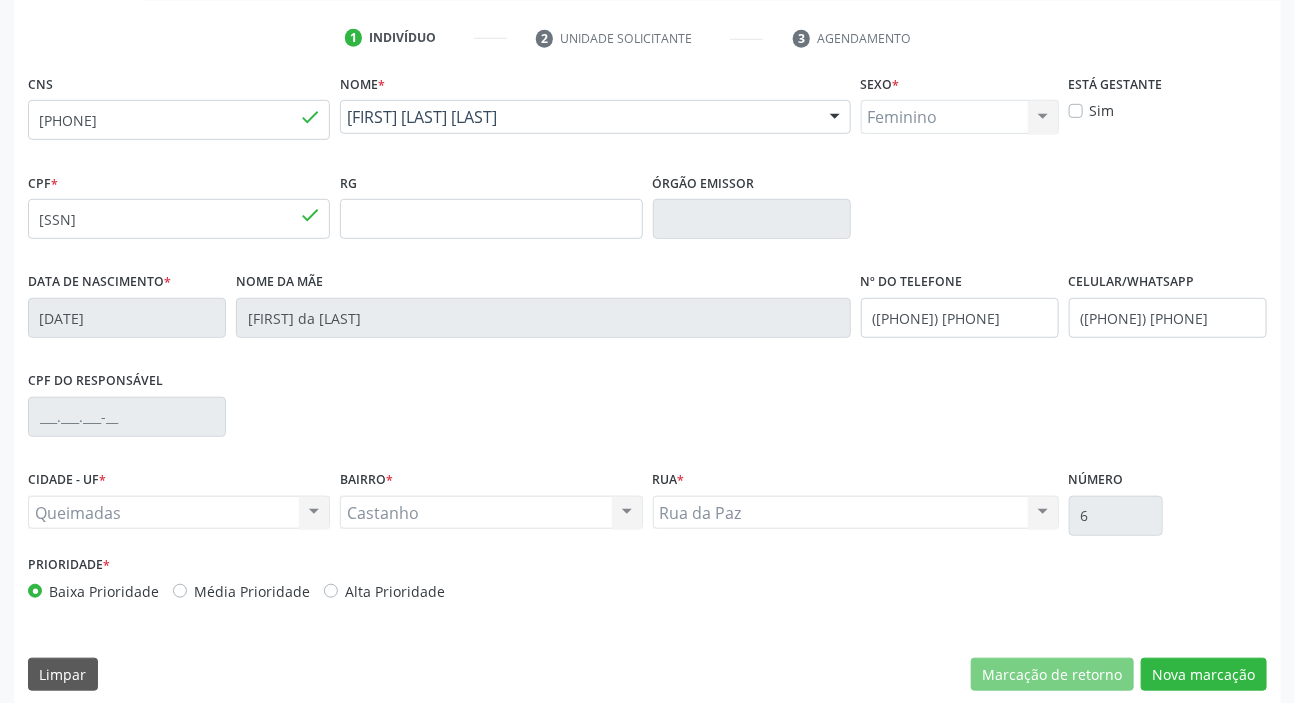 scroll, scrollTop: 380, scrollLeft: 0, axis: vertical 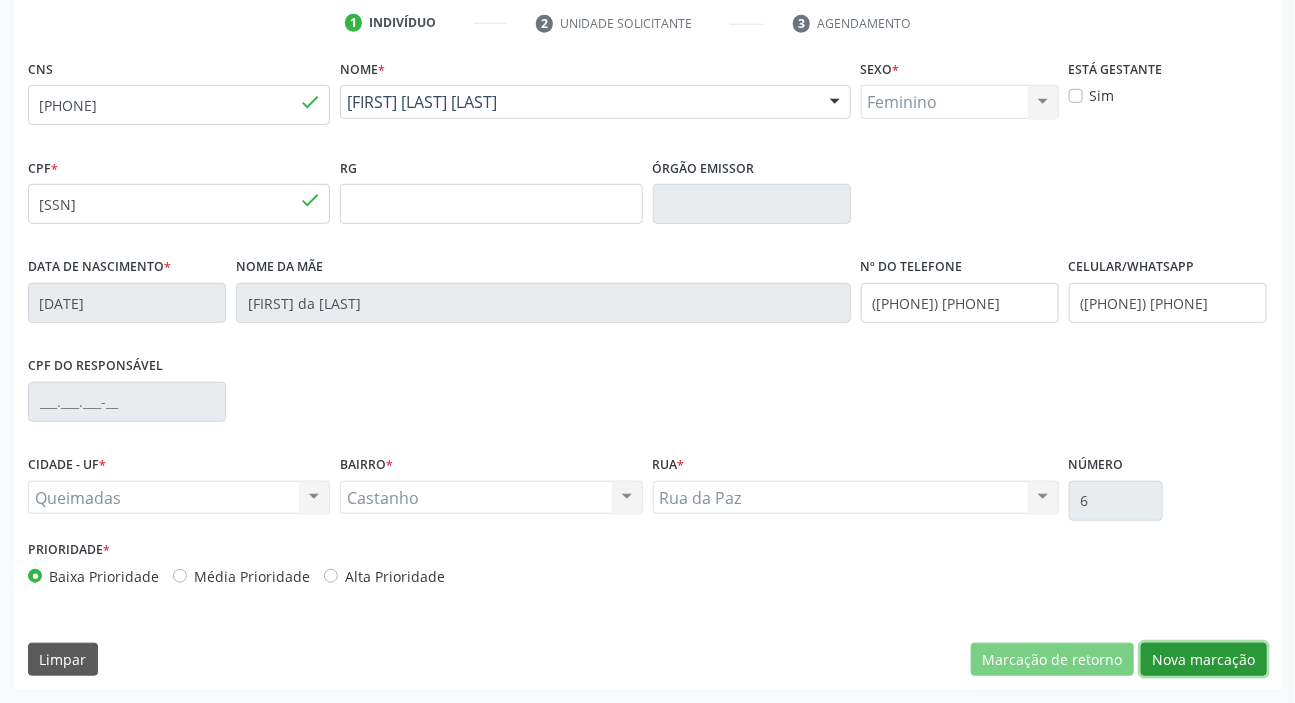 click on "Nova marcação" at bounding box center [1204, 660] 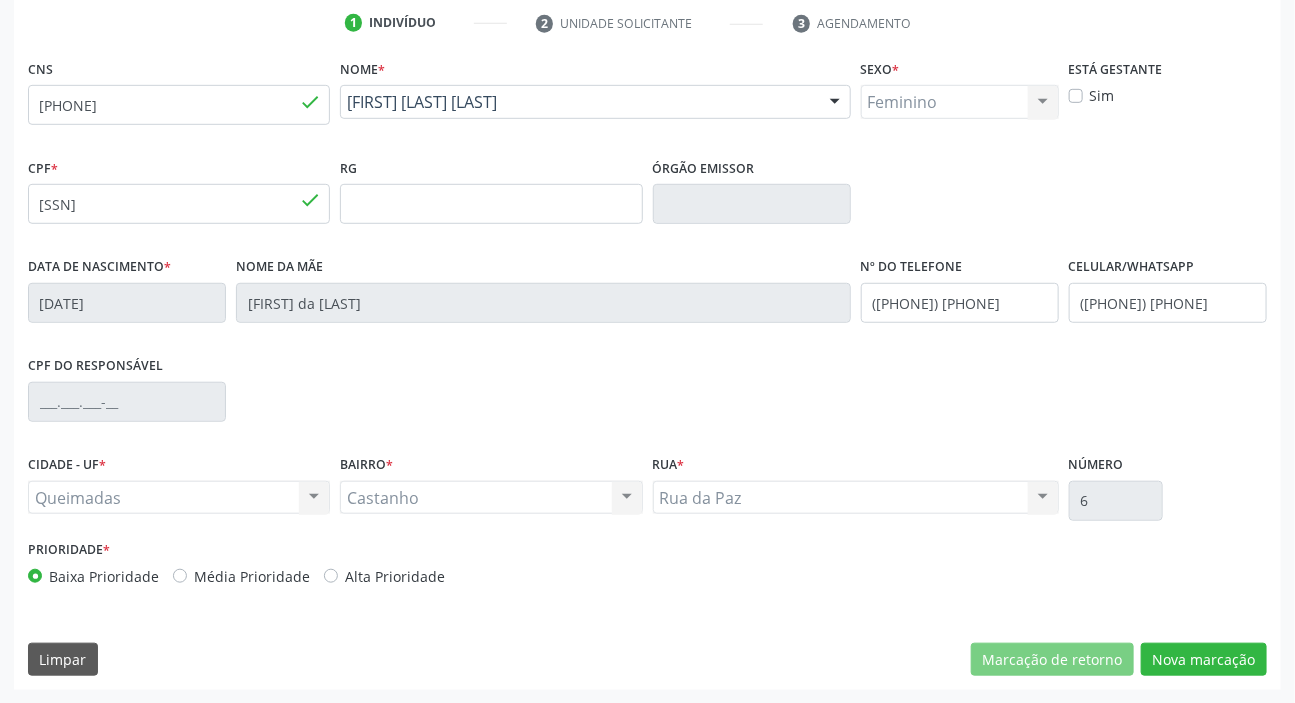 scroll, scrollTop: 201, scrollLeft: 0, axis: vertical 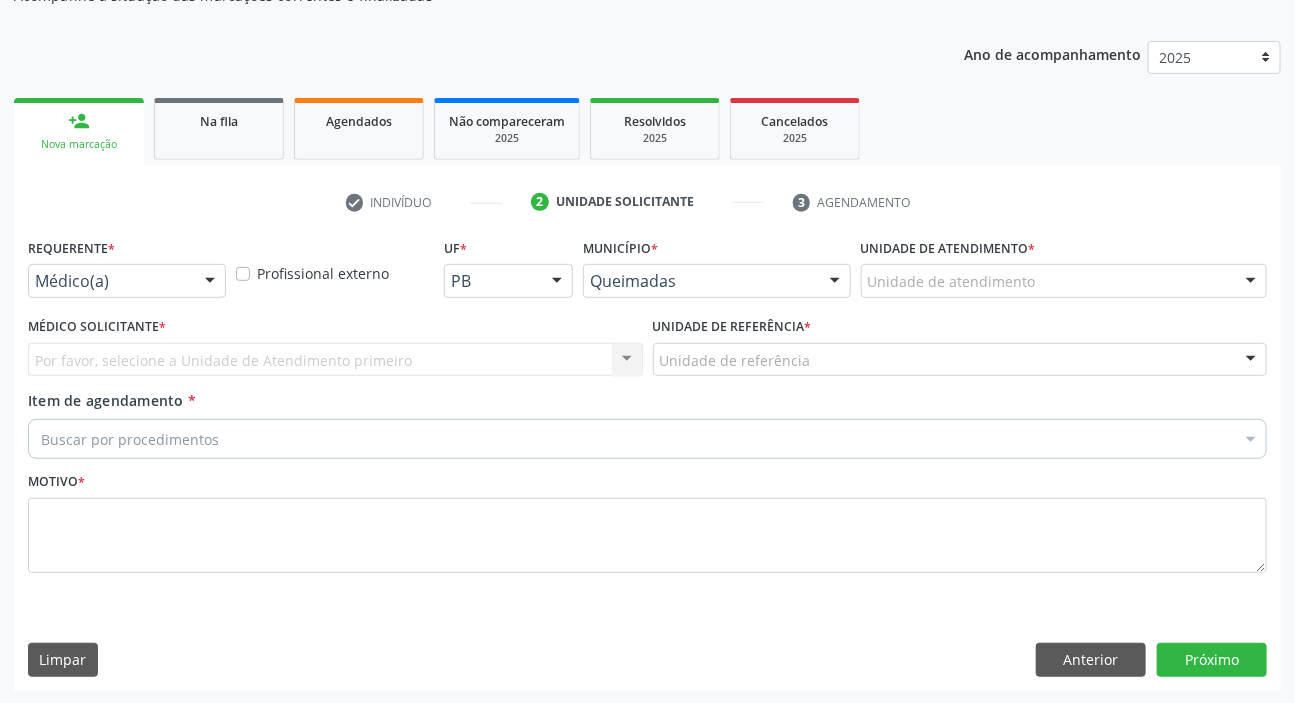 click on "Médico(a)" at bounding box center (127, 281) 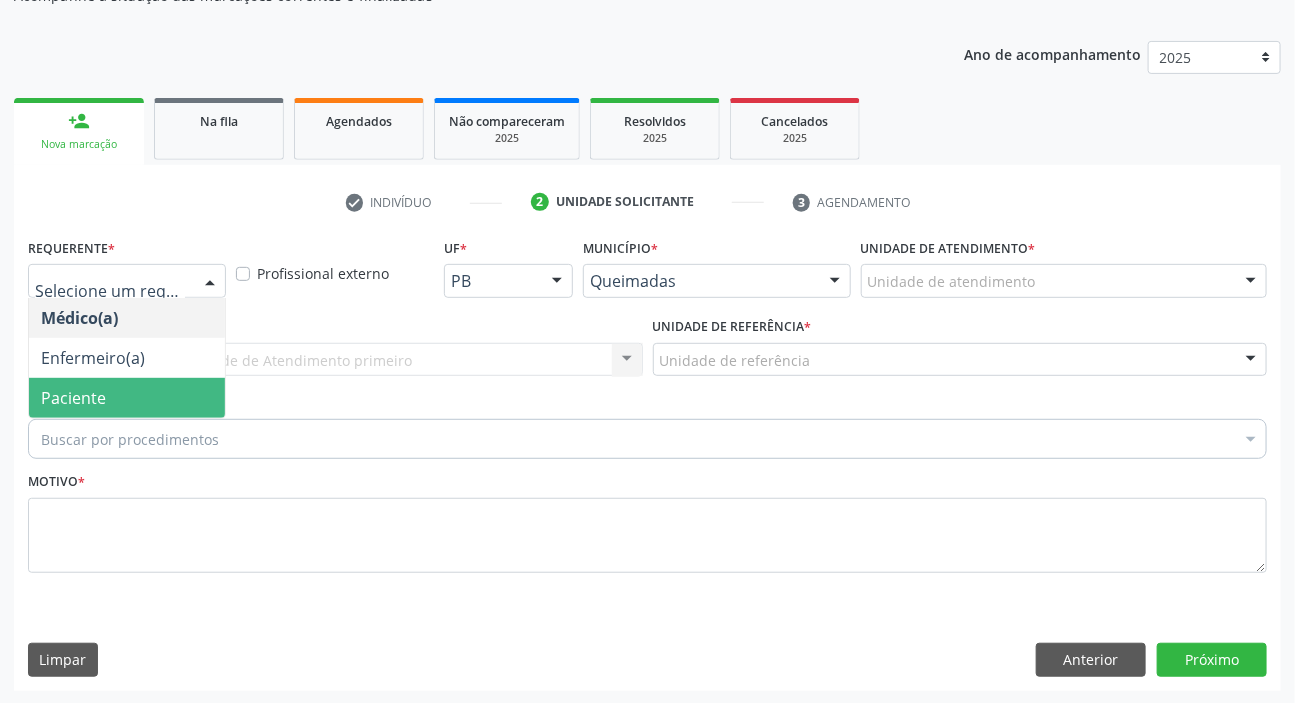 click on "Paciente" at bounding box center (73, 398) 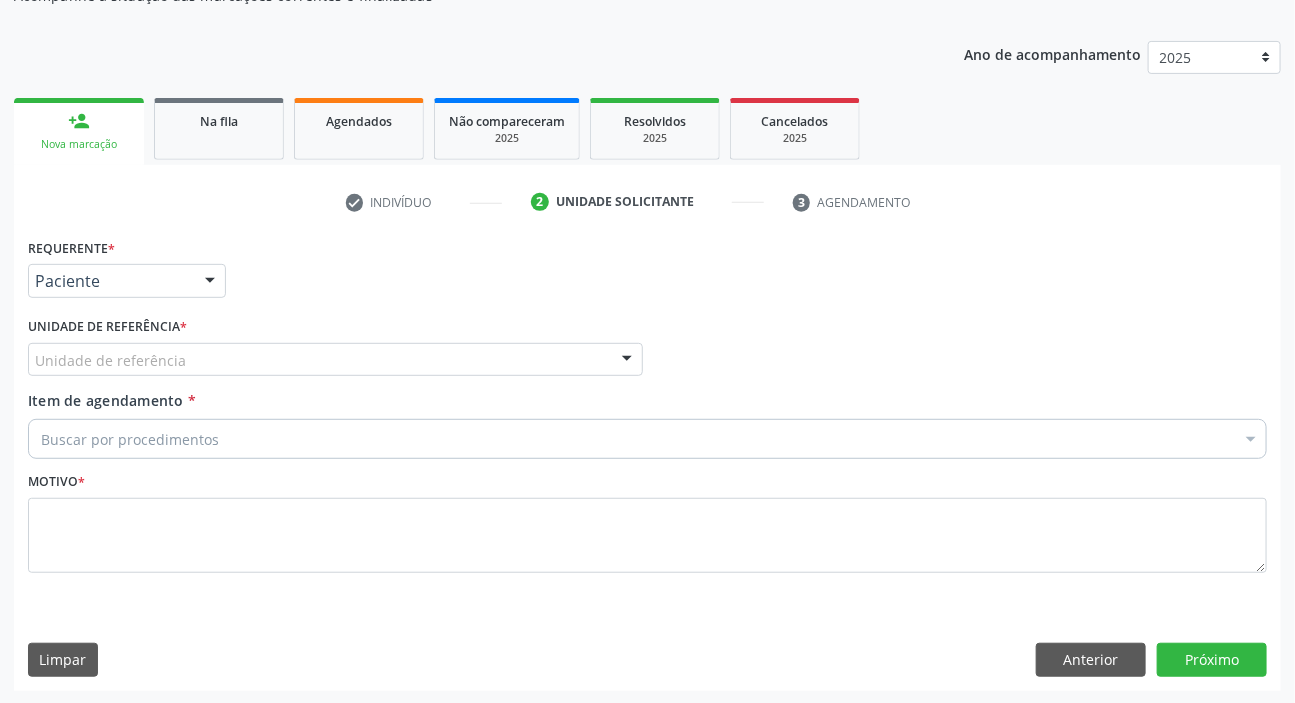 click on "Unidade de referência" at bounding box center (335, 360) 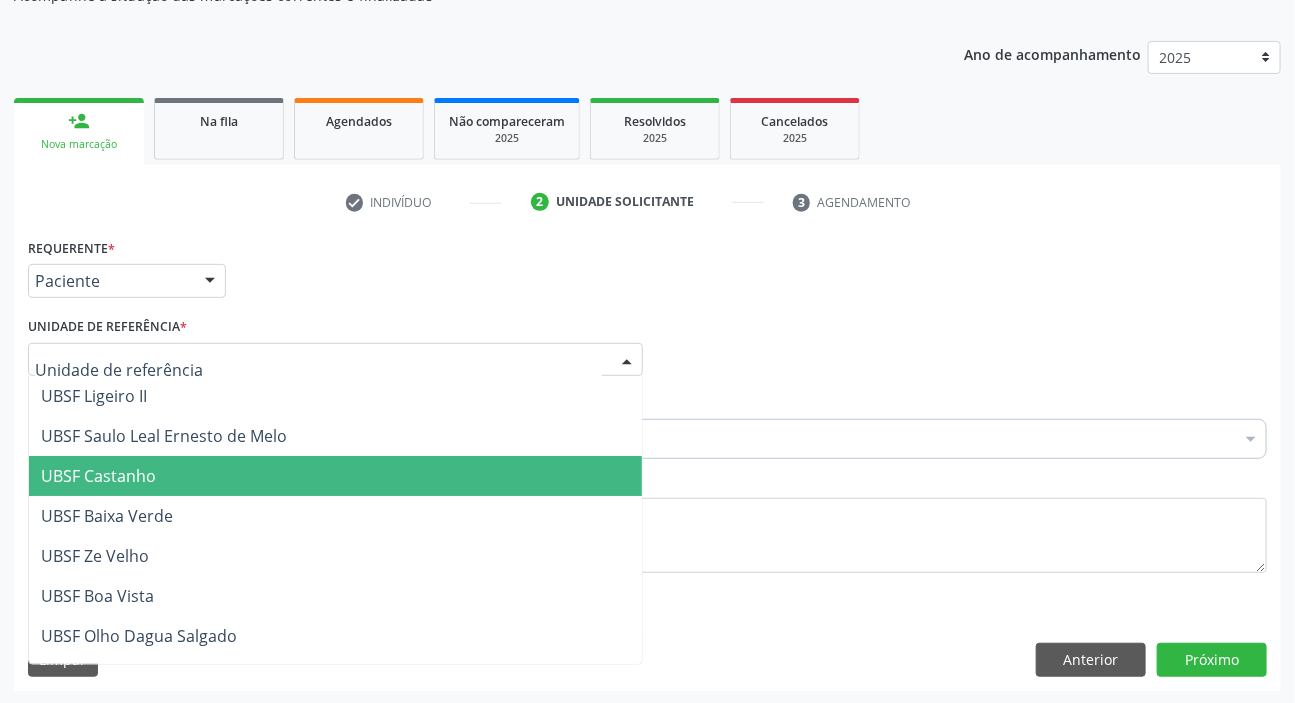 click on "UBSF Castanho" at bounding box center (98, 476) 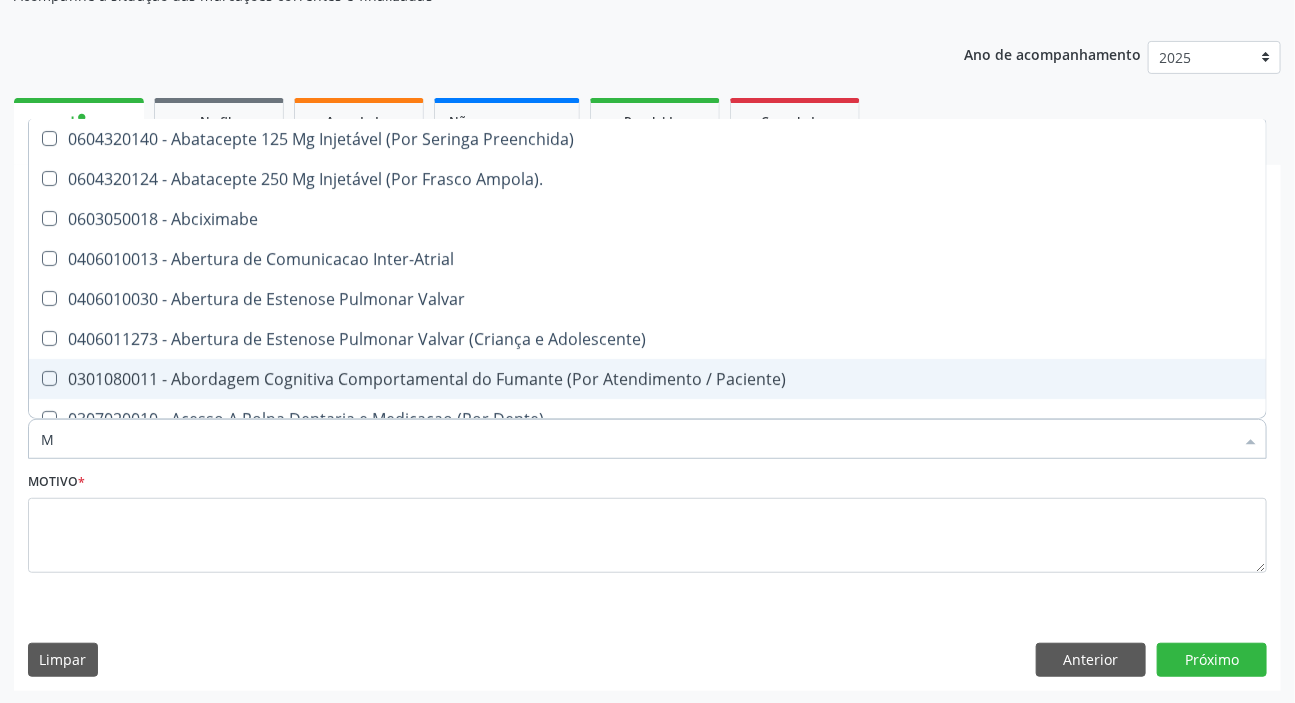 type on "MAMARIA BILATERAL" 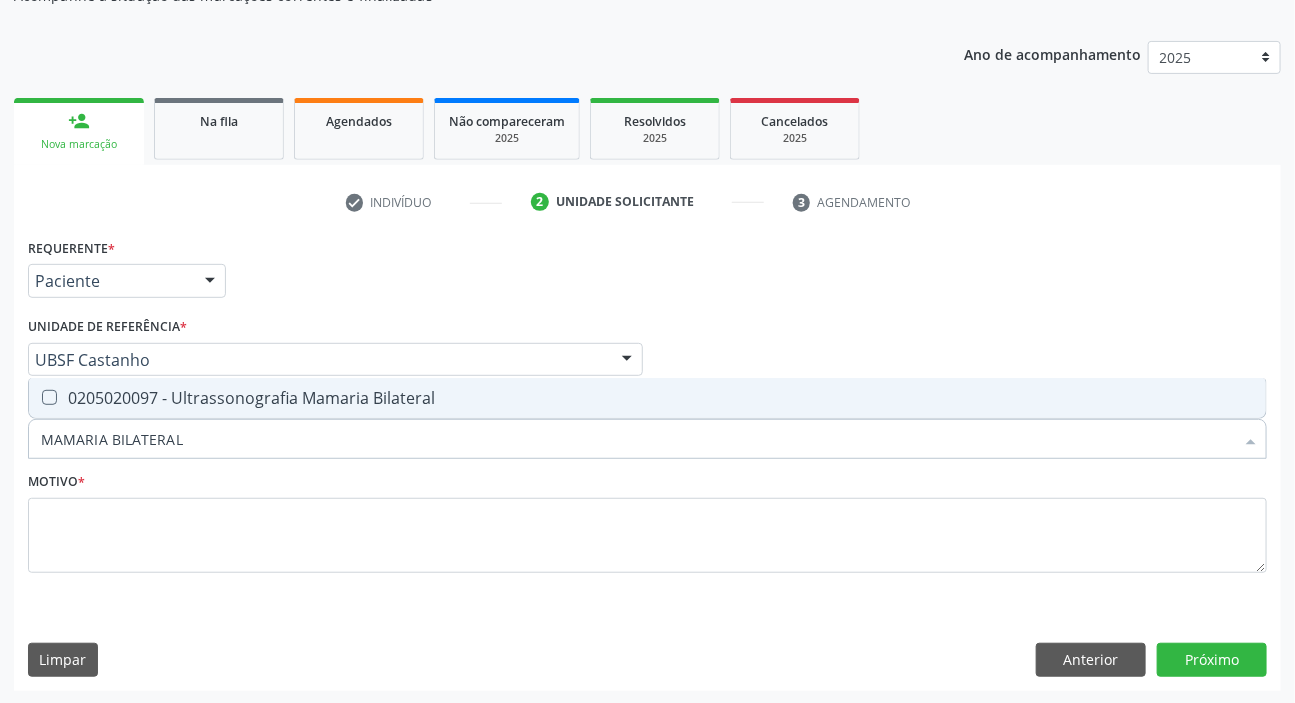 click on "0205020097 - Ultrassonografia Mamaria Bilateral" at bounding box center (647, 398) 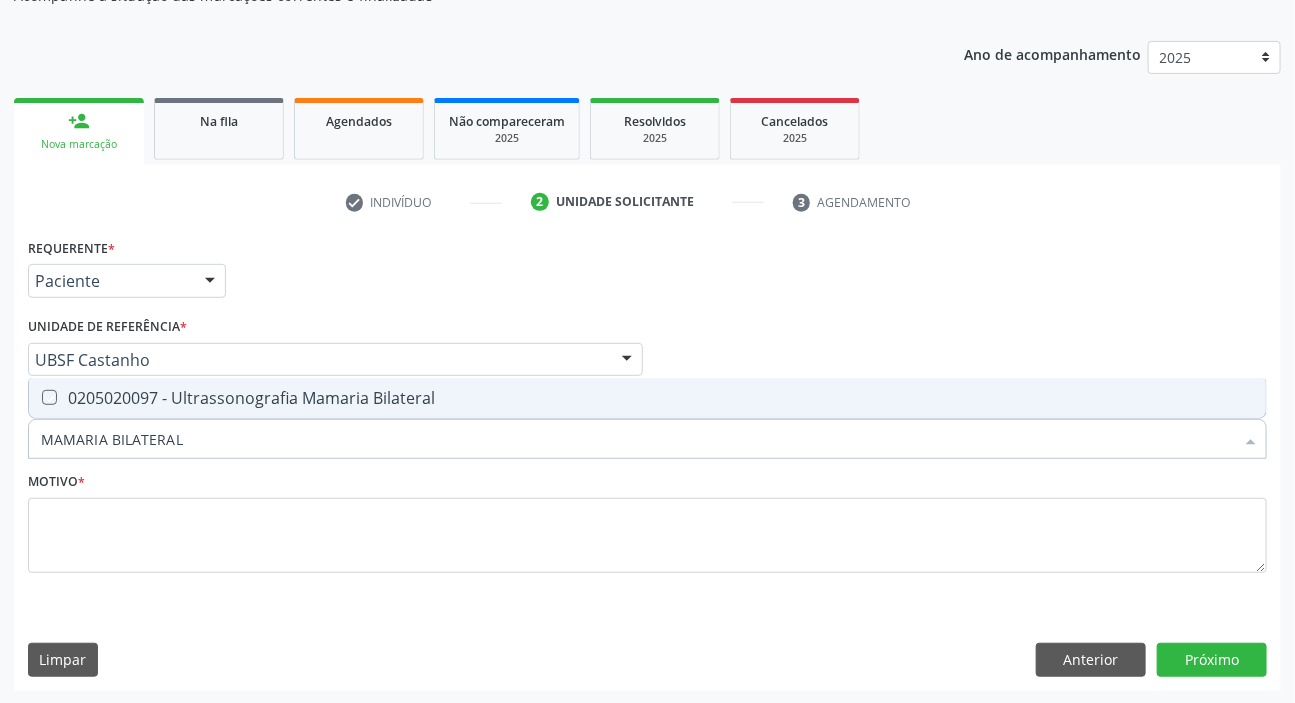 checkbox on "true" 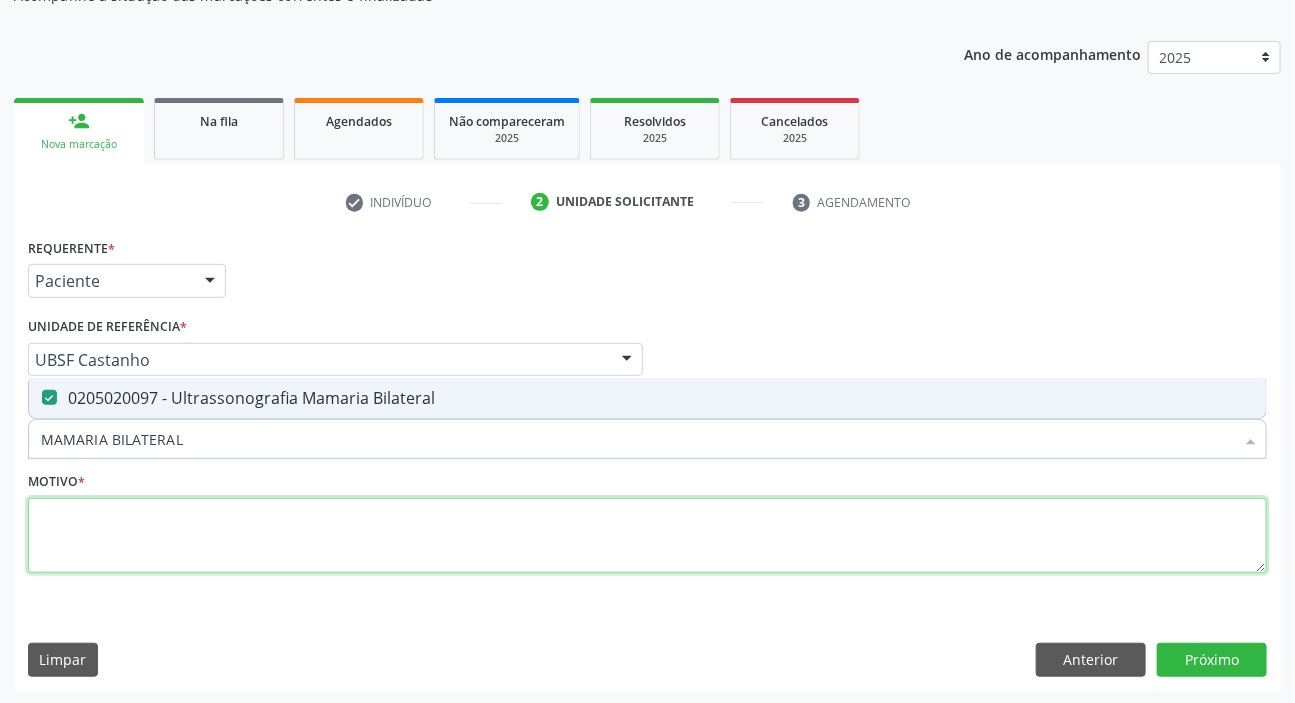 click at bounding box center [647, 536] 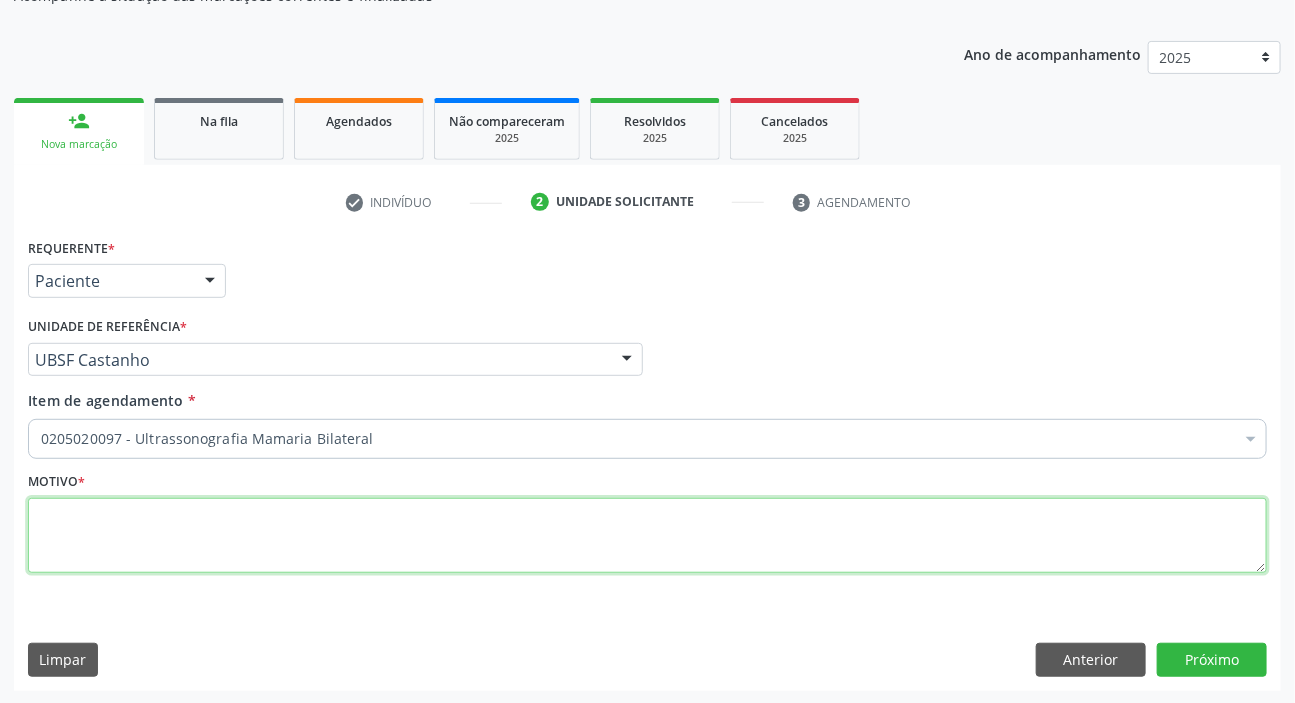paste on "ROTINA" 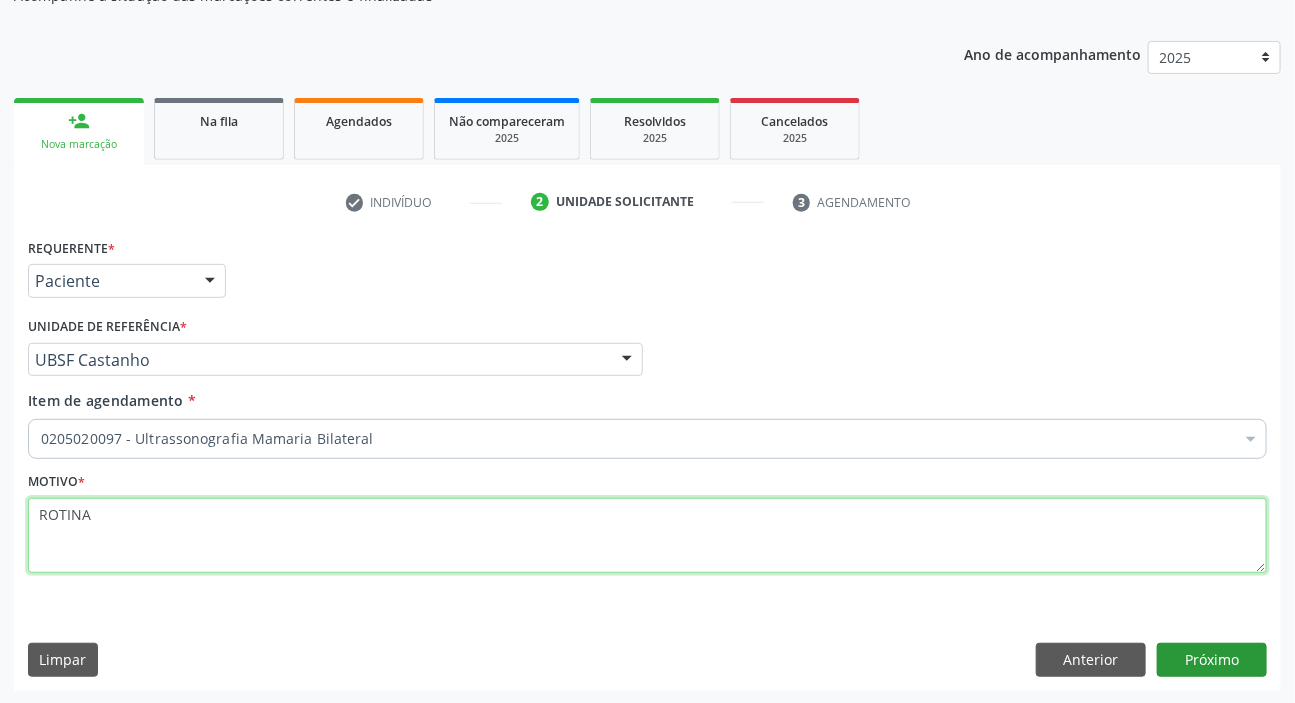 type on "ROTINA" 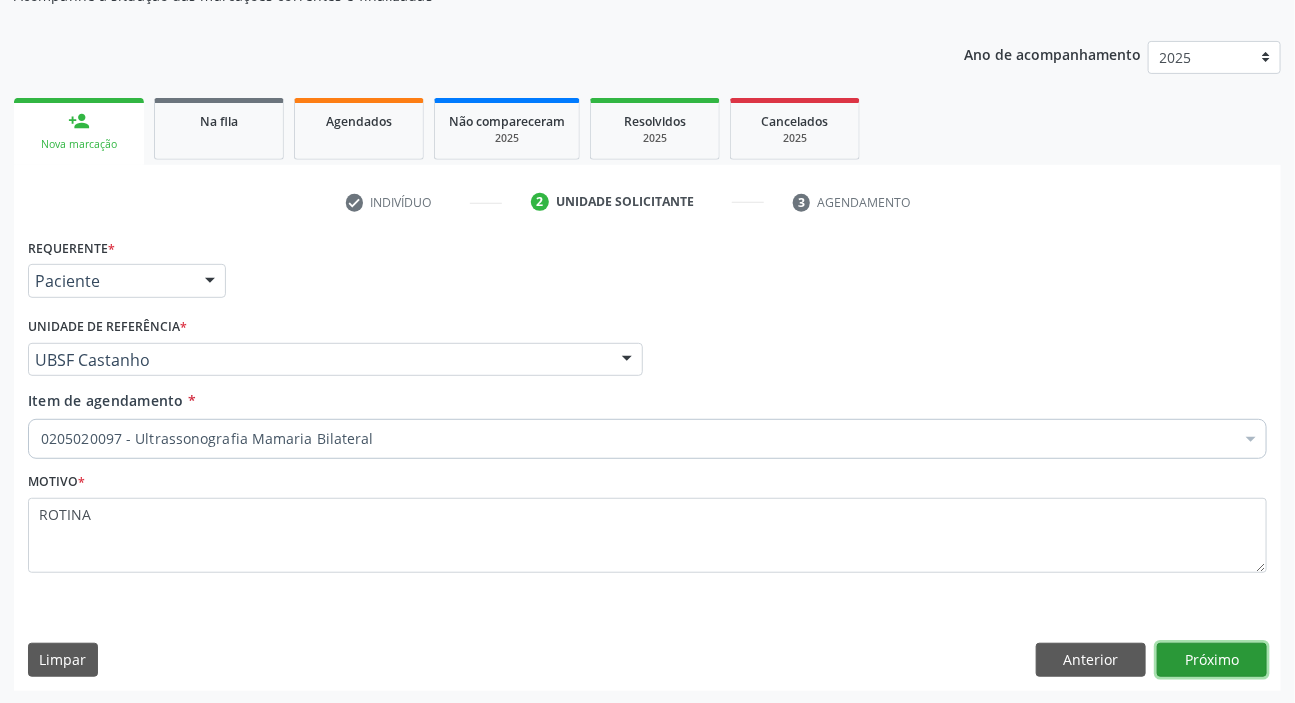 click on "Próximo" at bounding box center [1212, 660] 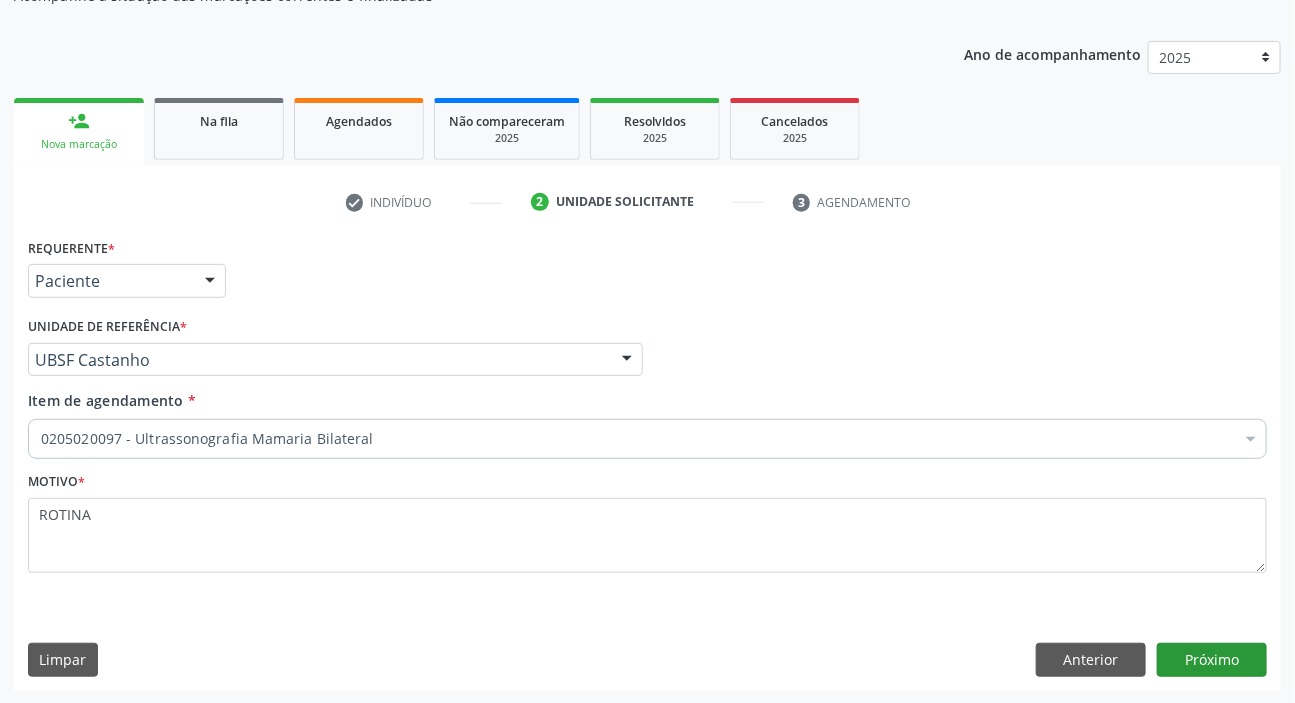 scroll, scrollTop: 166, scrollLeft: 0, axis: vertical 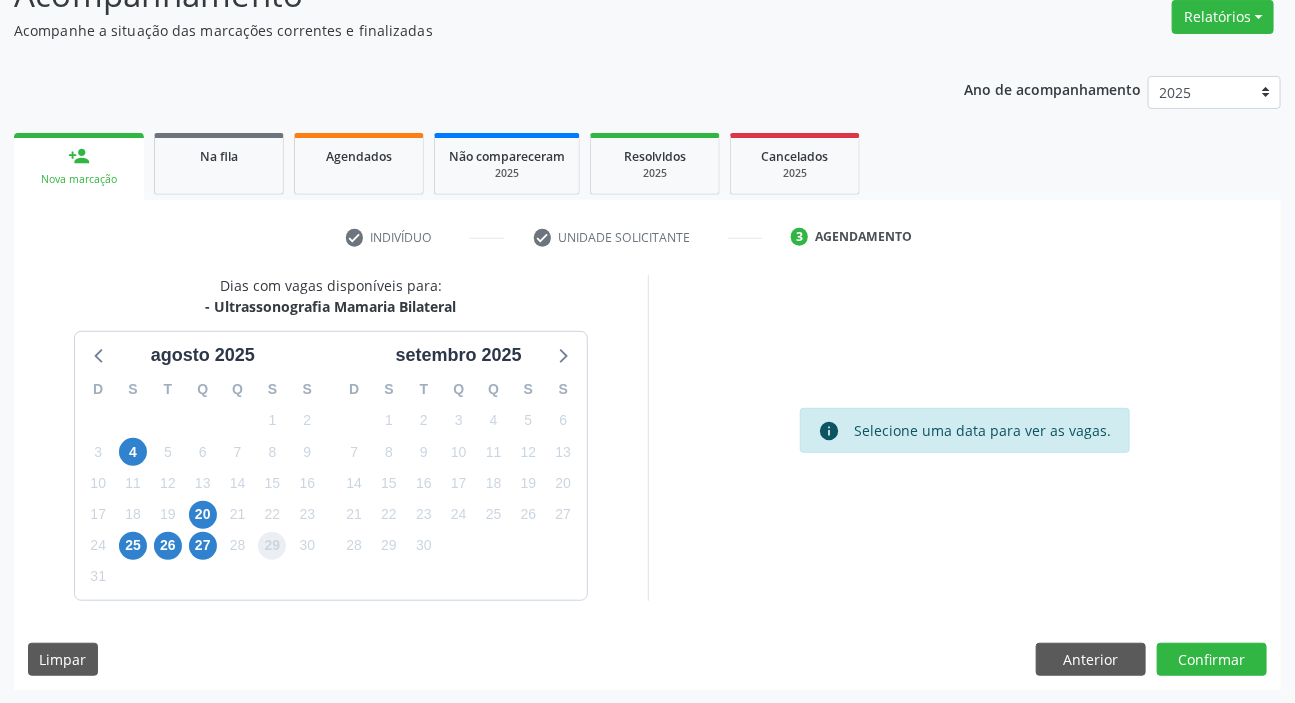 click on "29" at bounding box center [272, 546] 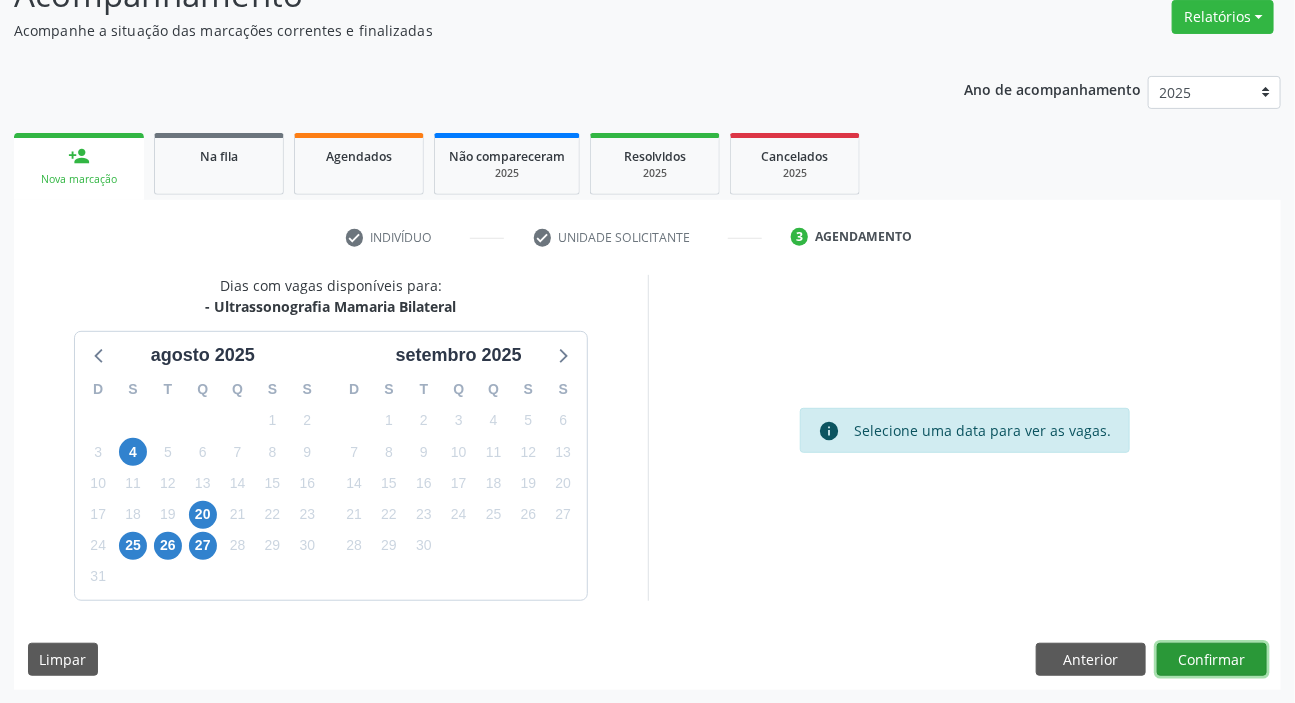 click on "Confirmar" at bounding box center [1212, 660] 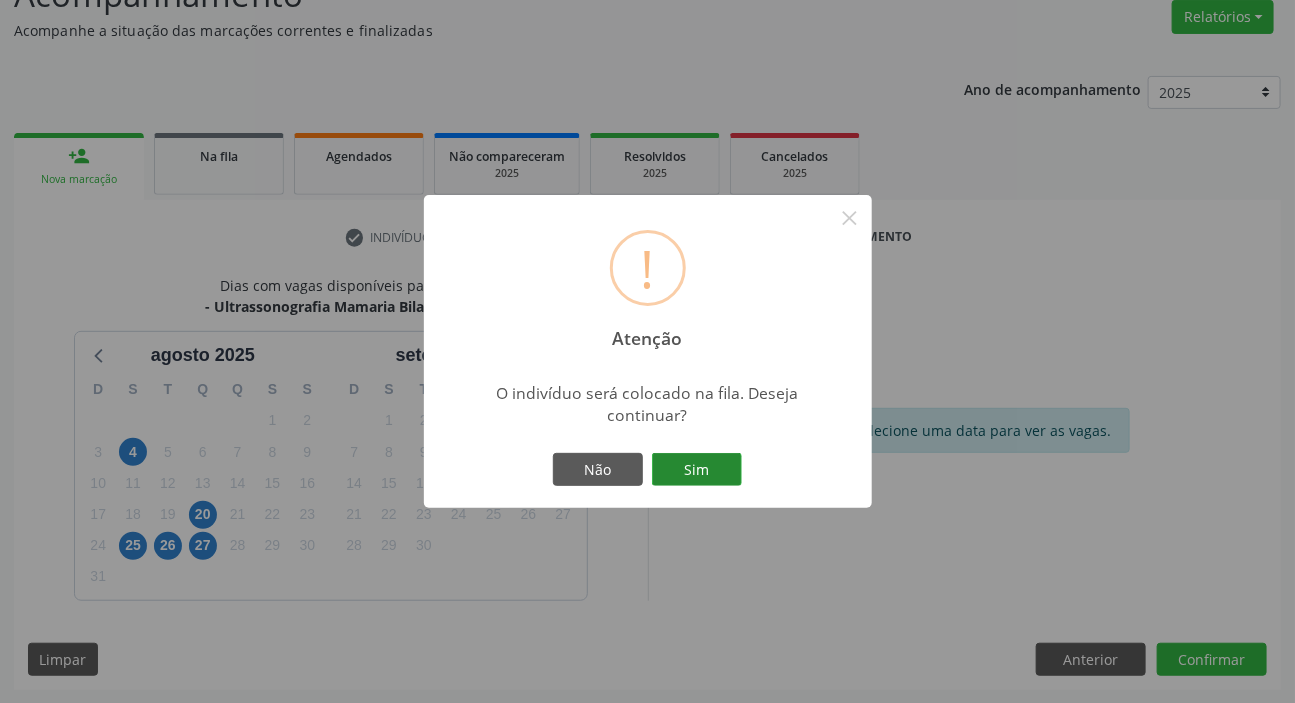 click on "Sim" at bounding box center (697, 470) 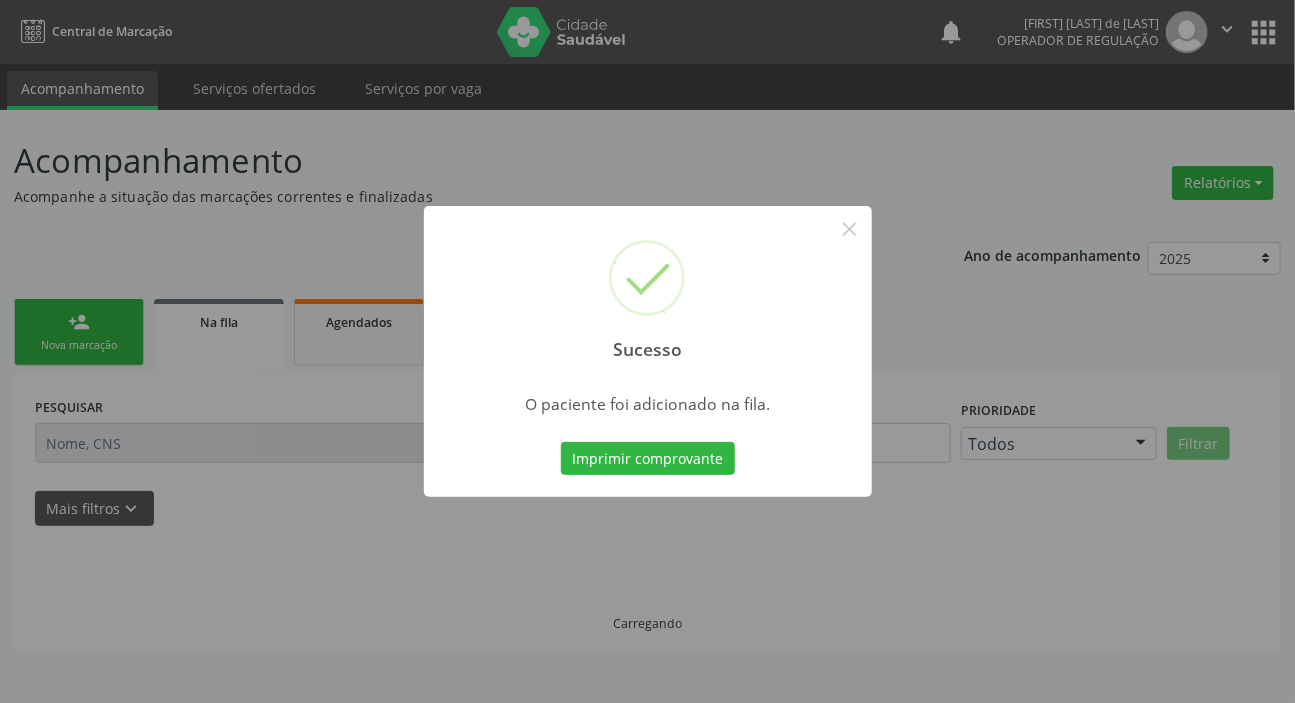 scroll, scrollTop: 0, scrollLeft: 0, axis: both 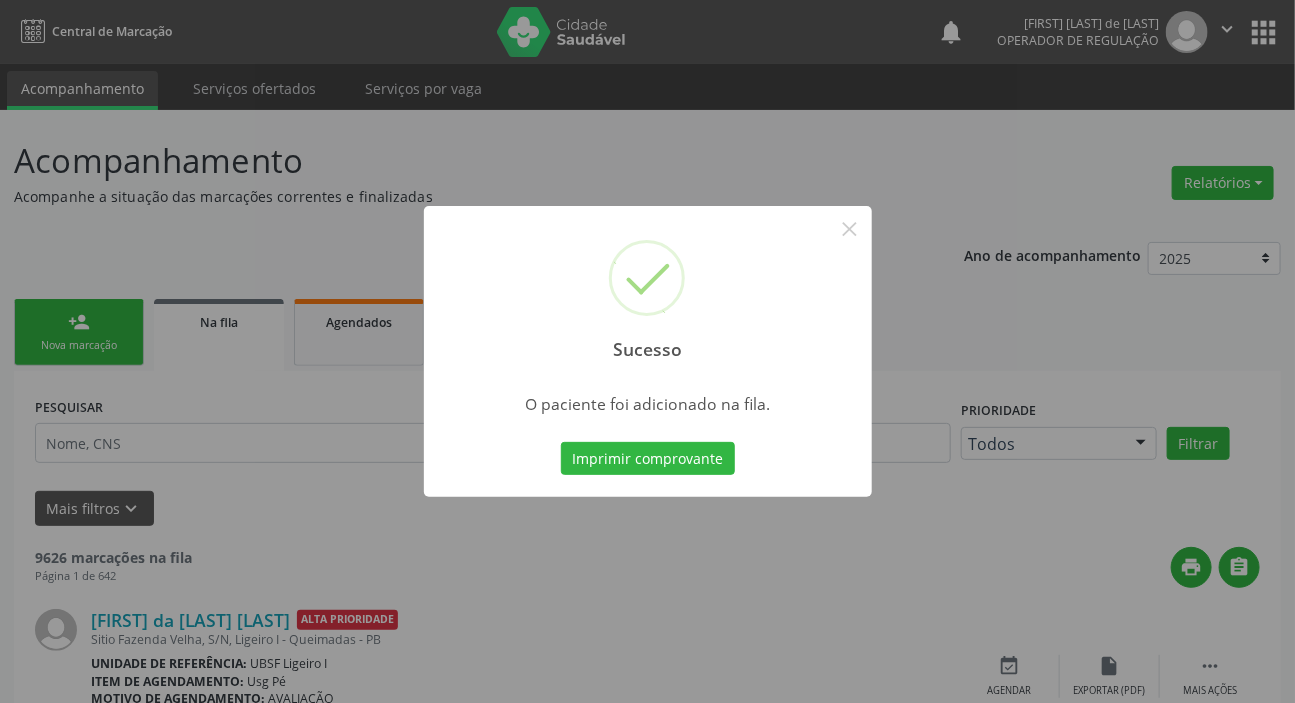 click on "Sucesso × O paciente foi adicionado na fila. Imprimir comprovante Cancel" at bounding box center (647, 351) 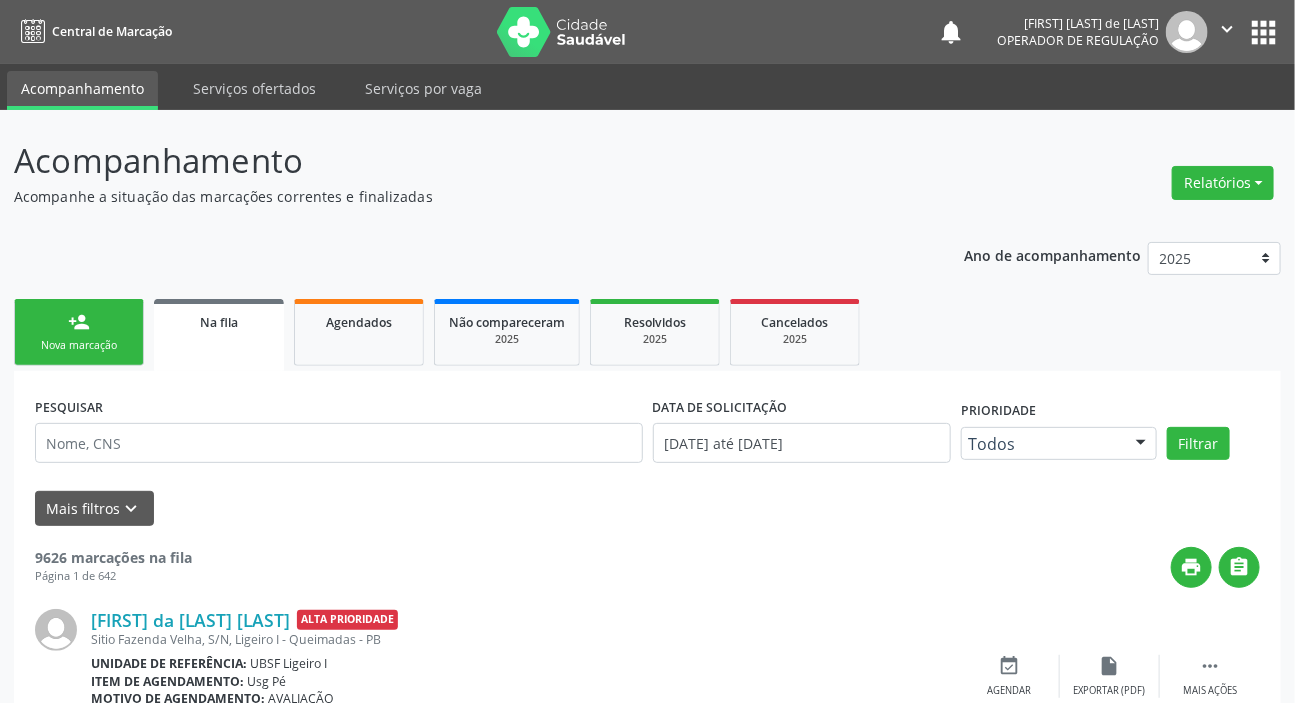 click on "person_add
Nova marcação" at bounding box center (79, 332) 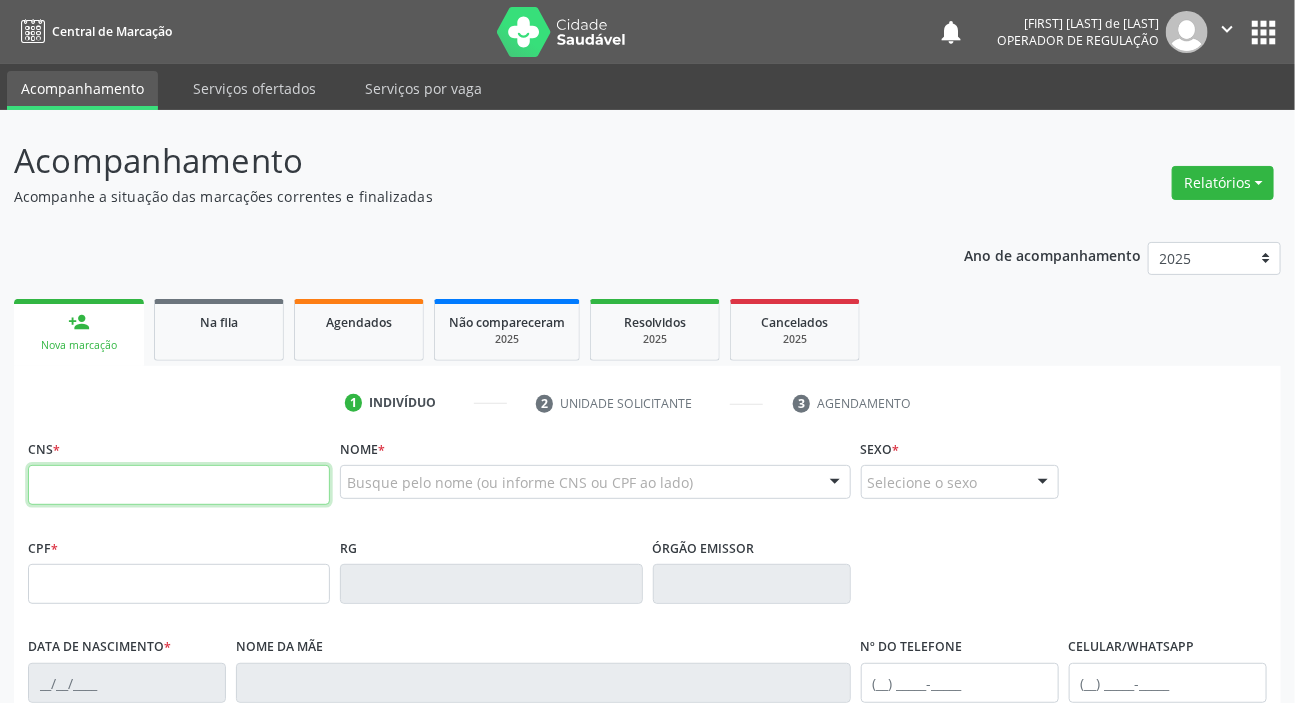 click at bounding box center (179, 485) 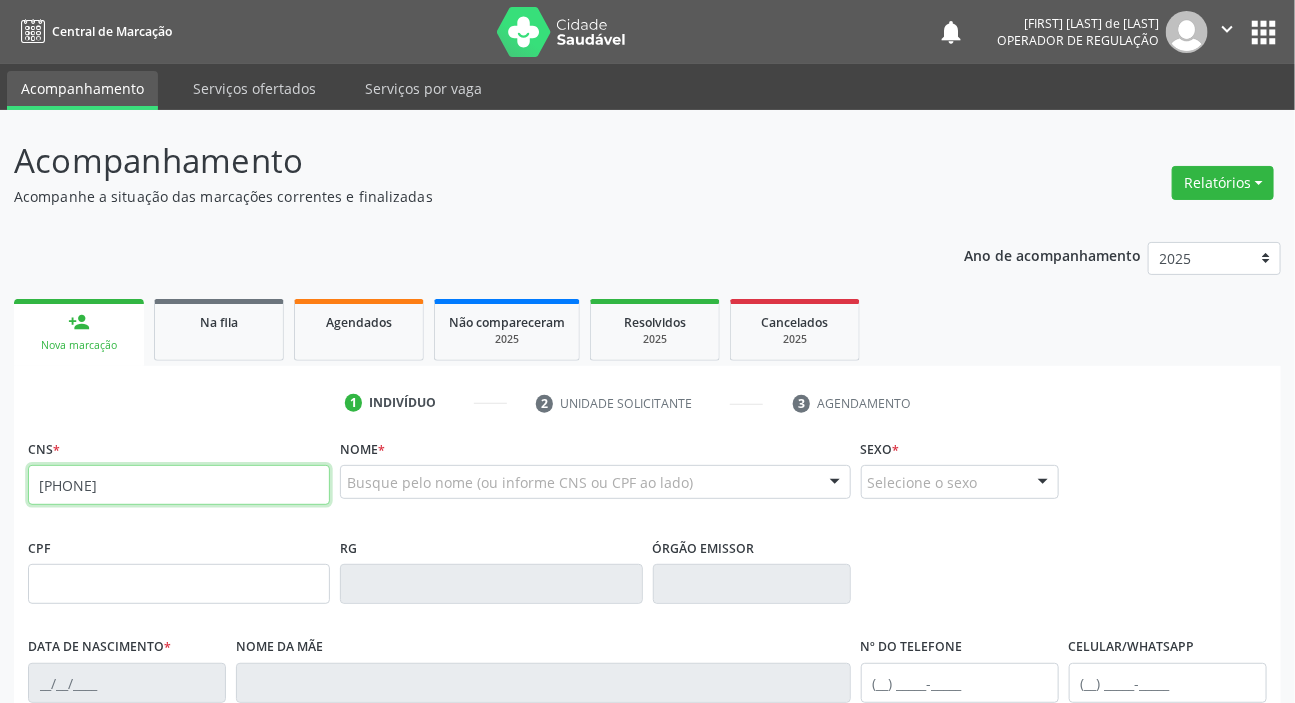 type on "[PHONE]" 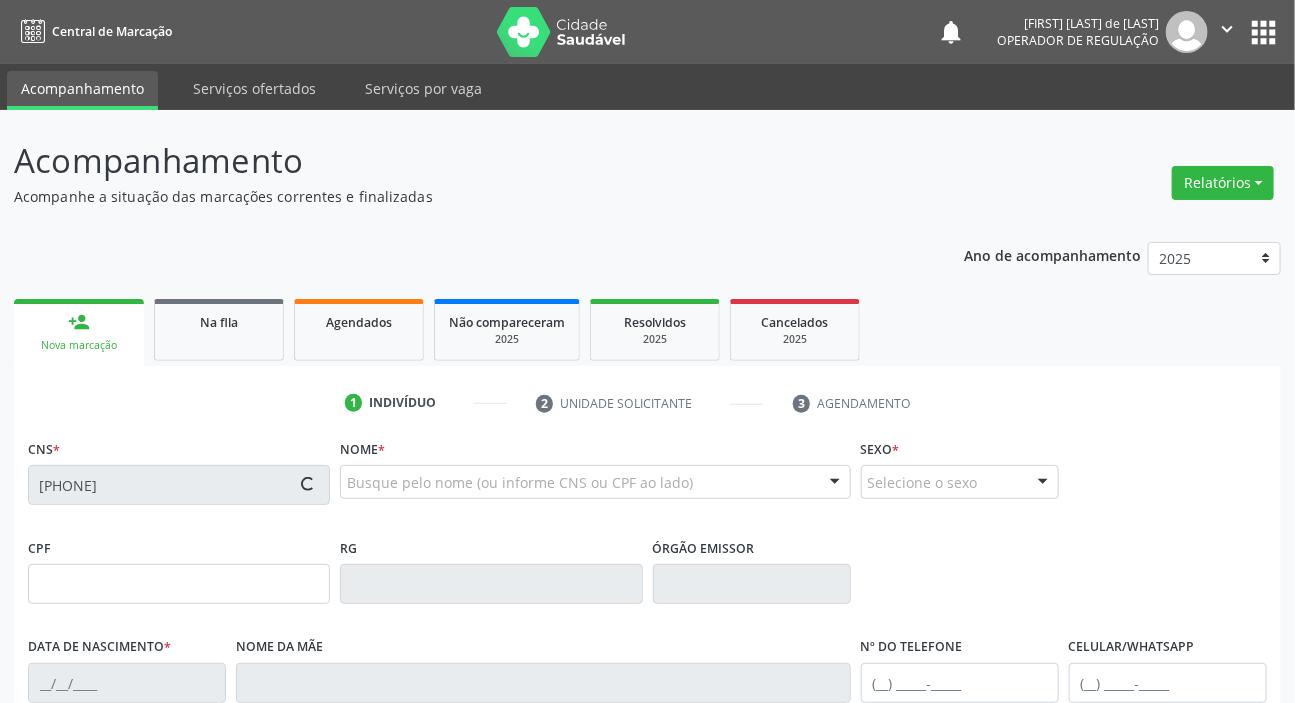 type on "[SSN]" 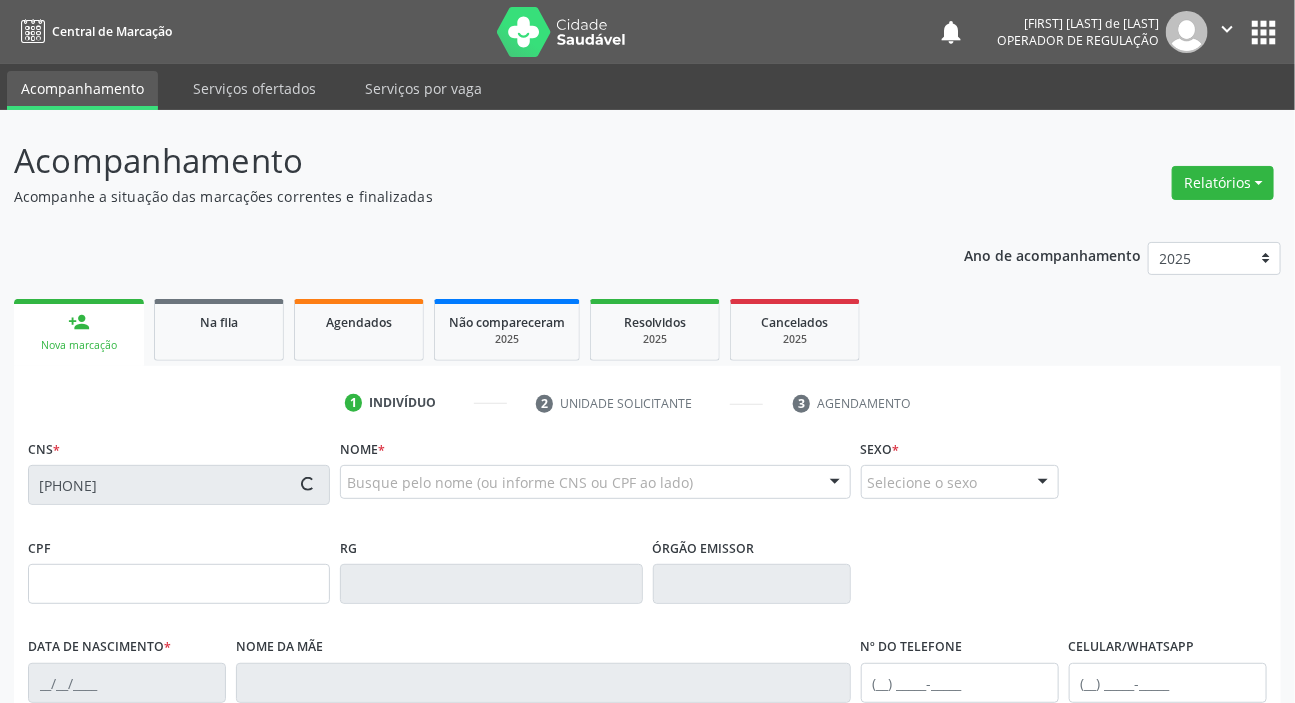 type on "[DATE]" 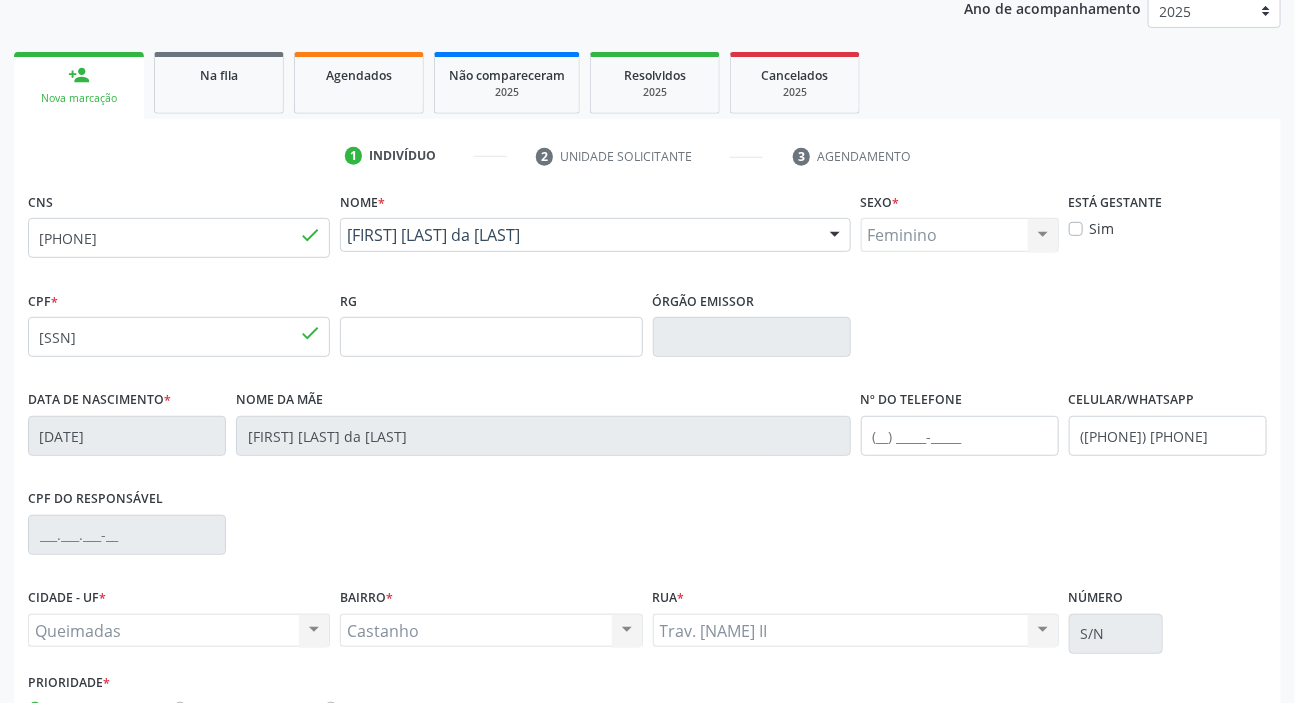scroll, scrollTop: 380, scrollLeft: 0, axis: vertical 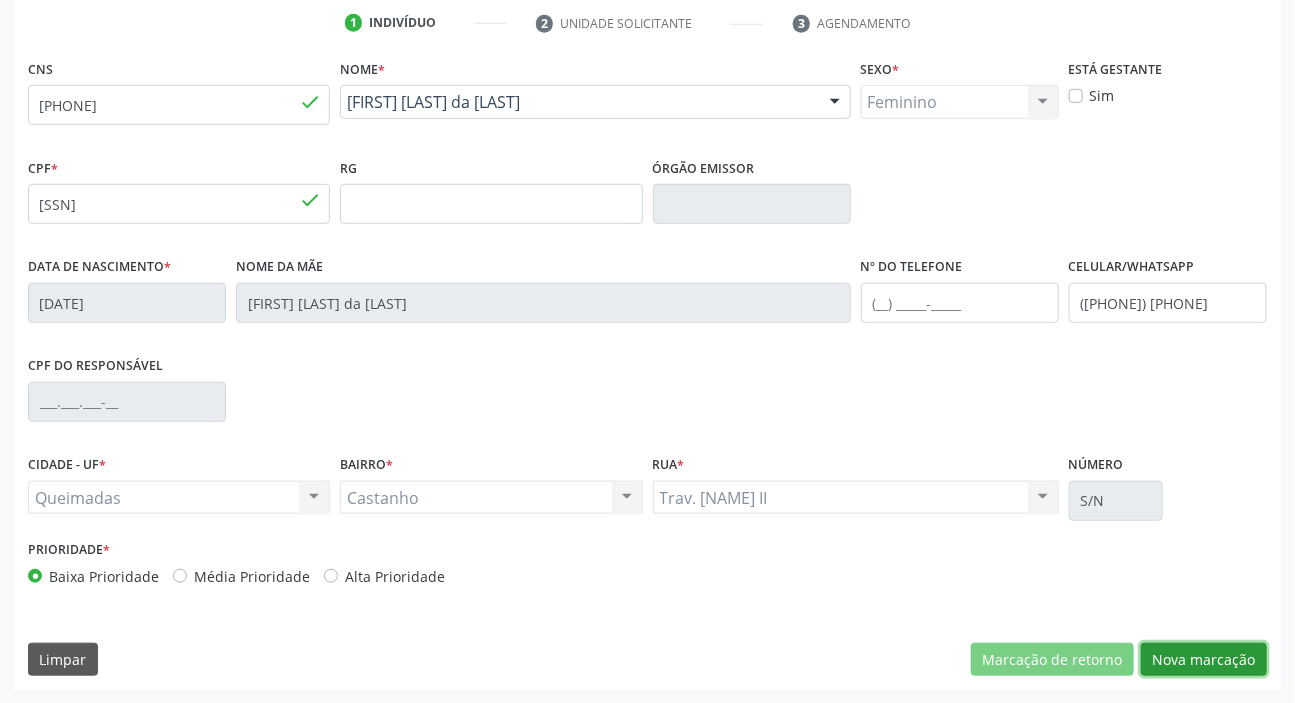 click on "Nova marcação" at bounding box center [1204, 660] 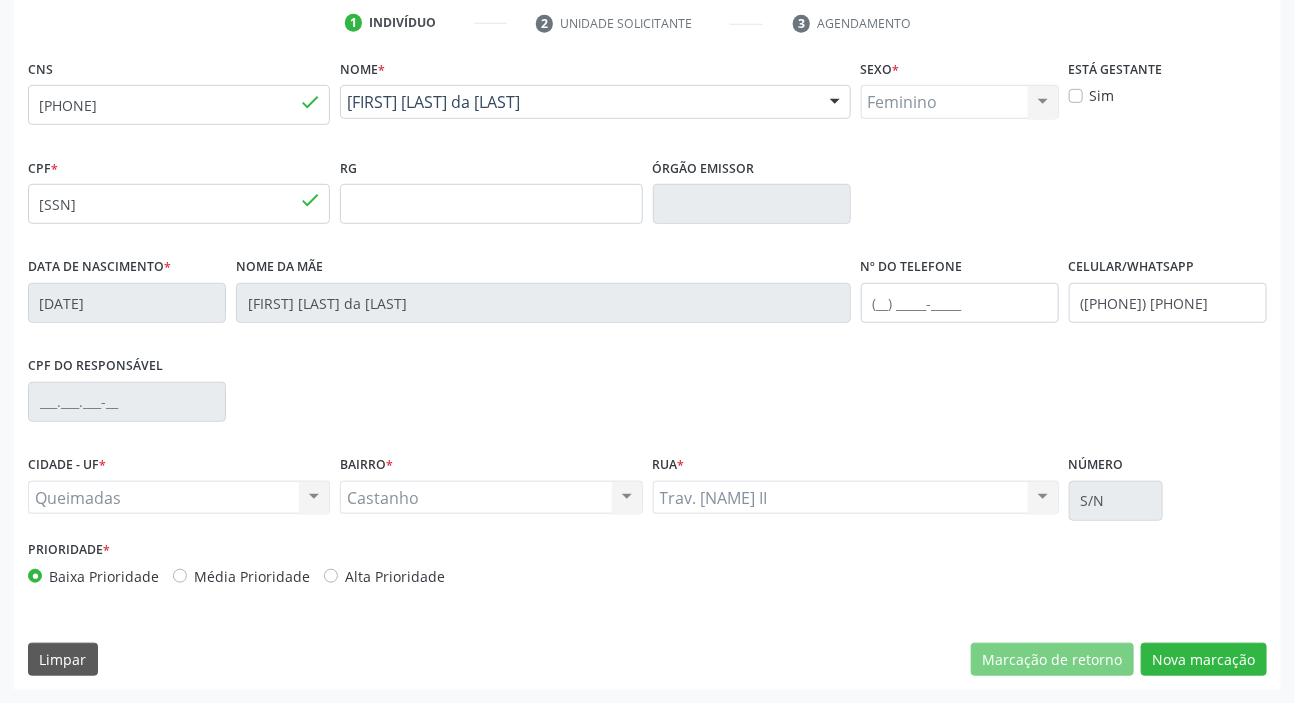 scroll, scrollTop: 201, scrollLeft: 0, axis: vertical 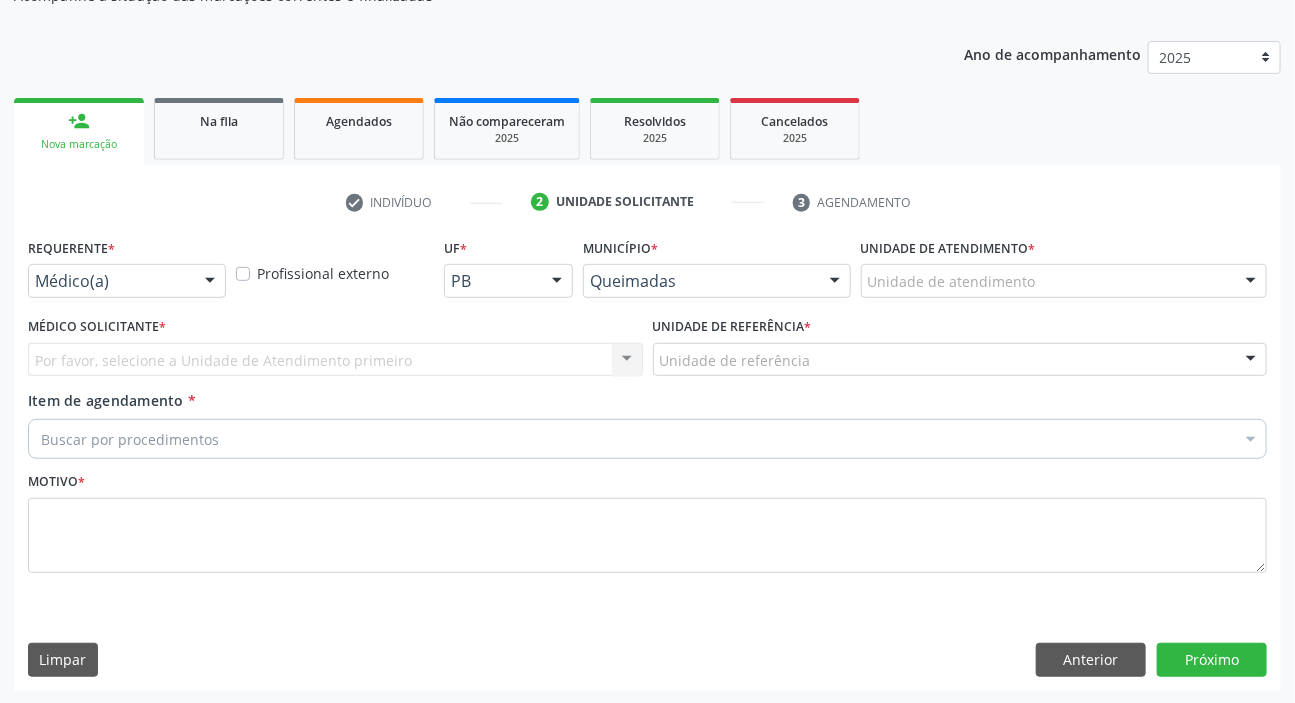 click on "Médico(a)" at bounding box center [127, 281] 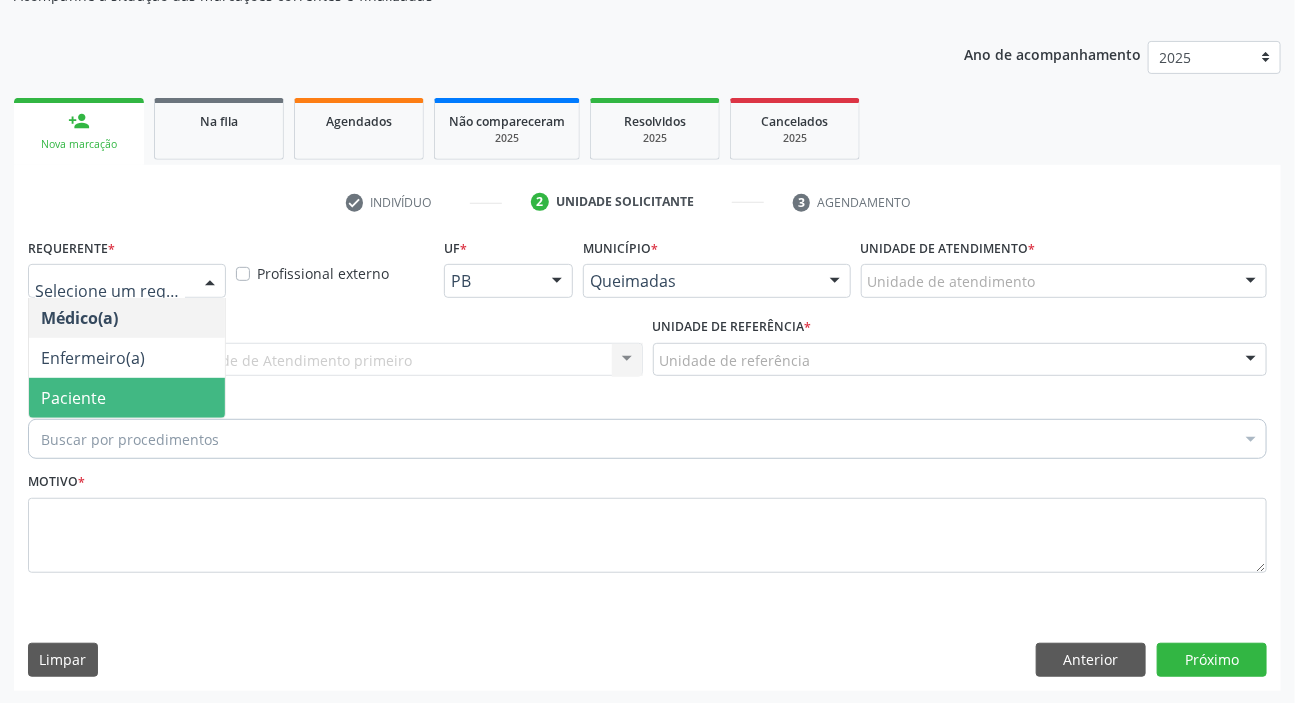 click on "Paciente" at bounding box center (73, 398) 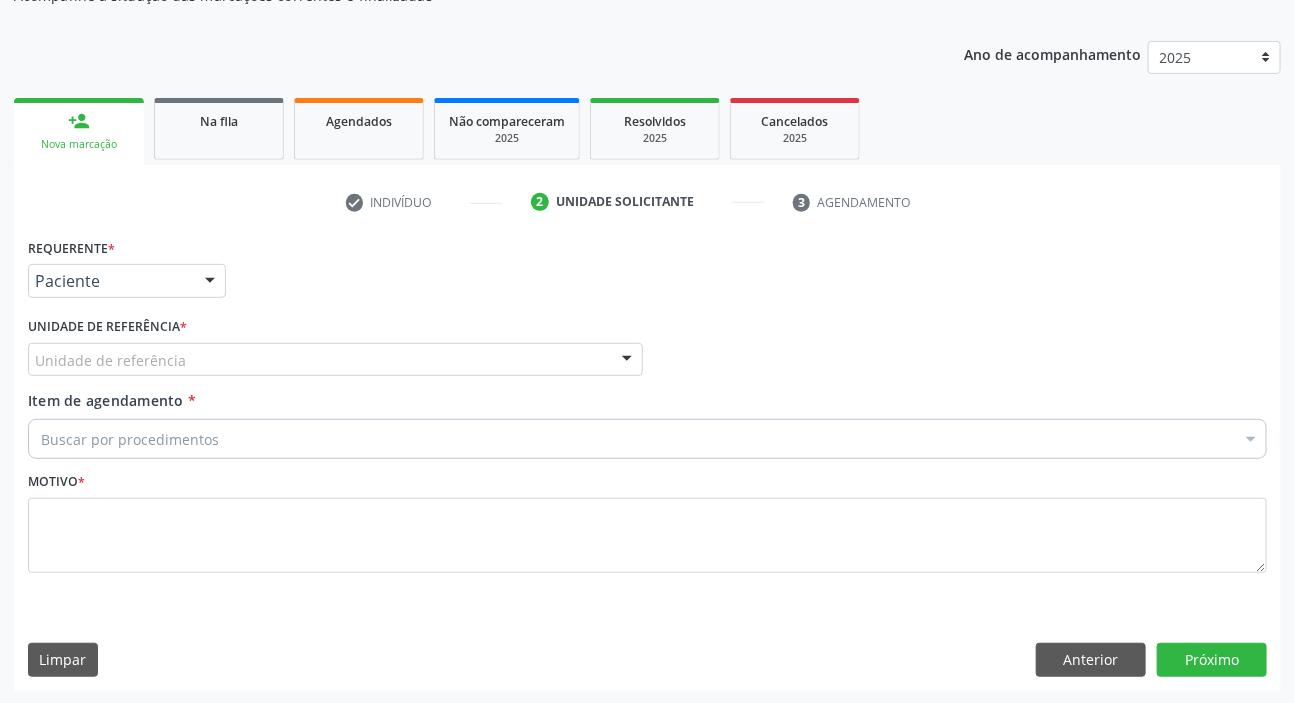 click on "Unidade de referência" at bounding box center (335, 360) 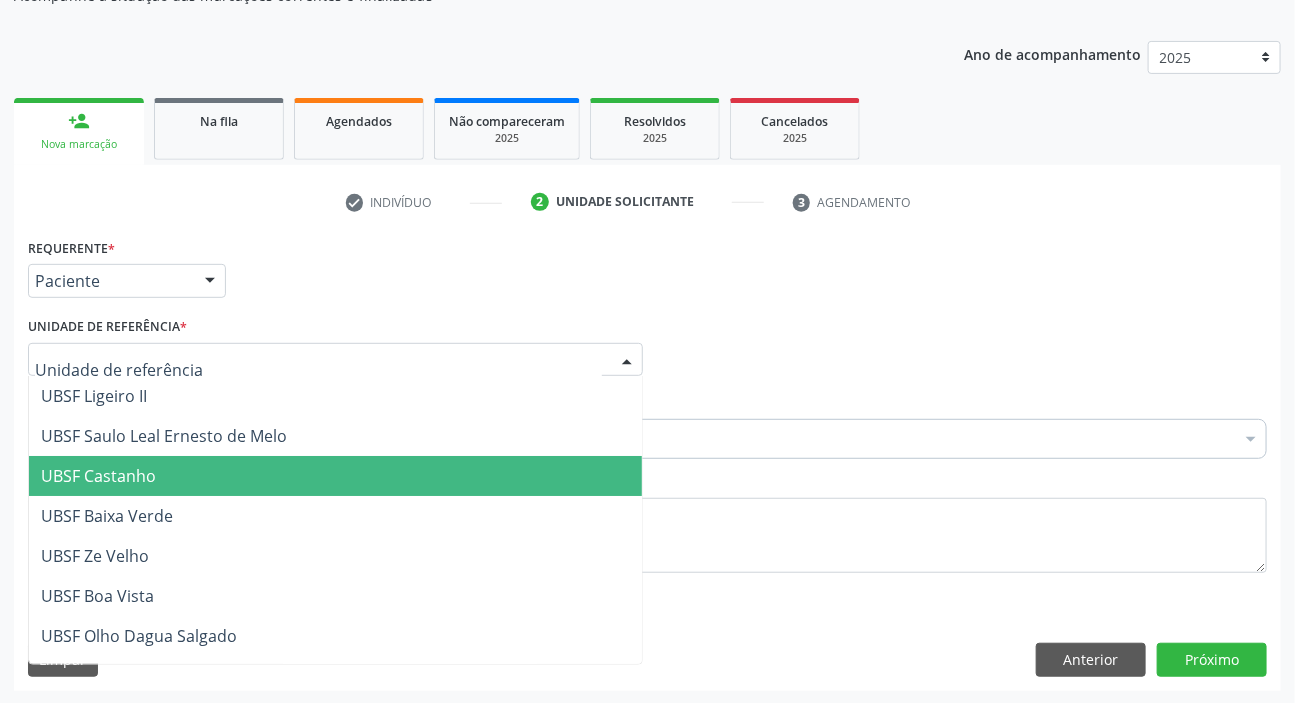 click on "UBSF Castanho" at bounding box center (98, 476) 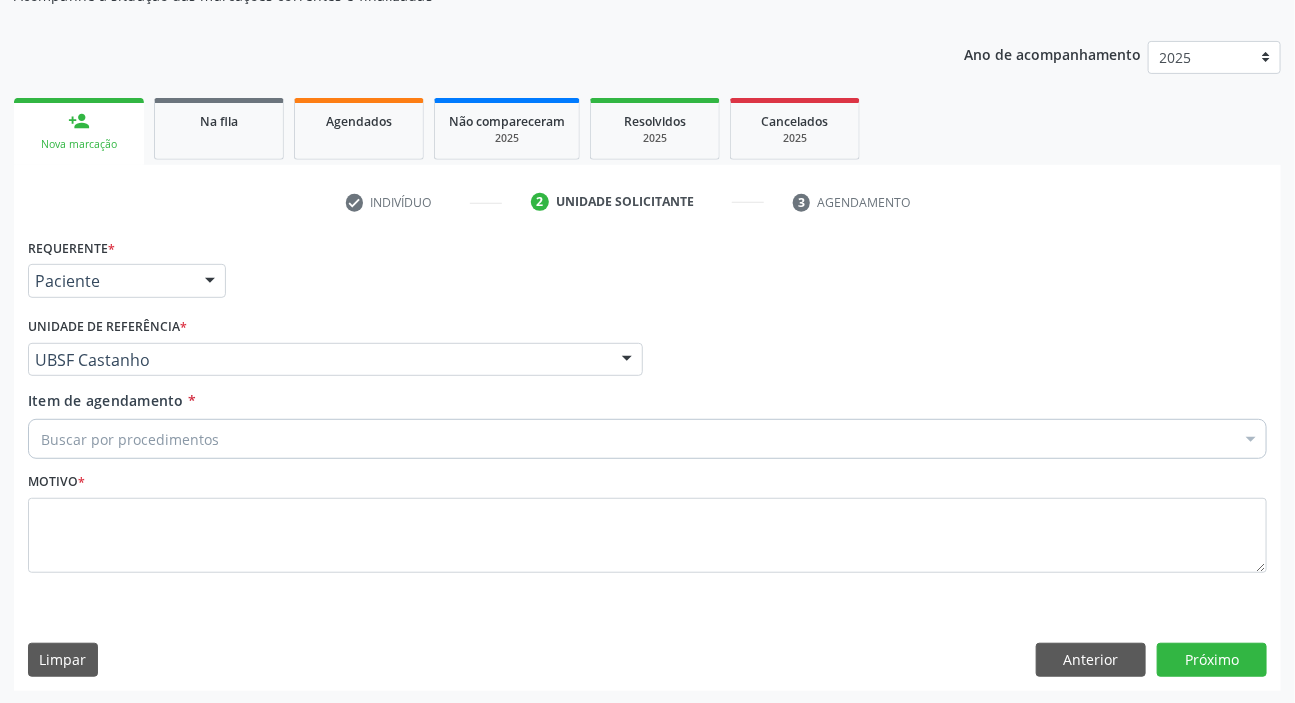 click on "Buscar por procedimentos" at bounding box center (647, 439) 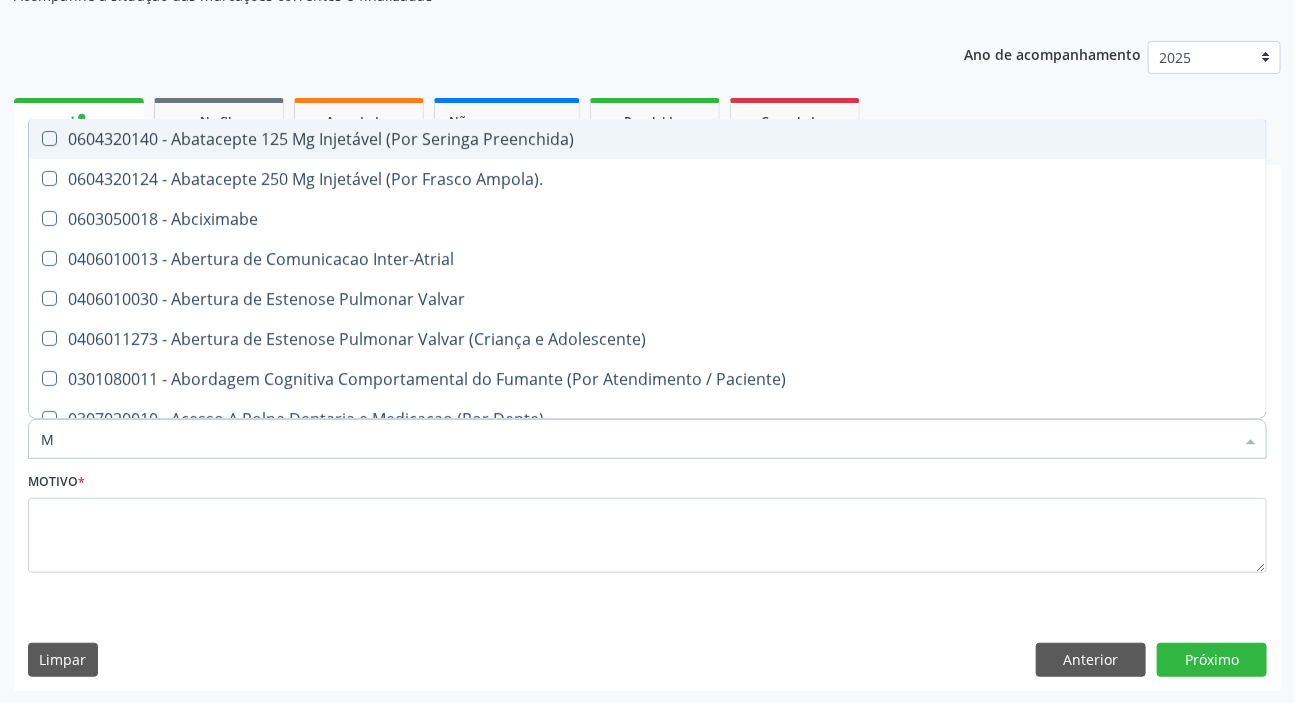 type on "MAMARIA BILATERAL" 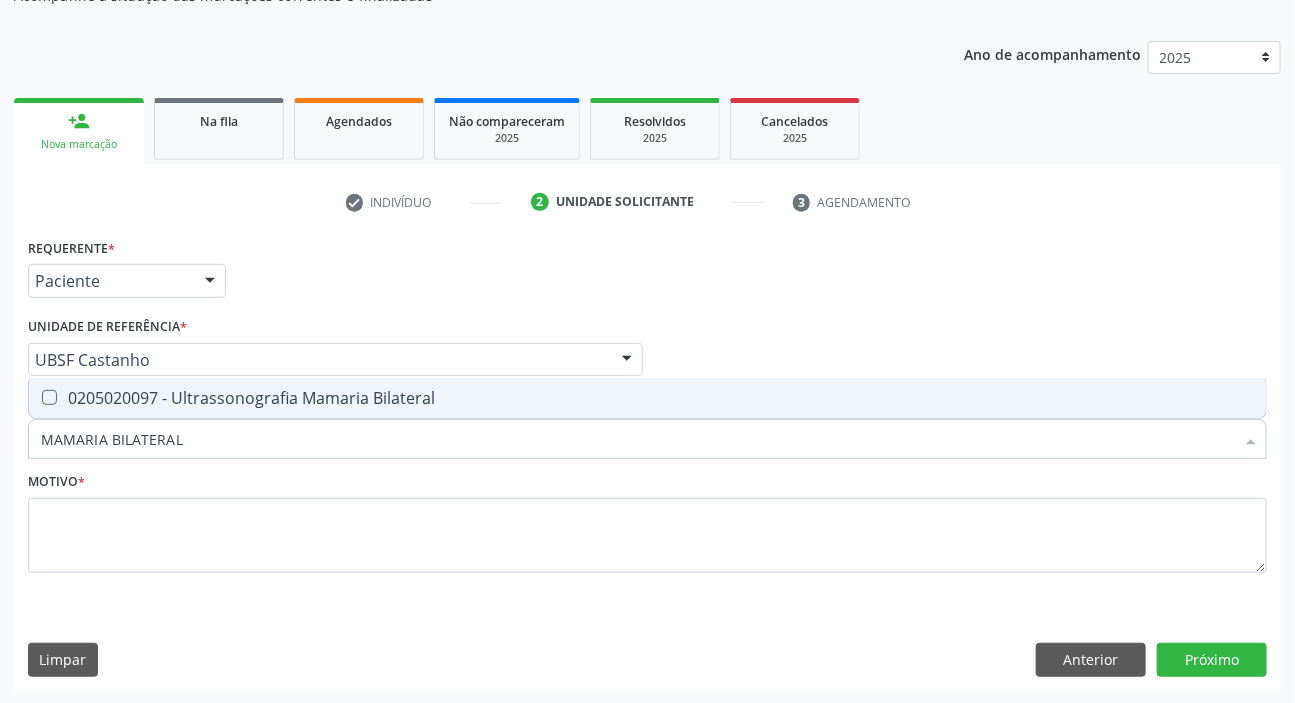 click on "0205020097 - Ultrassonografia Mamaria Bilateral" at bounding box center (647, 398) 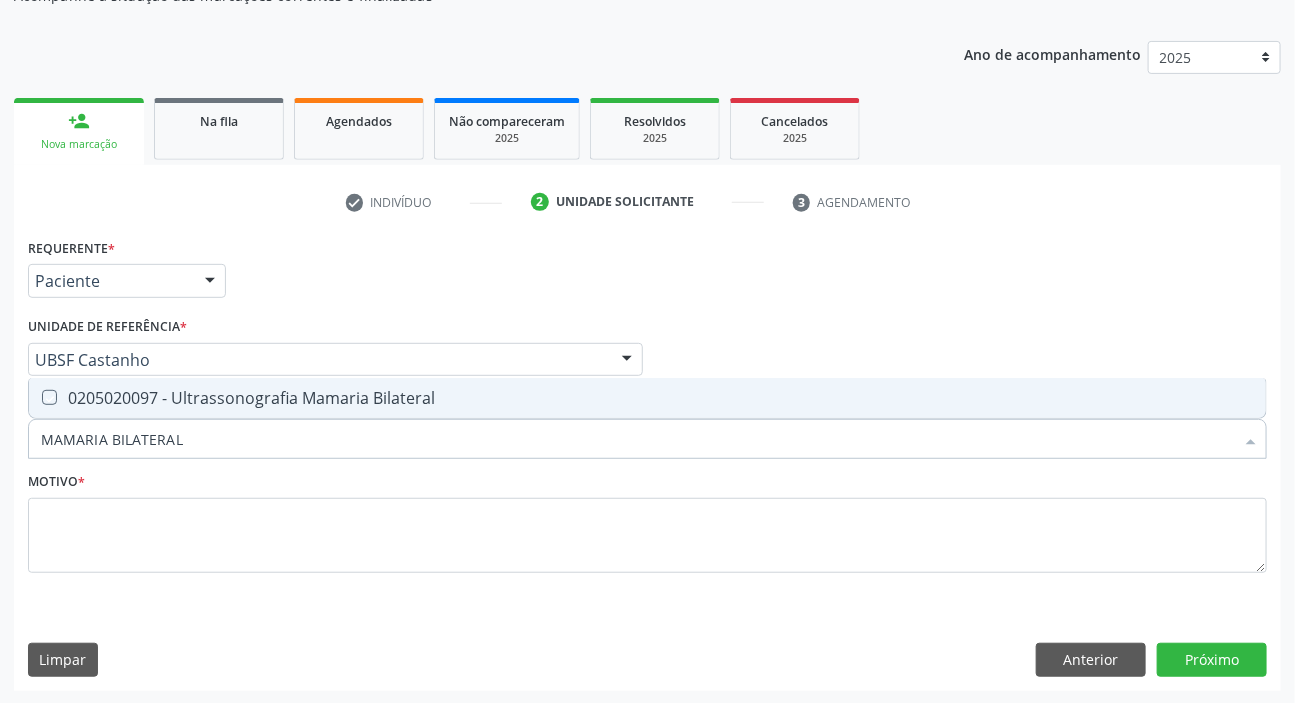 checkbox on "true" 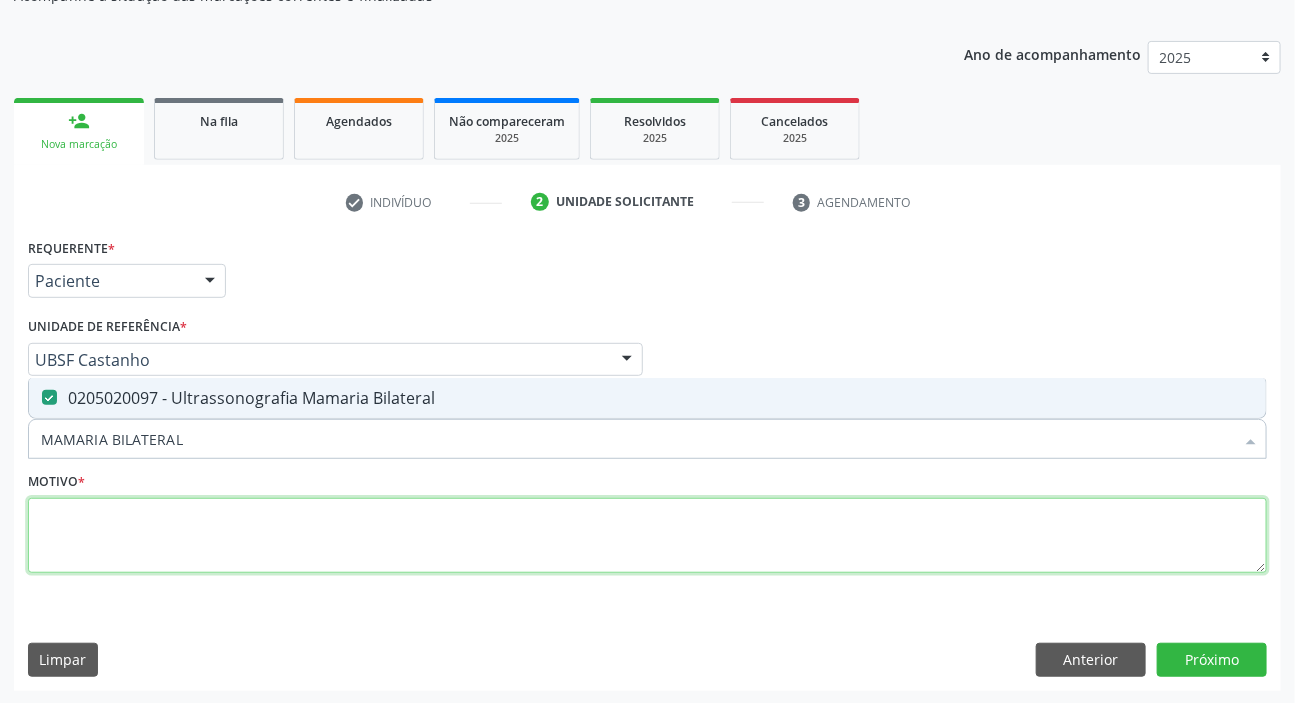 click at bounding box center [647, 536] 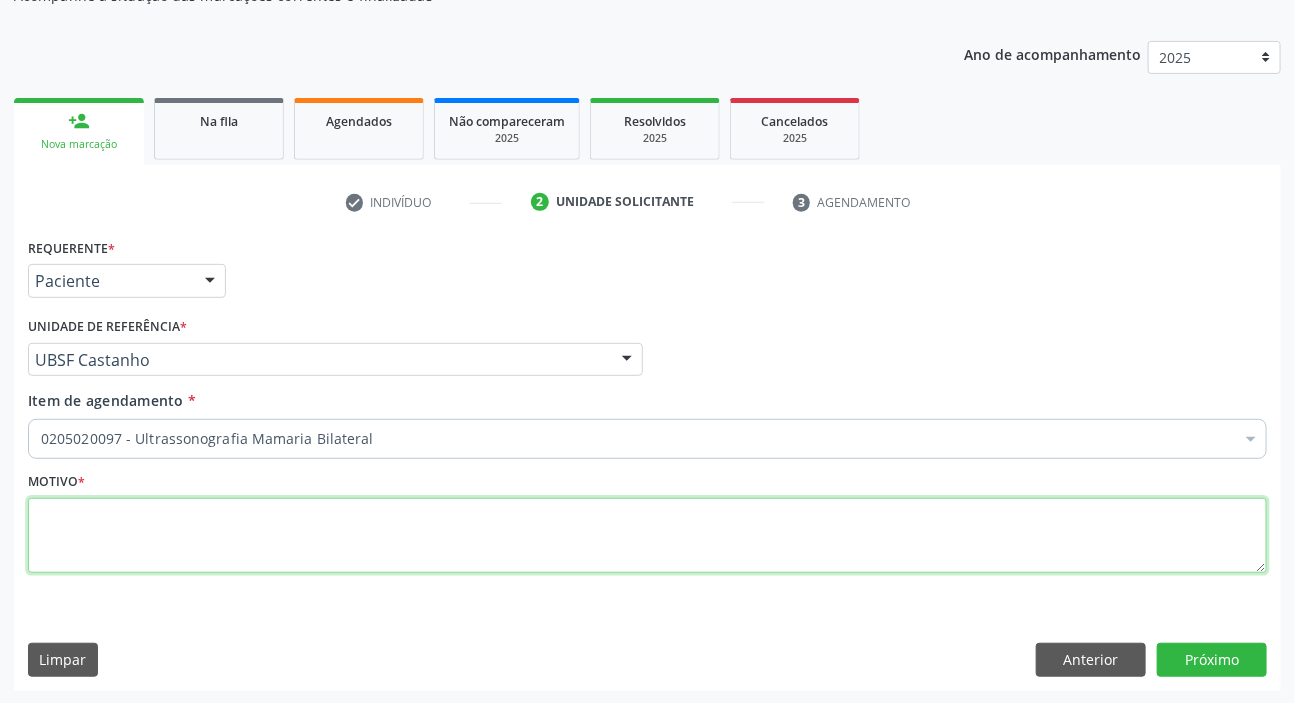 paste on "ROTINA" 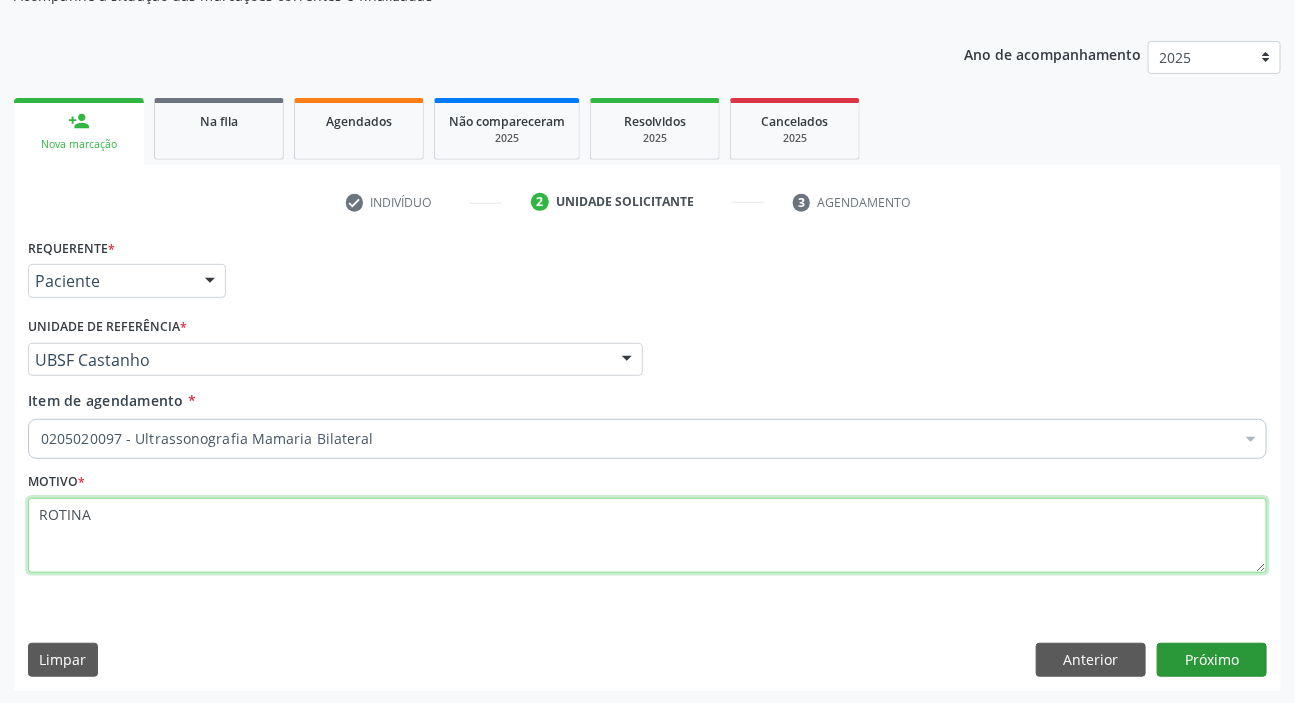 type on "ROTINA" 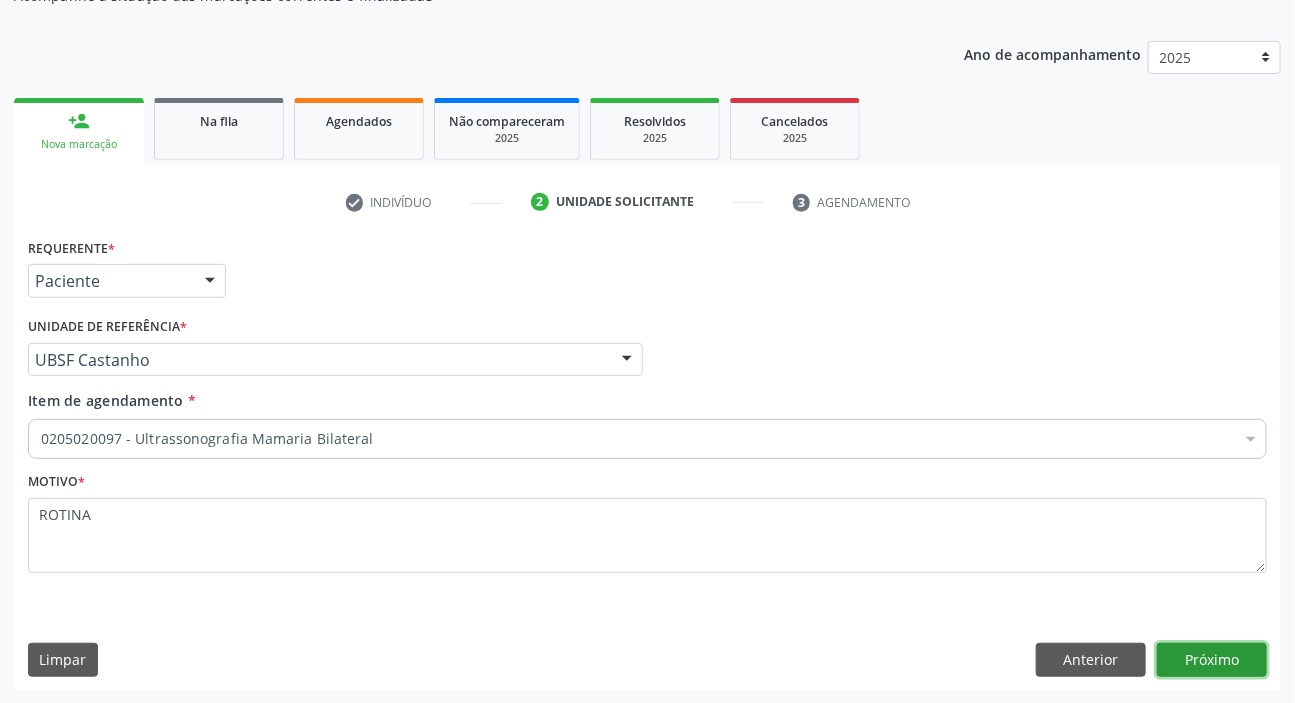 click on "Próximo" at bounding box center (1212, 660) 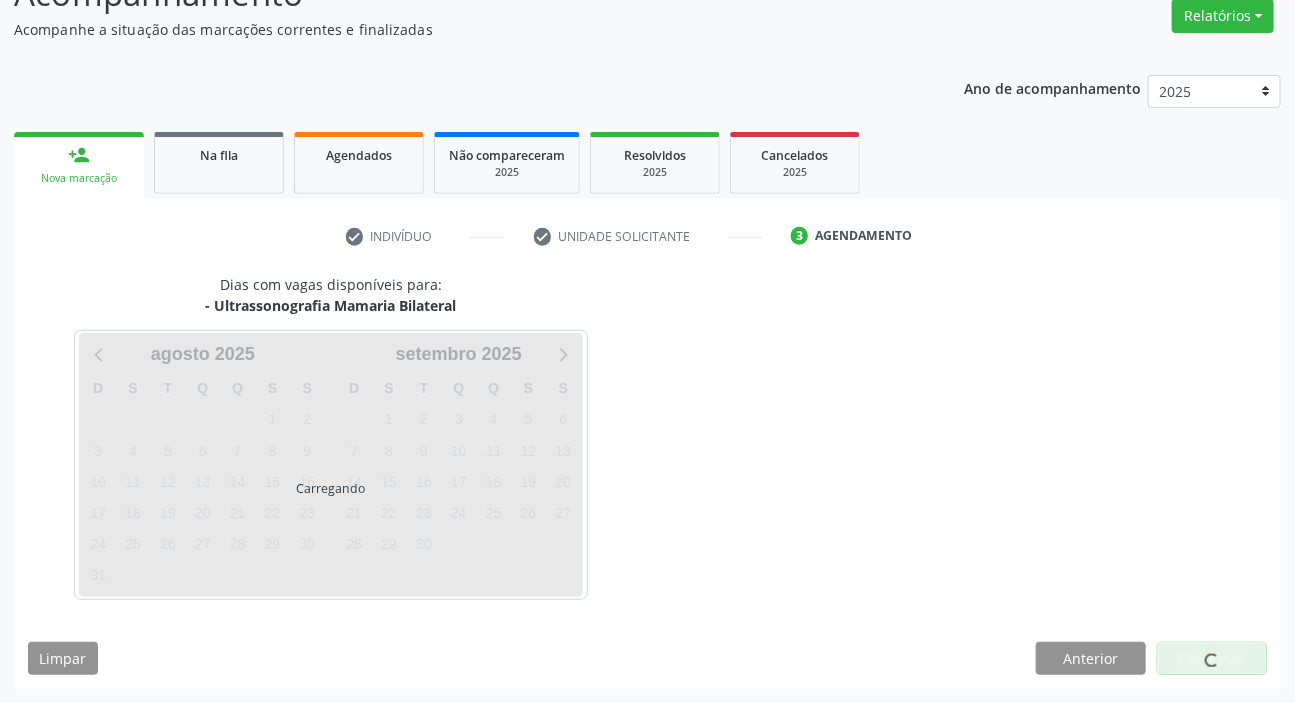 scroll, scrollTop: 166, scrollLeft: 0, axis: vertical 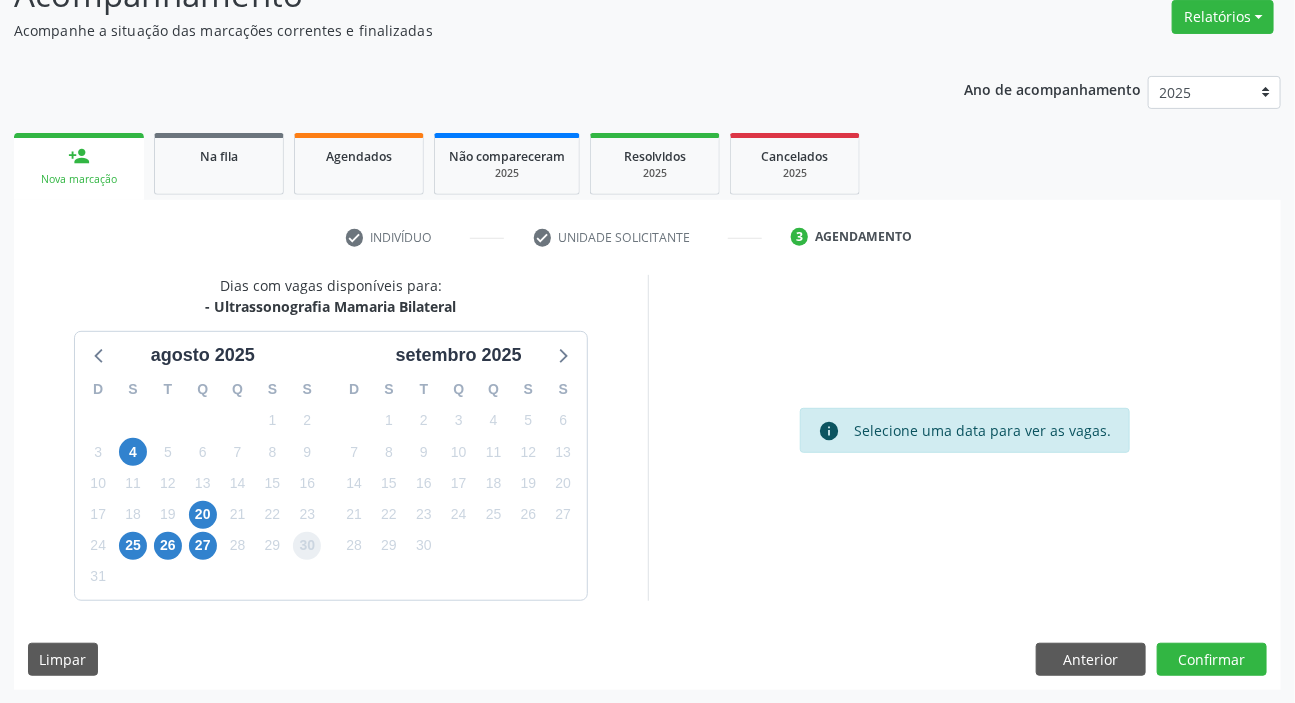 click on "30" at bounding box center (307, 546) 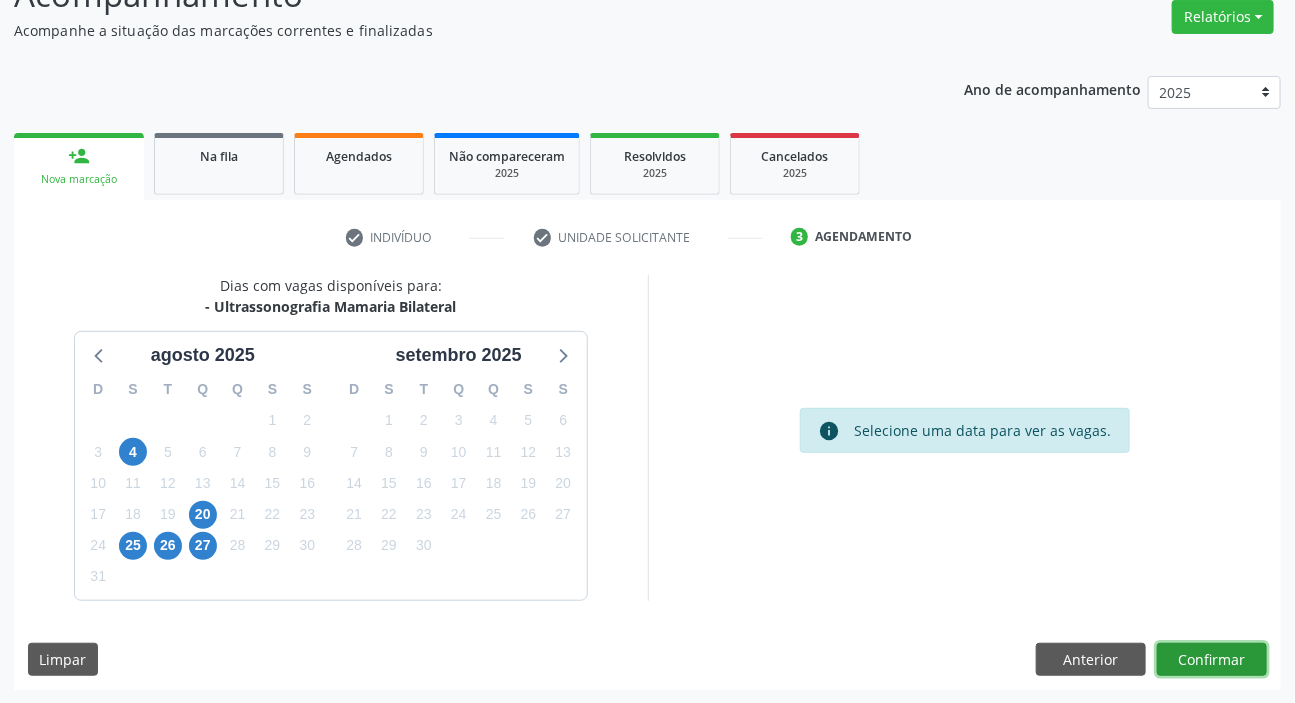 click on "Confirmar" at bounding box center (1212, 660) 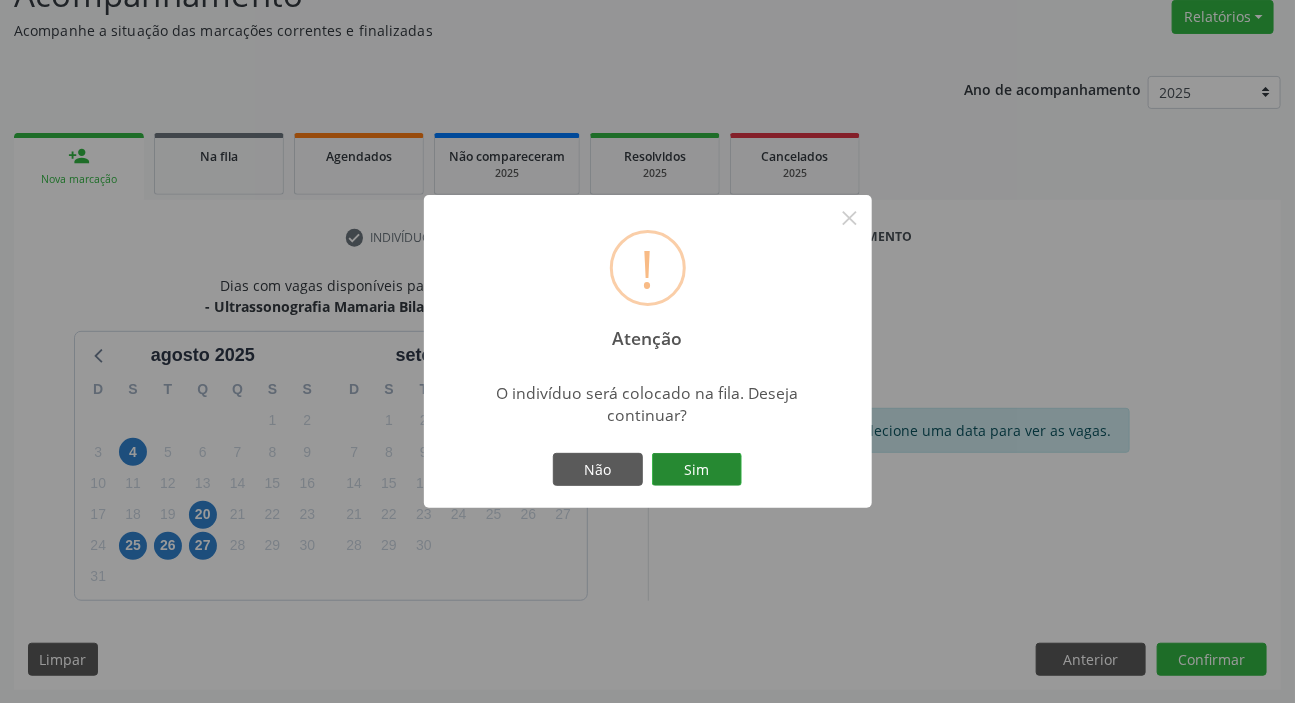 click on "Sim" at bounding box center (697, 470) 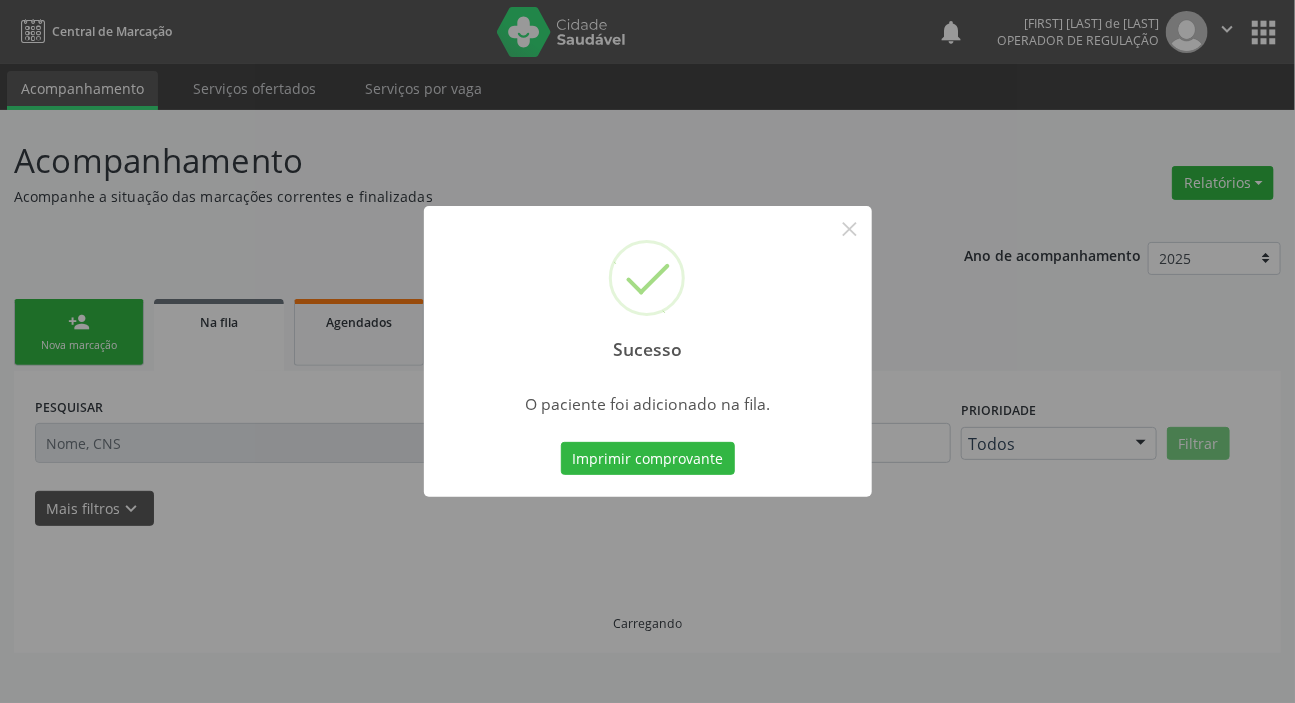 scroll, scrollTop: 0, scrollLeft: 0, axis: both 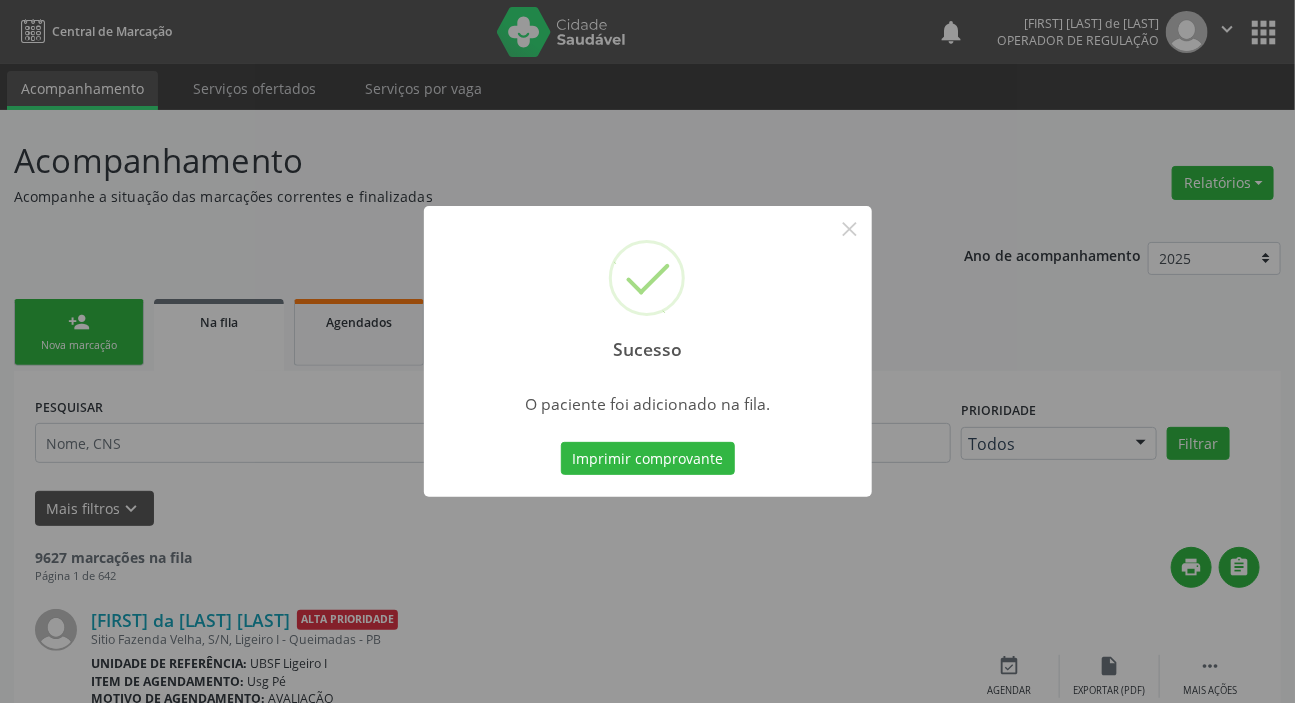 click on "Sucesso × O paciente foi adicionado na fila. Imprimir comprovante Cancel" at bounding box center [647, 351] 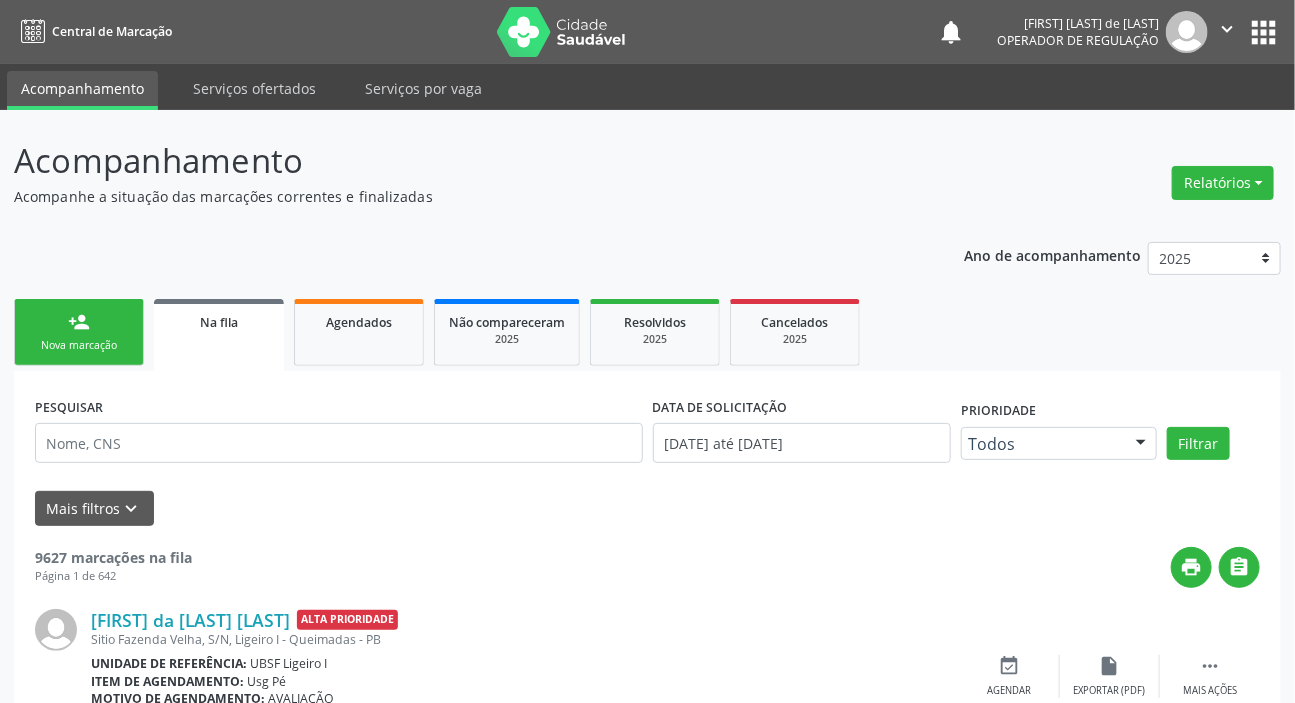 click on "Nova marcação" at bounding box center [79, 345] 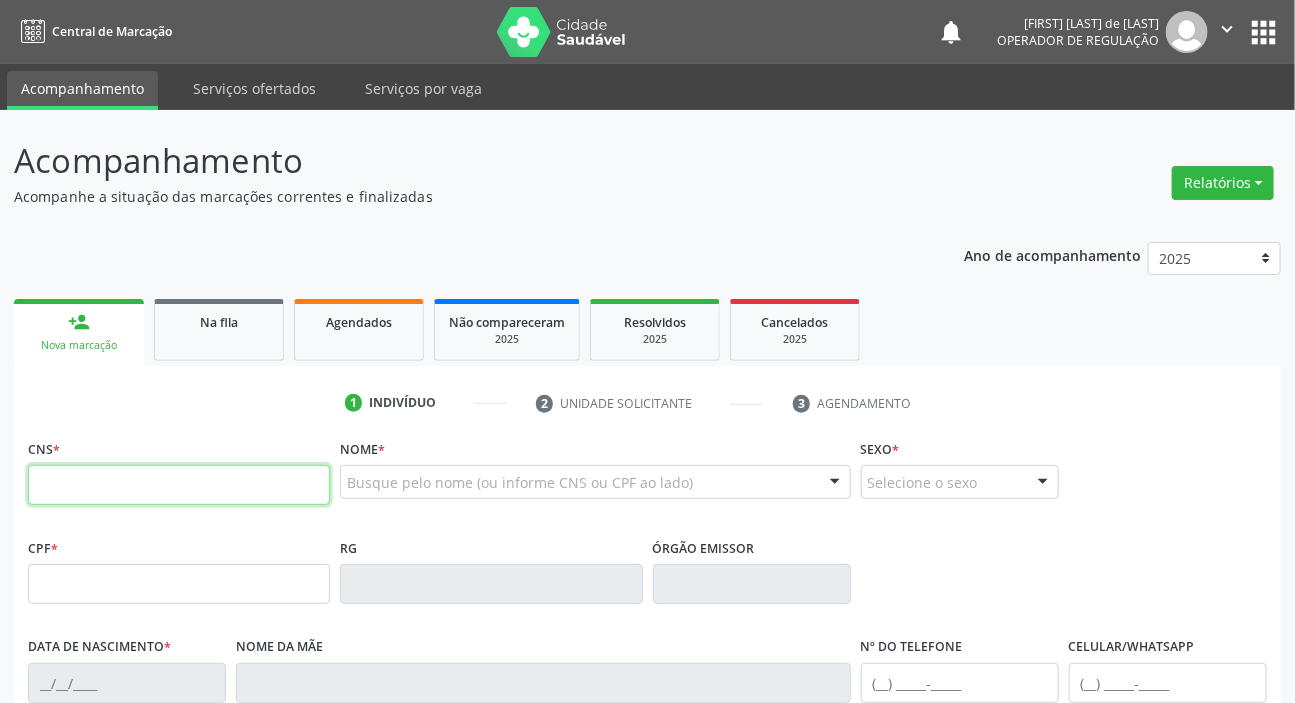 click at bounding box center [179, 485] 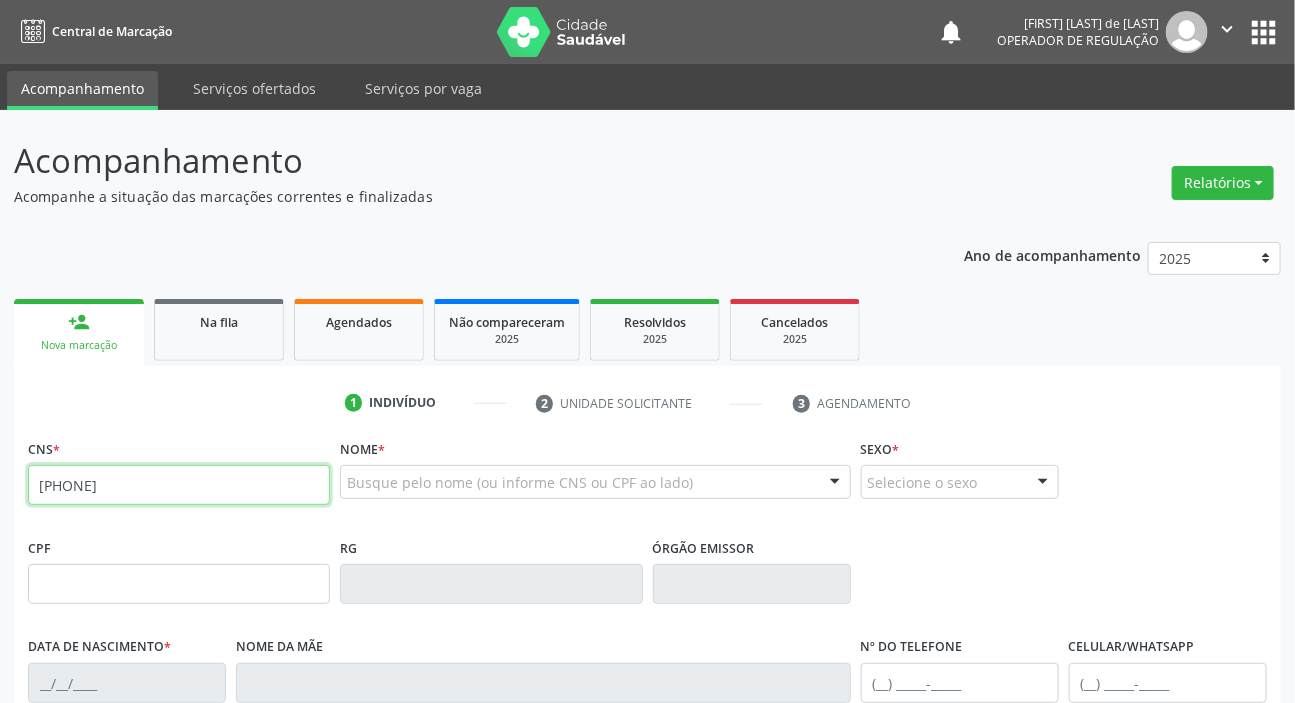 type on "[PHONE]" 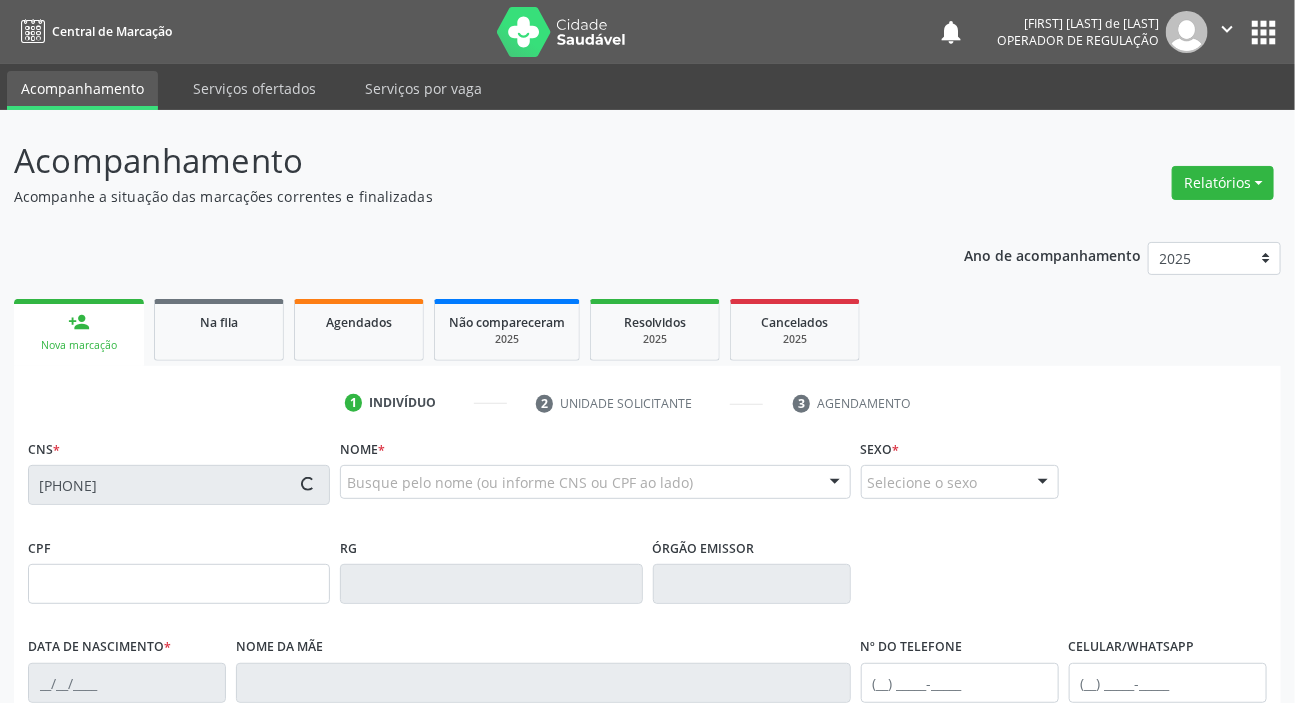 type on "[SSN]" 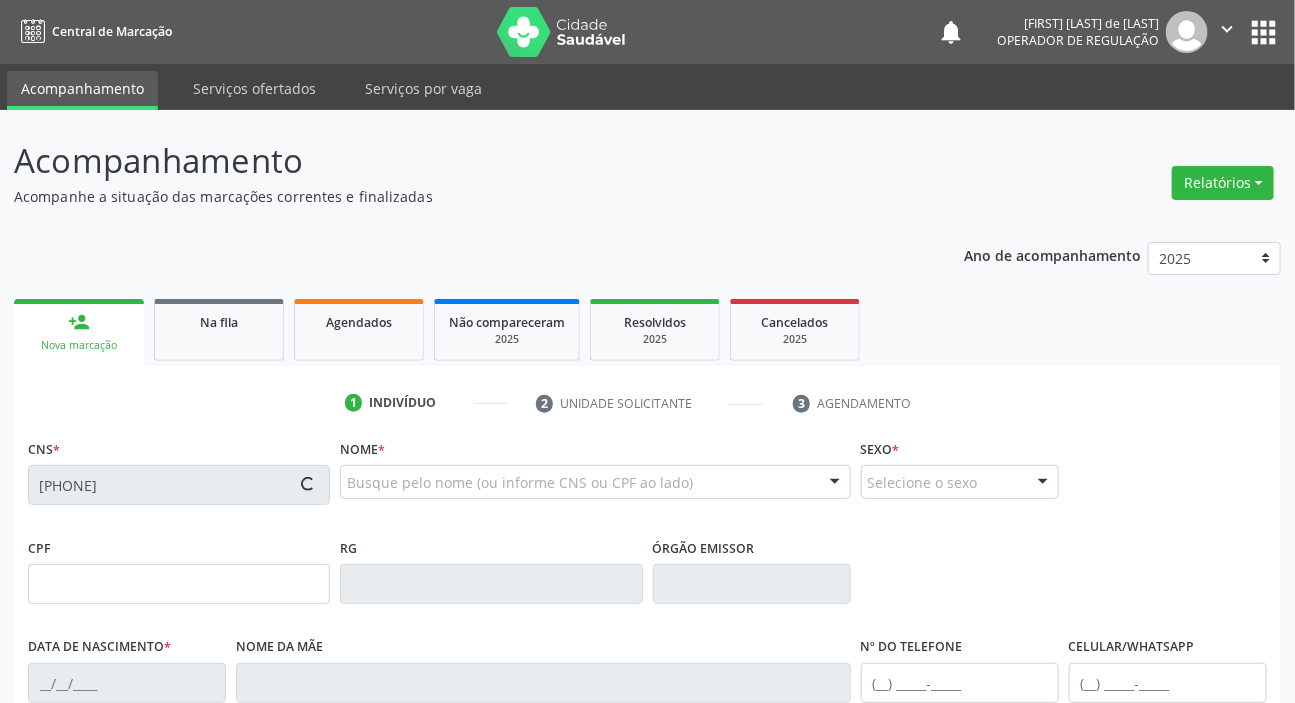 type on "[DATE]" 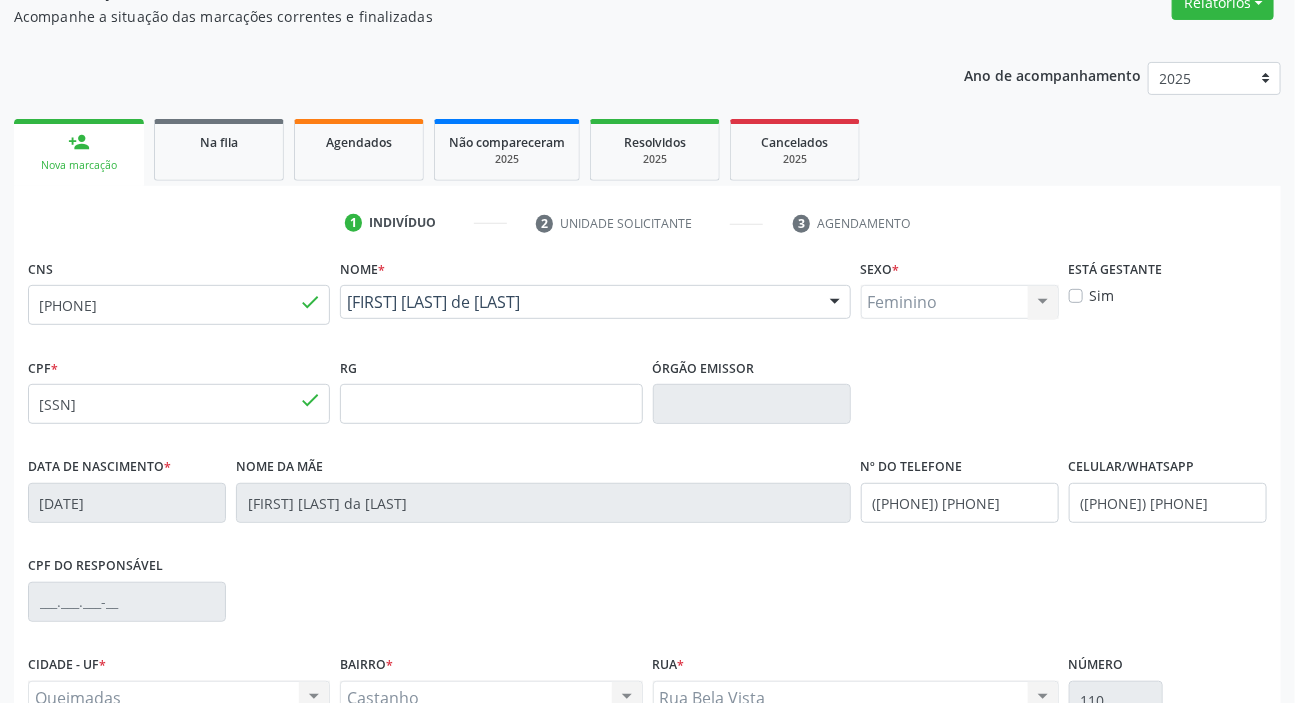 scroll, scrollTop: 380, scrollLeft: 0, axis: vertical 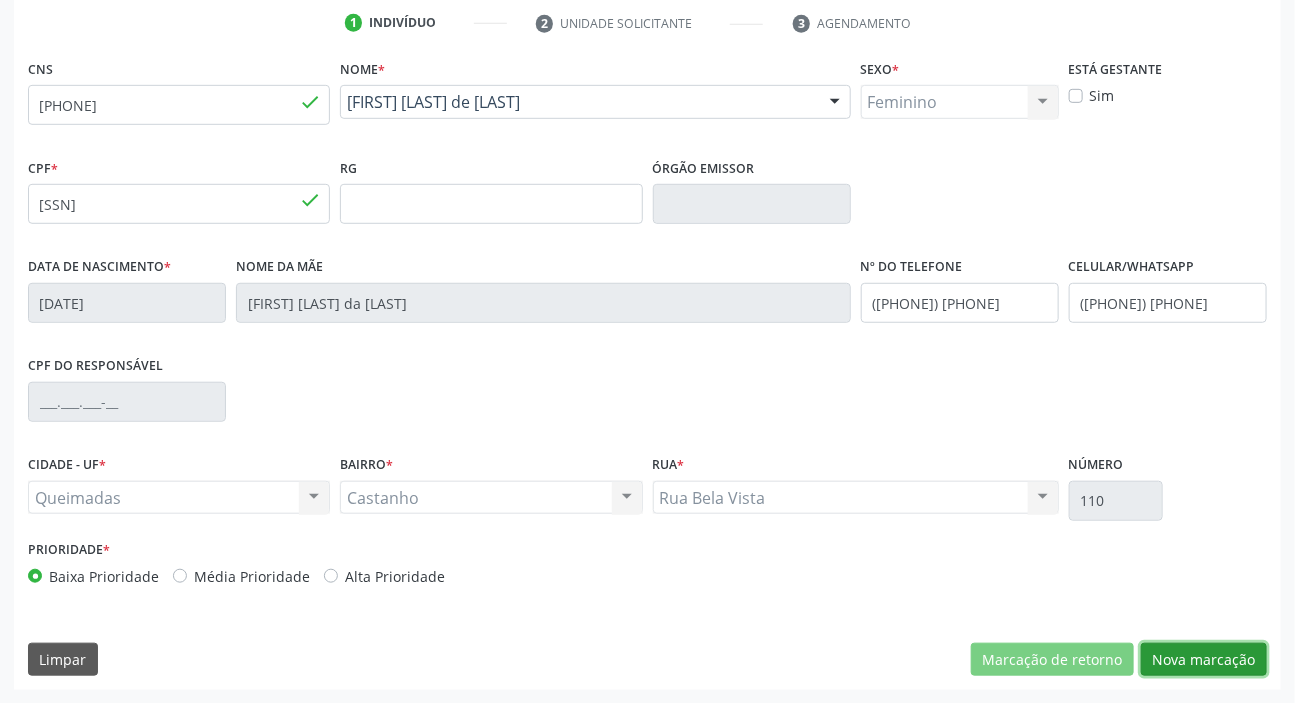 click on "Nova marcação" at bounding box center (1204, 660) 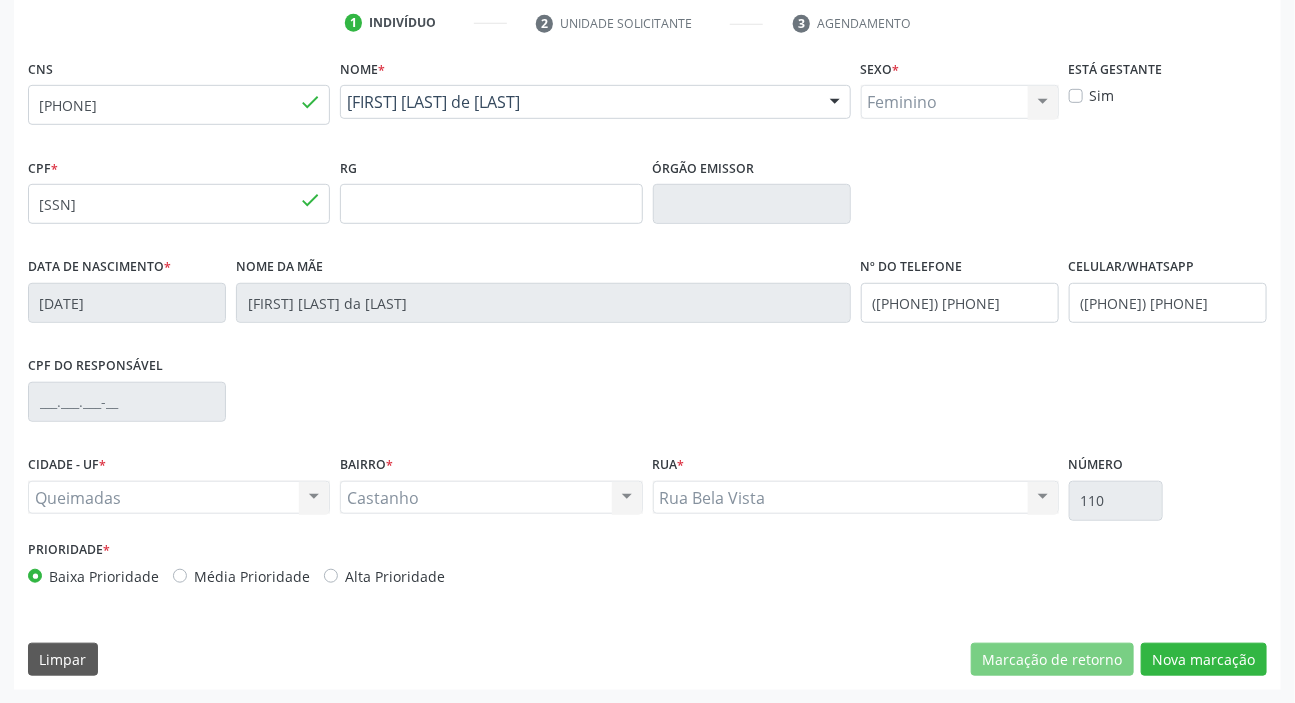 scroll, scrollTop: 201, scrollLeft: 0, axis: vertical 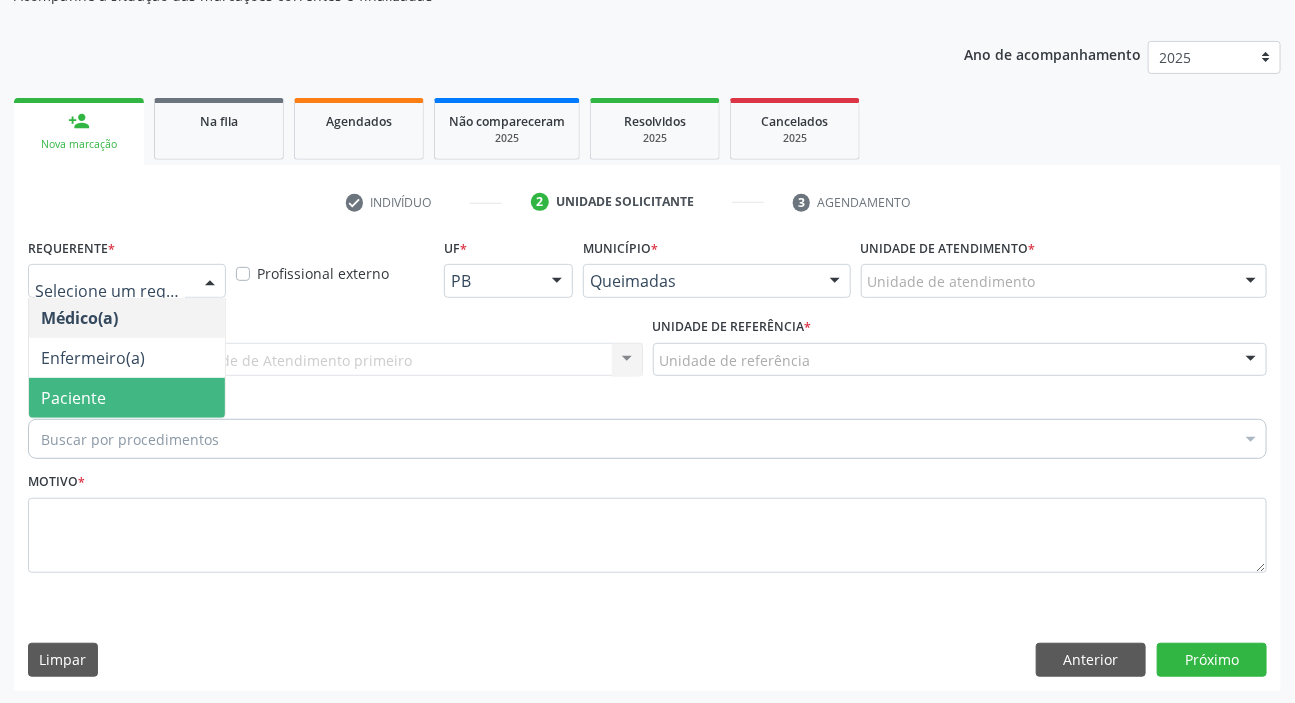 click on "Paciente" at bounding box center [127, 398] 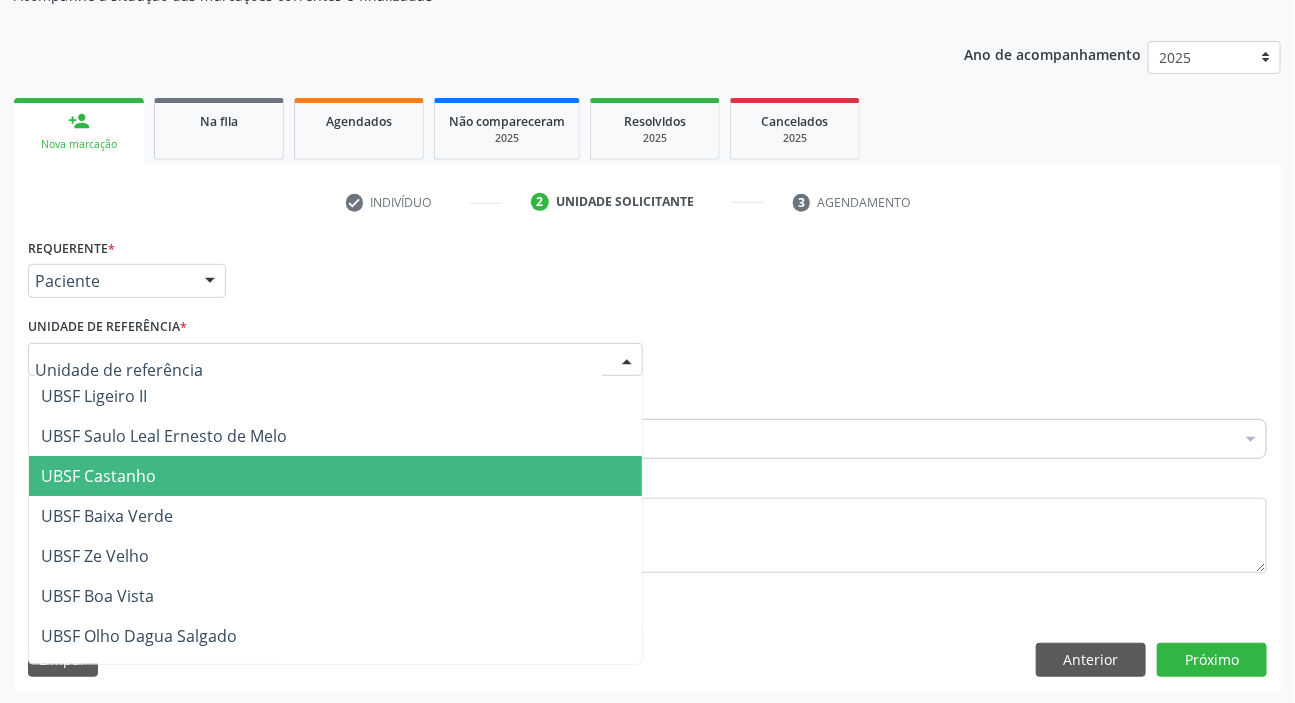 click on "UBSF Castanho" at bounding box center [335, 476] 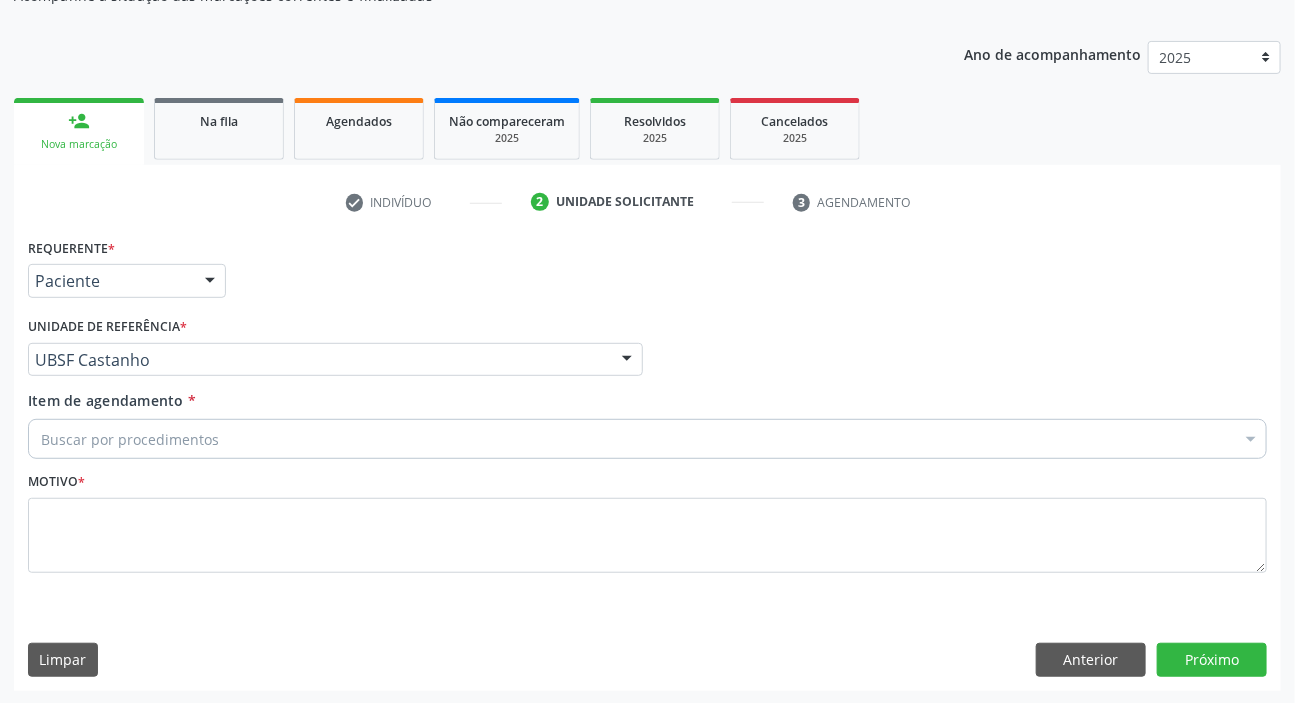 click on "Buscar por procedimentos" at bounding box center [647, 439] 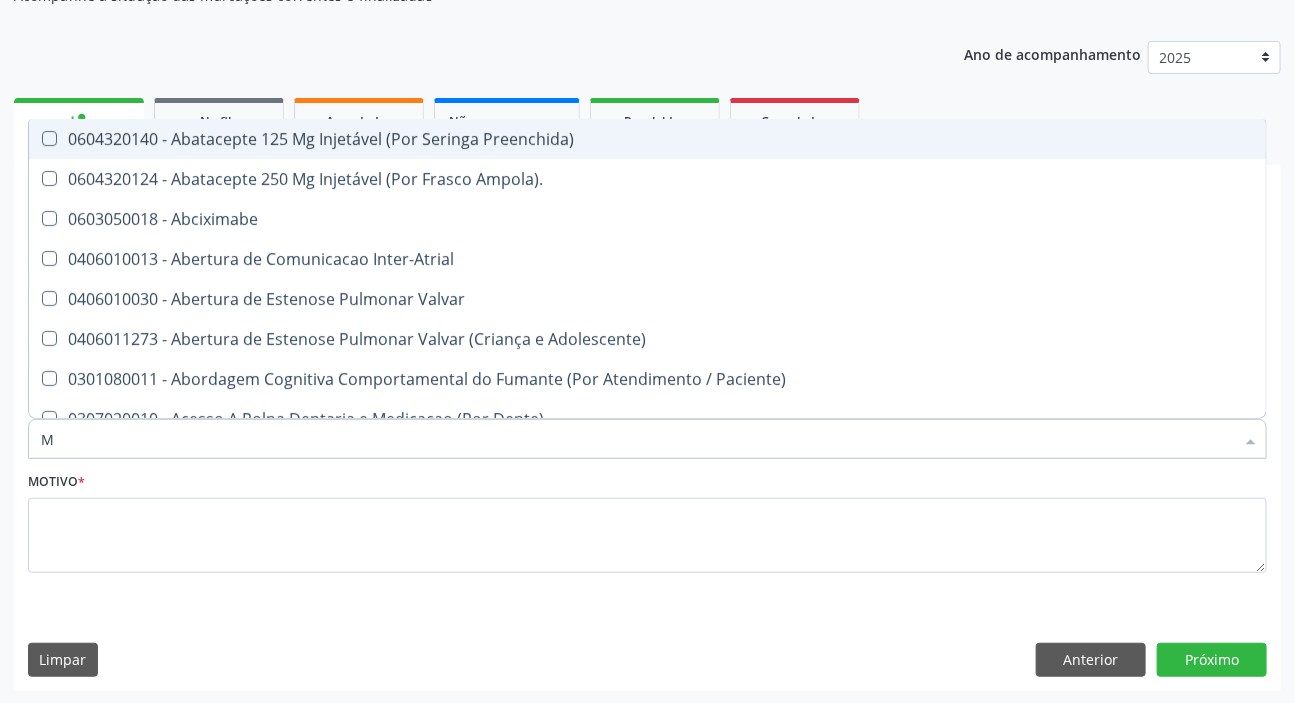 type on "MAMARIA BILATERAL" 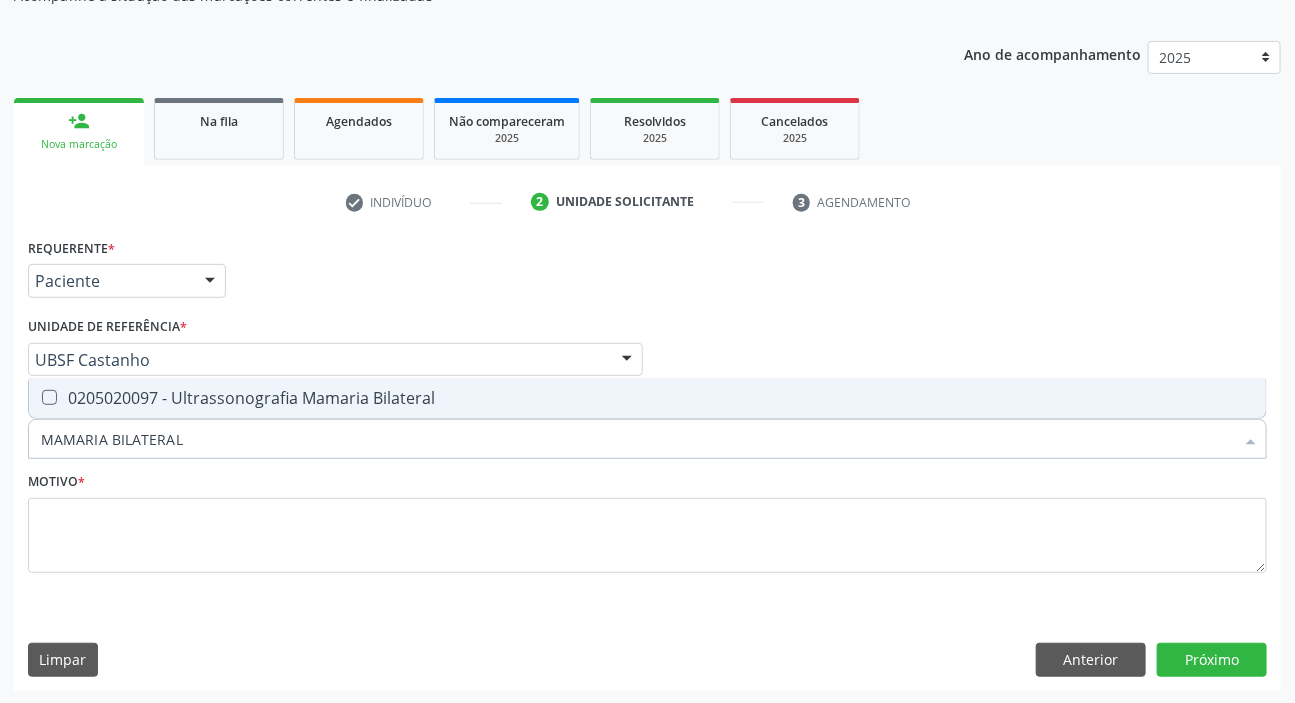 click on "0205020097 - Ultrassonografia Mamaria Bilateral" at bounding box center (647, 398) 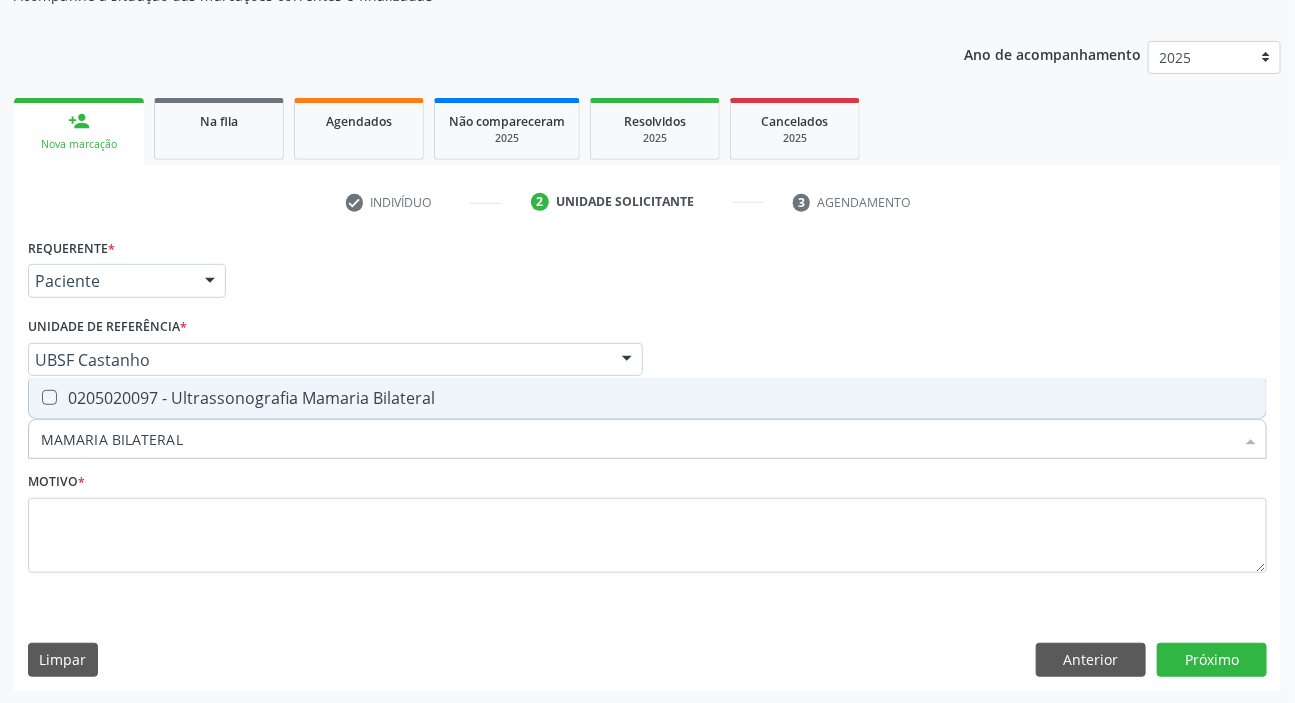 checkbox on "true" 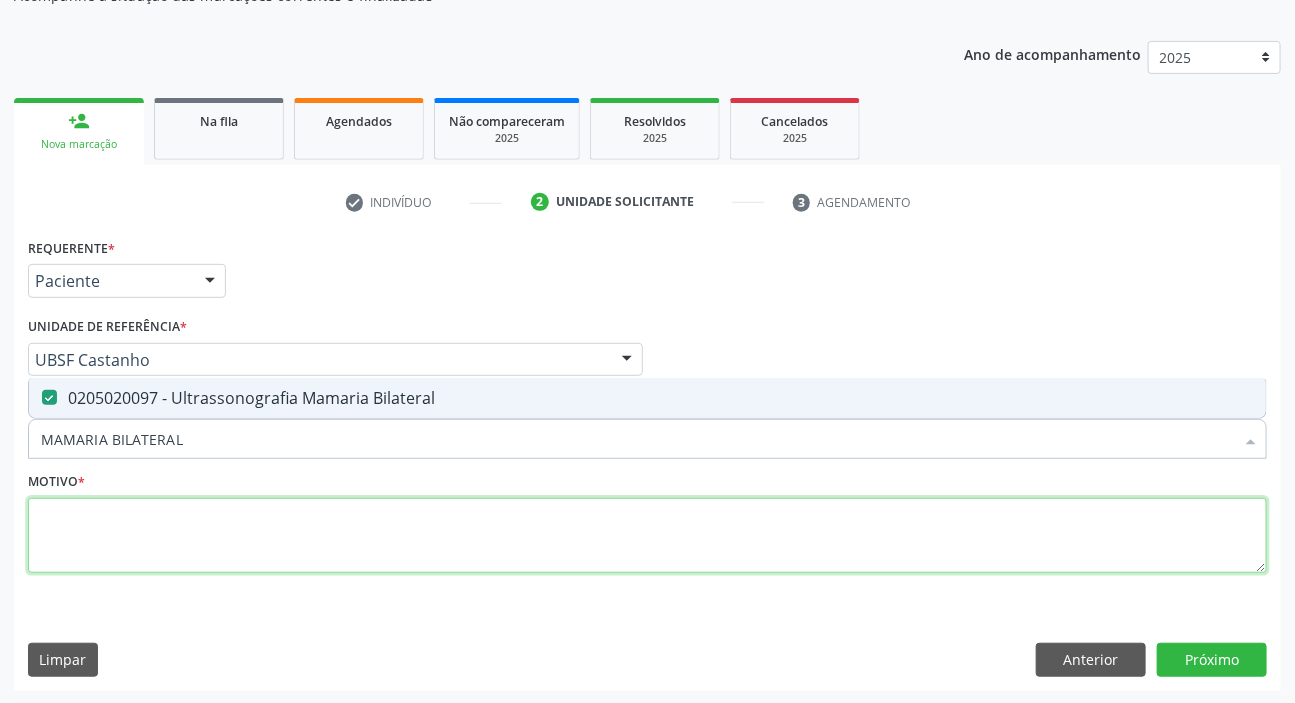 click at bounding box center (647, 536) 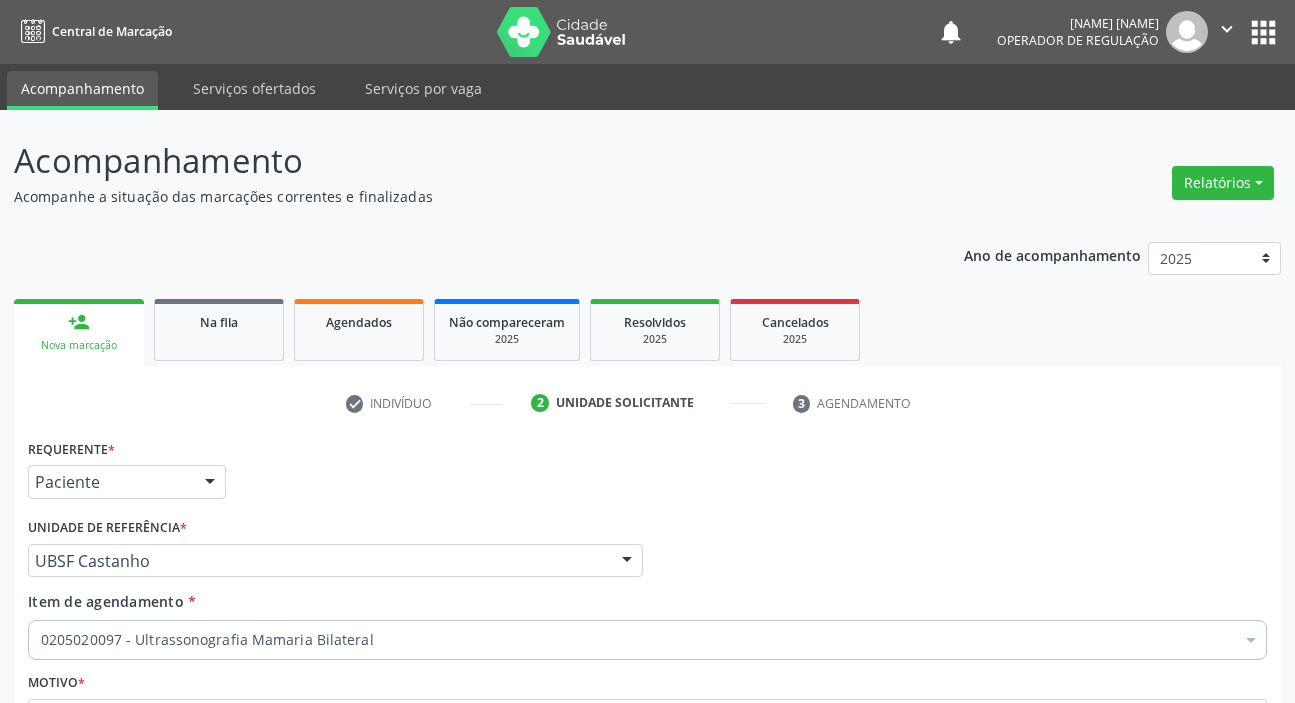 scroll, scrollTop: 201, scrollLeft: 0, axis: vertical 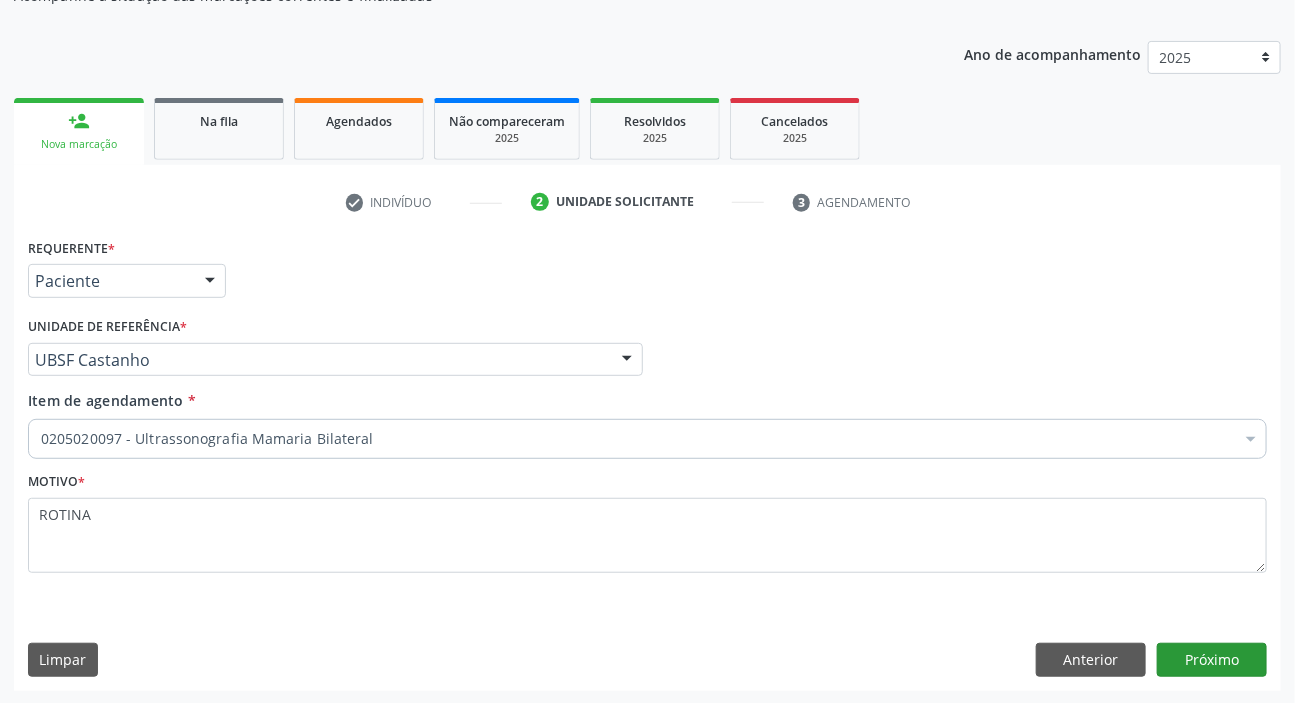 type on "ROTINA" 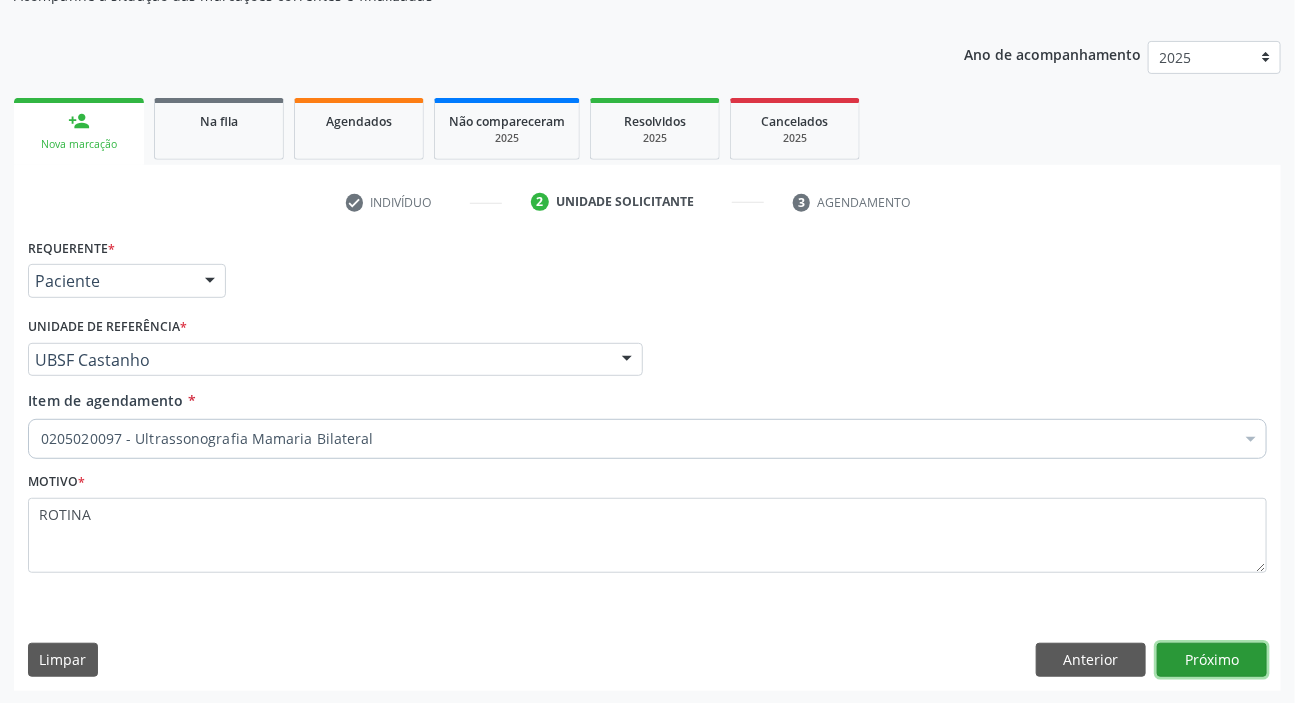 click on "Próximo" at bounding box center [1212, 660] 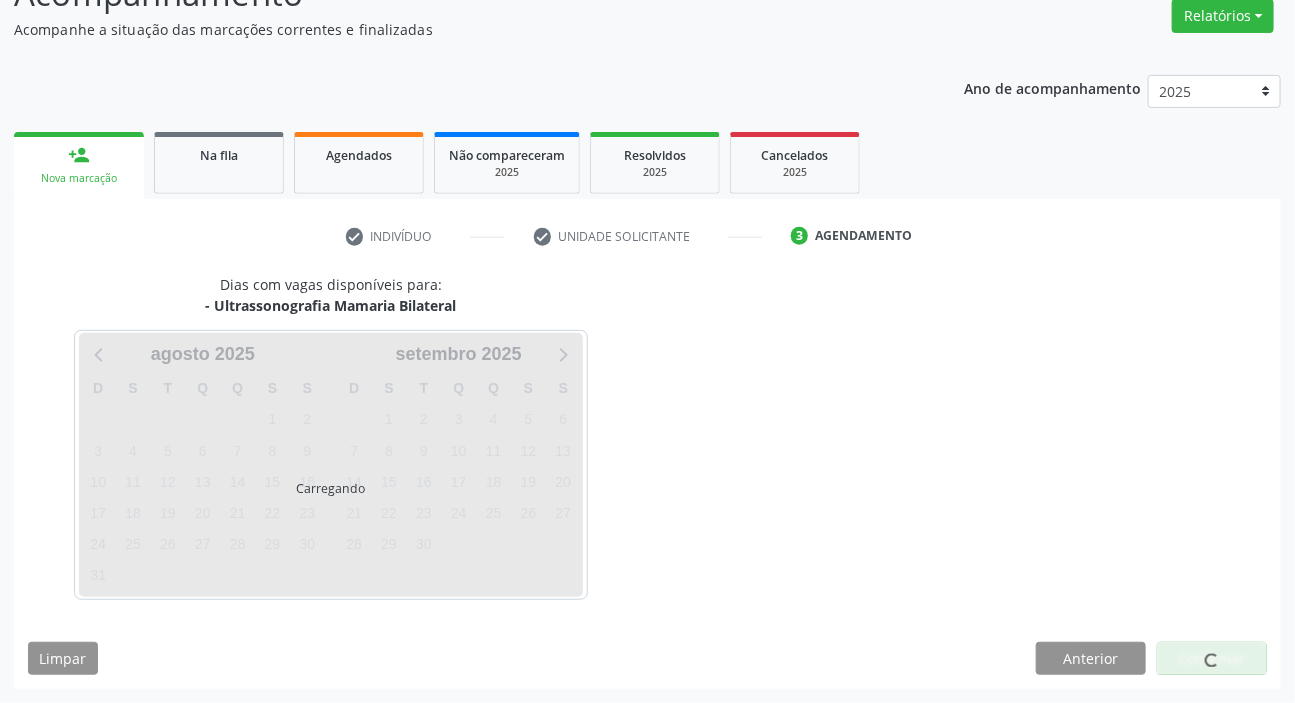 scroll, scrollTop: 166, scrollLeft: 0, axis: vertical 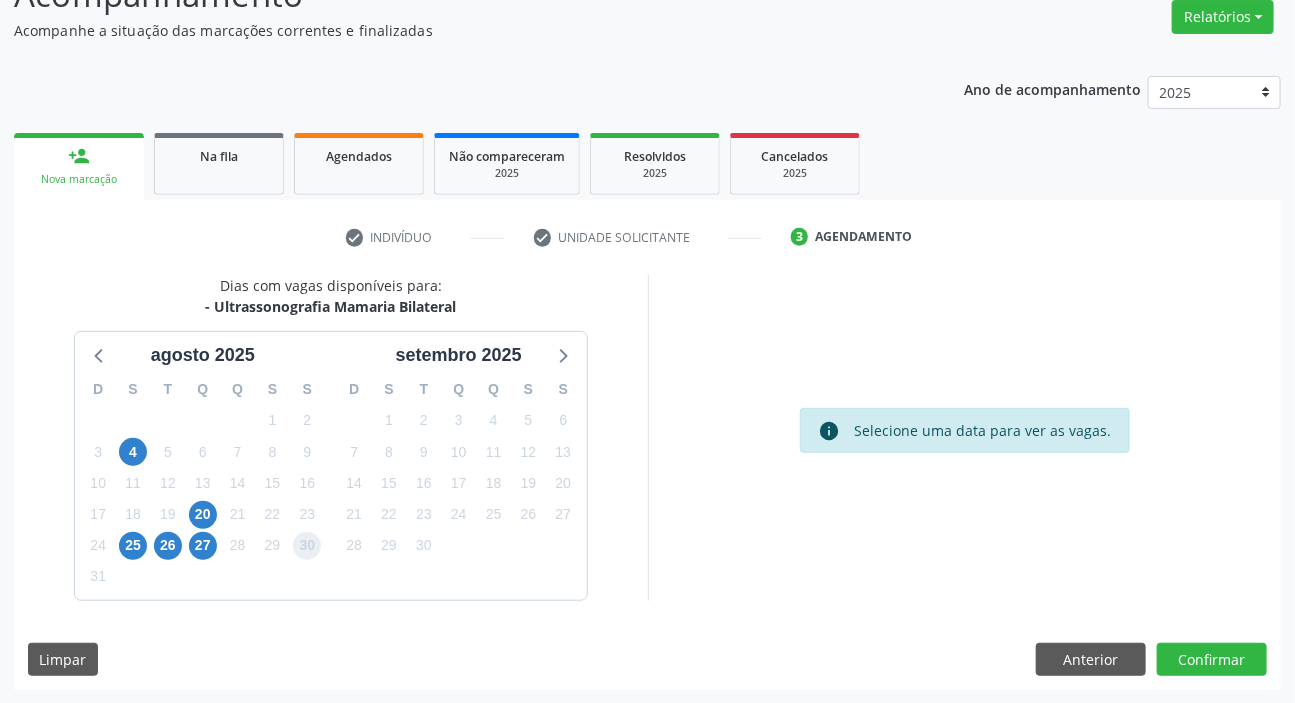 click on "30" at bounding box center (307, 546) 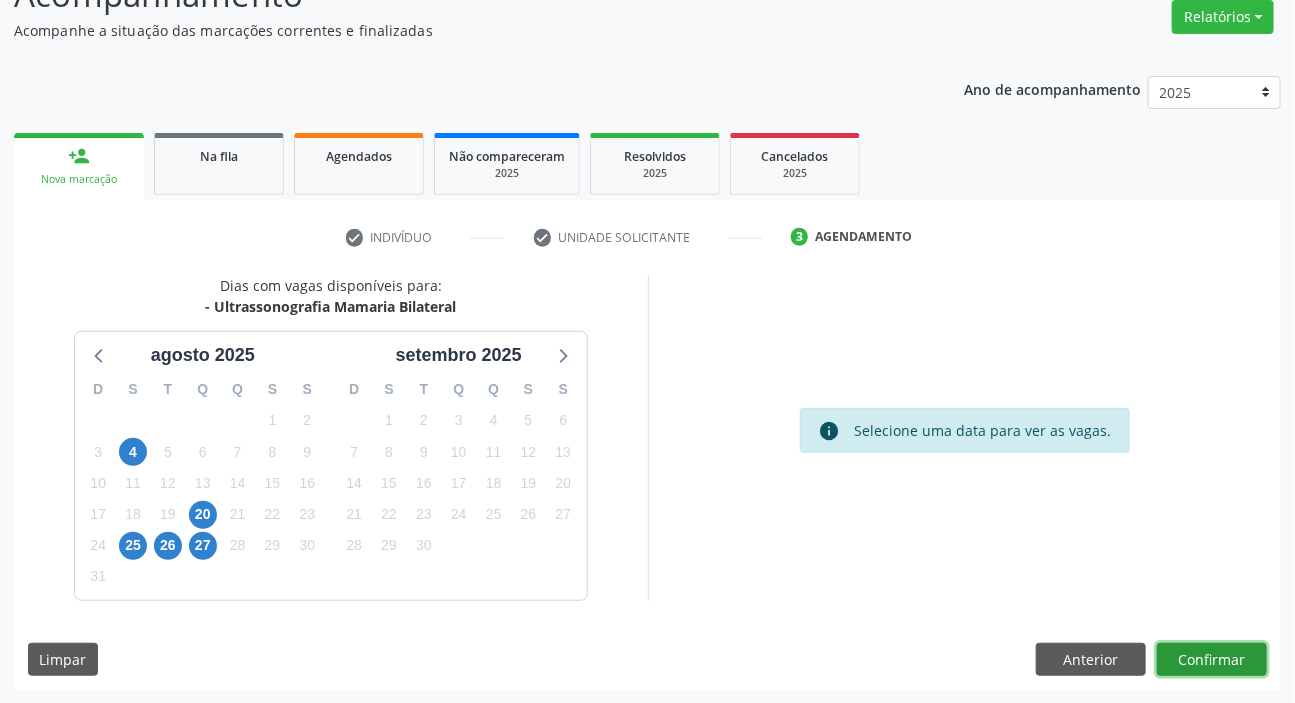 click on "Confirmar" at bounding box center [1212, 660] 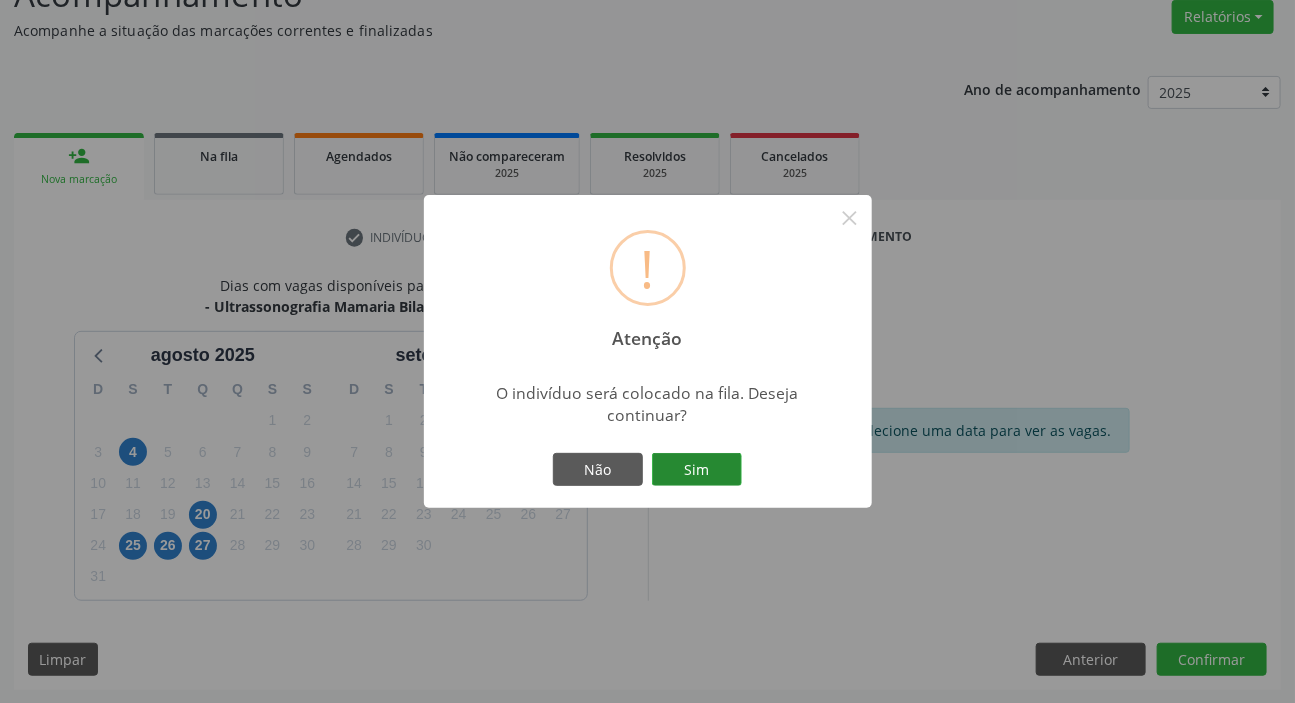 click on "Sim" at bounding box center (697, 470) 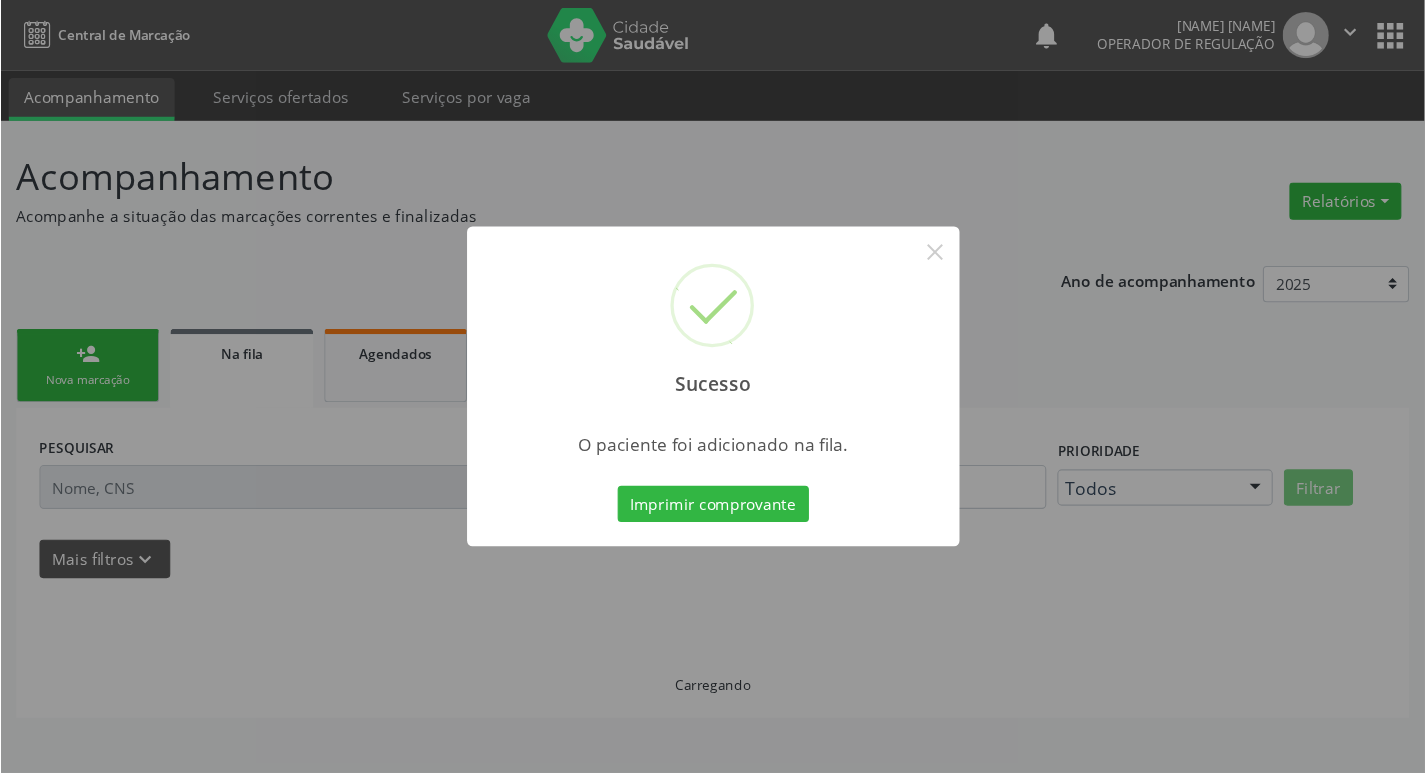 scroll, scrollTop: 0, scrollLeft: 0, axis: both 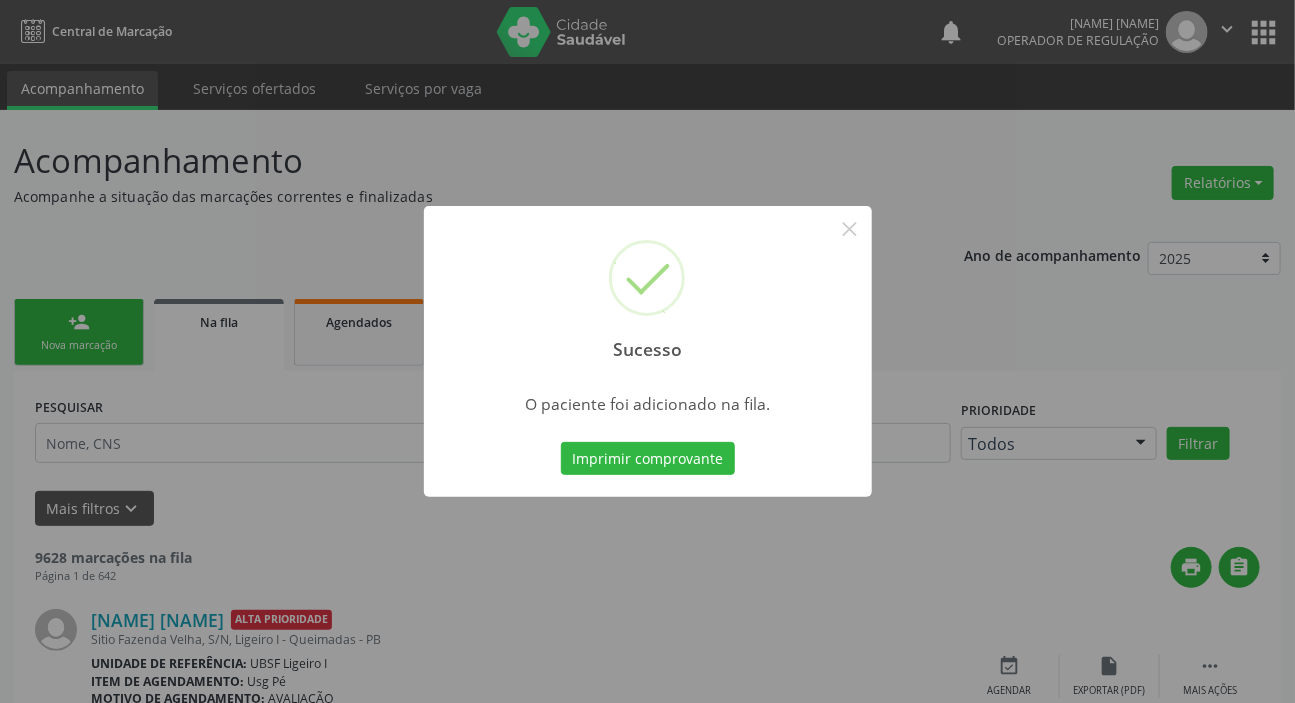 click on "Sucesso × O paciente foi adicionado na fila. Imprimir comprovante Cancel" at bounding box center [647, 351] 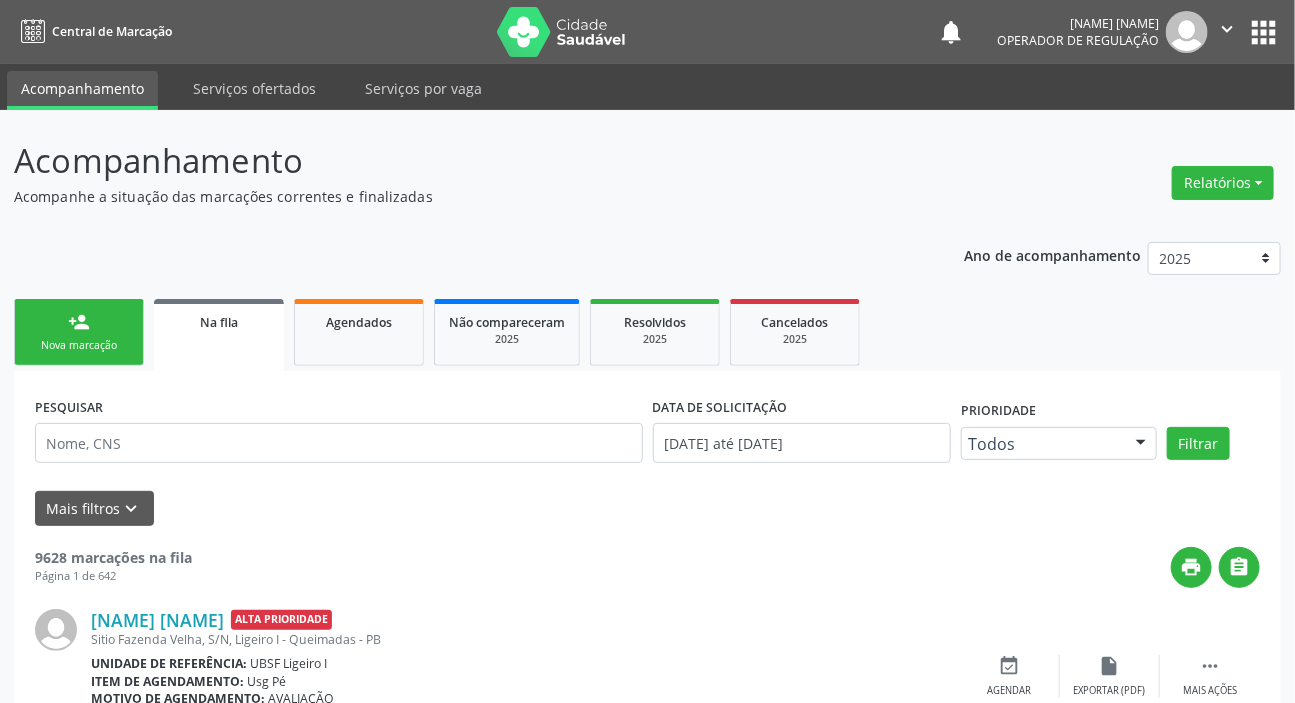 click on "person_add" at bounding box center [79, 322] 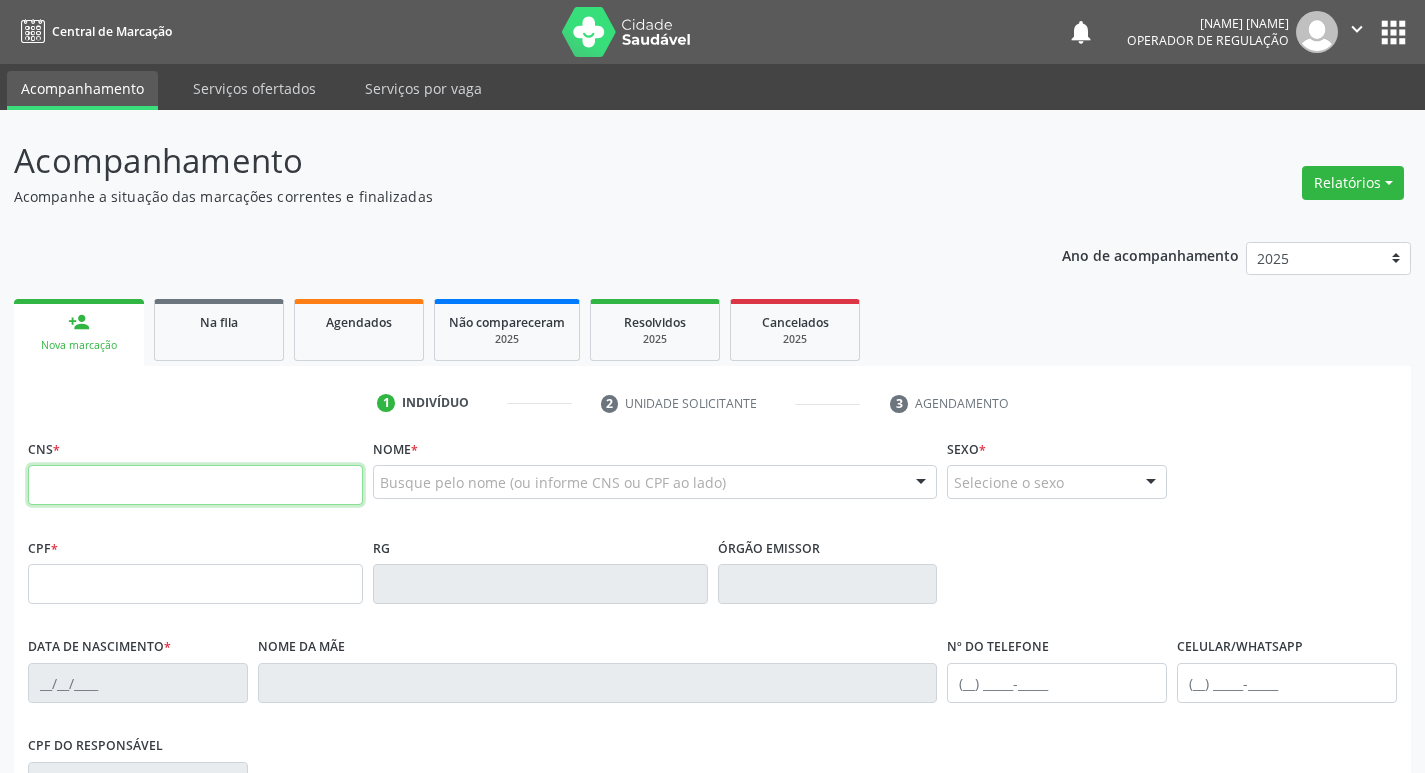 click at bounding box center [195, 485] 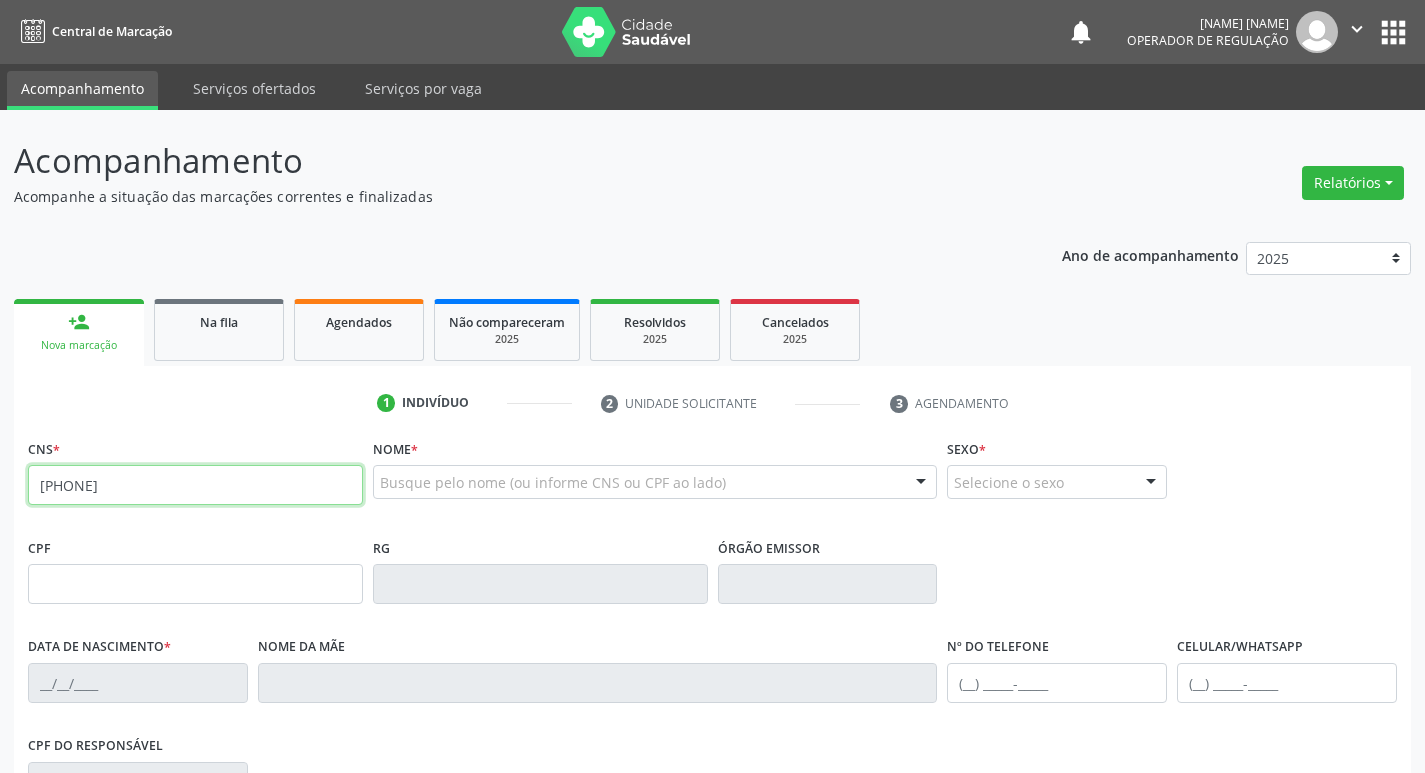 type on "703 4057 9517 5000" 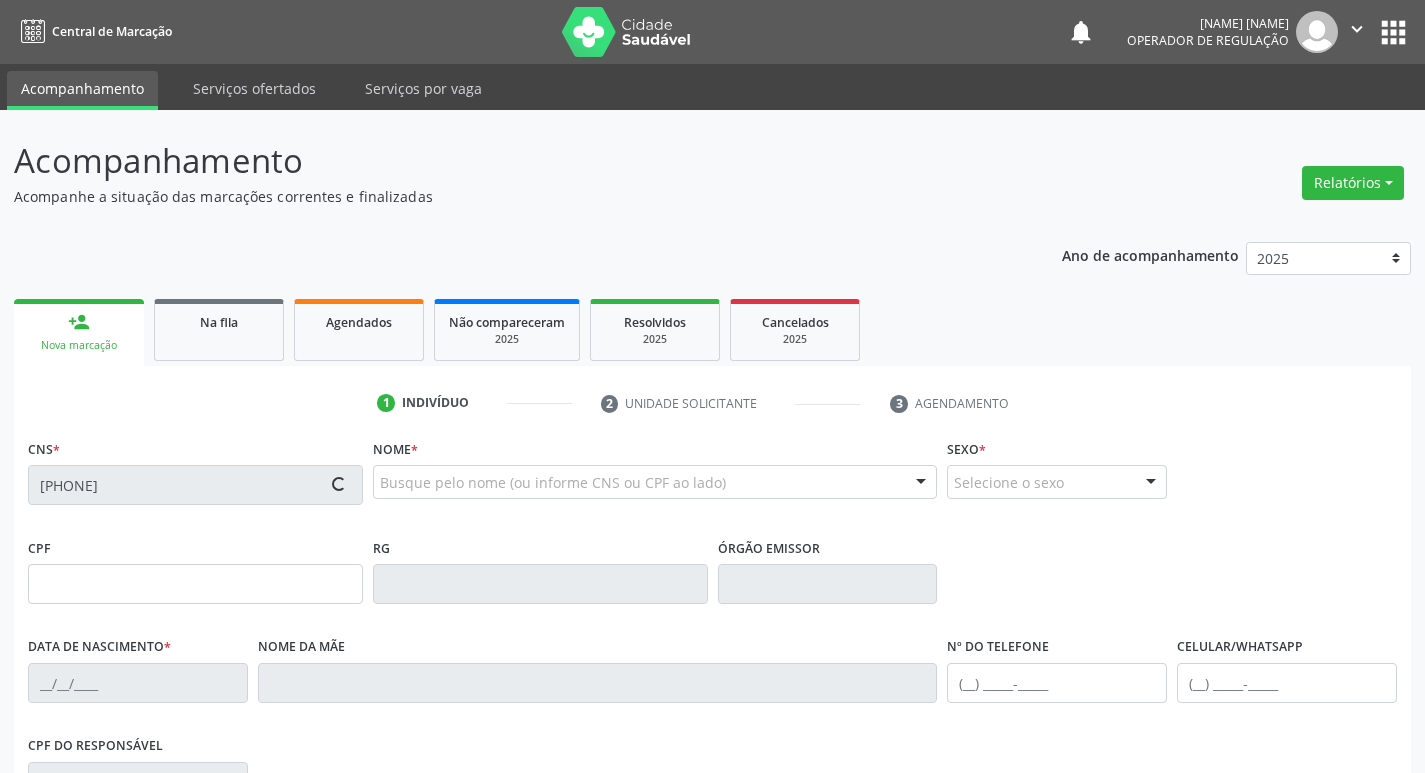 type on "181.063.404-06" 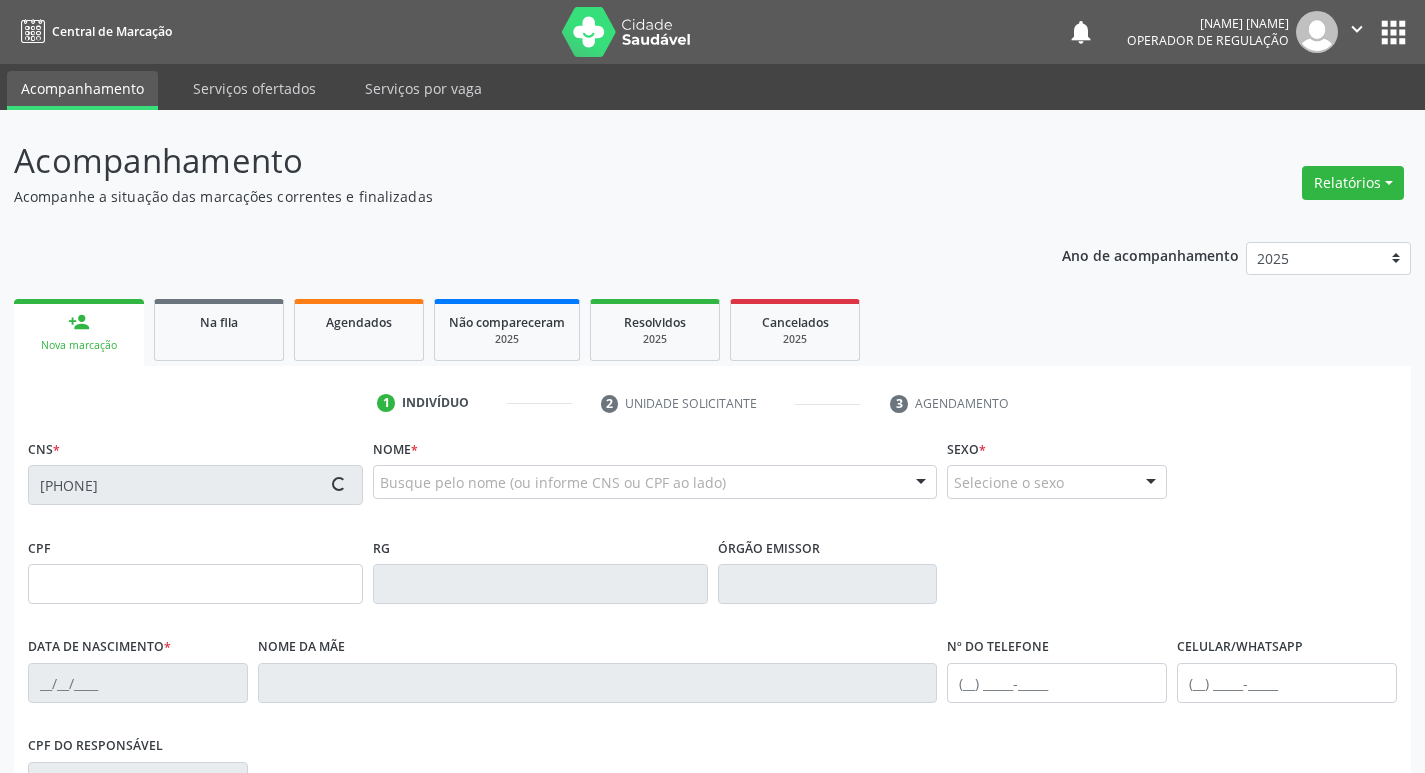 type on "27/09/1958" 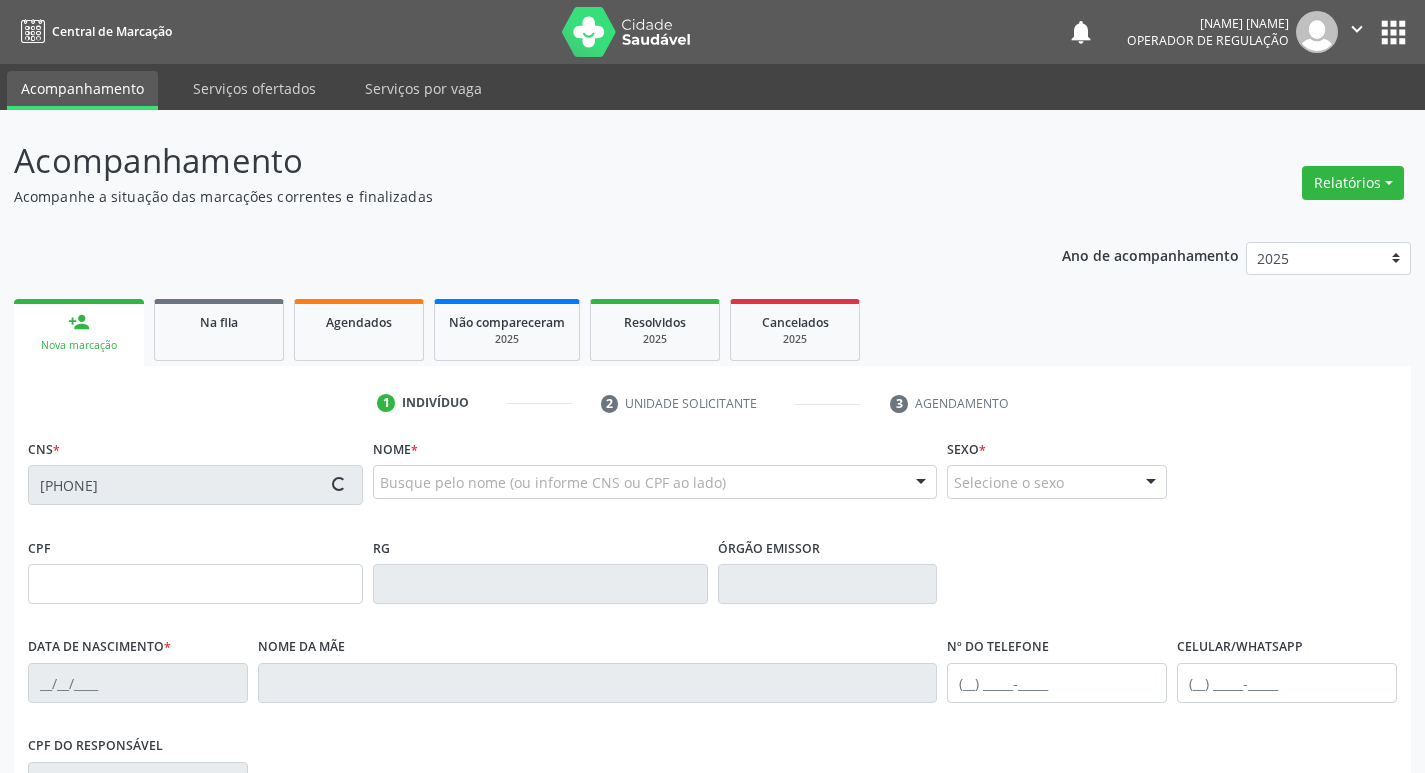 type on "Elvira de Albuquerque Jeronimo" 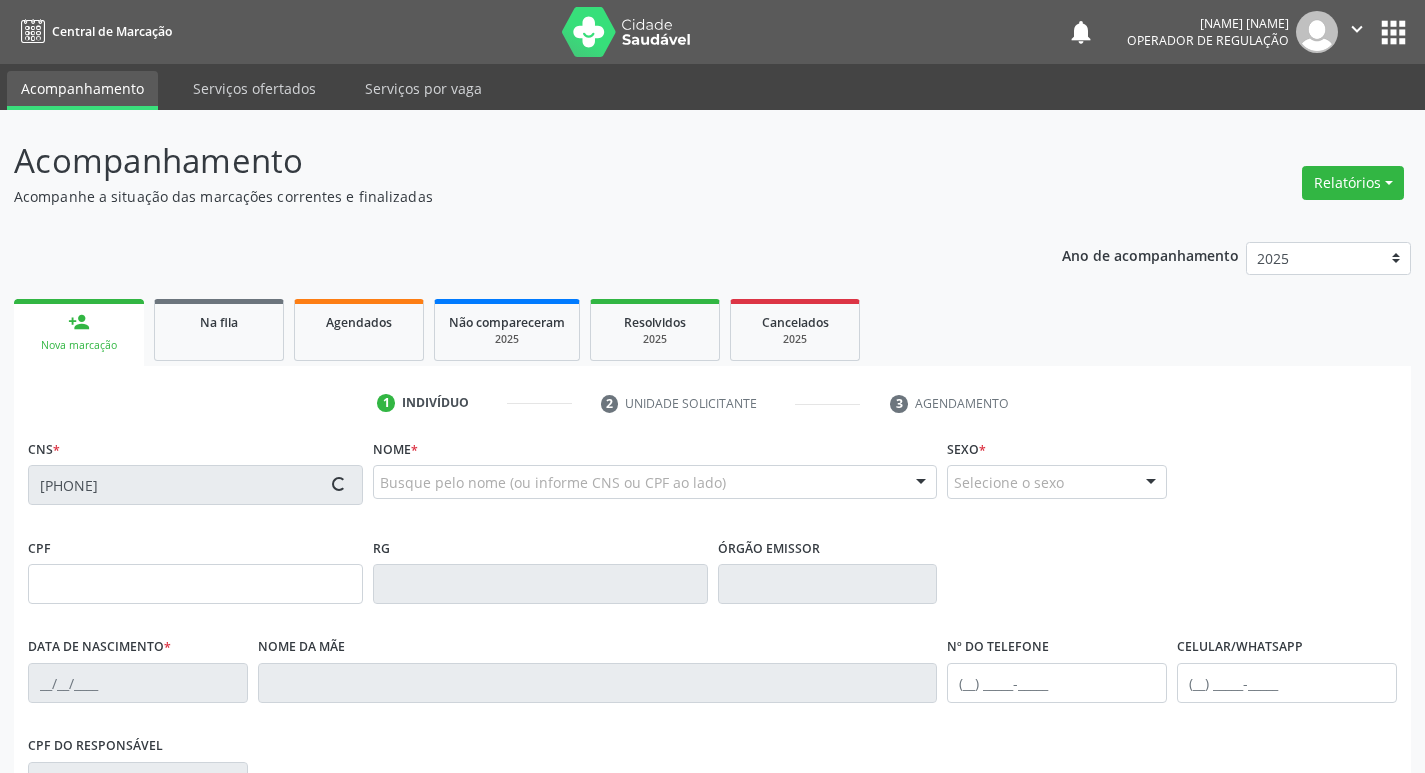 type on "(83) 99361-3521" 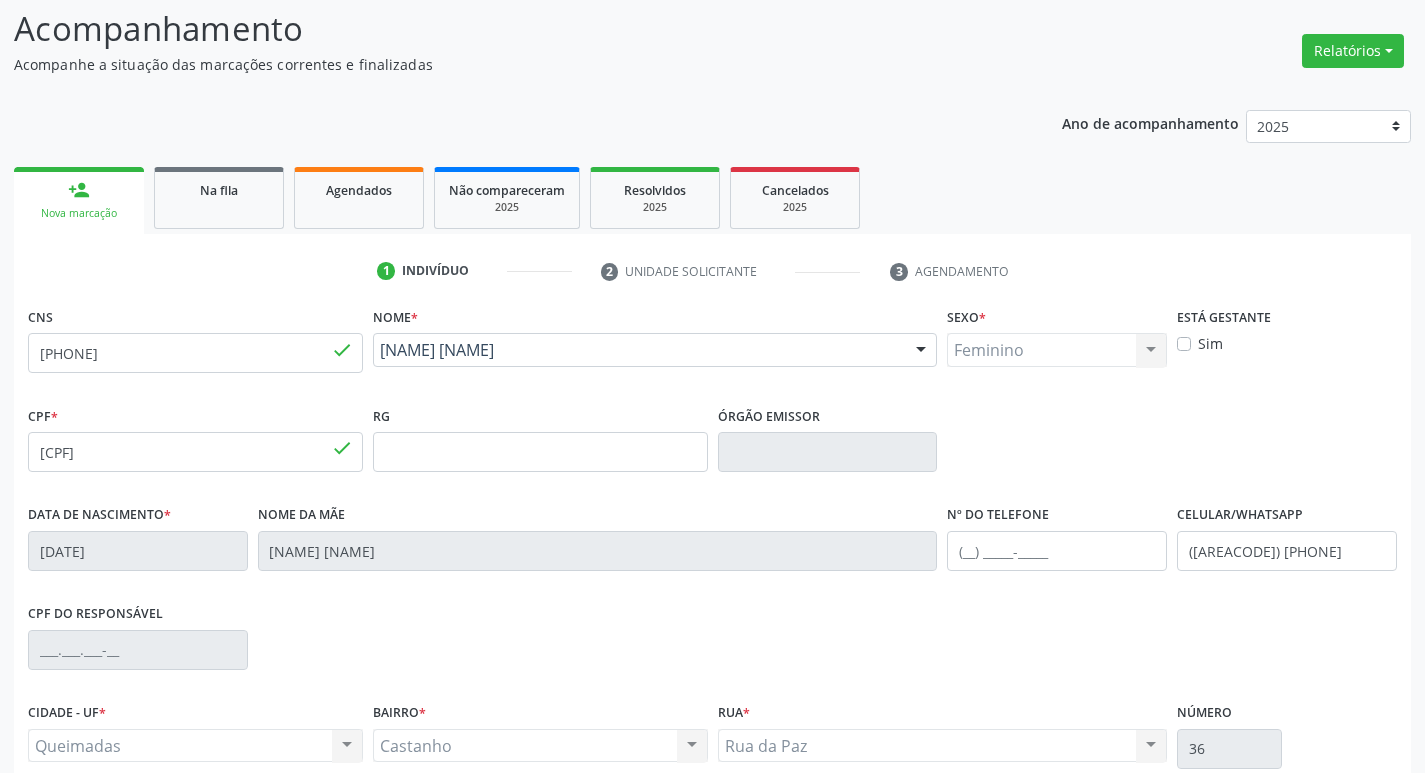 scroll, scrollTop: 311, scrollLeft: 0, axis: vertical 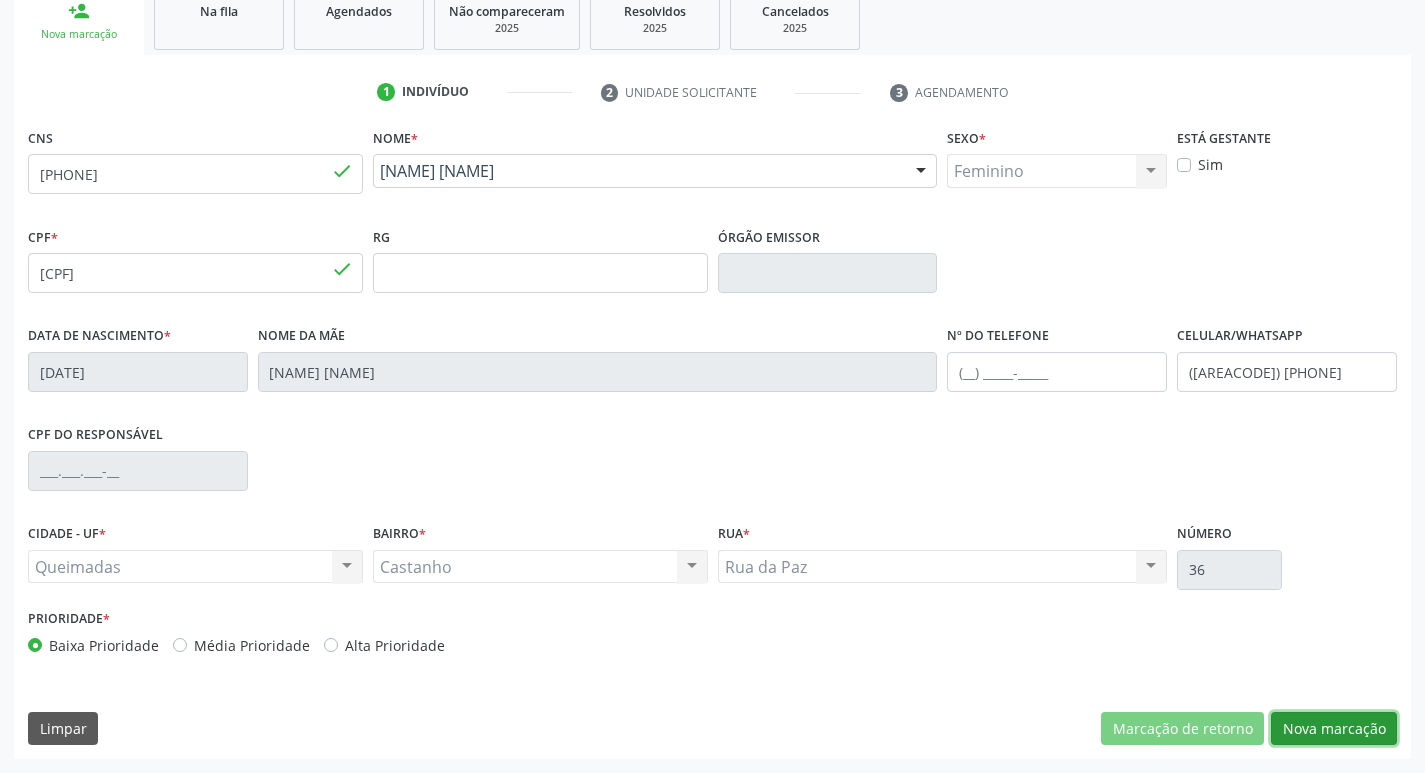 click on "Nova marcação" at bounding box center (1334, 729) 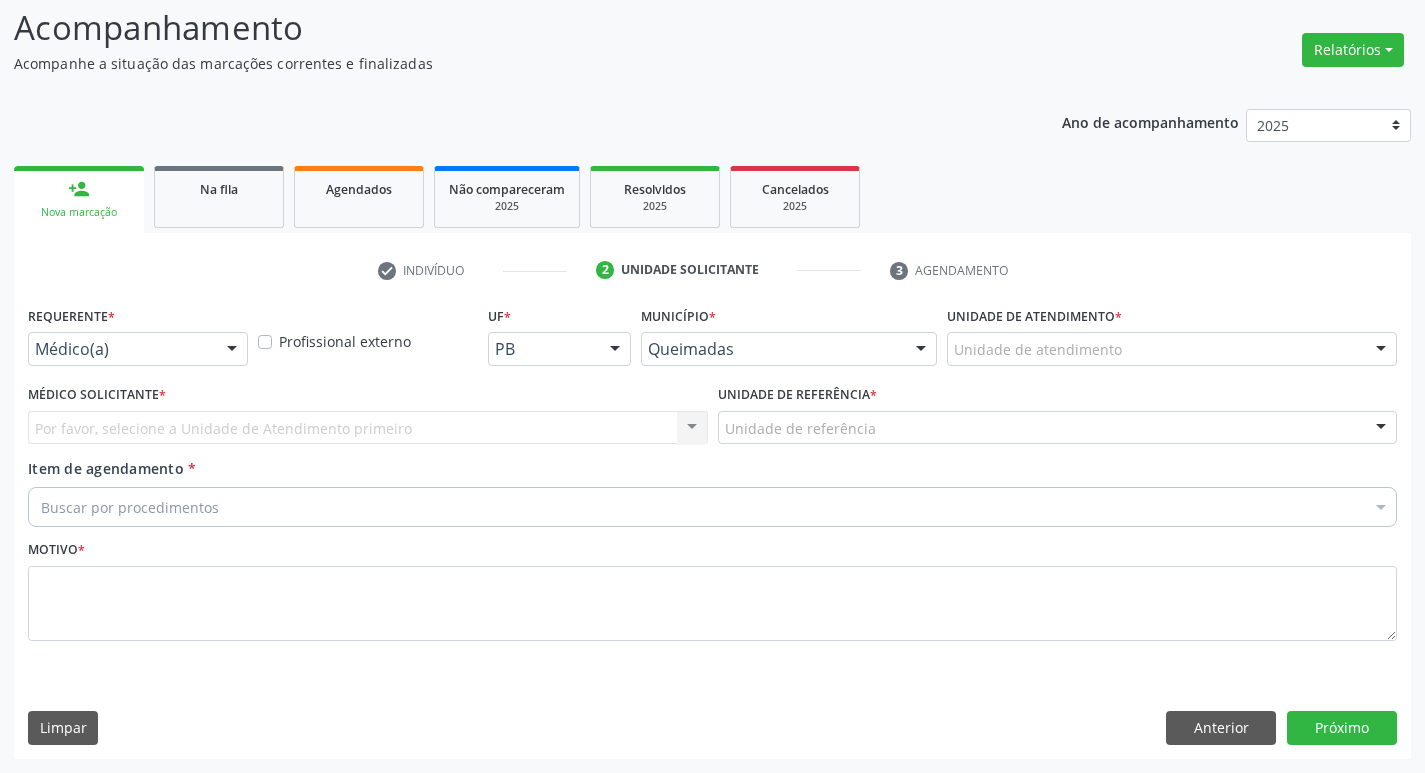 scroll, scrollTop: 133, scrollLeft: 0, axis: vertical 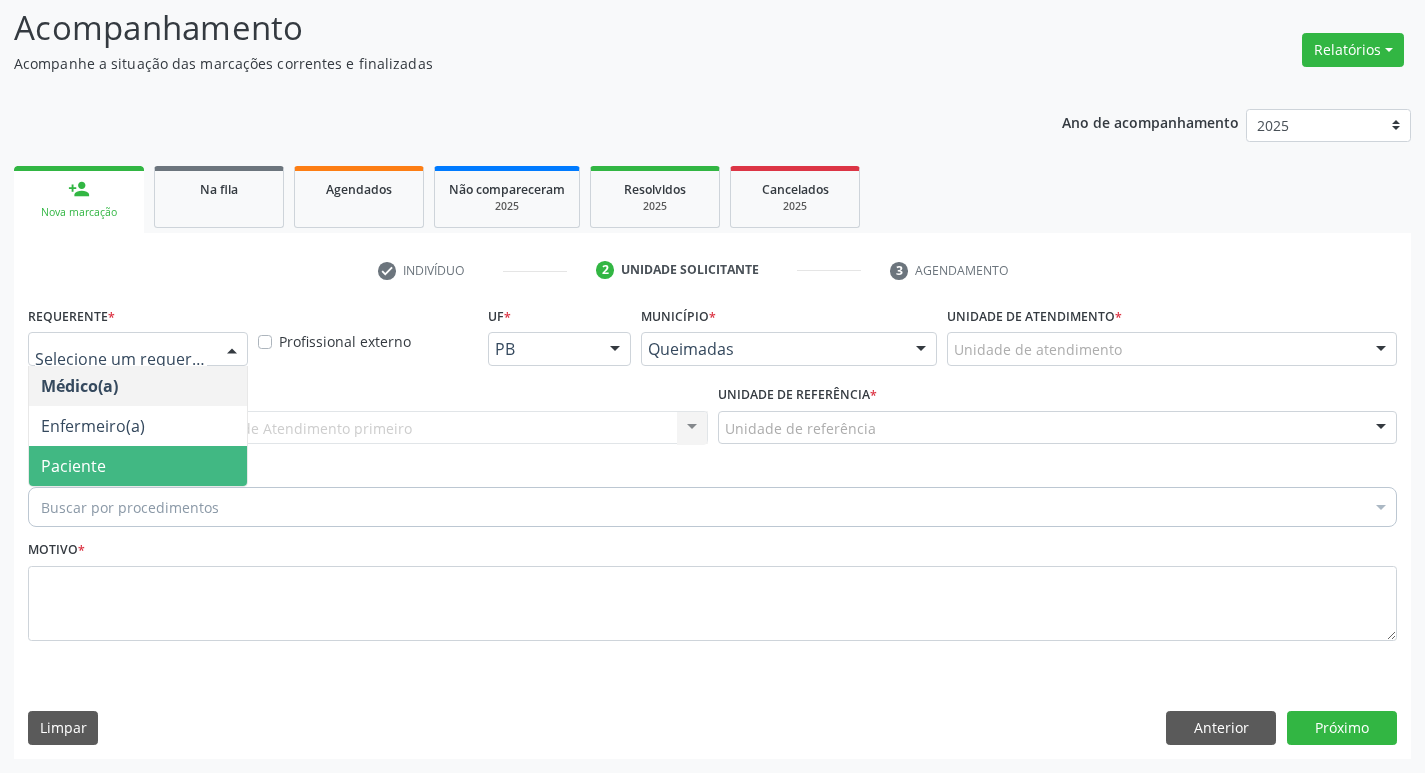 click on "Paciente" at bounding box center [138, 466] 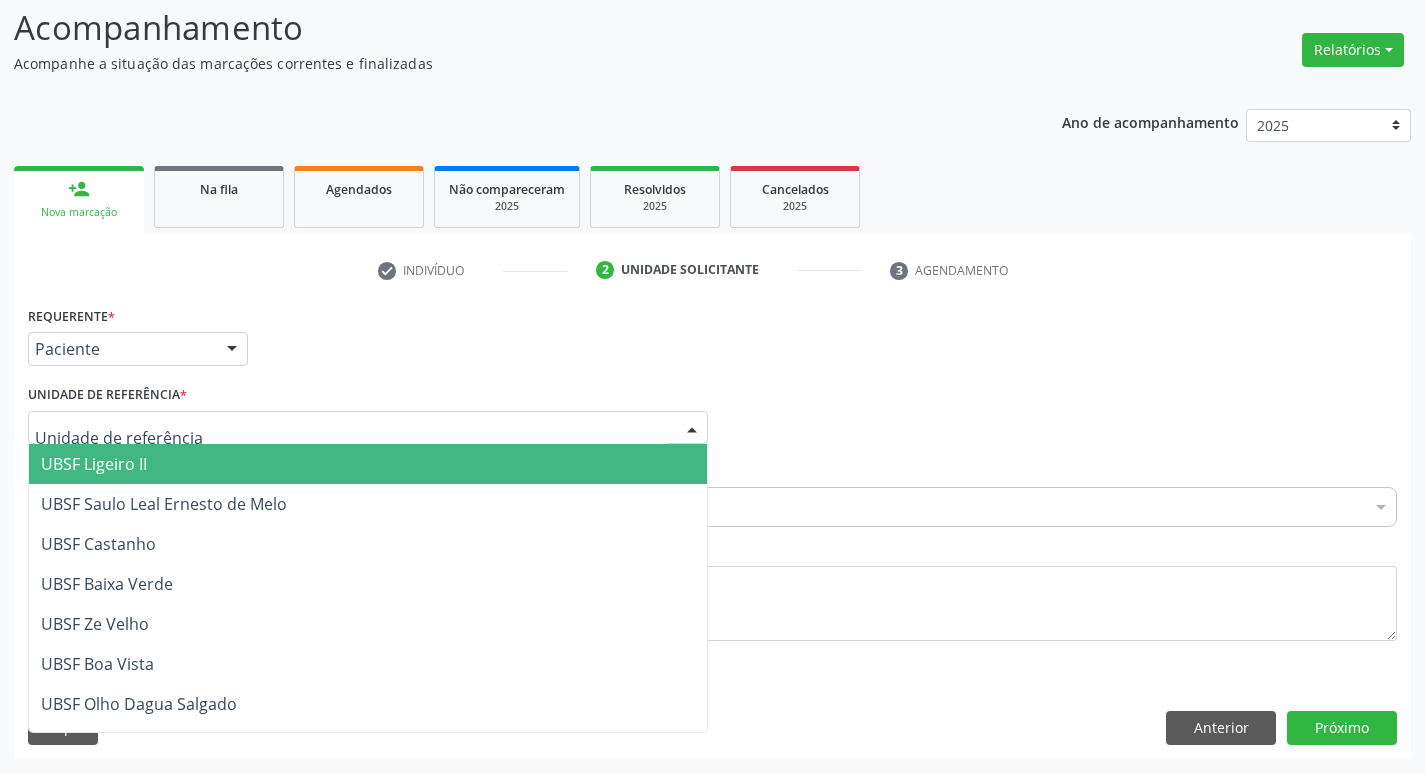 click at bounding box center (368, 428) 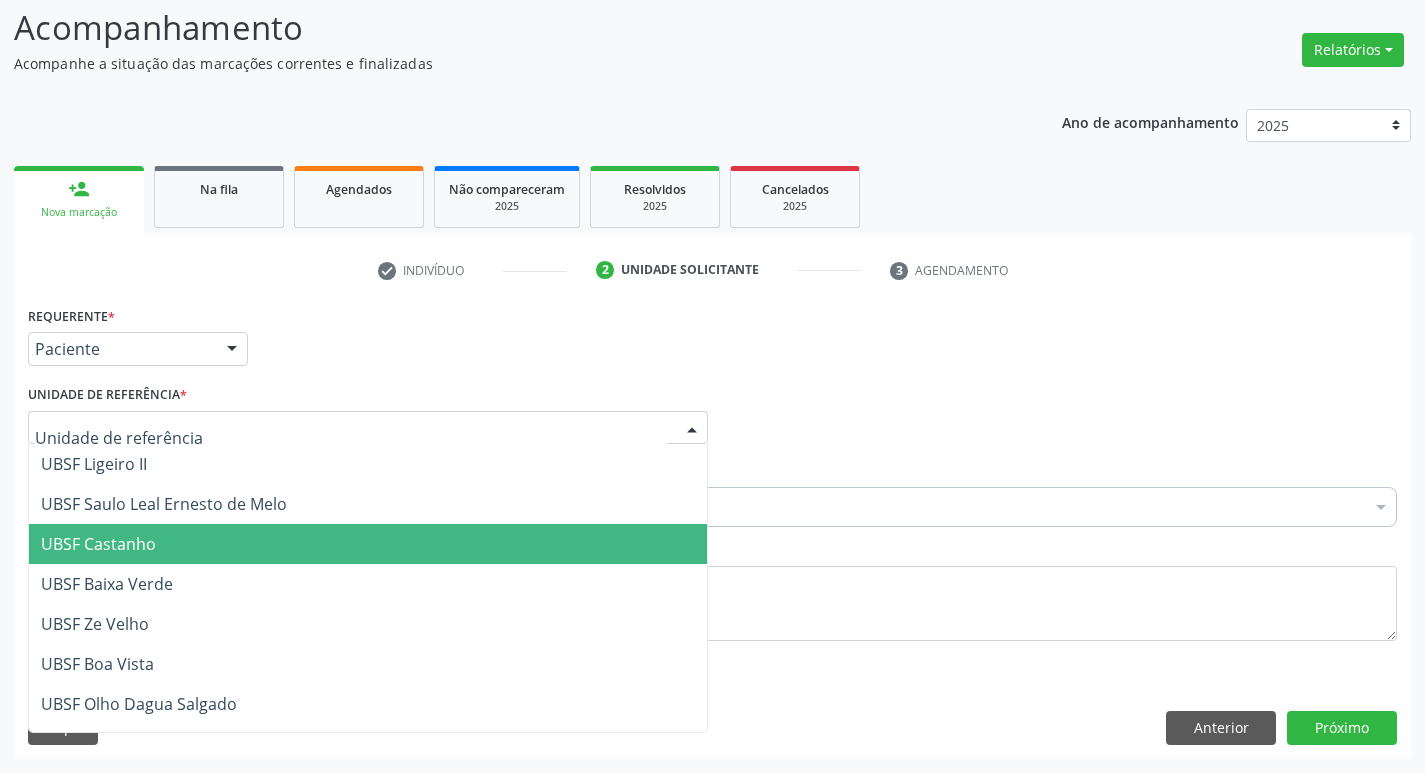 click on "UBSF Castanho" at bounding box center (368, 544) 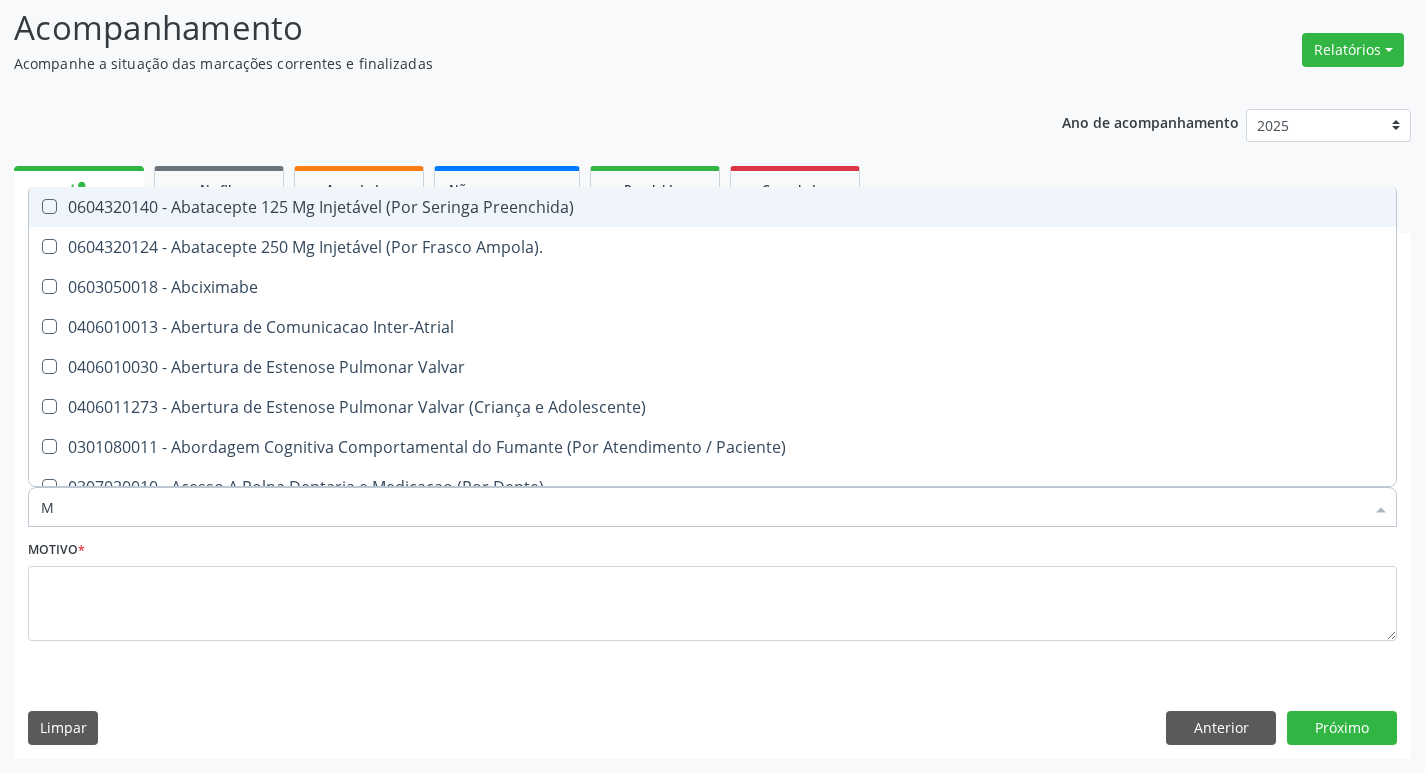 type on "MAMARIA BILATERAL" 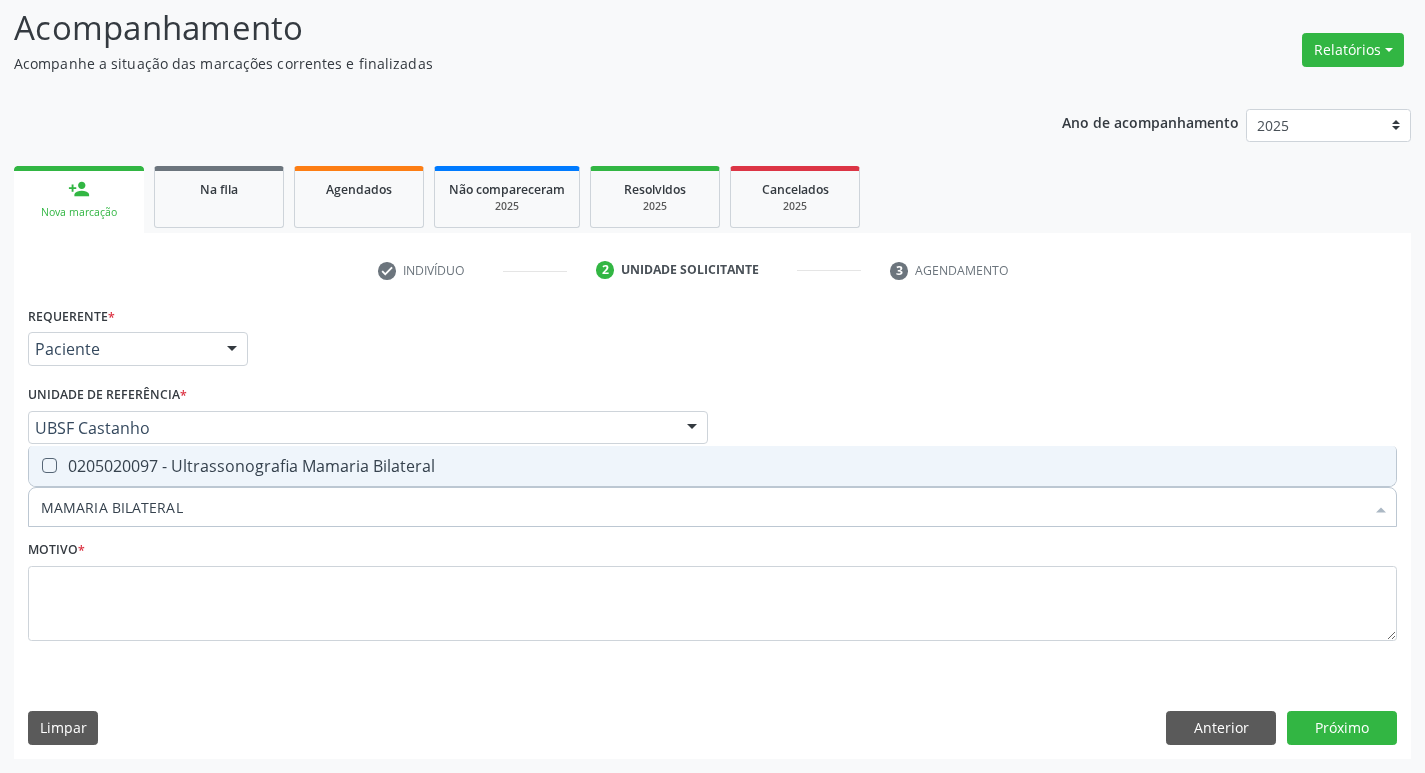 click on "0205020097 - Ultrassonografia Mamaria Bilateral" at bounding box center [712, 466] 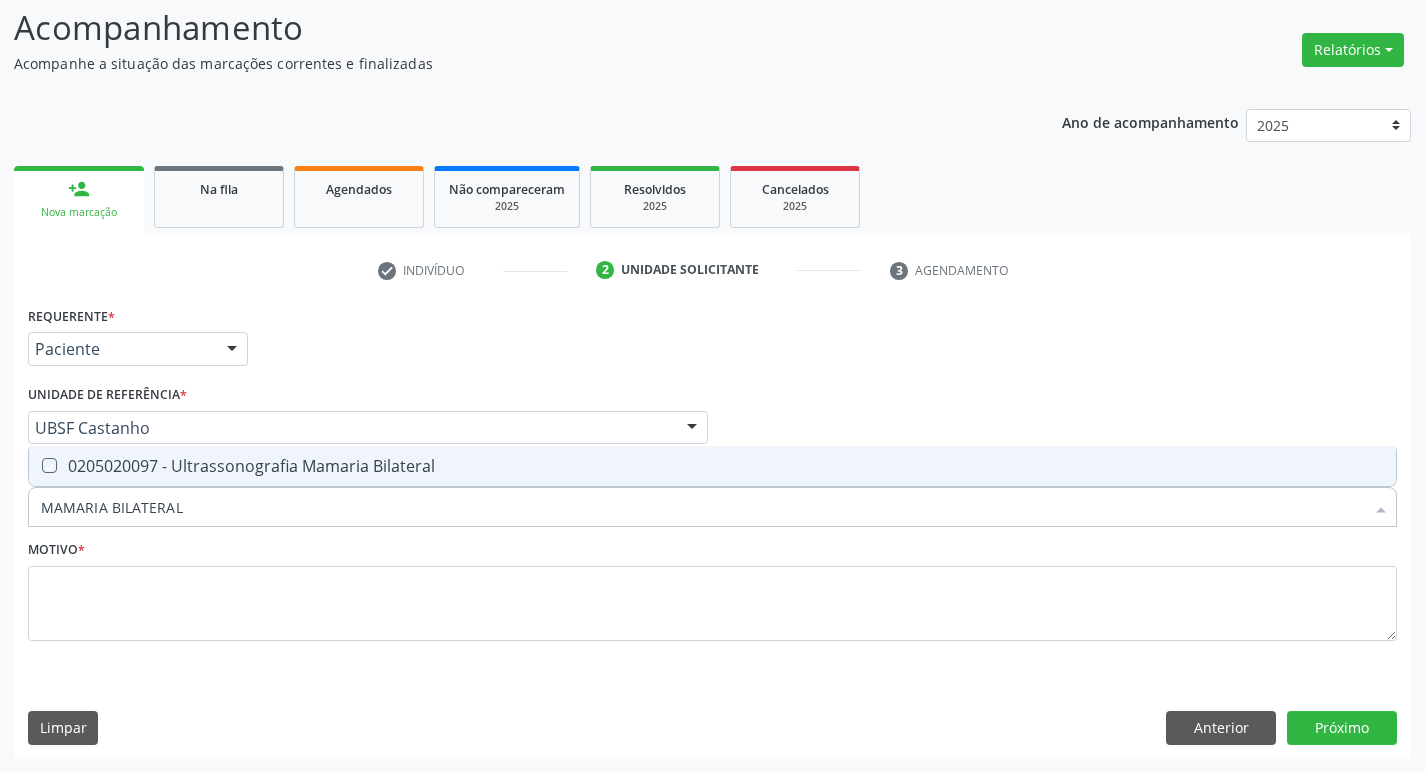 checkbox on "true" 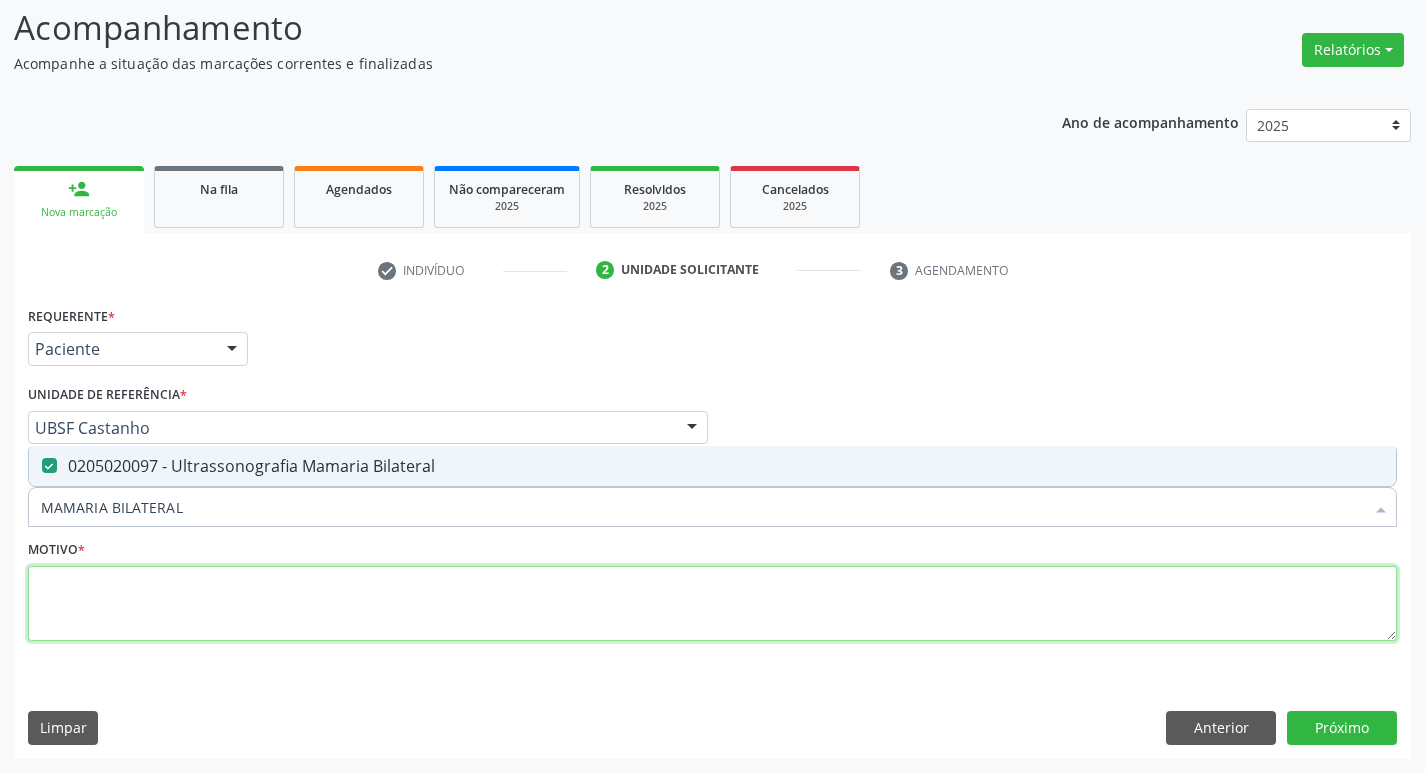 click at bounding box center [712, 604] 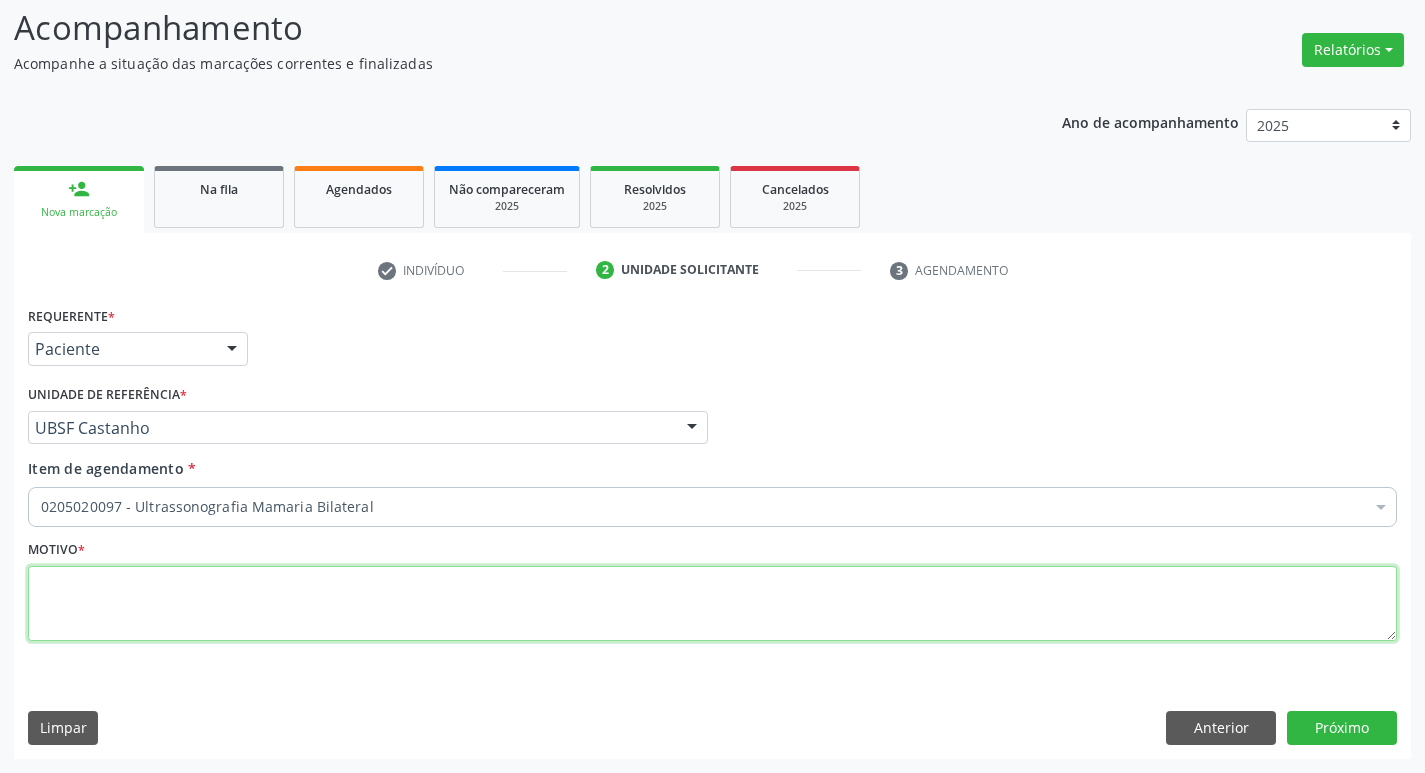 paste on "ROTINA" 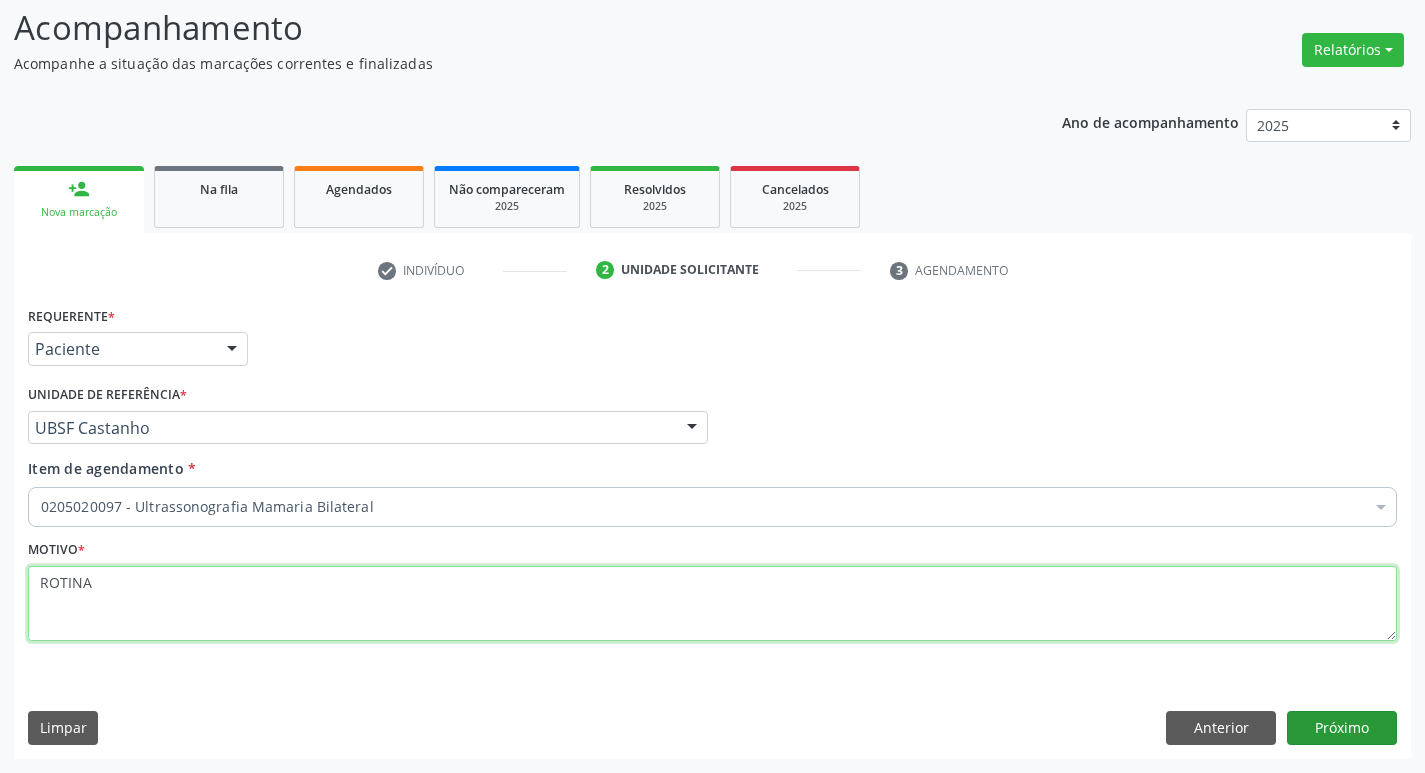type on "ROTINA" 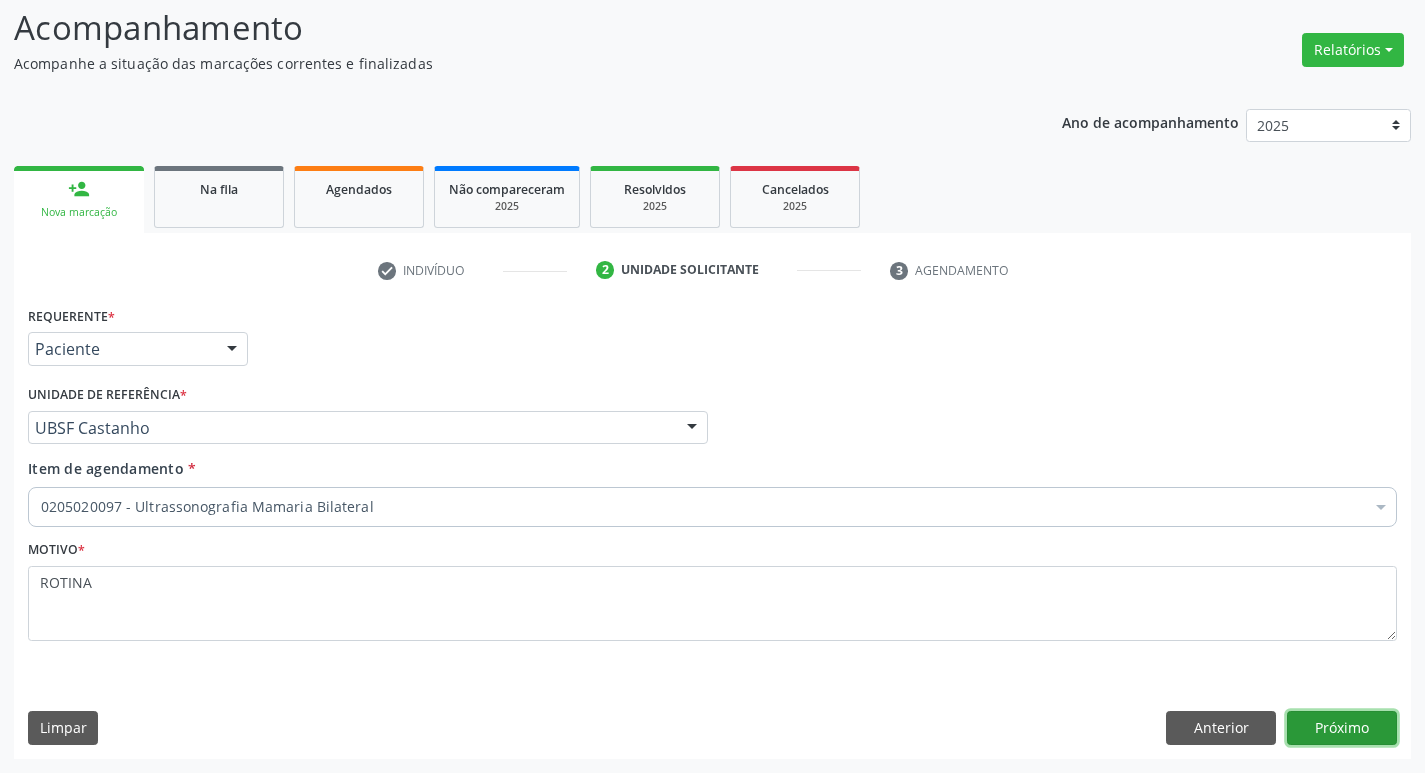 click on "Próximo" at bounding box center (1342, 728) 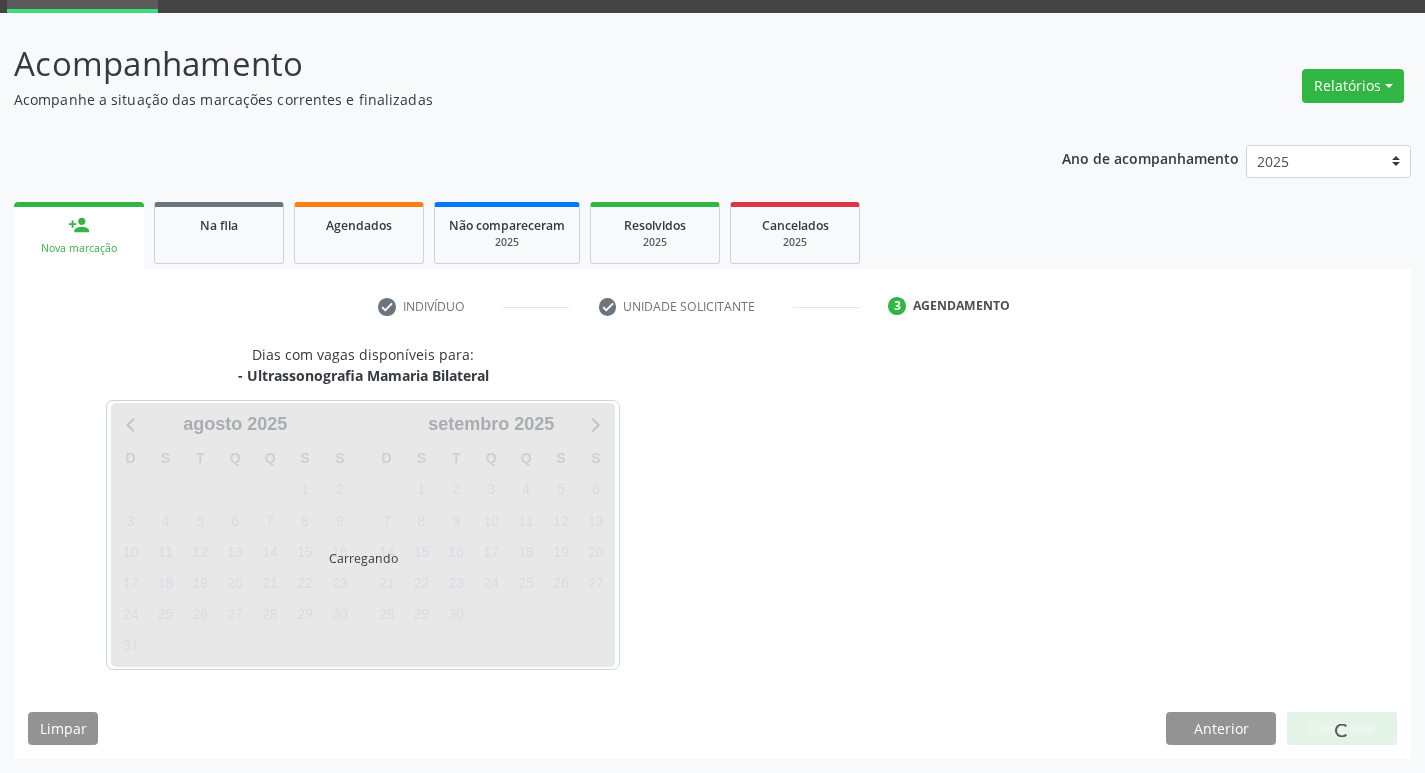 scroll, scrollTop: 97, scrollLeft: 0, axis: vertical 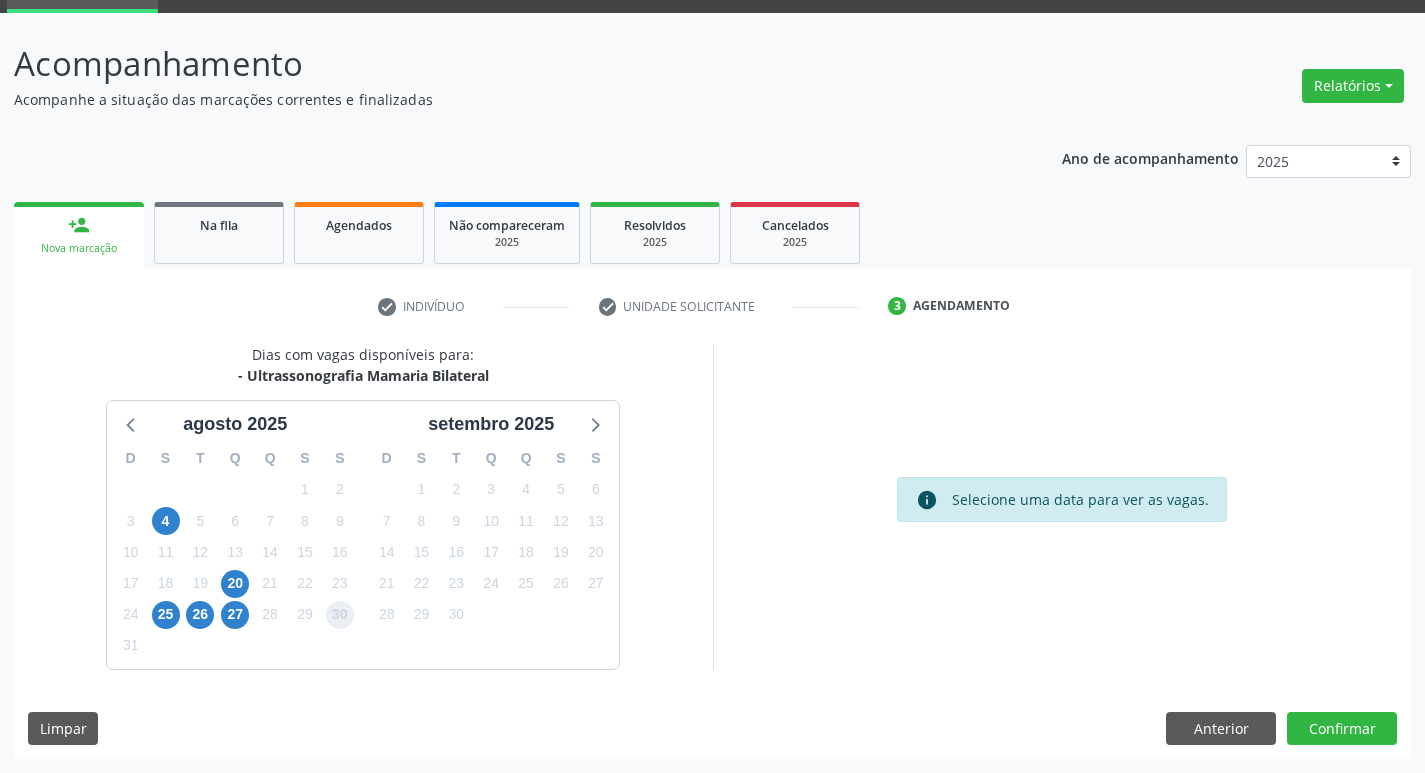 click on "30" at bounding box center [340, 615] 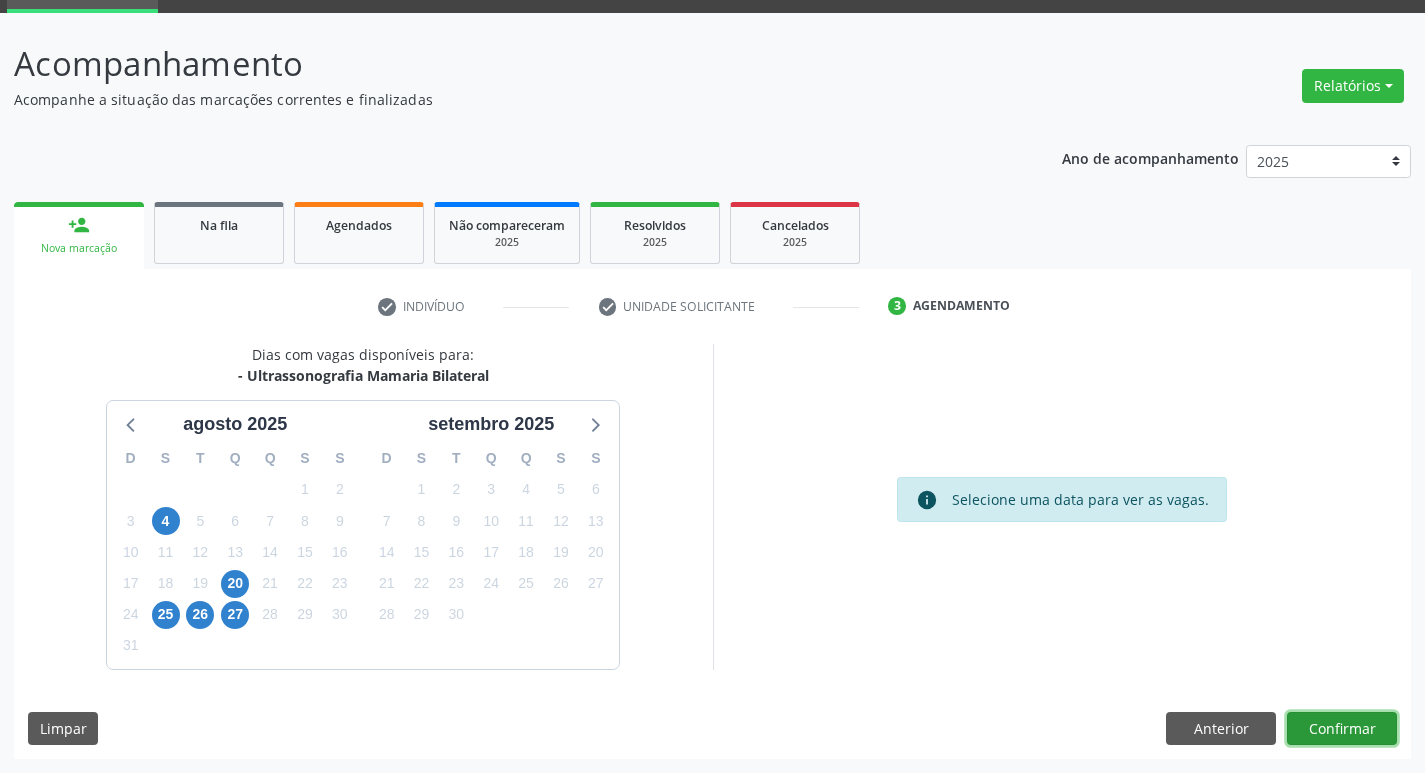 click on "Confirmar" at bounding box center (1342, 729) 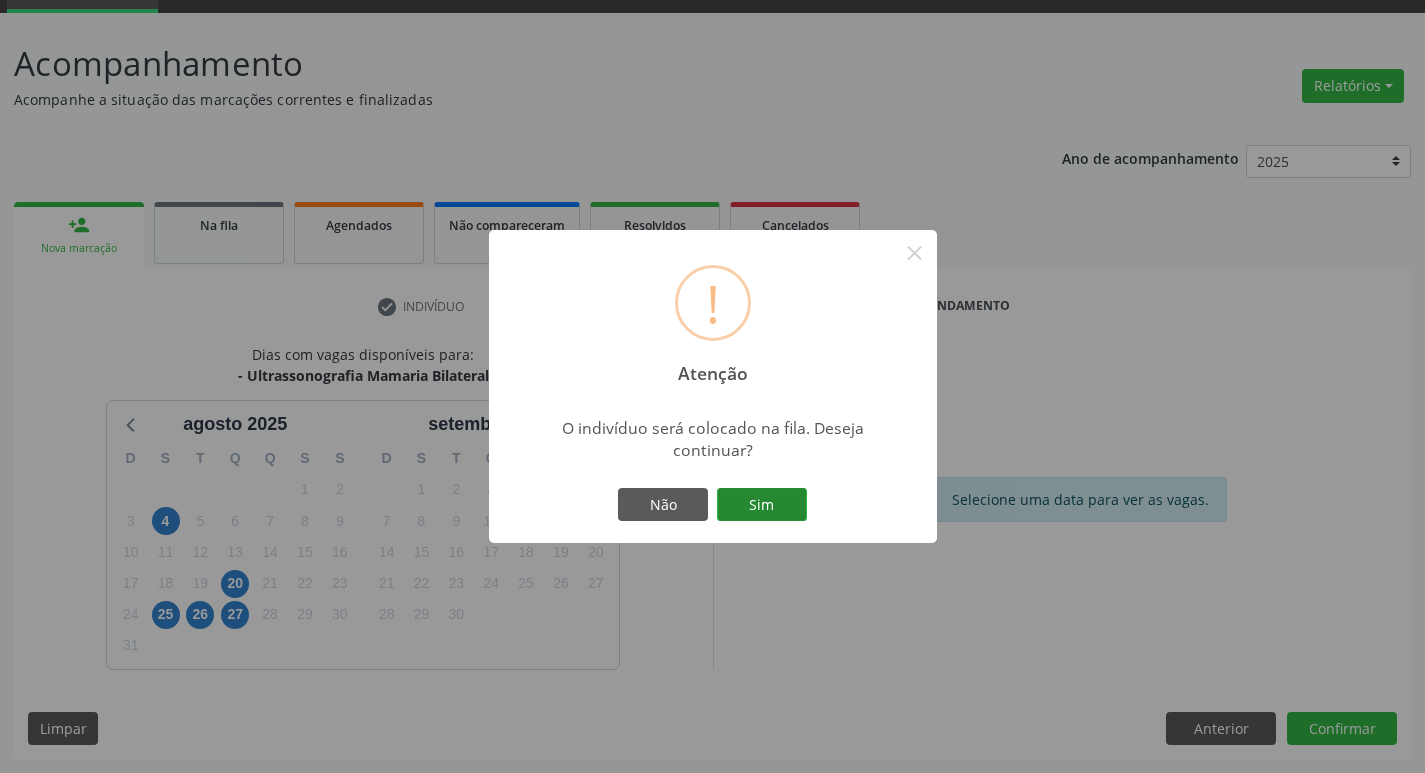 click on "Sim" at bounding box center (762, 505) 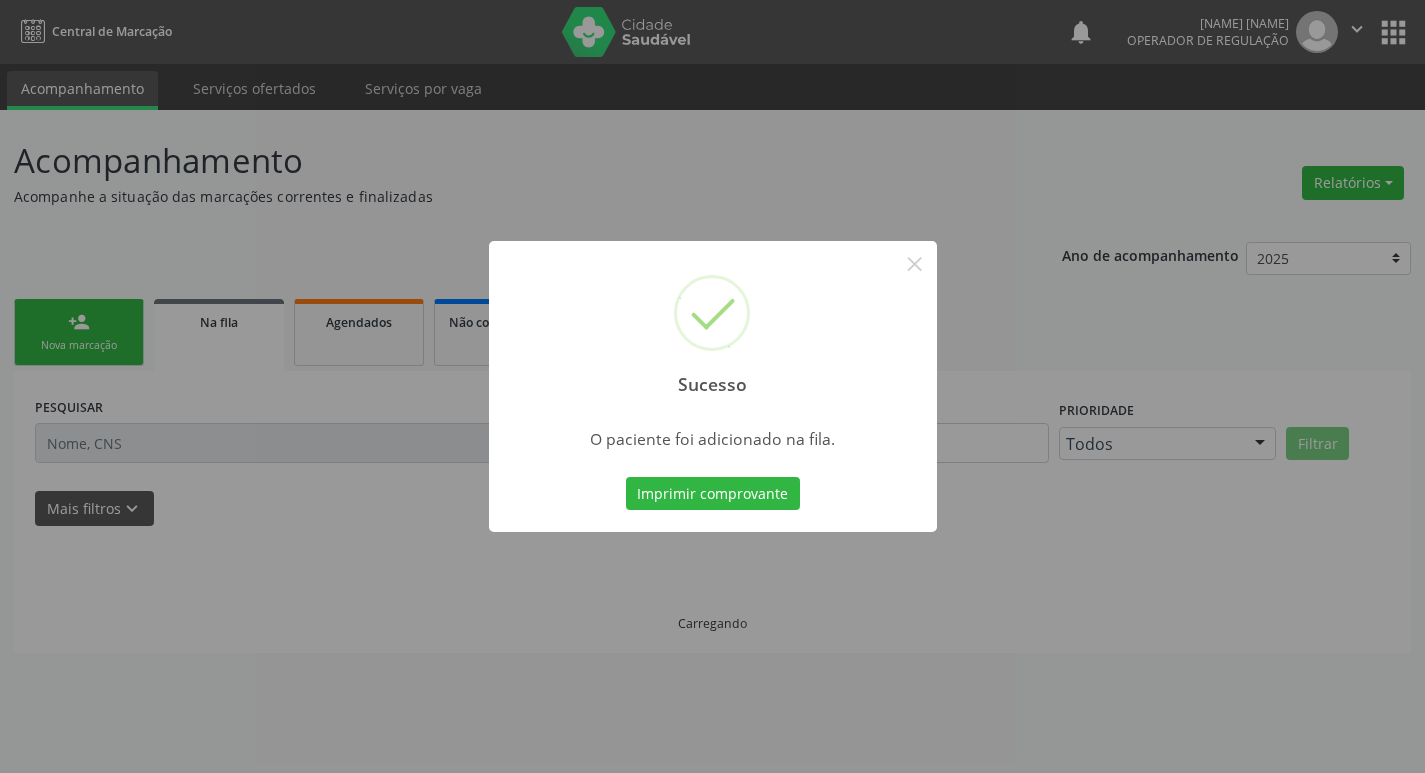 scroll, scrollTop: 0, scrollLeft: 0, axis: both 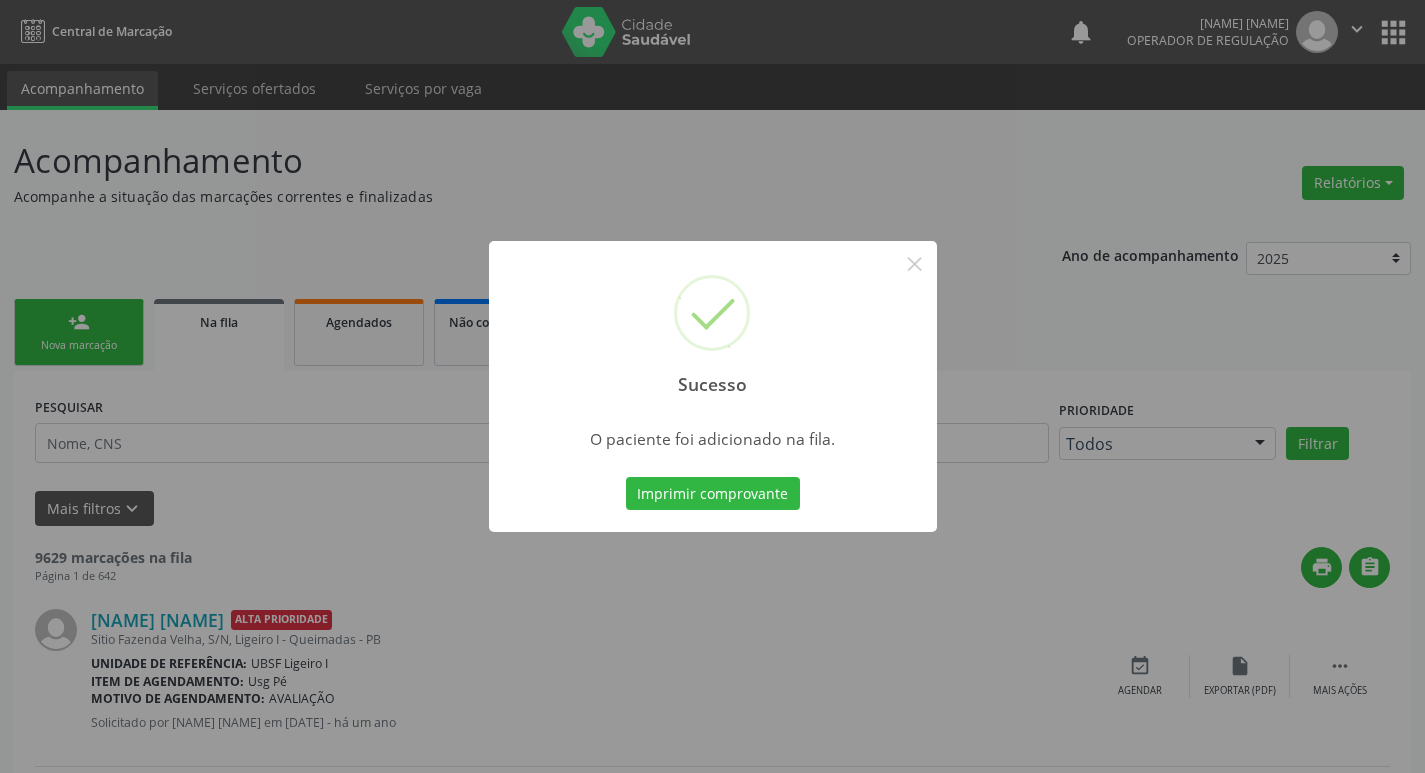 click on "Sucesso × O paciente foi adicionado na fila. Imprimir comprovante Cancel" at bounding box center (712, 386) 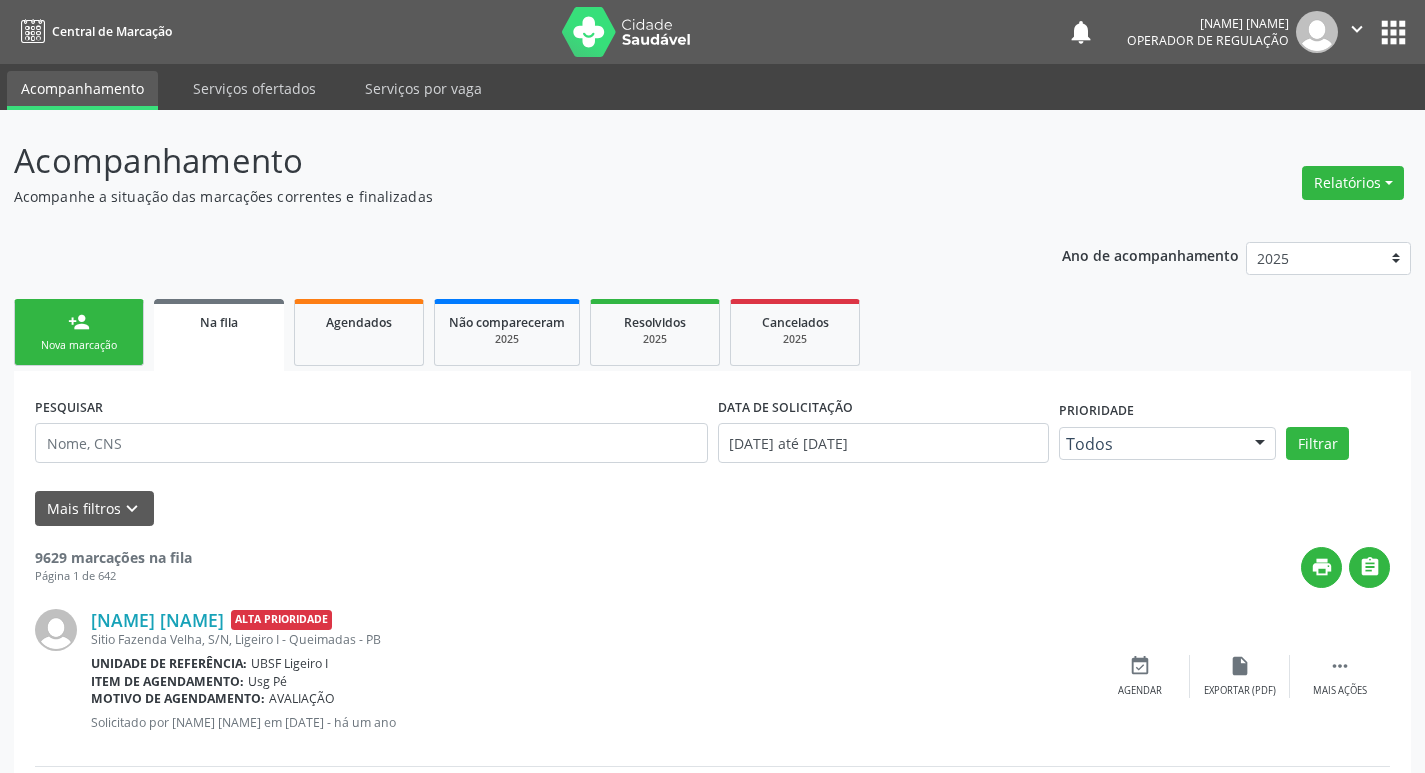 click on "Nova marcação" at bounding box center [79, 345] 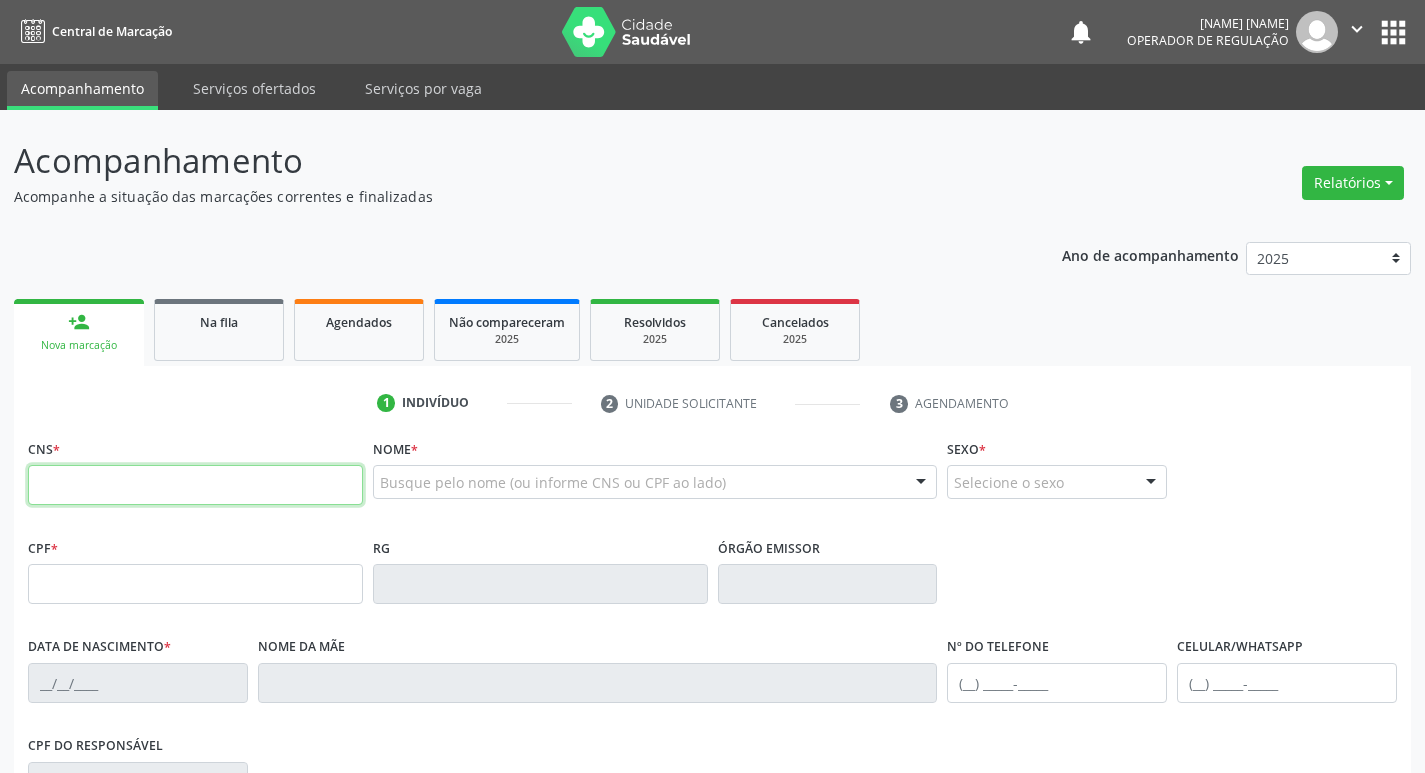 click at bounding box center (195, 485) 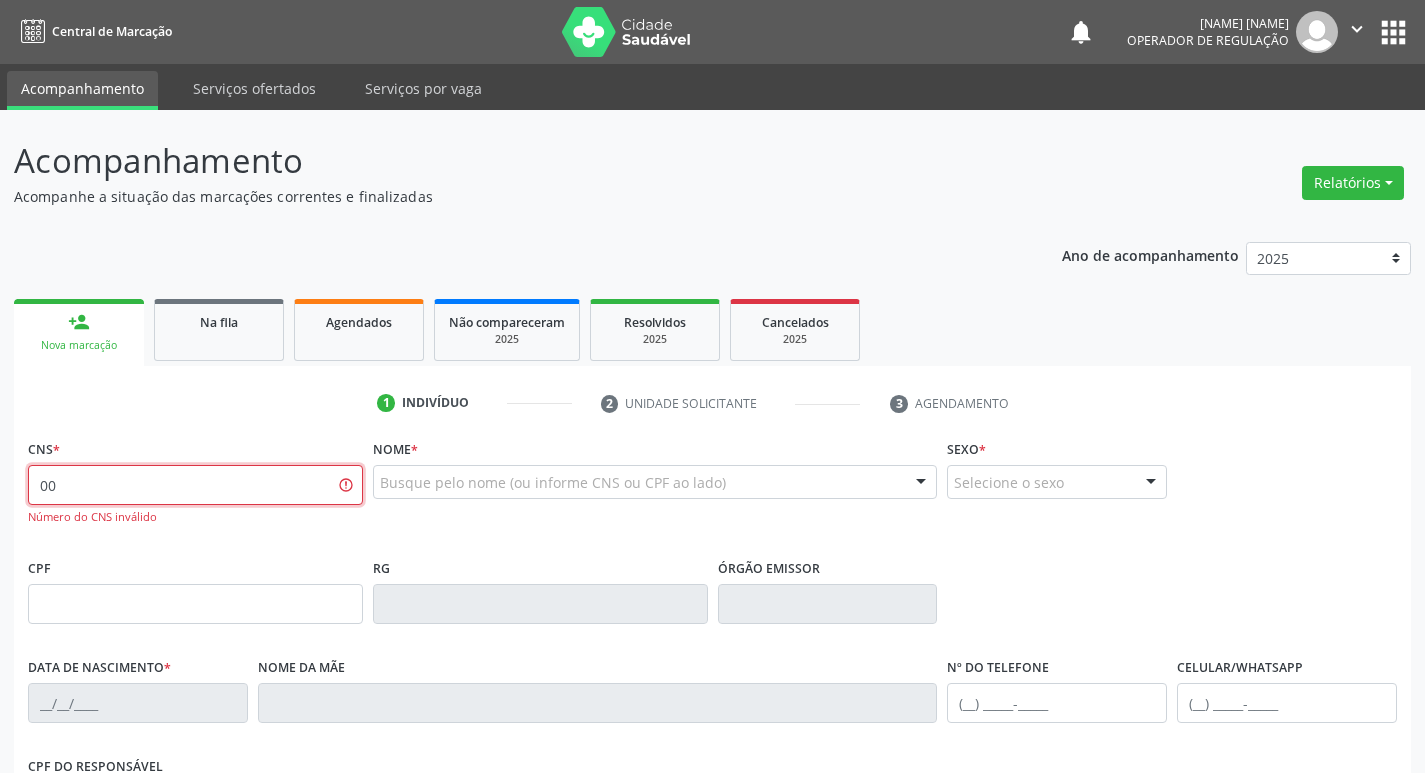 type on "0" 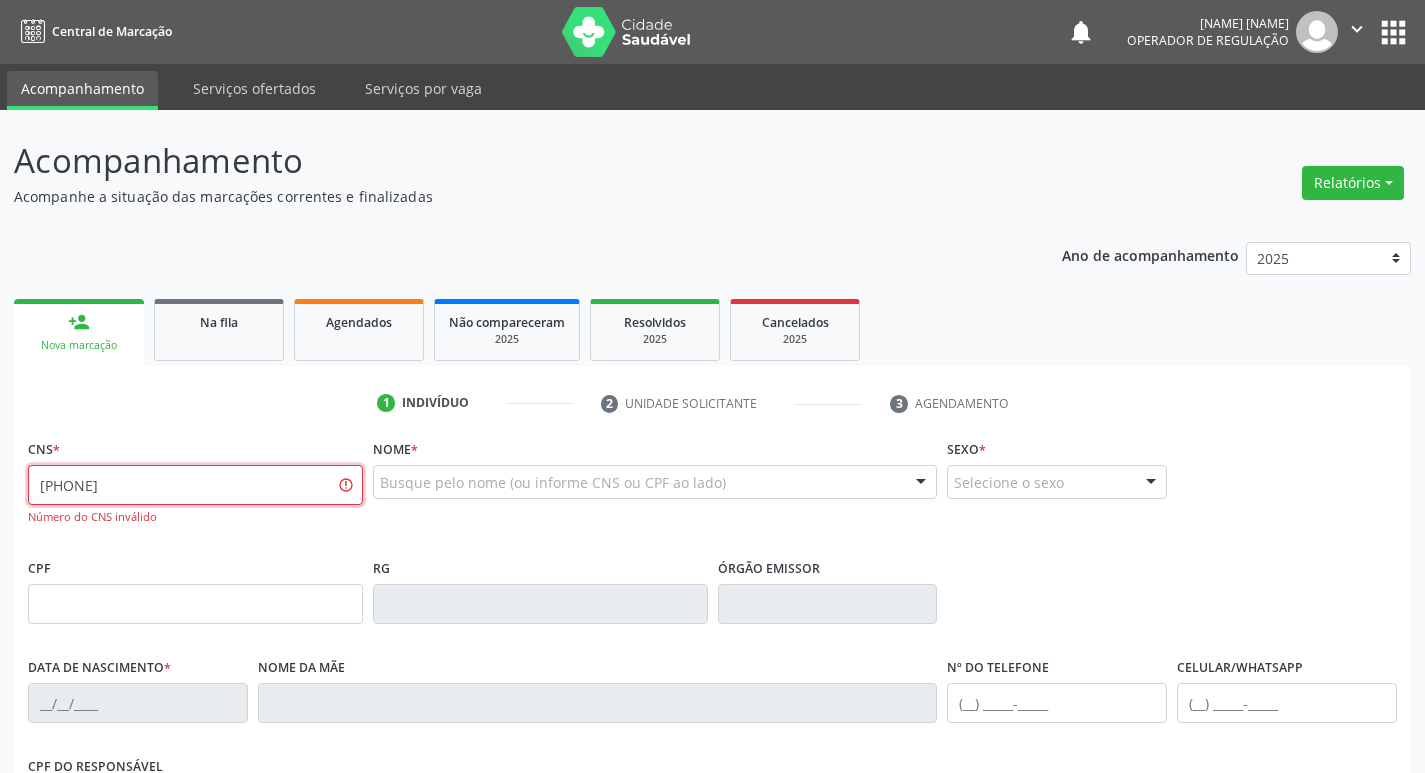 type on "706 2065 1396 6967" 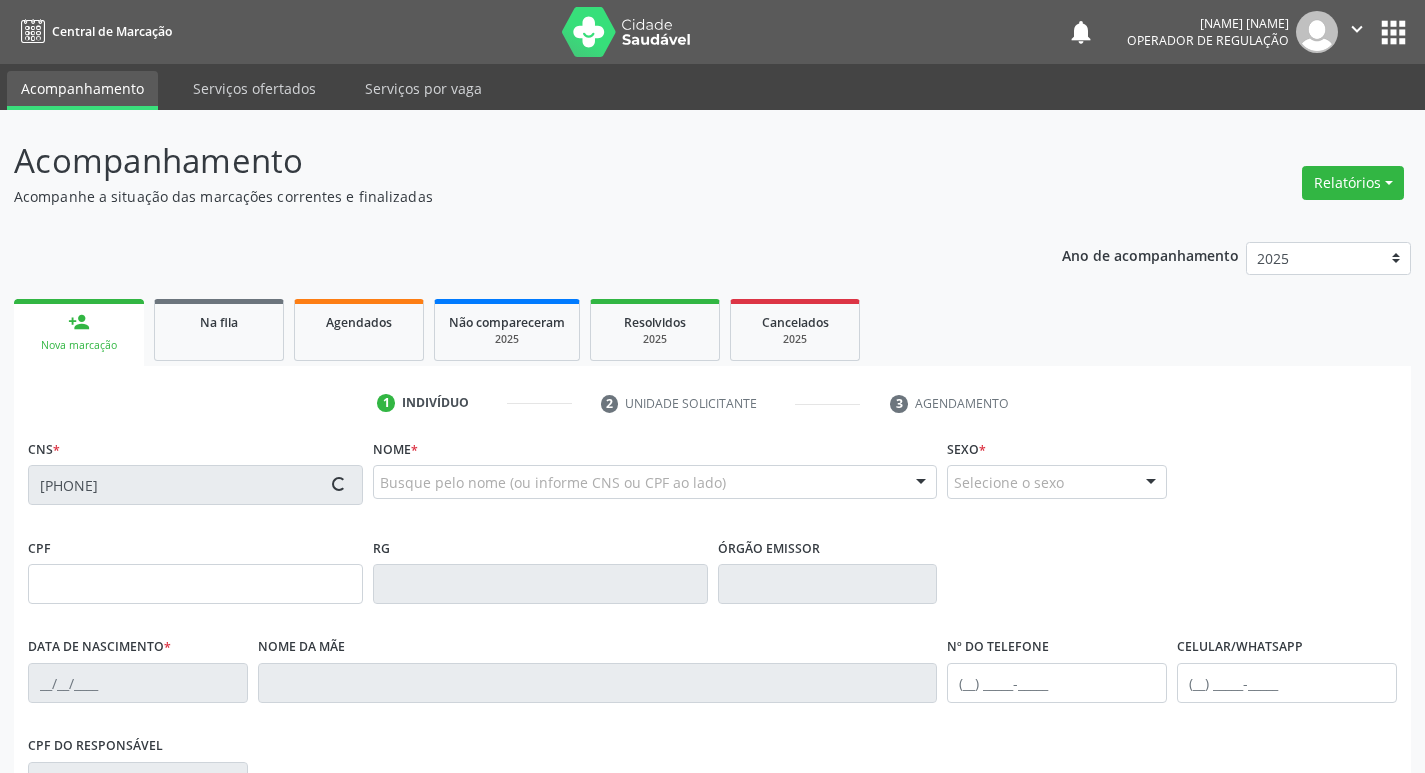 type on "019.203.894-07" 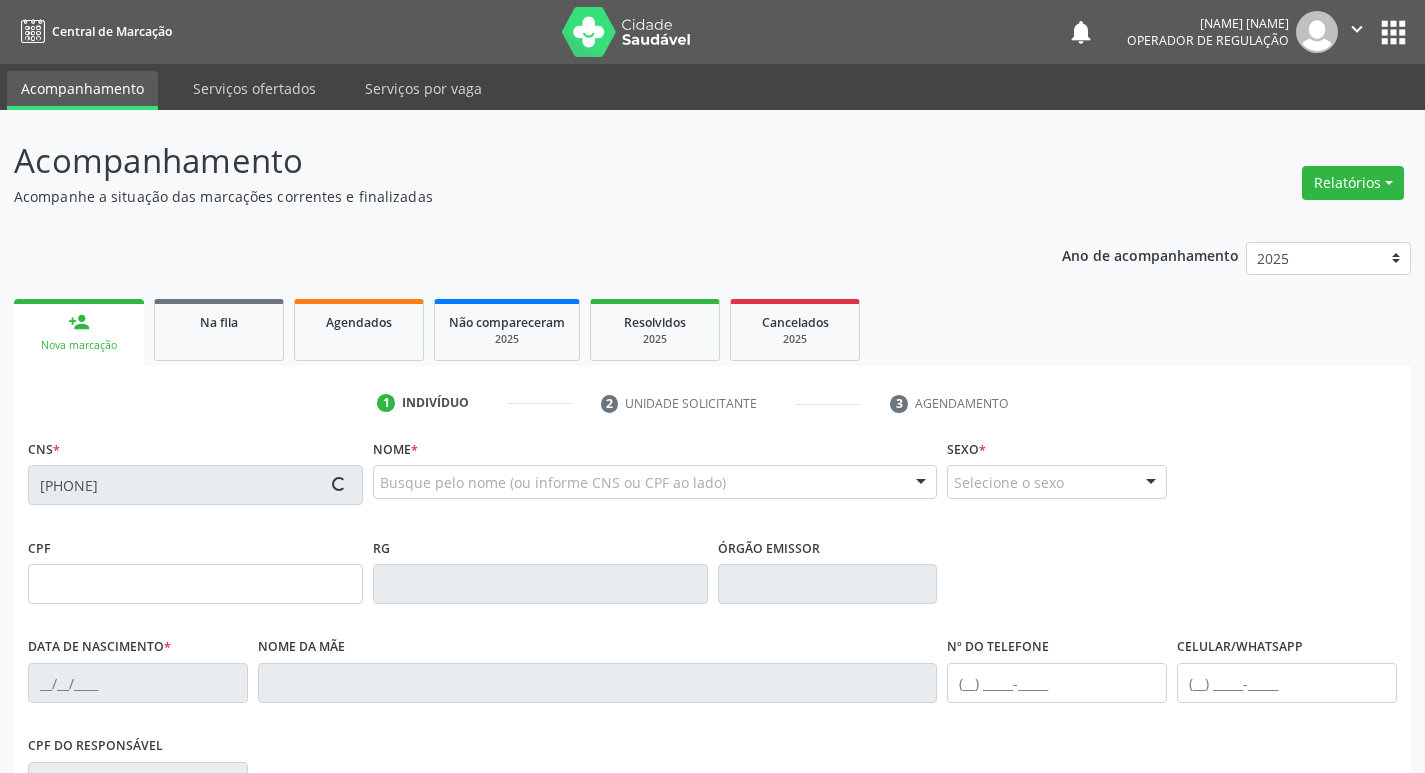 type on "08/05/1968" 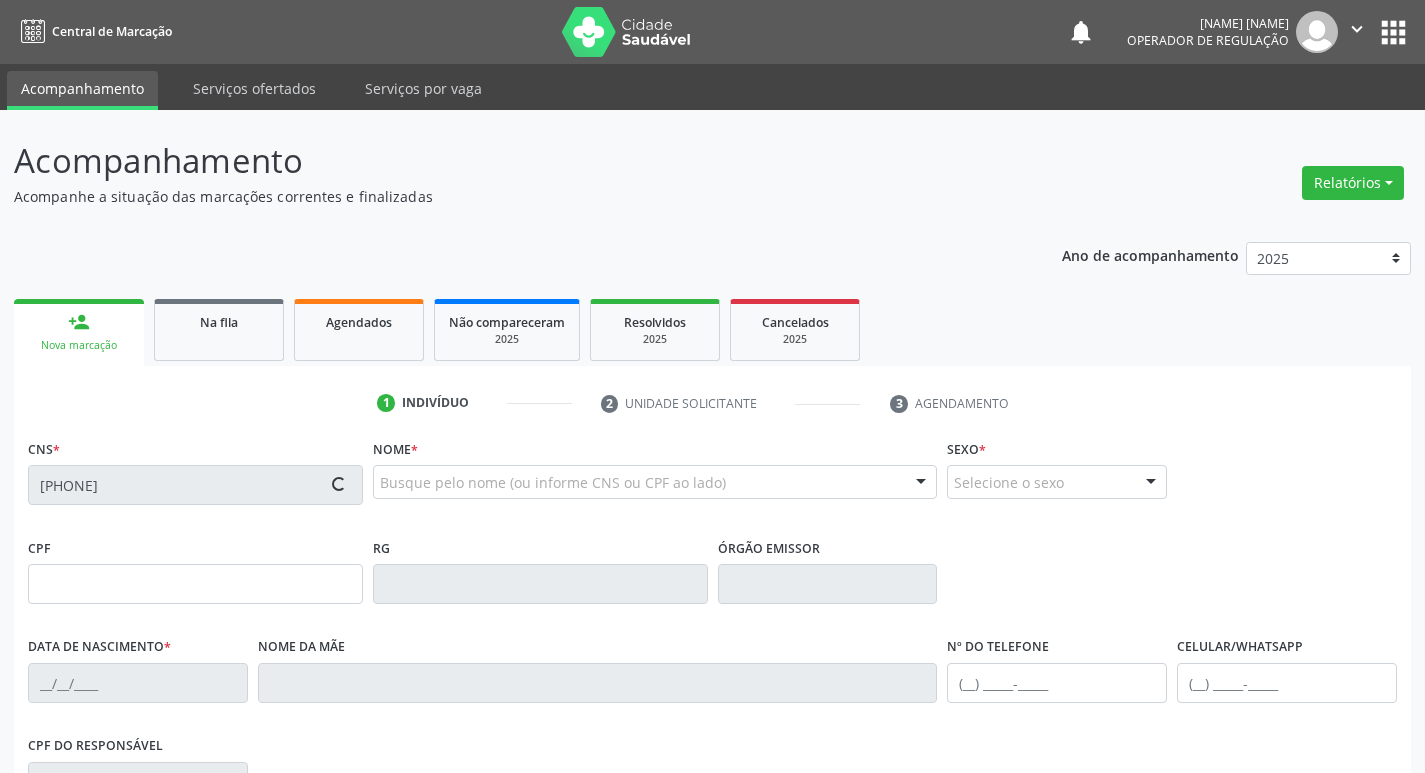 type on "(83) 99125-2559" 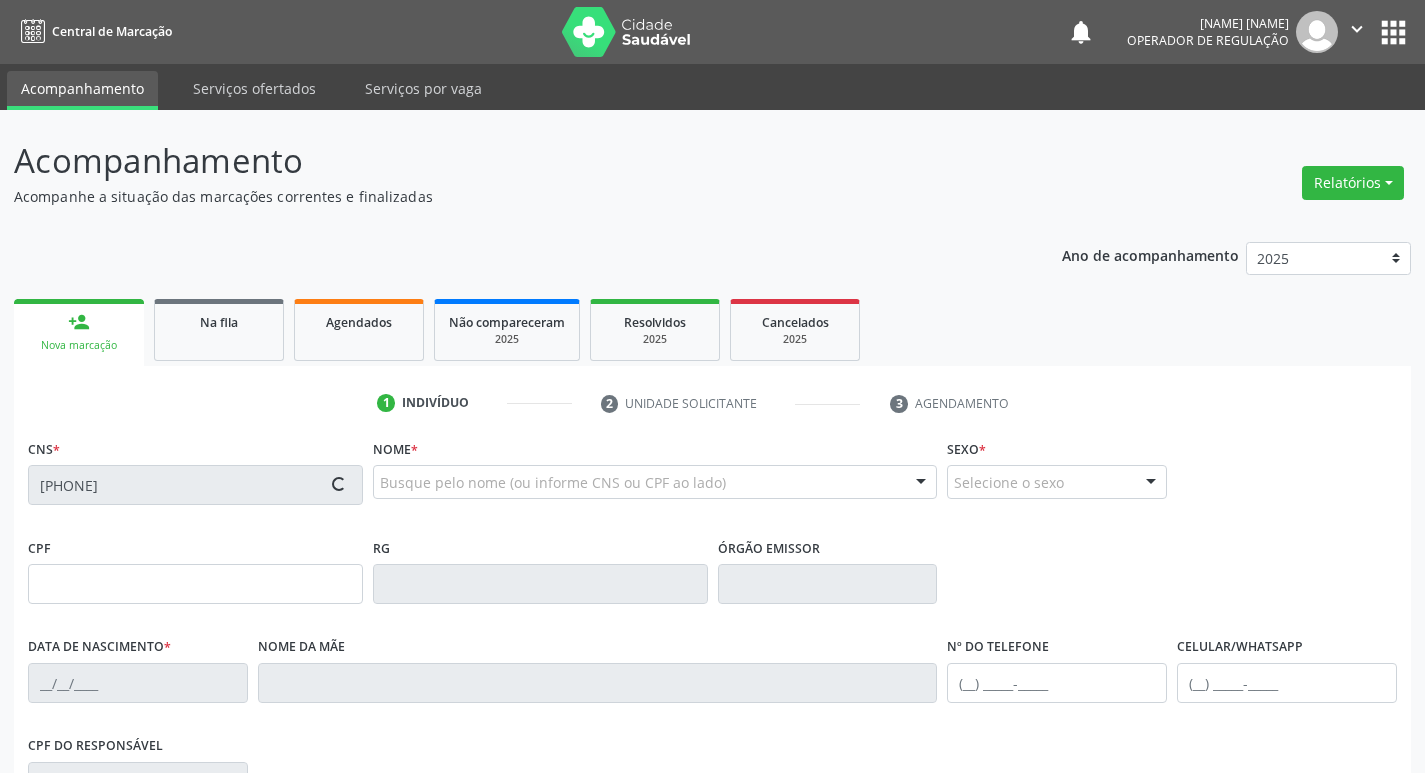 type on "(83) 99125-2559" 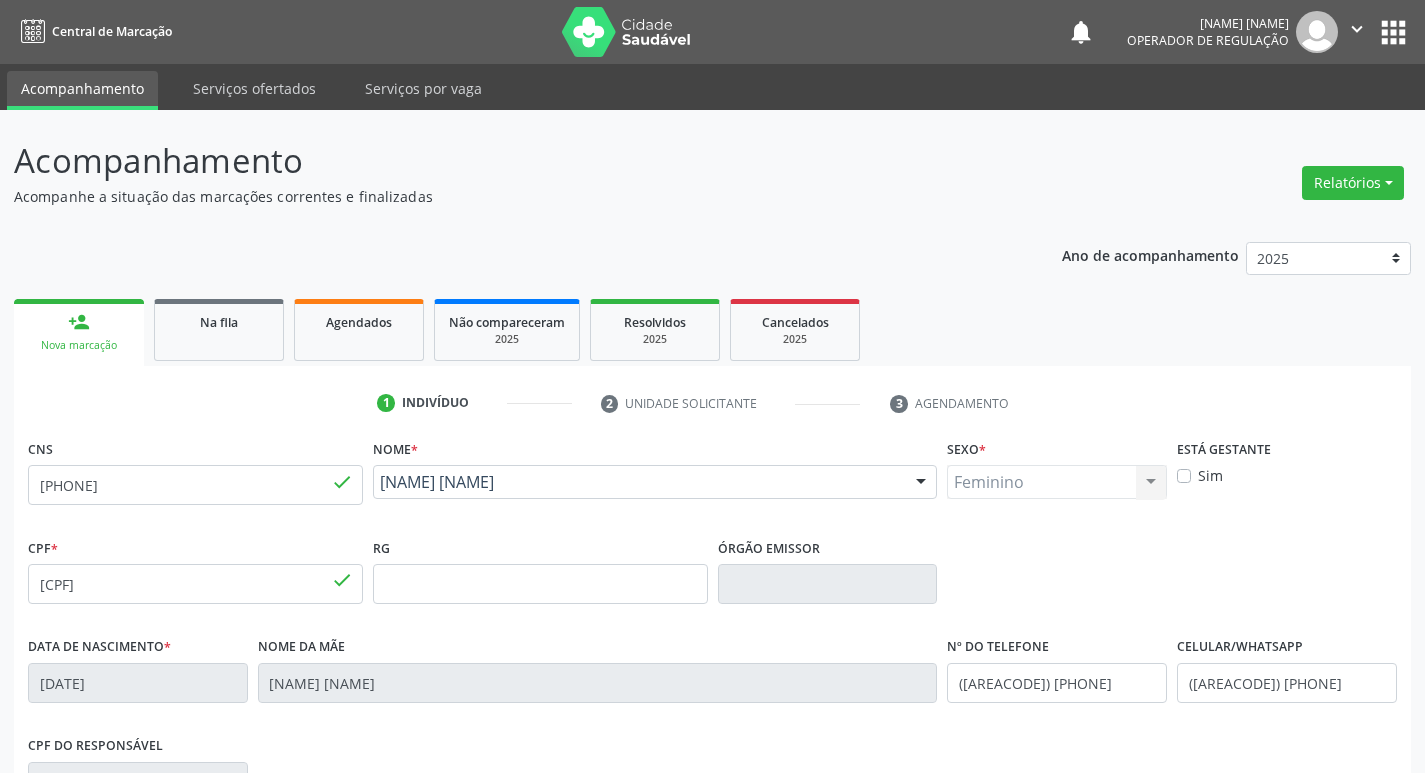 scroll, scrollTop: 311, scrollLeft: 0, axis: vertical 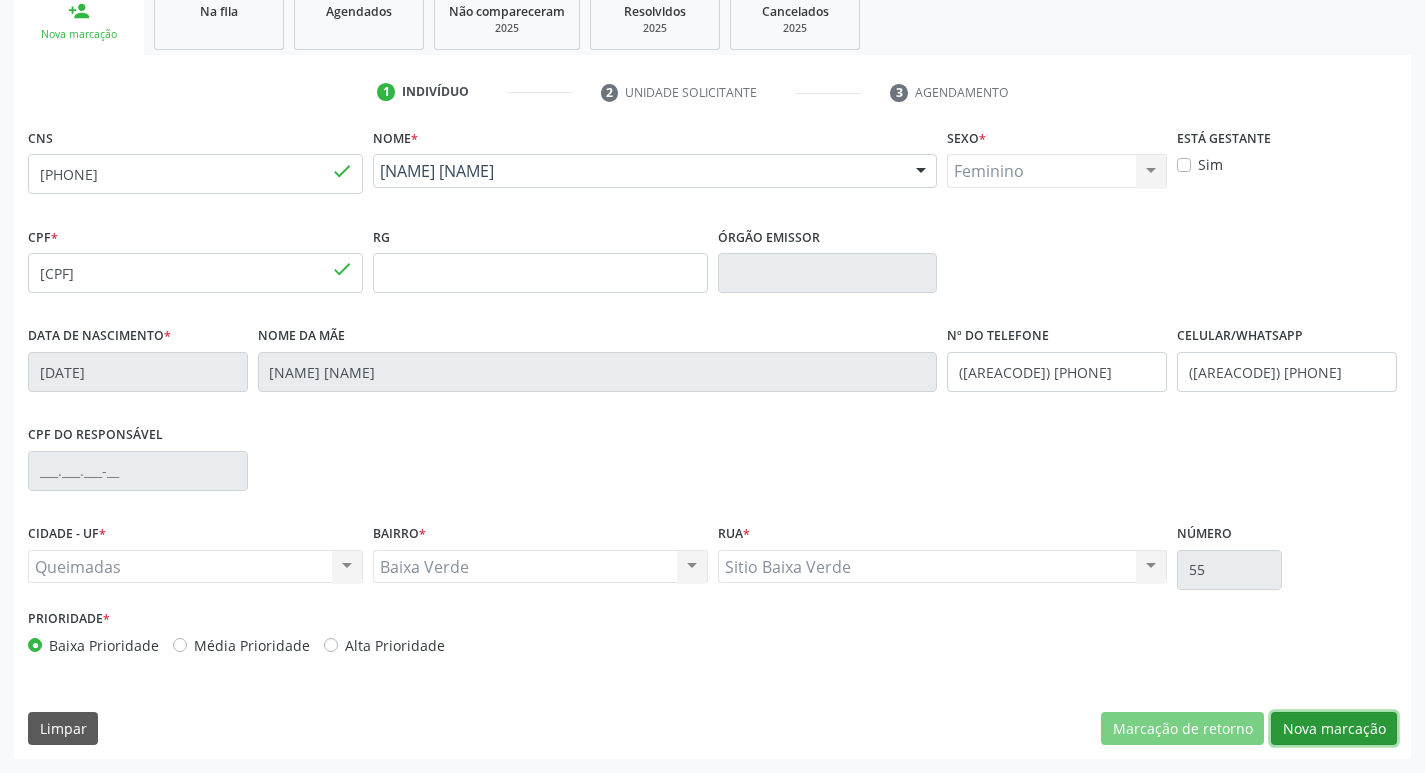 click on "Nova marcação" at bounding box center [1334, 729] 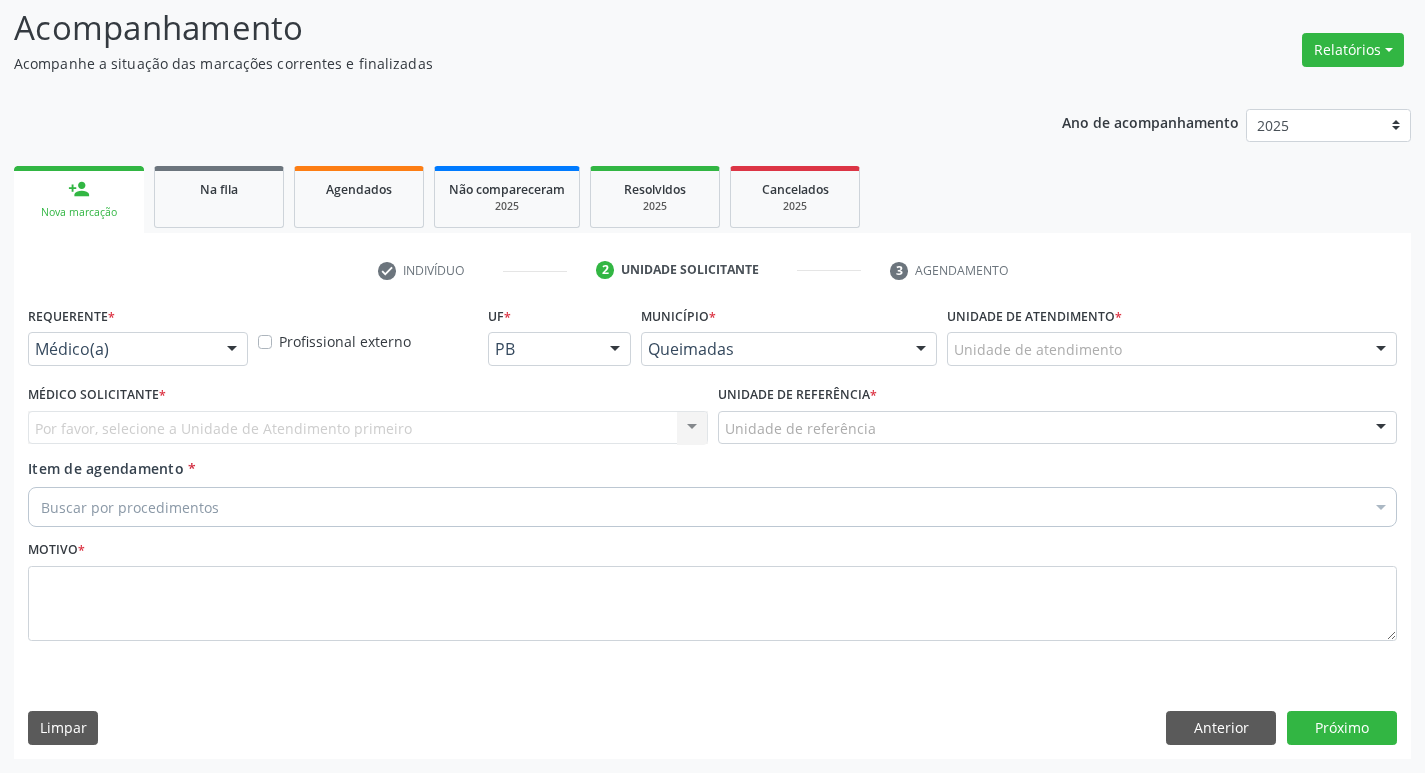 scroll, scrollTop: 133, scrollLeft: 0, axis: vertical 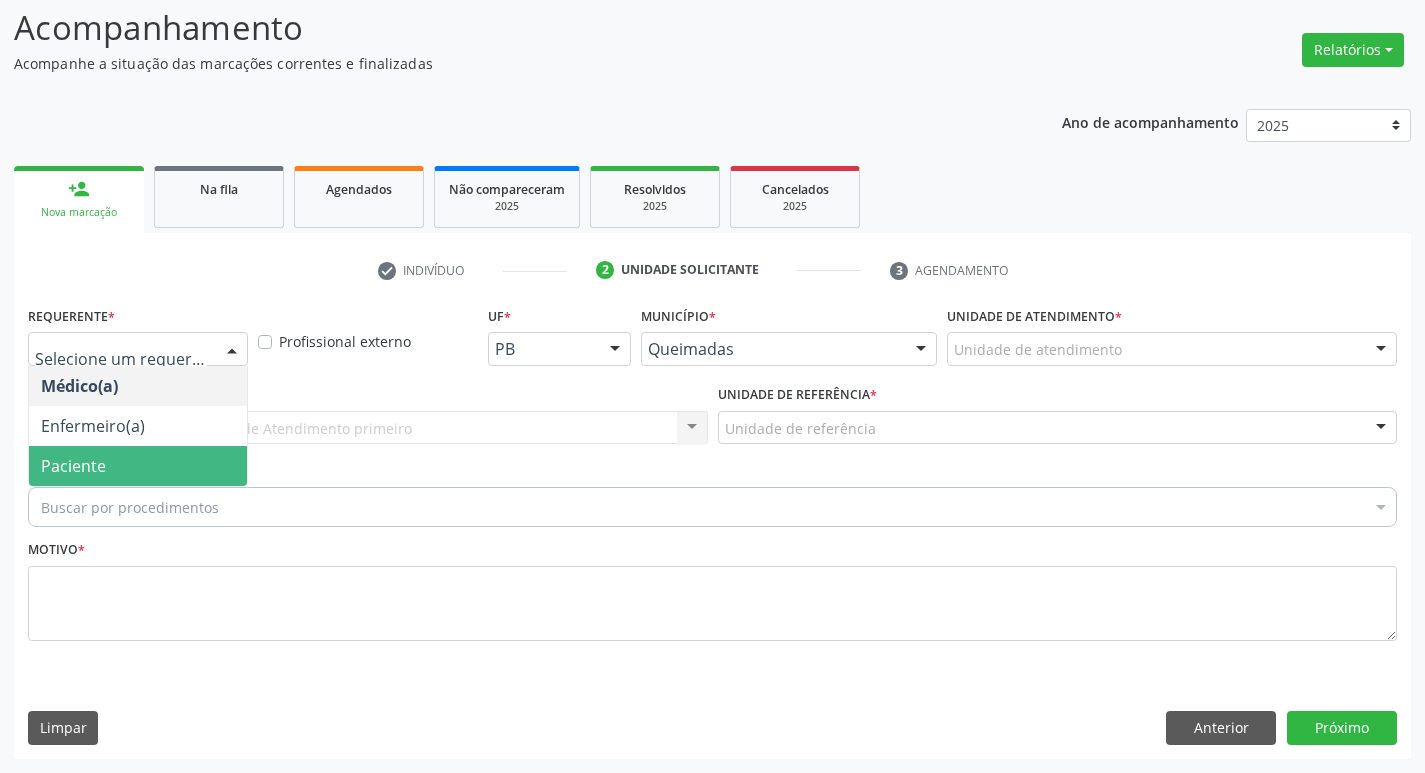 drag, startPoint x: 71, startPoint y: 472, endPoint x: 79, endPoint y: 459, distance: 15.264338 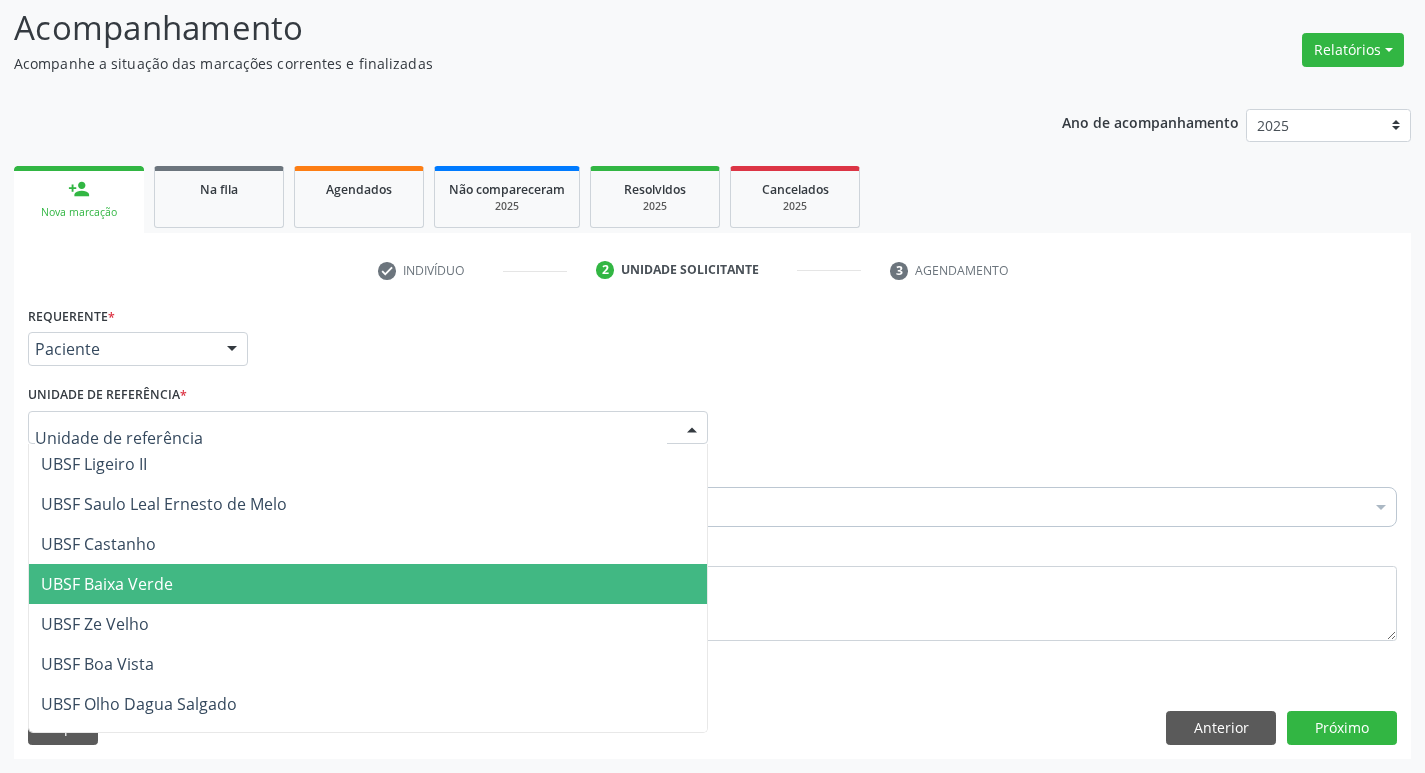 click on "UBSF Baixa Verde" at bounding box center (368, 584) 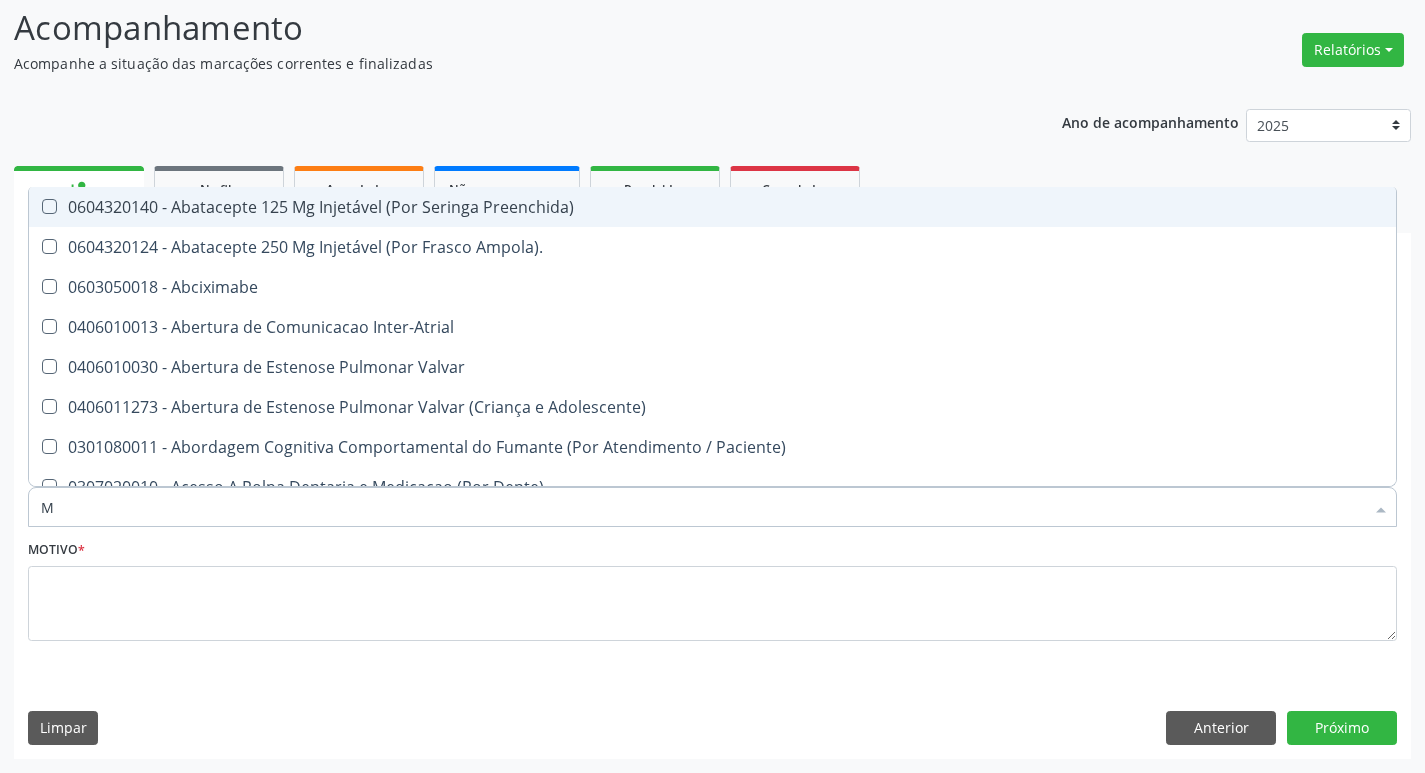 type on "MAMARIA BILATERAL" 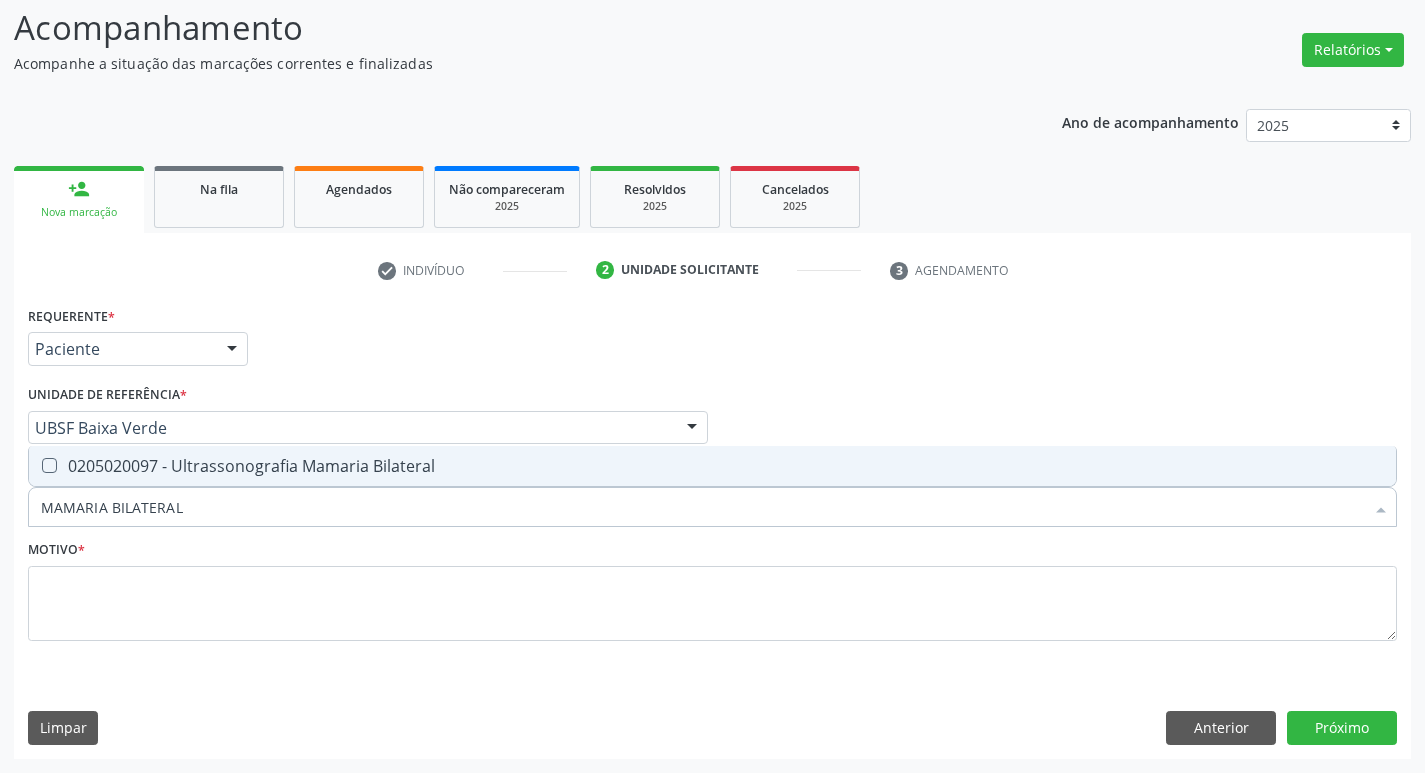 drag, startPoint x: 179, startPoint y: 465, endPoint x: 151, endPoint y: 565, distance: 103.84604 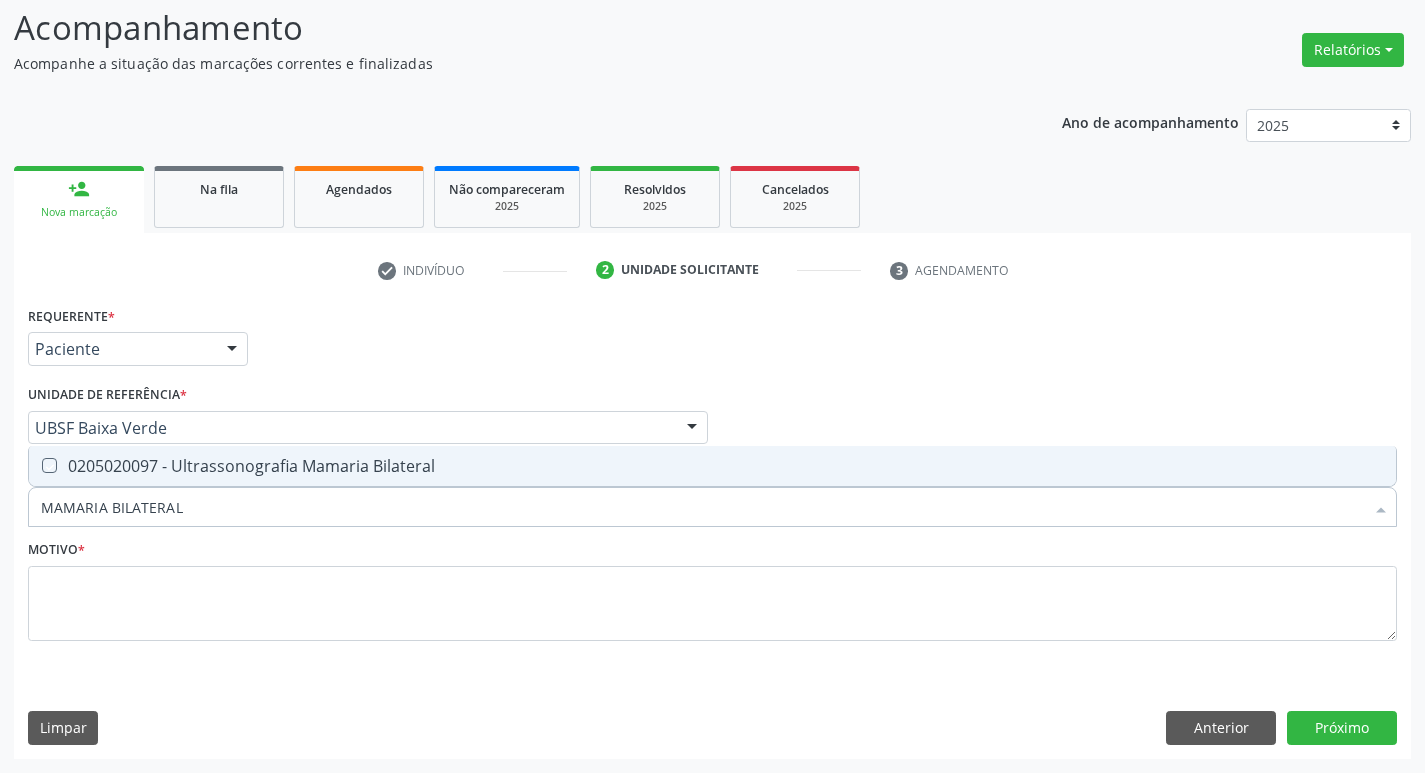 checkbox on "true" 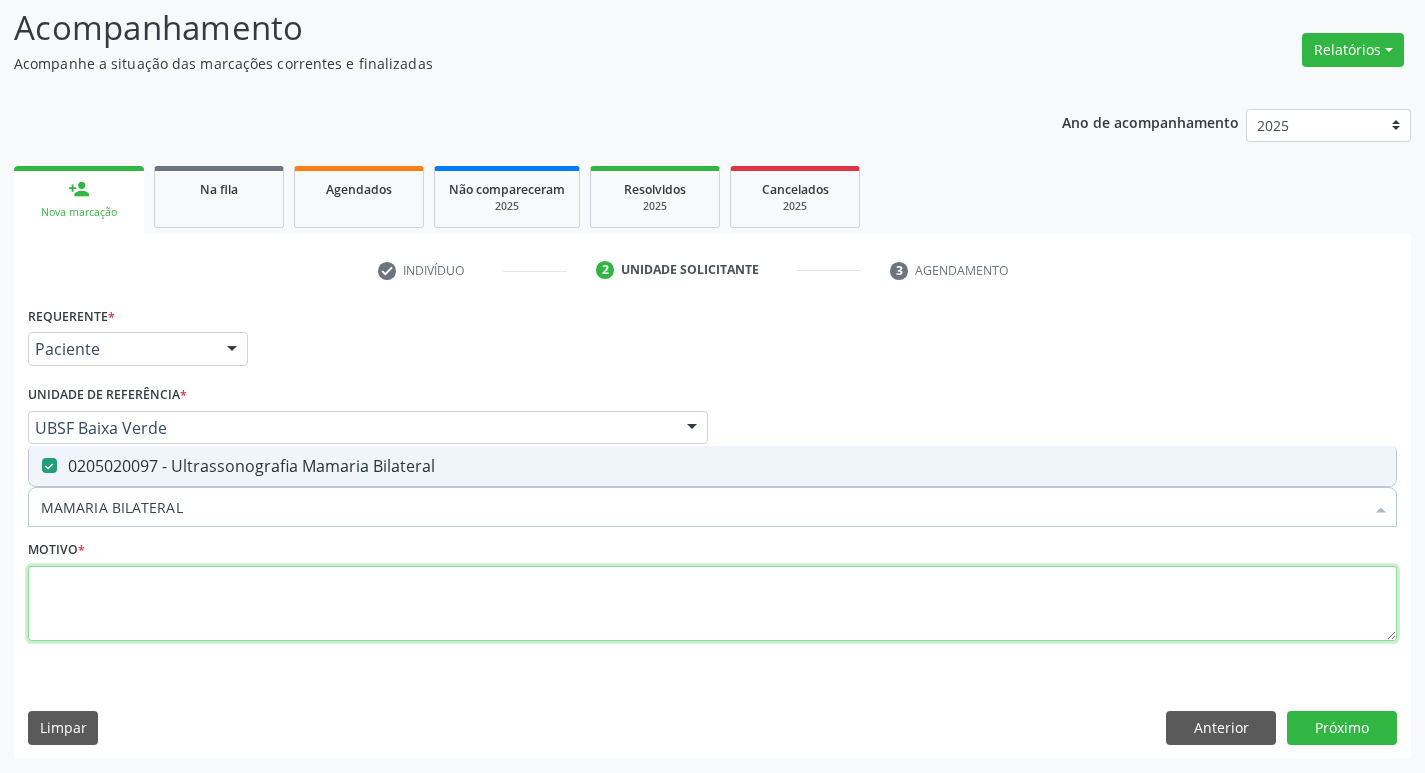 click at bounding box center [712, 604] 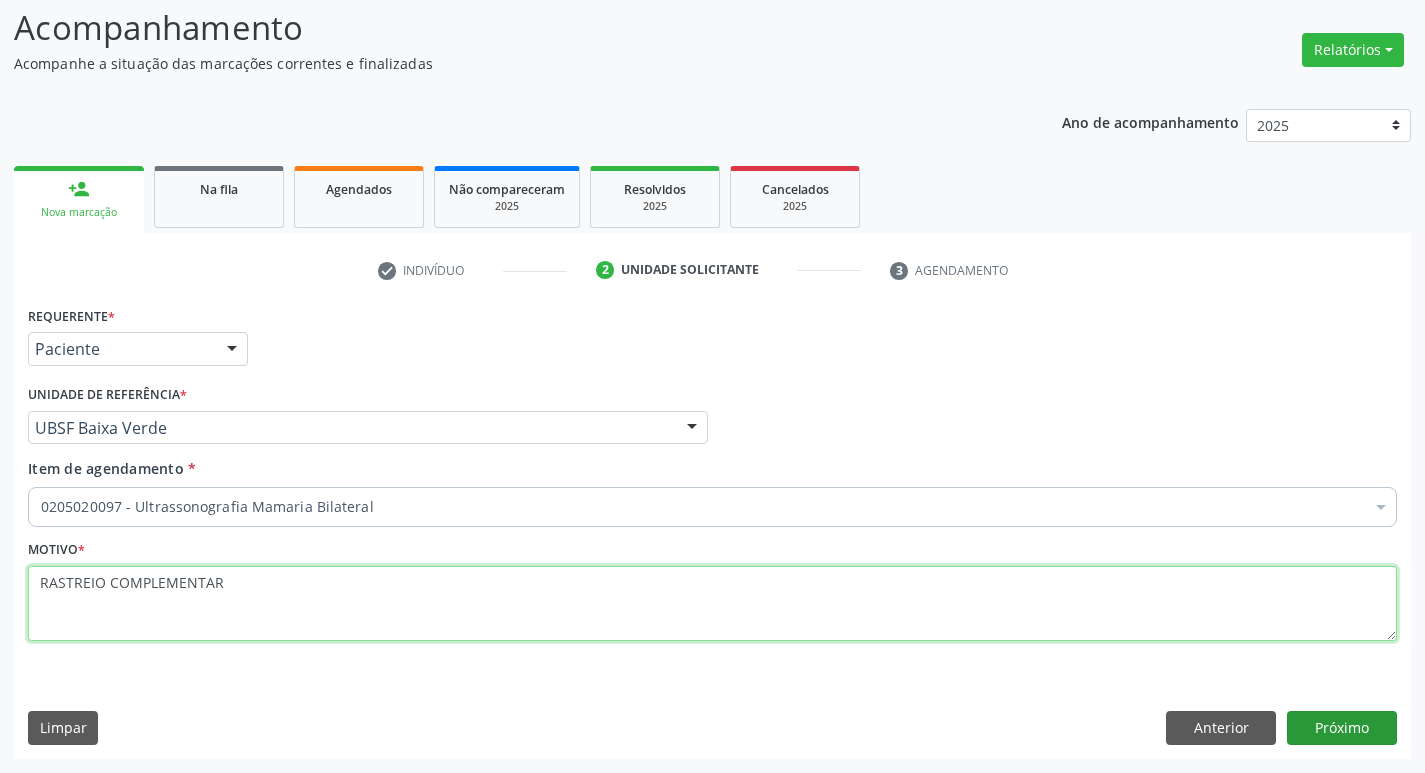type on "RASTREIO COMPLEMENTAR" 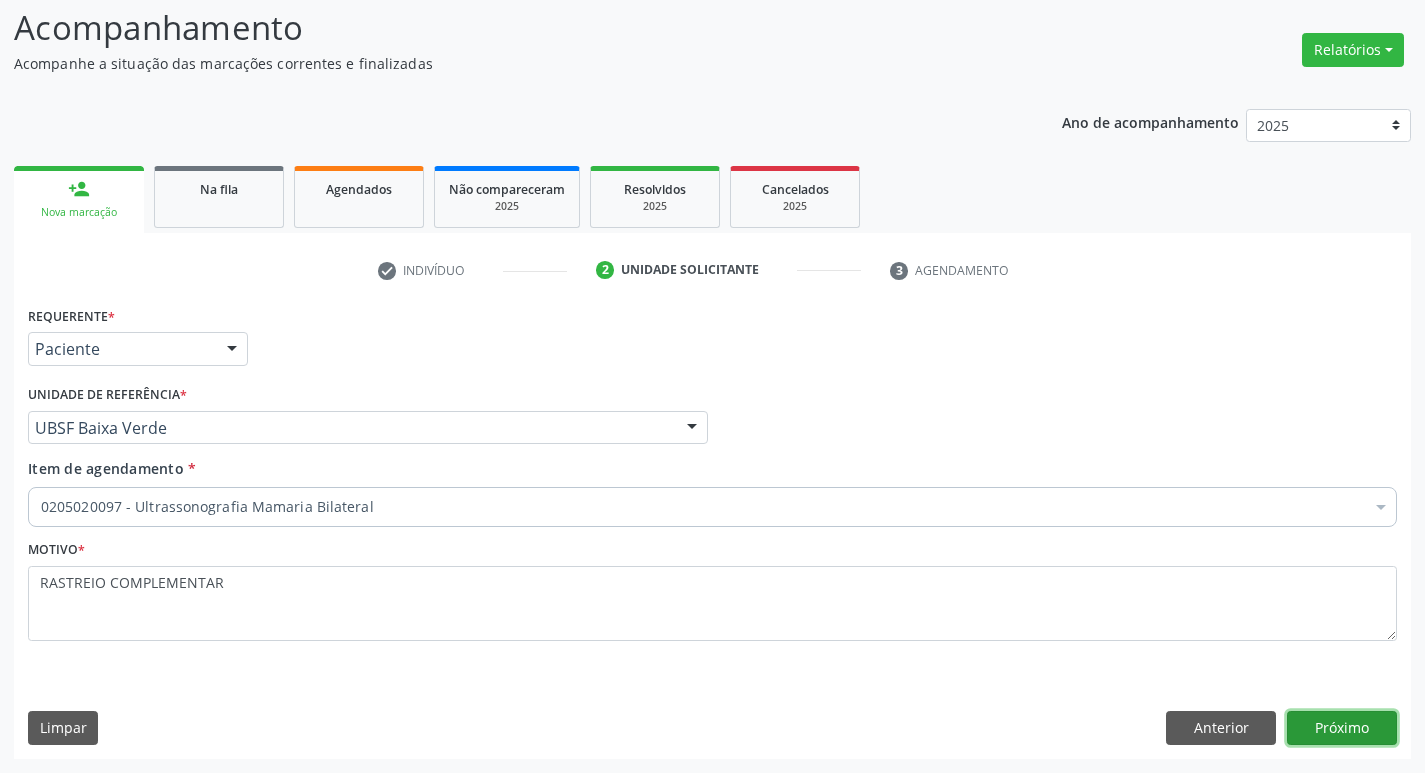 click on "Próximo" at bounding box center [1342, 728] 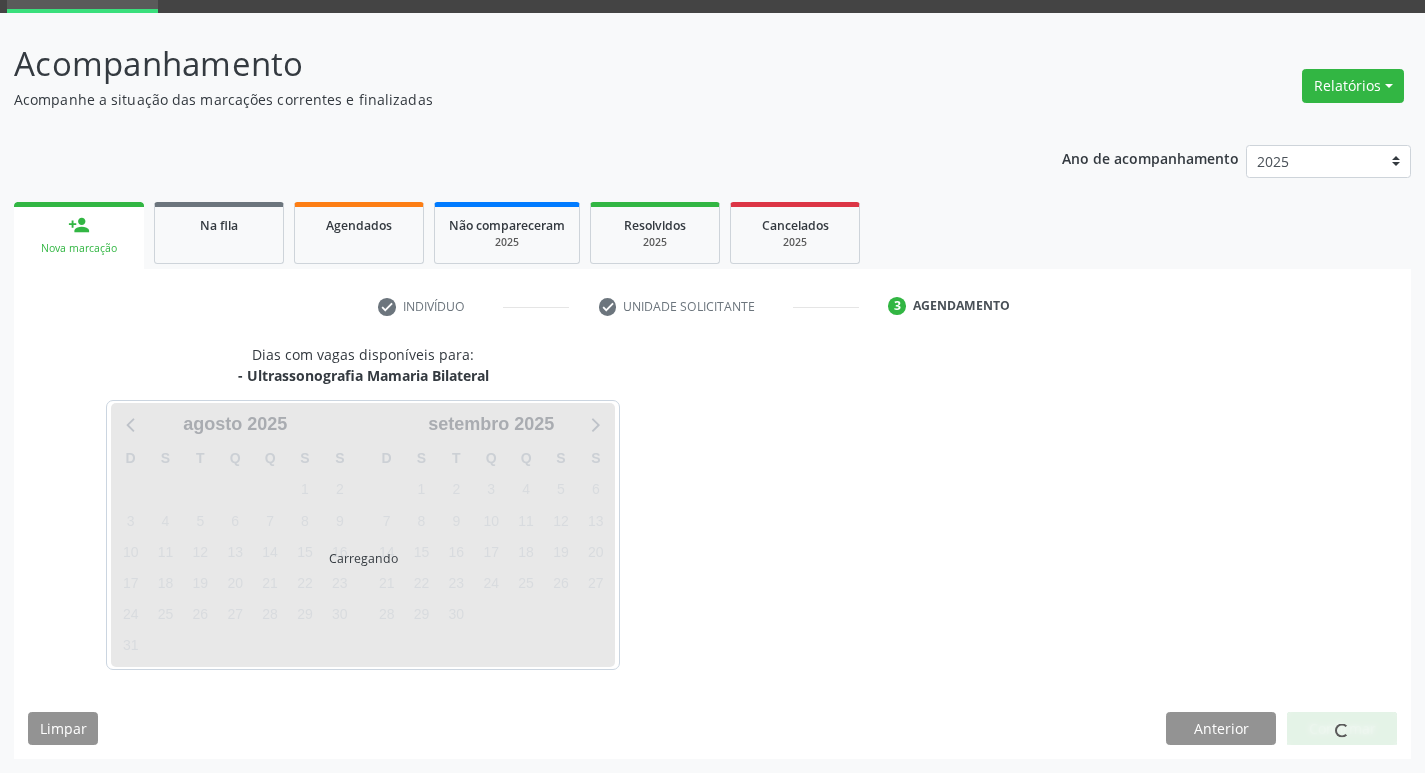 scroll, scrollTop: 97, scrollLeft: 0, axis: vertical 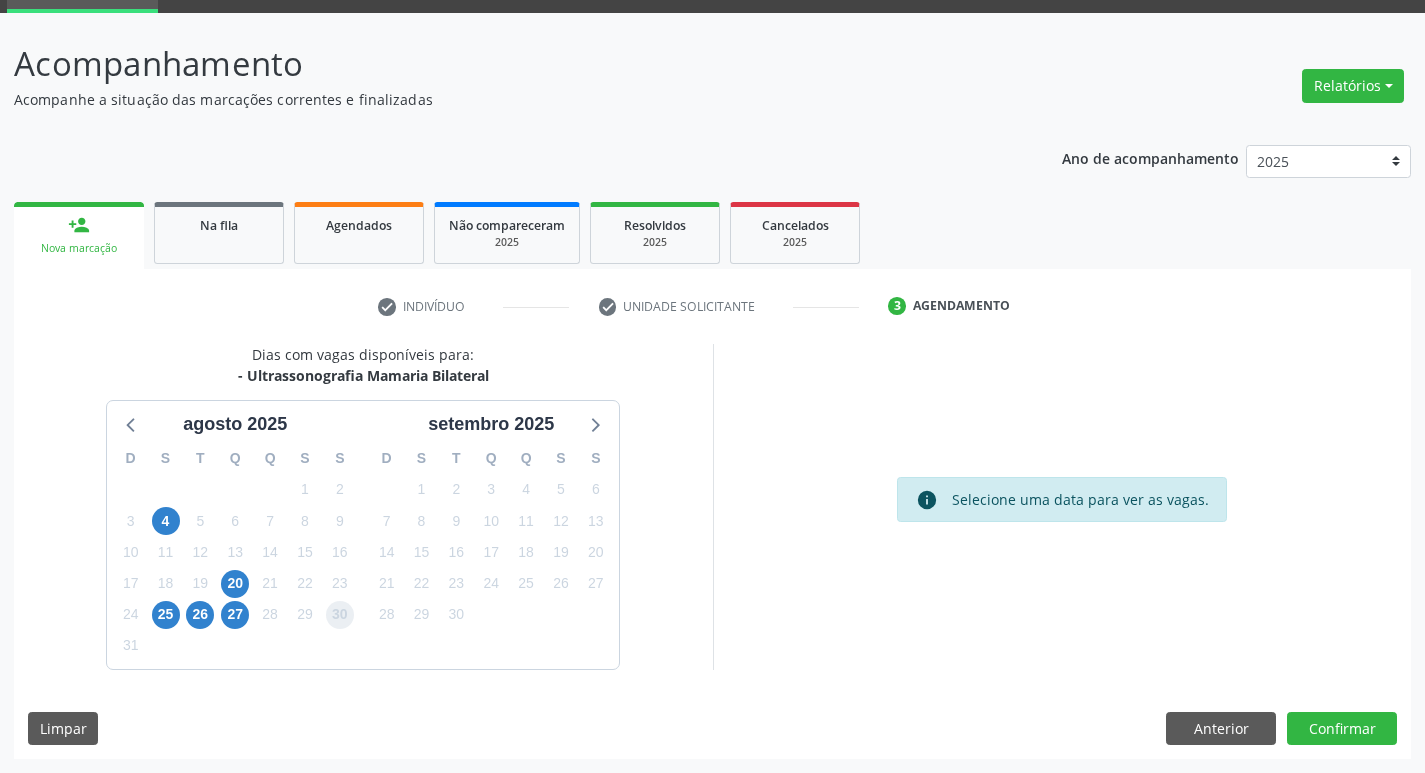 click on "30" at bounding box center [340, 615] 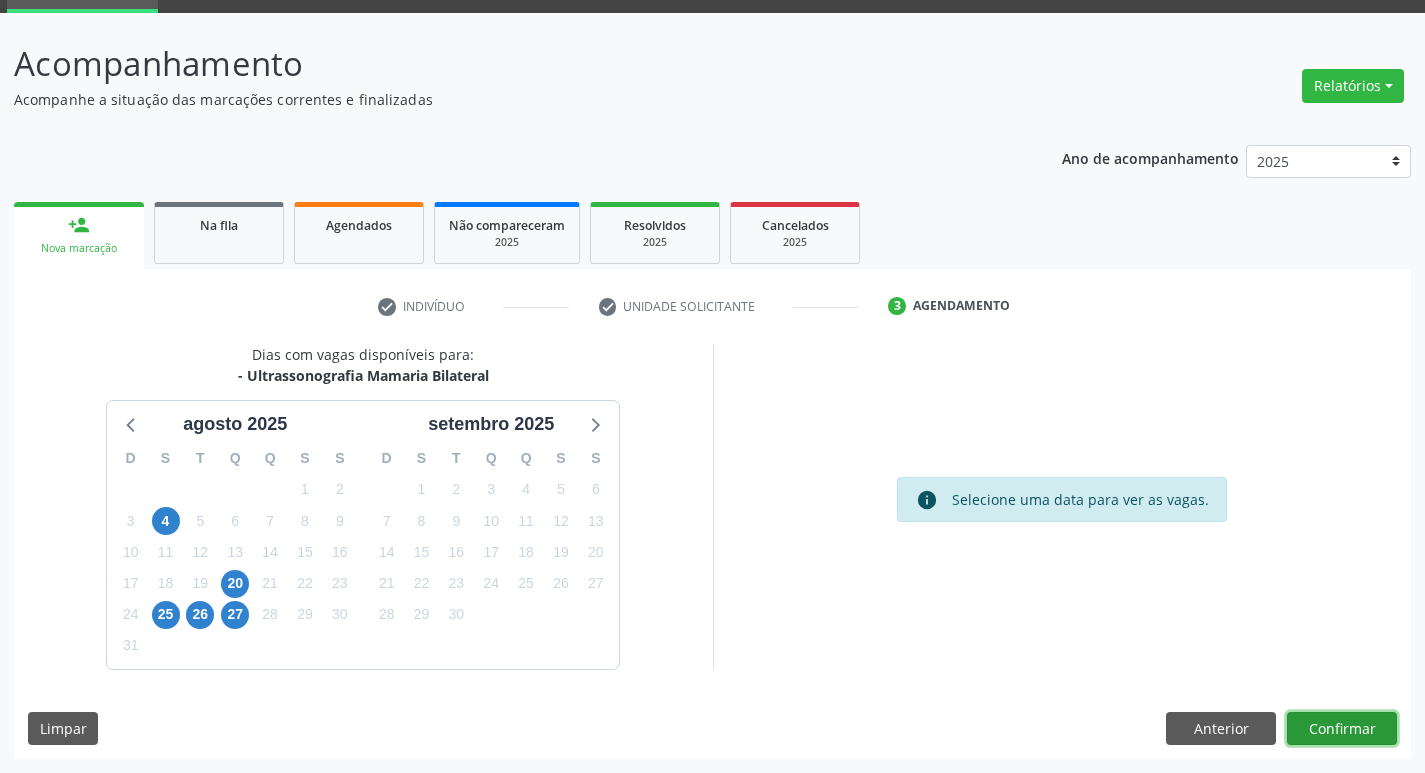 click on "Confirmar" at bounding box center (1342, 729) 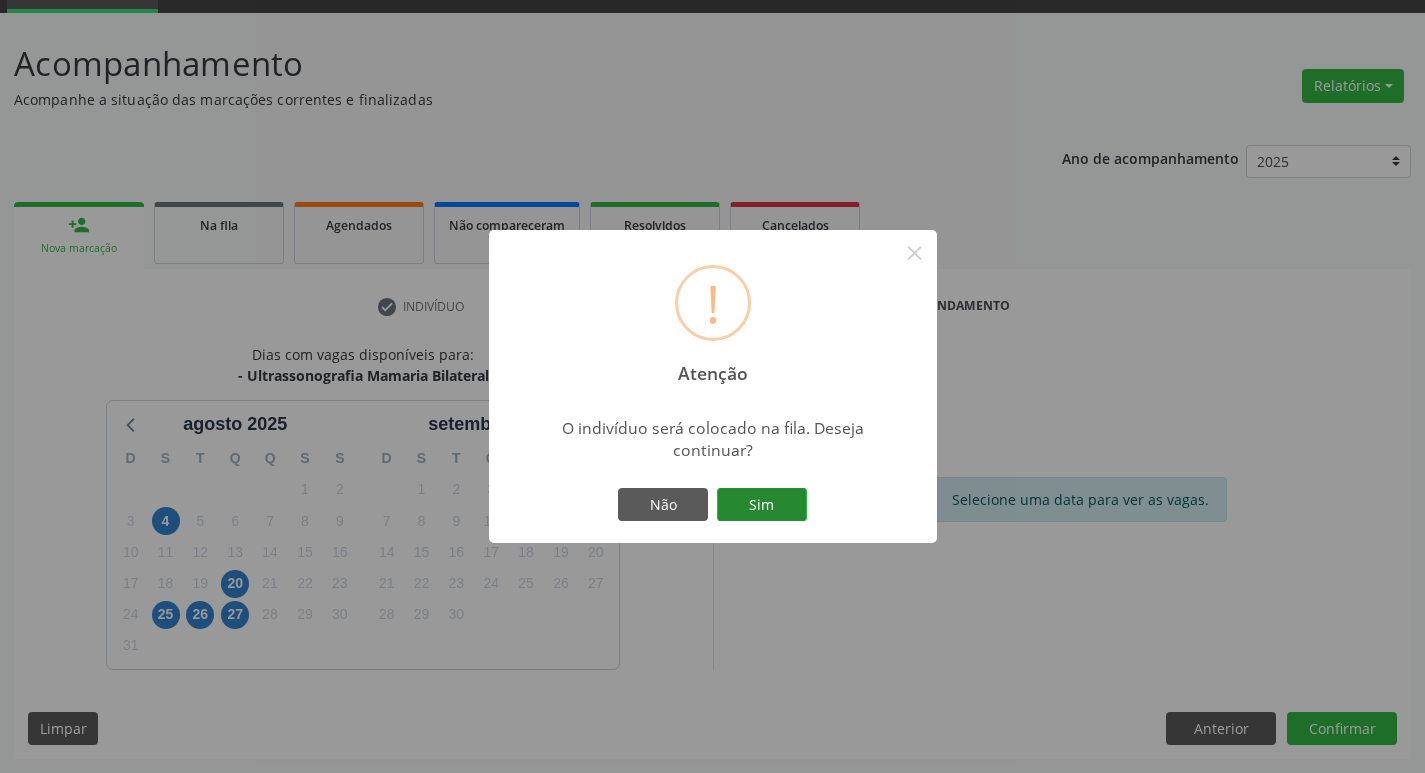 click on "Sim" at bounding box center [762, 505] 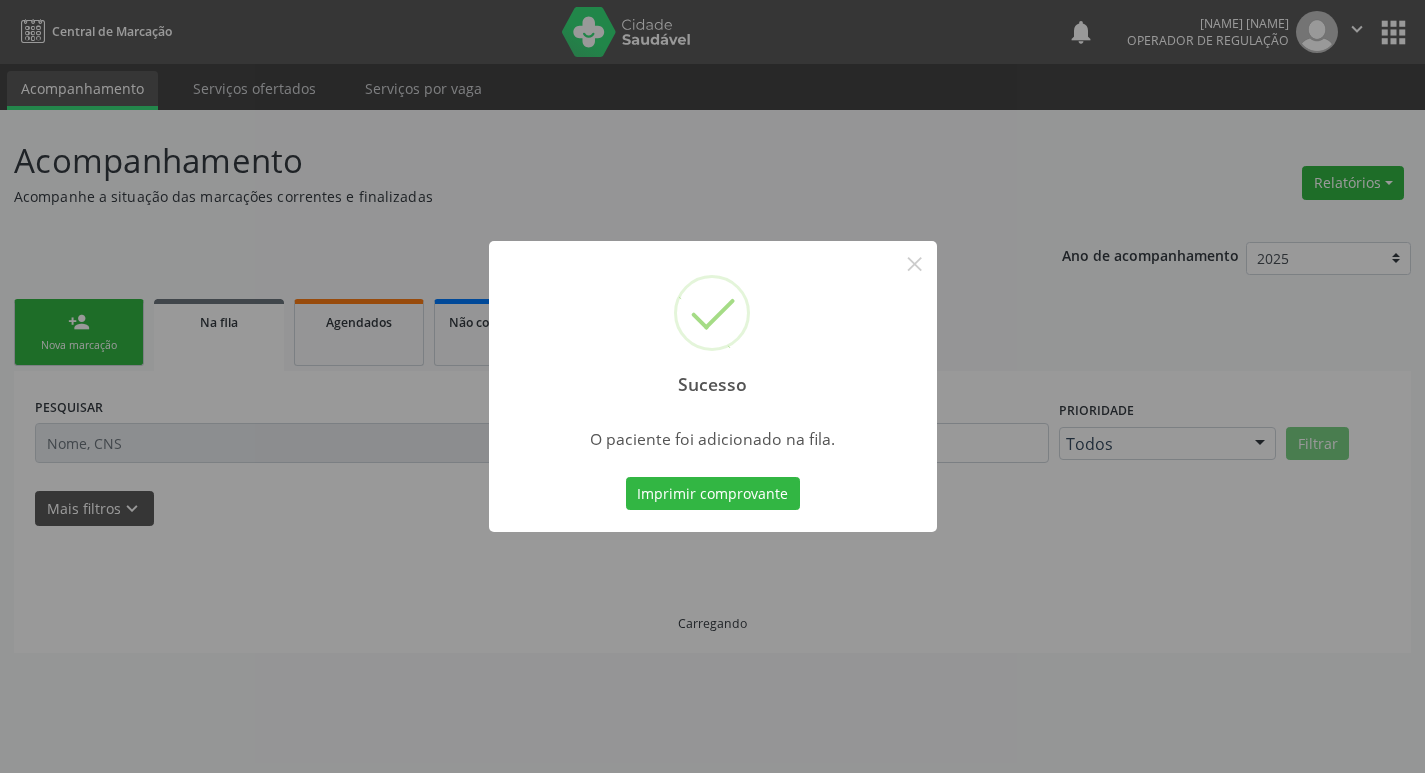 scroll, scrollTop: 0, scrollLeft: 0, axis: both 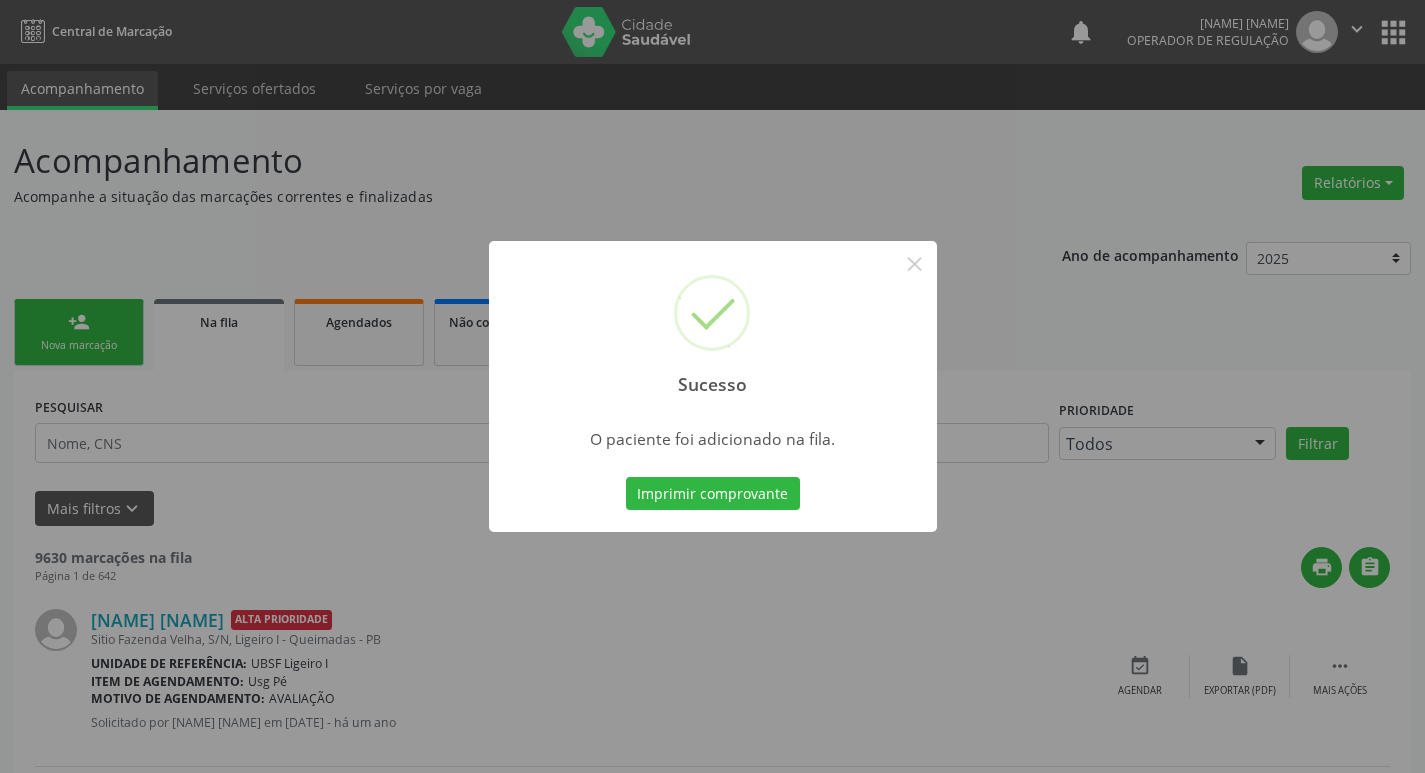 click on "Sucesso × O paciente foi adicionado na fila. Imprimir comprovante Cancel" at bounding box center (712, 386) 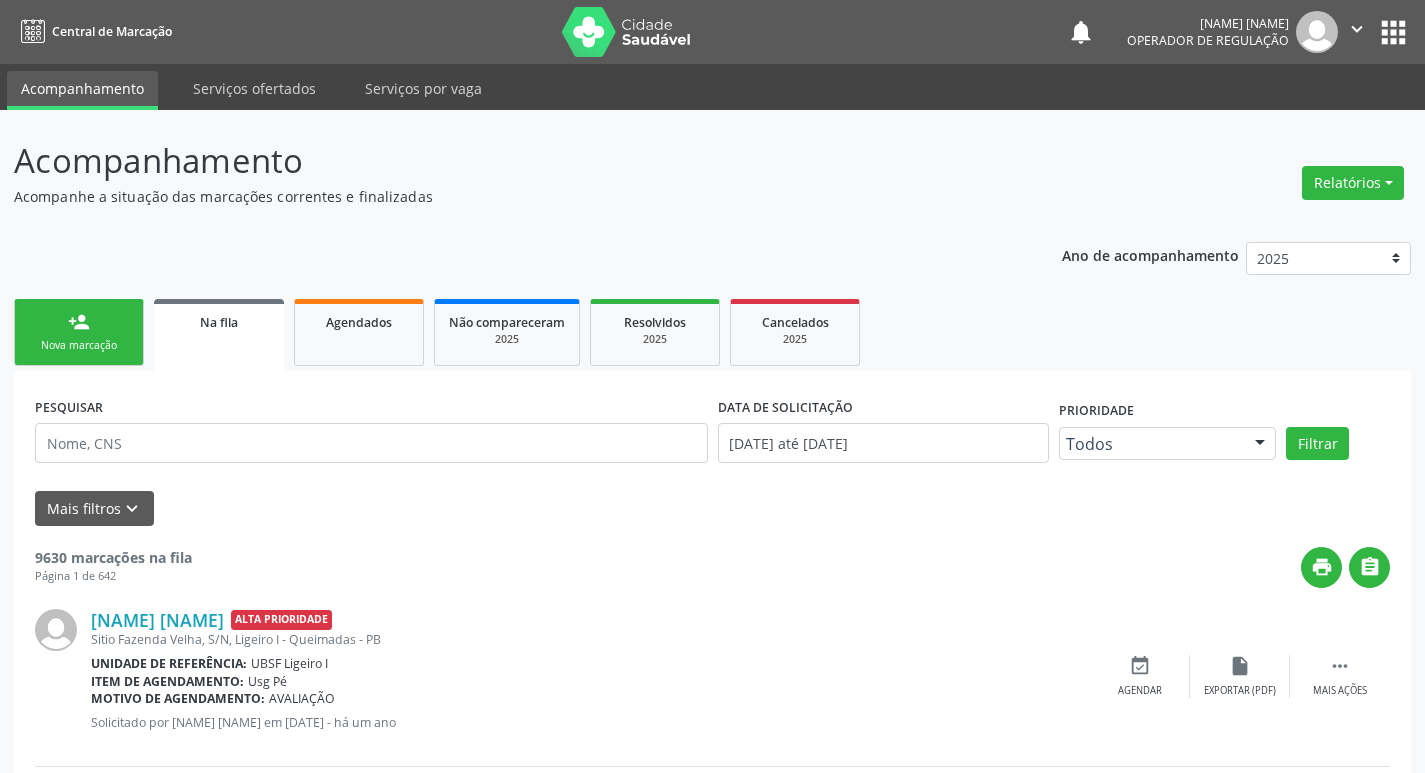 click on "Nova marcação" at bounding box center [79, 345] 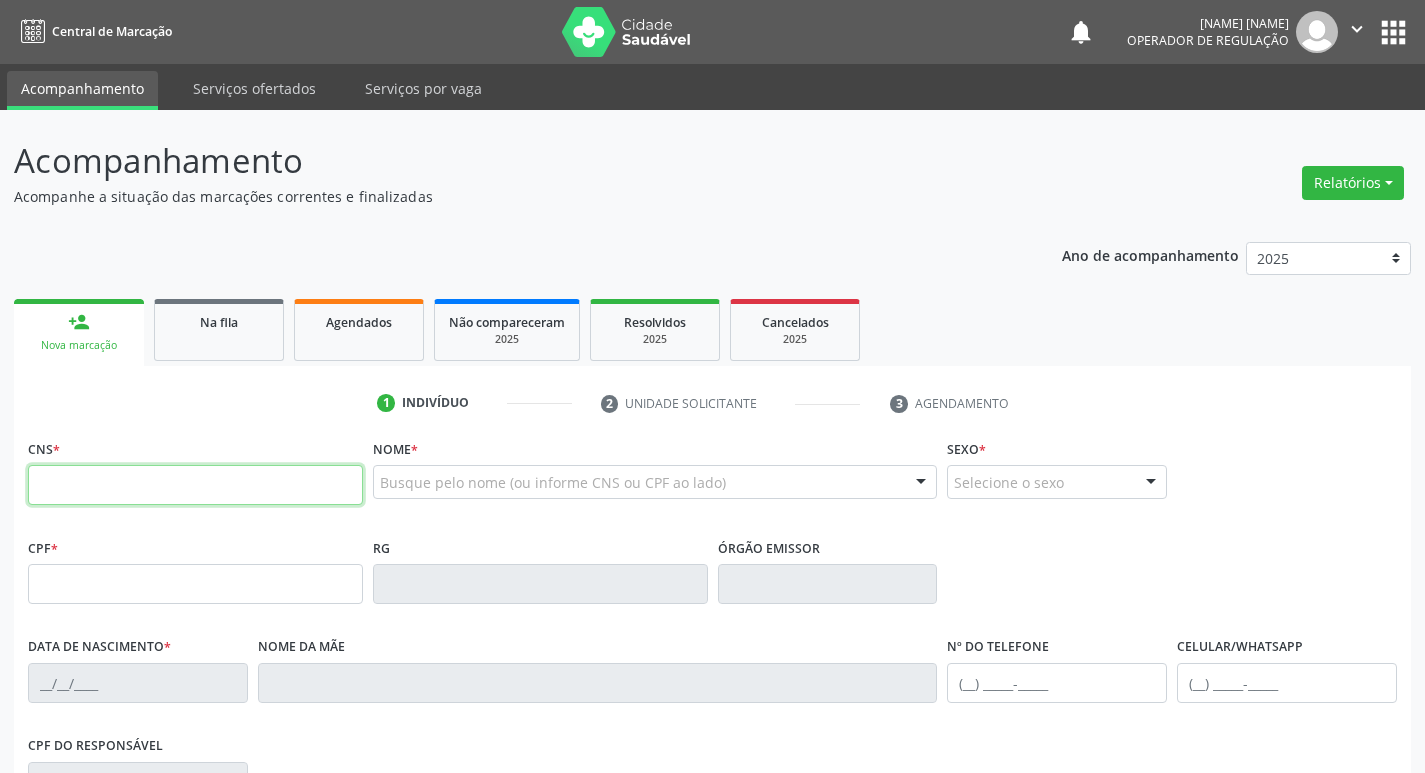 click at bounding box center (195, 485) 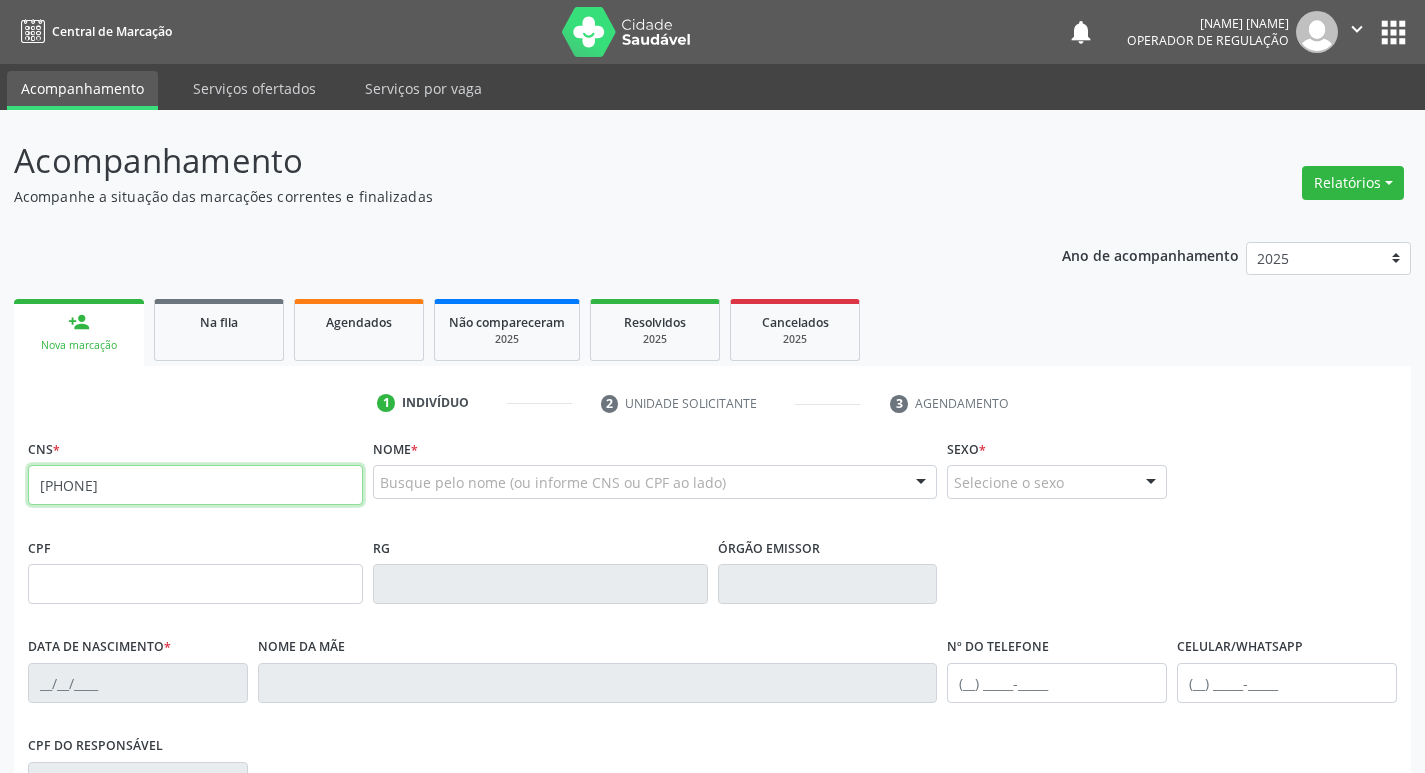 type on "706 8092 2880 2029" 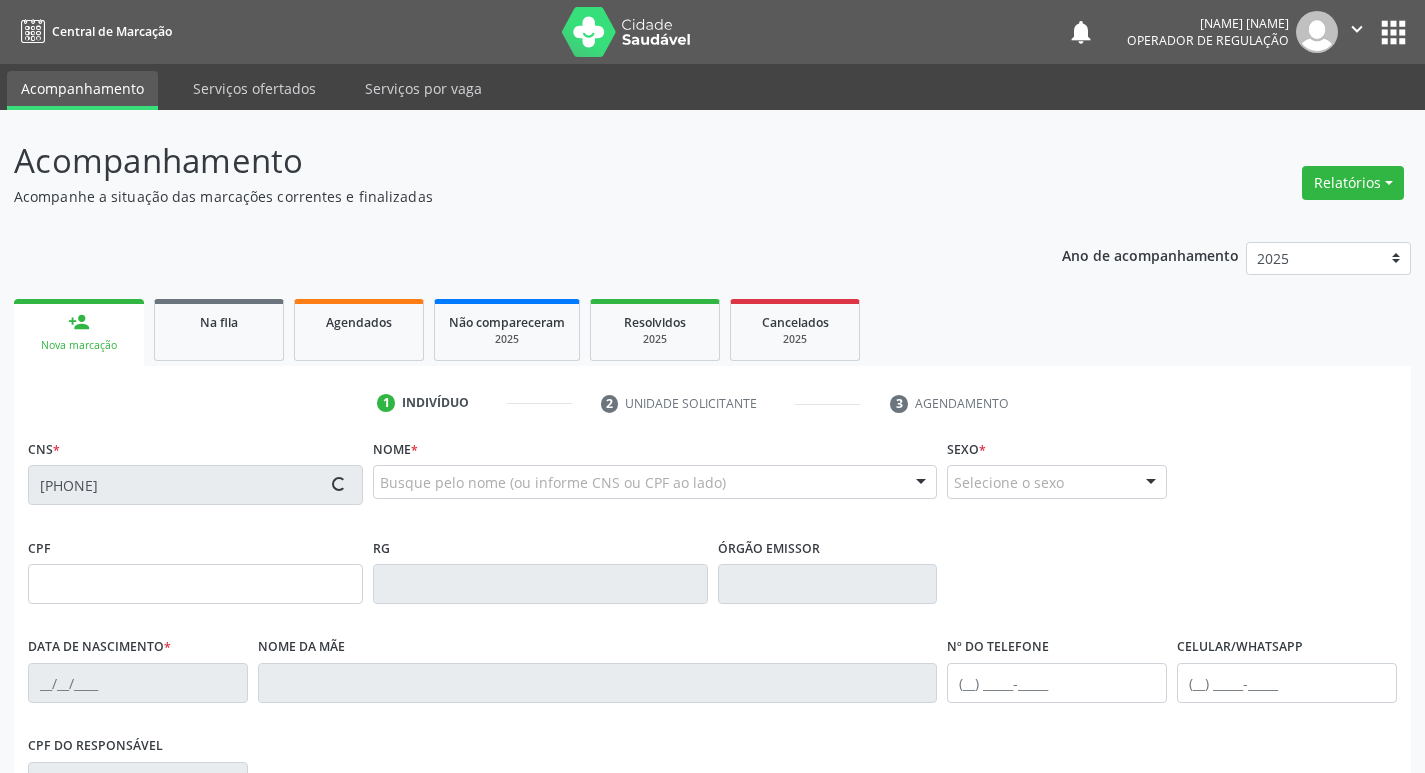 type on "082.285.454-60" 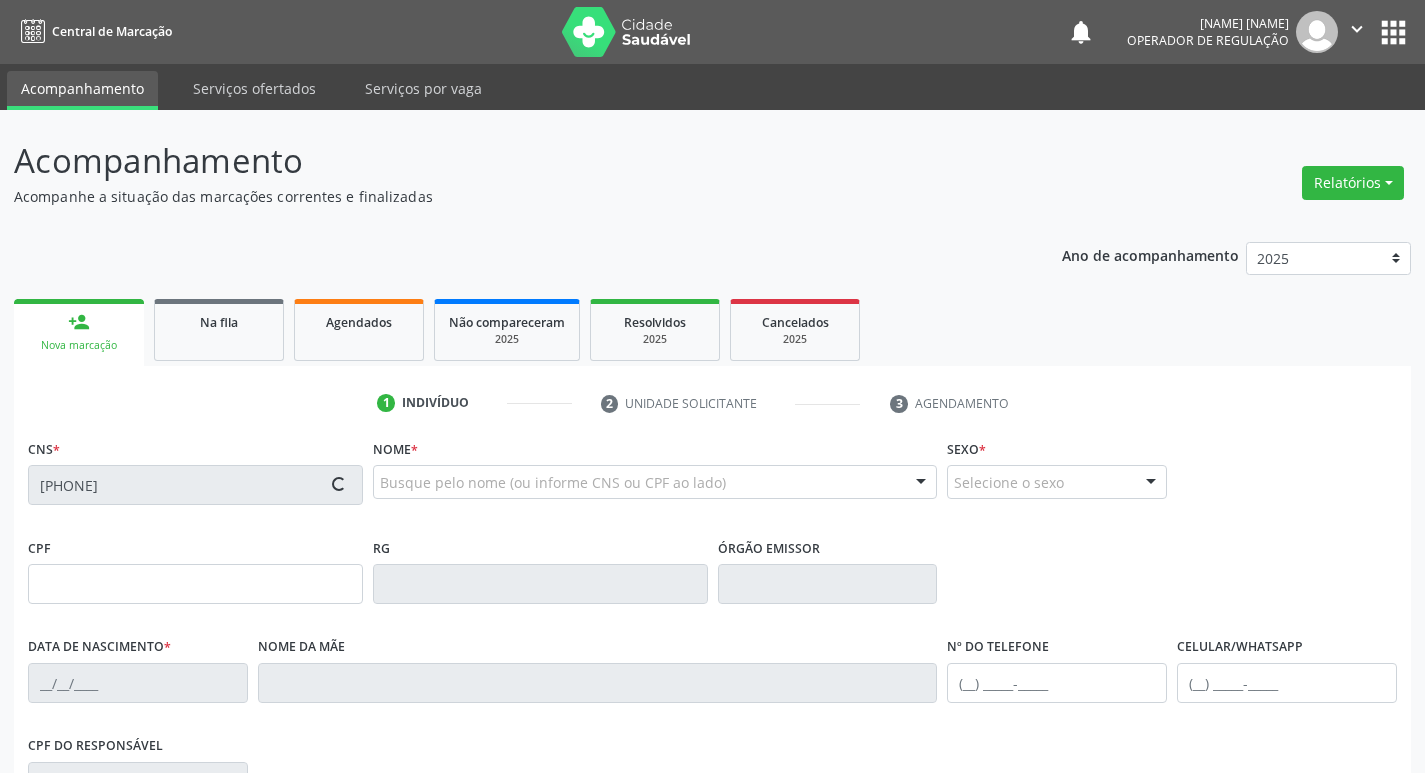 type on "04/02/1988" 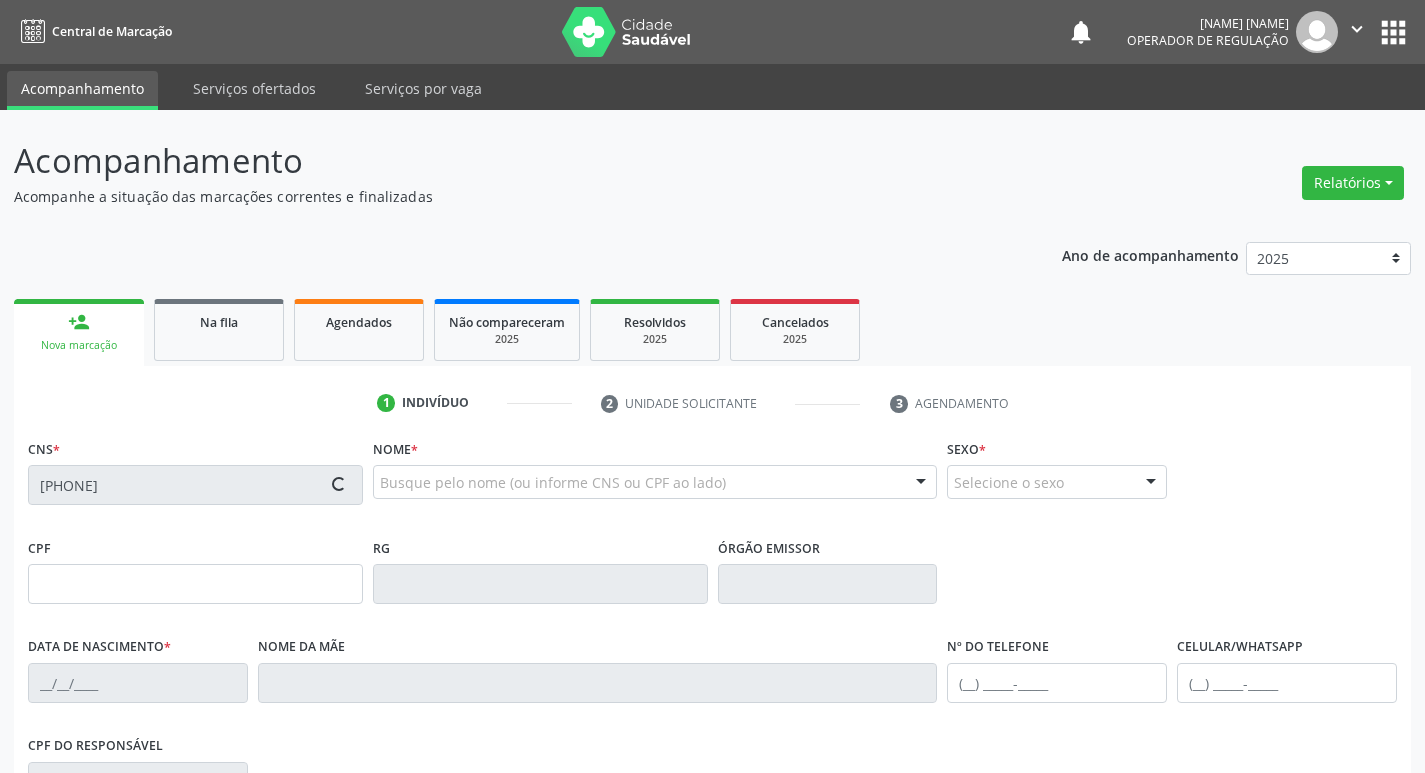 type on "Maria Jose da Costa Cabral" 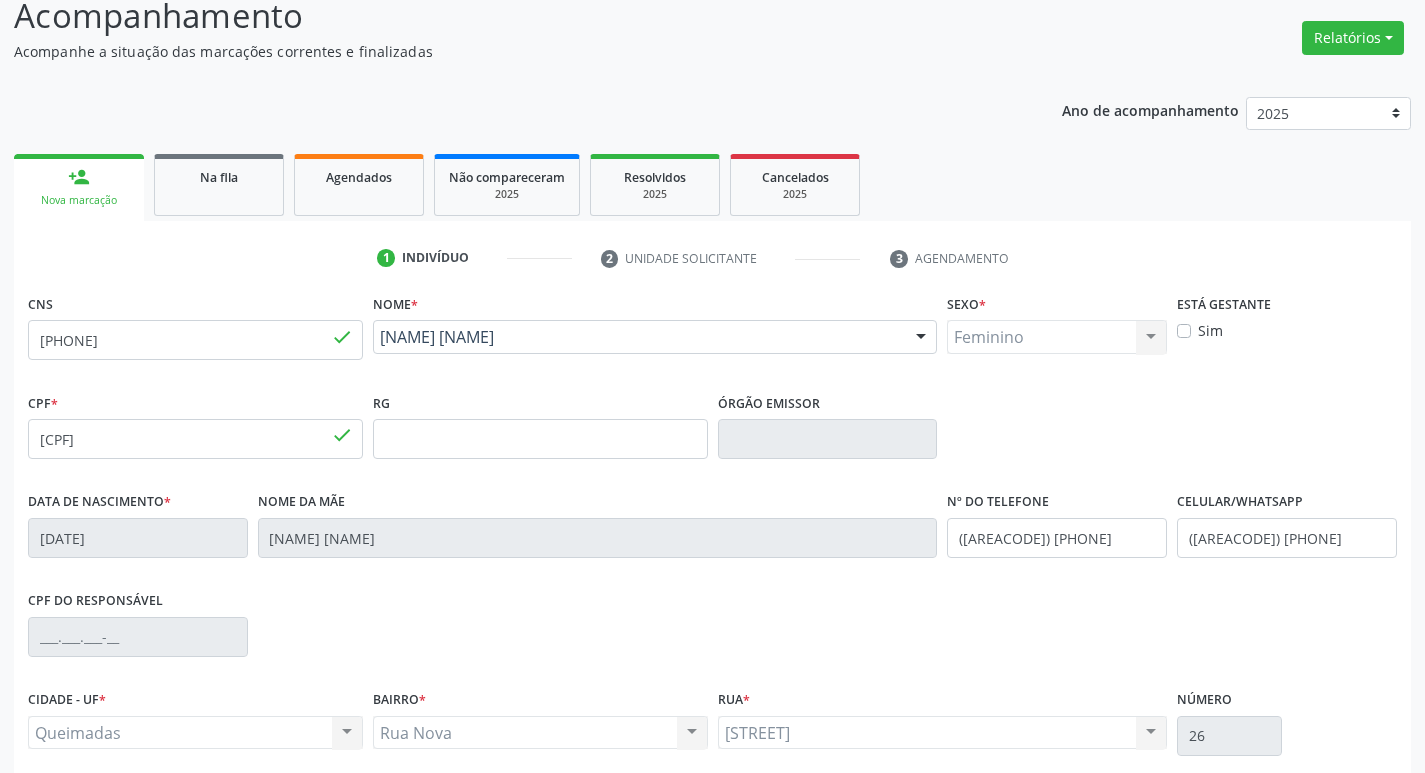 scroll, scrollTop: 311, scrollLeft: 0, axis: vertical 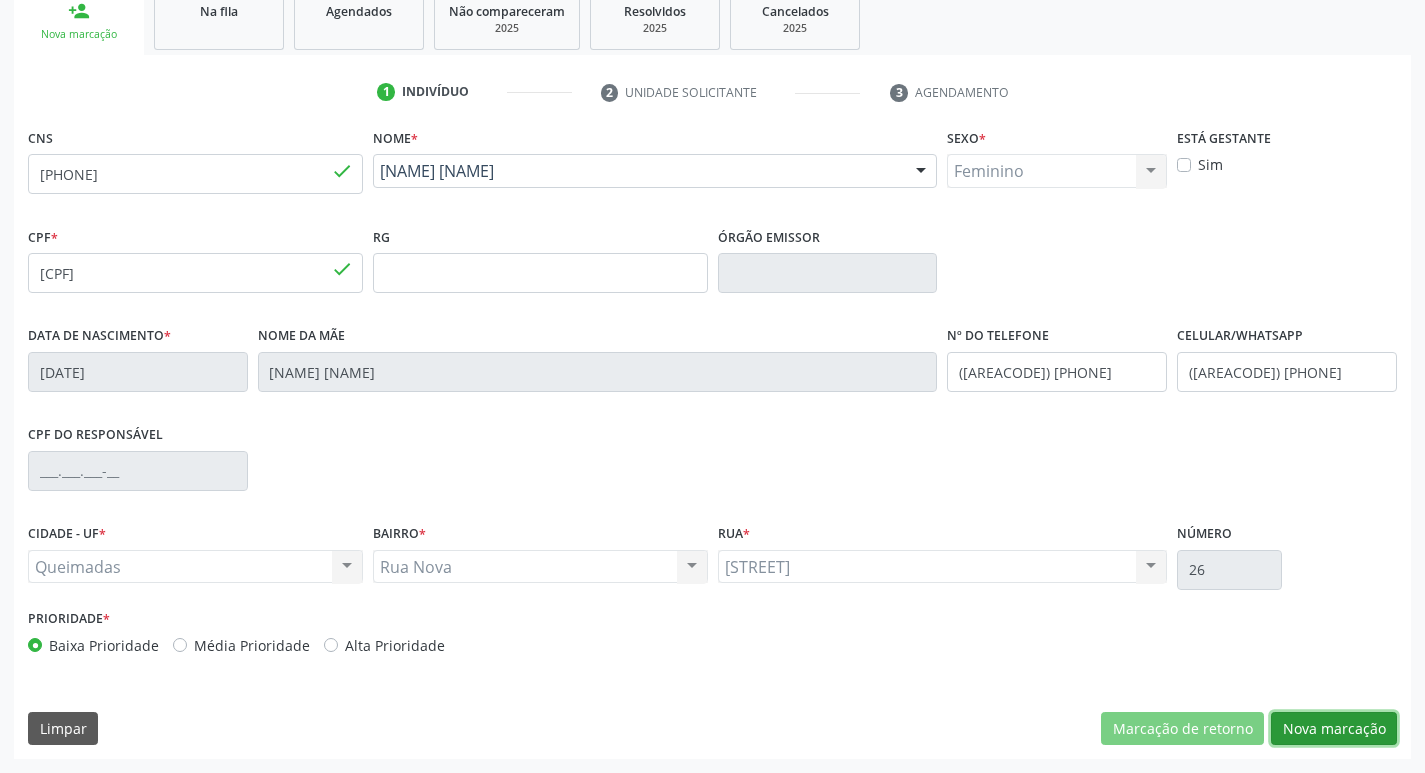 click on "Nova marcação" at bounding box center (1334, 729) 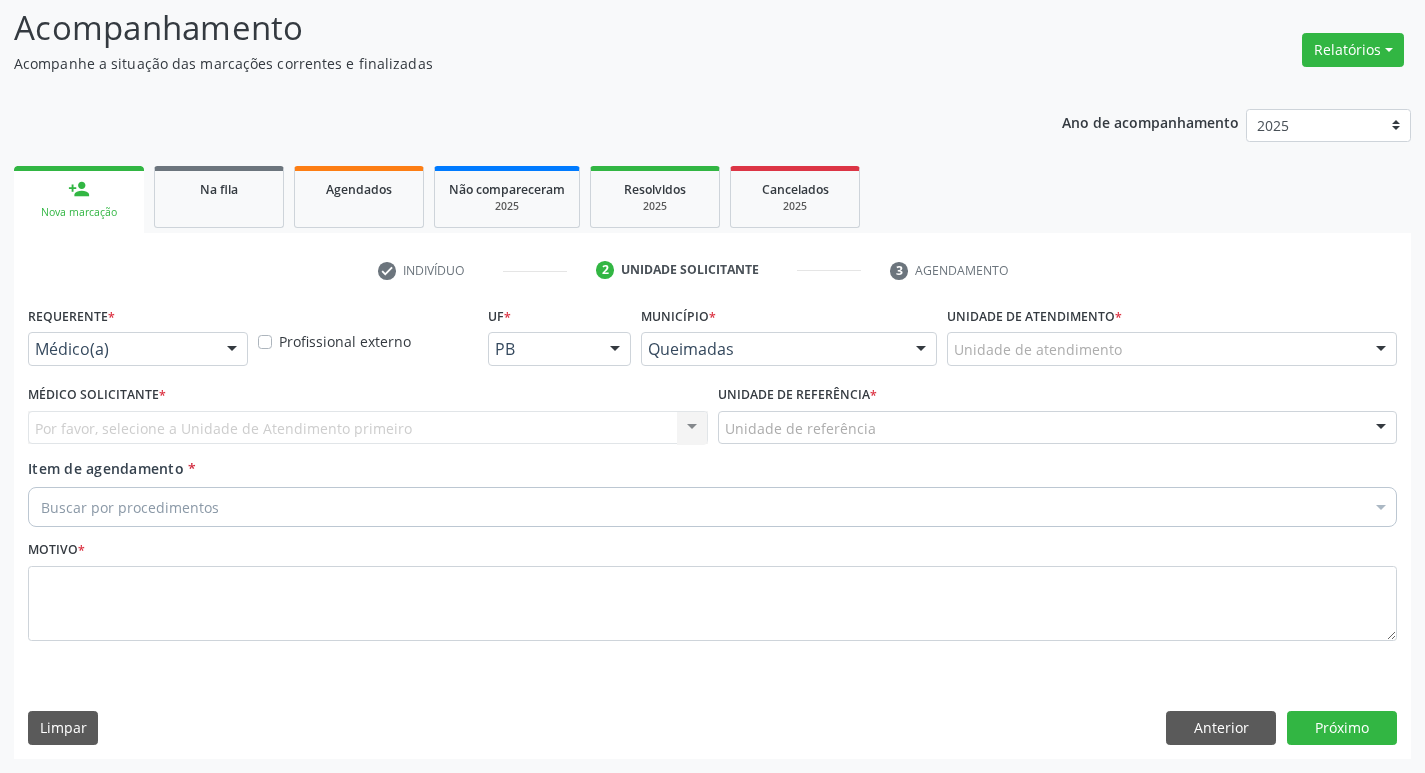 scroll, scrollTop: 133, scrollLeft: 0, axis: vertical 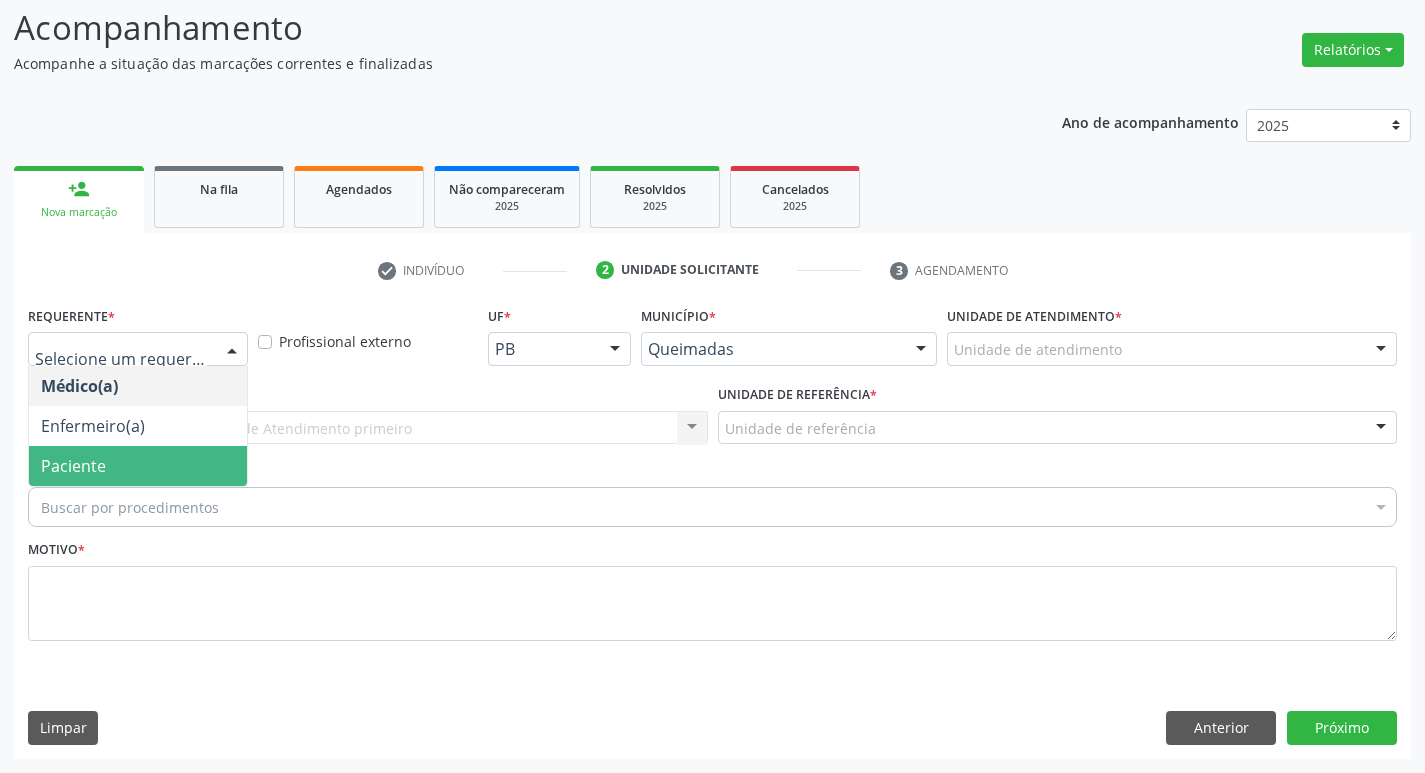 click on "Paciente" at bounding box center [73, 466] 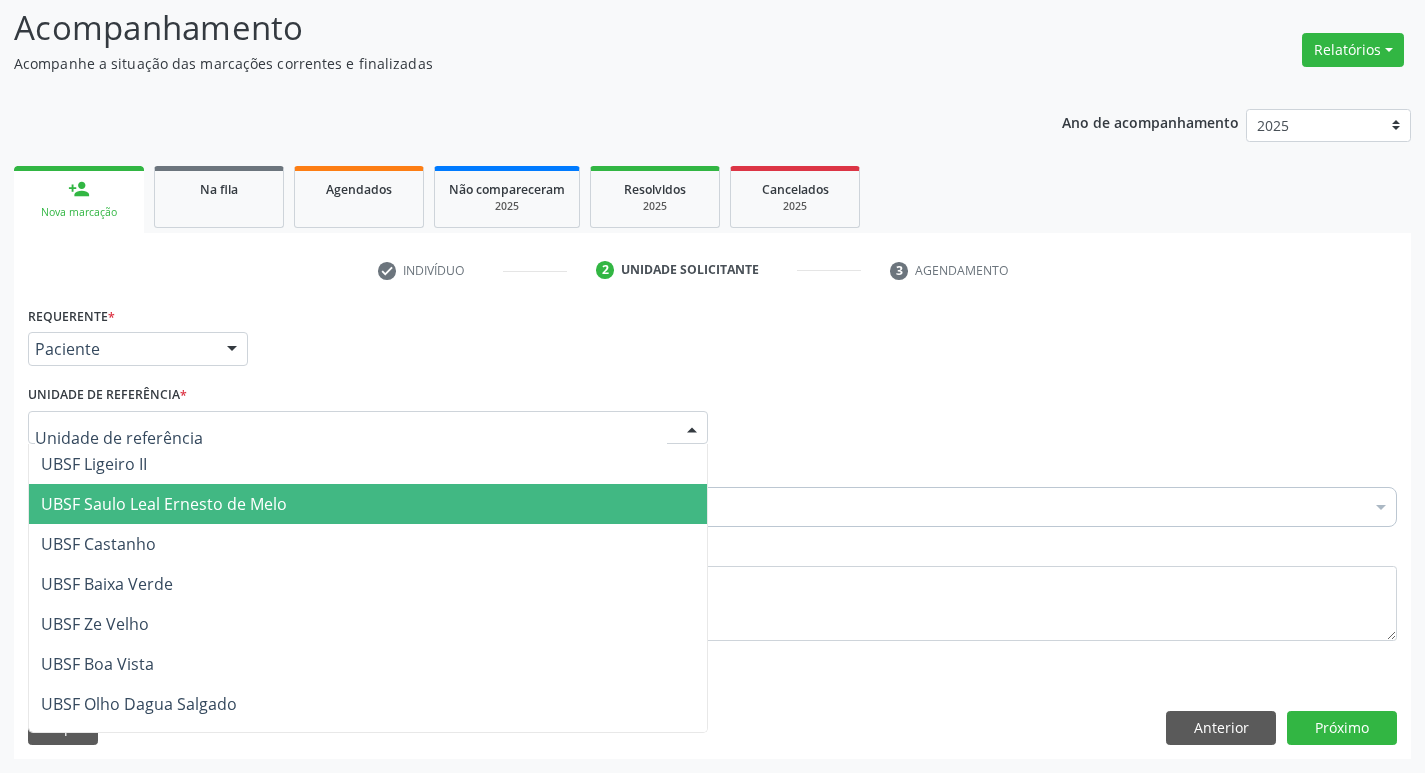 click on "UBSF Saulo Leal Ernesto de Melo" at bounding box center [164, 504] 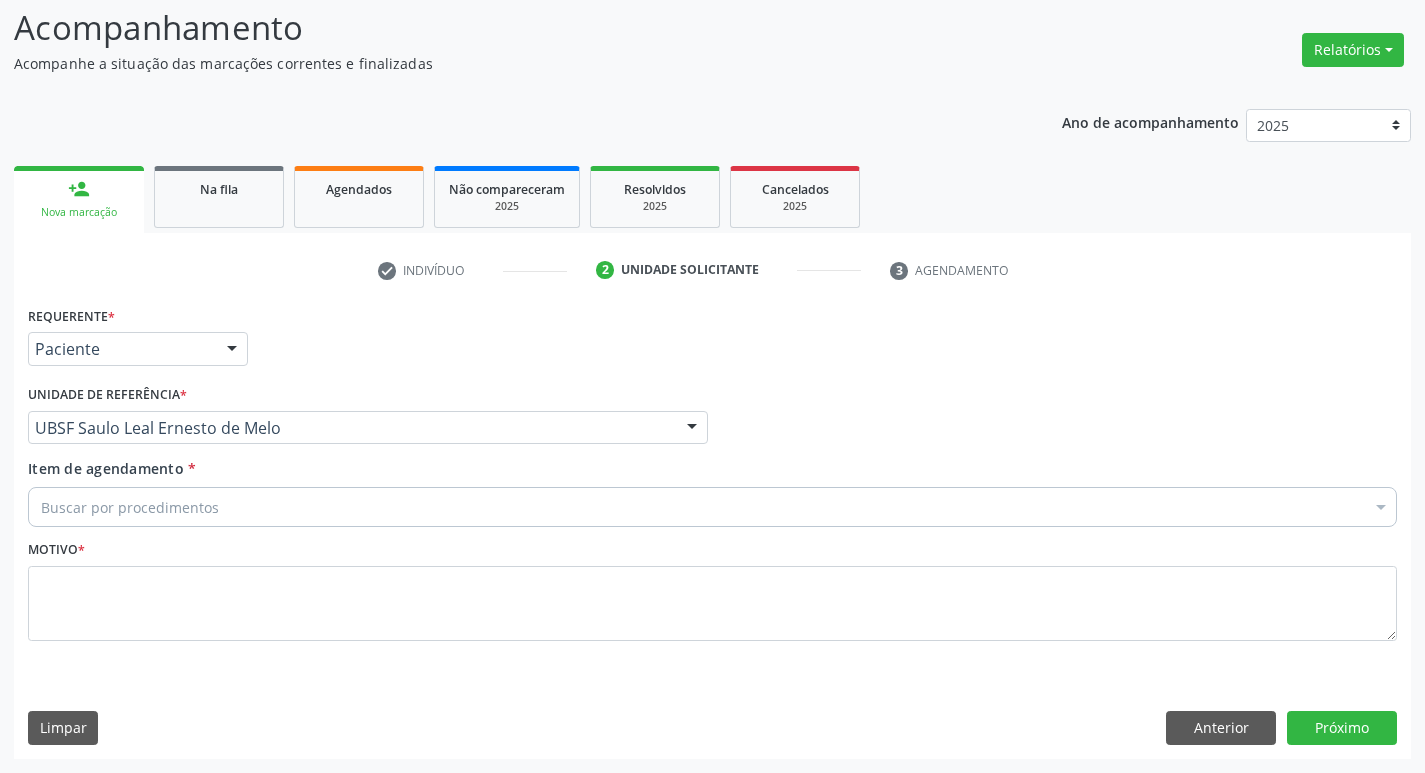 click on "Buscar por procedimentos
Selecionar todos
0604320140 - Abatacepte 125 Mg Injetável (Por Seringa Preenchida)
0604320124 - Abatacepte 250 Mg Injetável (Por Frasco Ampola).
0603050018 - Abciximabe
0406010013 - Abertura de Comunicacao Inter-Atrial
0406010021 - Abertura de Estenose Aortica Valvar
0406011265 - Abertura de Estenose Aortica Valvar (Criança e Adolescente)
0406010030 - Abertura de Estenose Pulmonar Valvar
0406011273 - Abertura de Estenose Pulmonar Valvar (Criança e Adolescente)
0301080011 - Abordagem Cognitiva Comportamental do Fumante (Por Atendimento / Paciente)
0307020010 - Acesso A Polpa Dentaria e Medicacao (Por Dente)
0604660030 - Acetazolamida 250 Mg (Por Comprimido)
0202010783 - Acidez Titulável no Leite Humano (Dornic)
0202090019 - Acido Urico Liquido no Sinovial e Derrames" at bounding box center [712, 504] 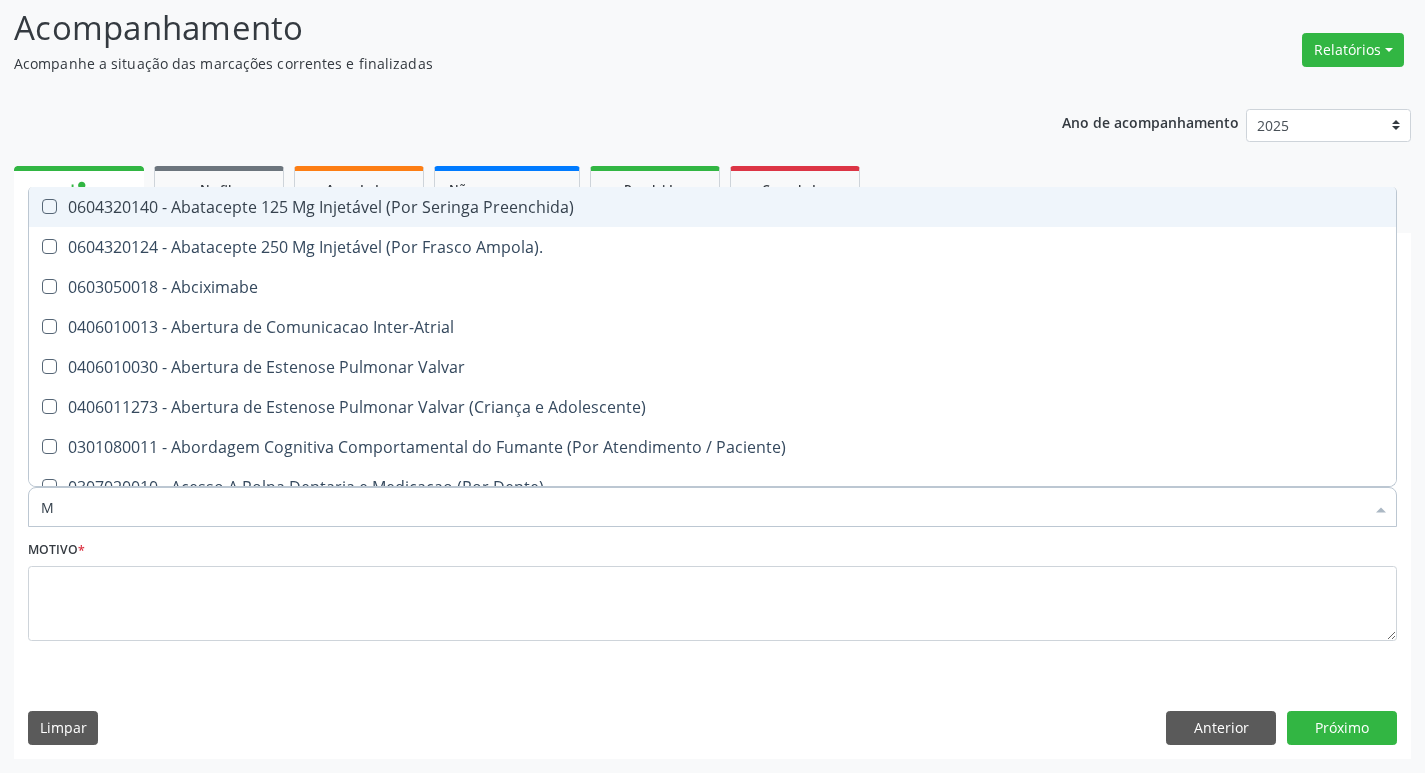 type on "MAMARIA BILATERAL" 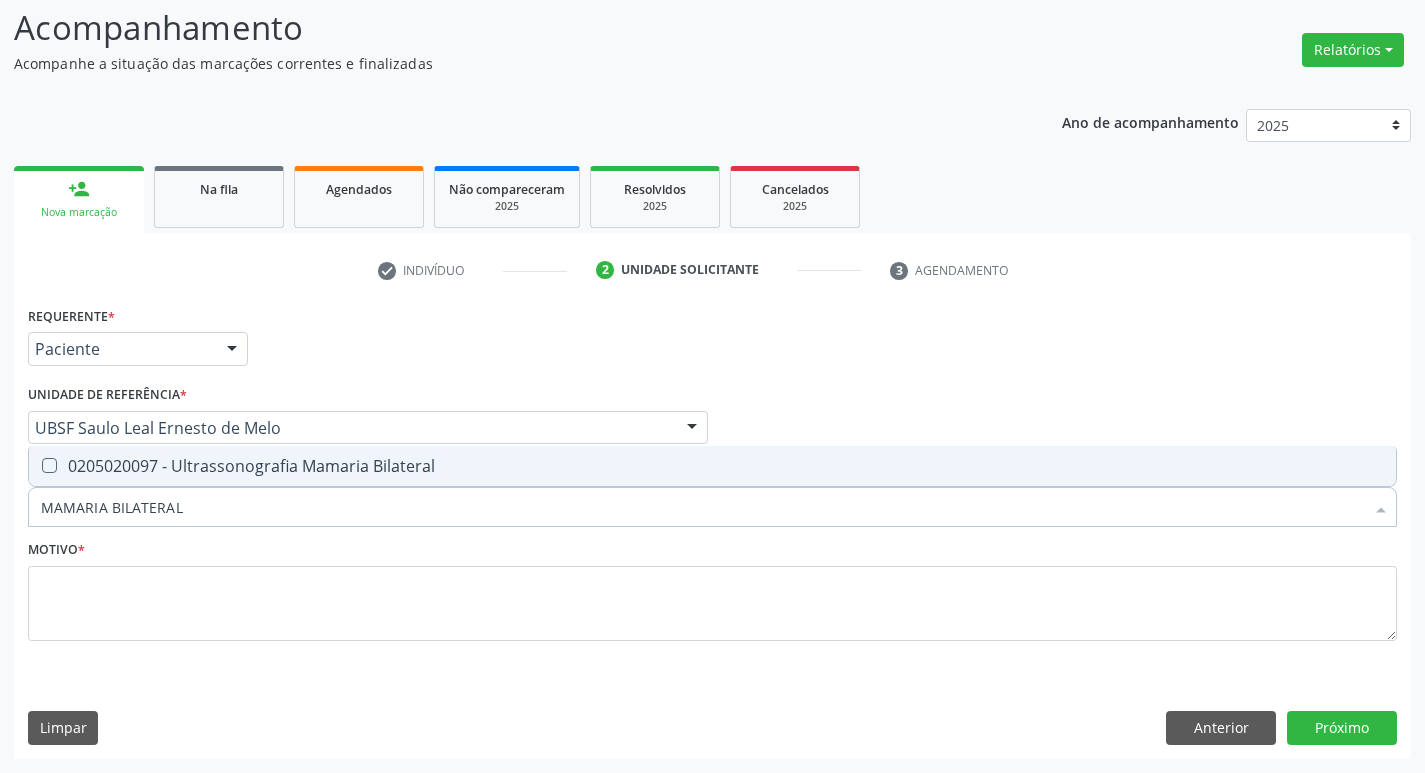 click on "0205020097 - Ultrassonografia Mamaria Bilateral" at bounding box center [712, 466] 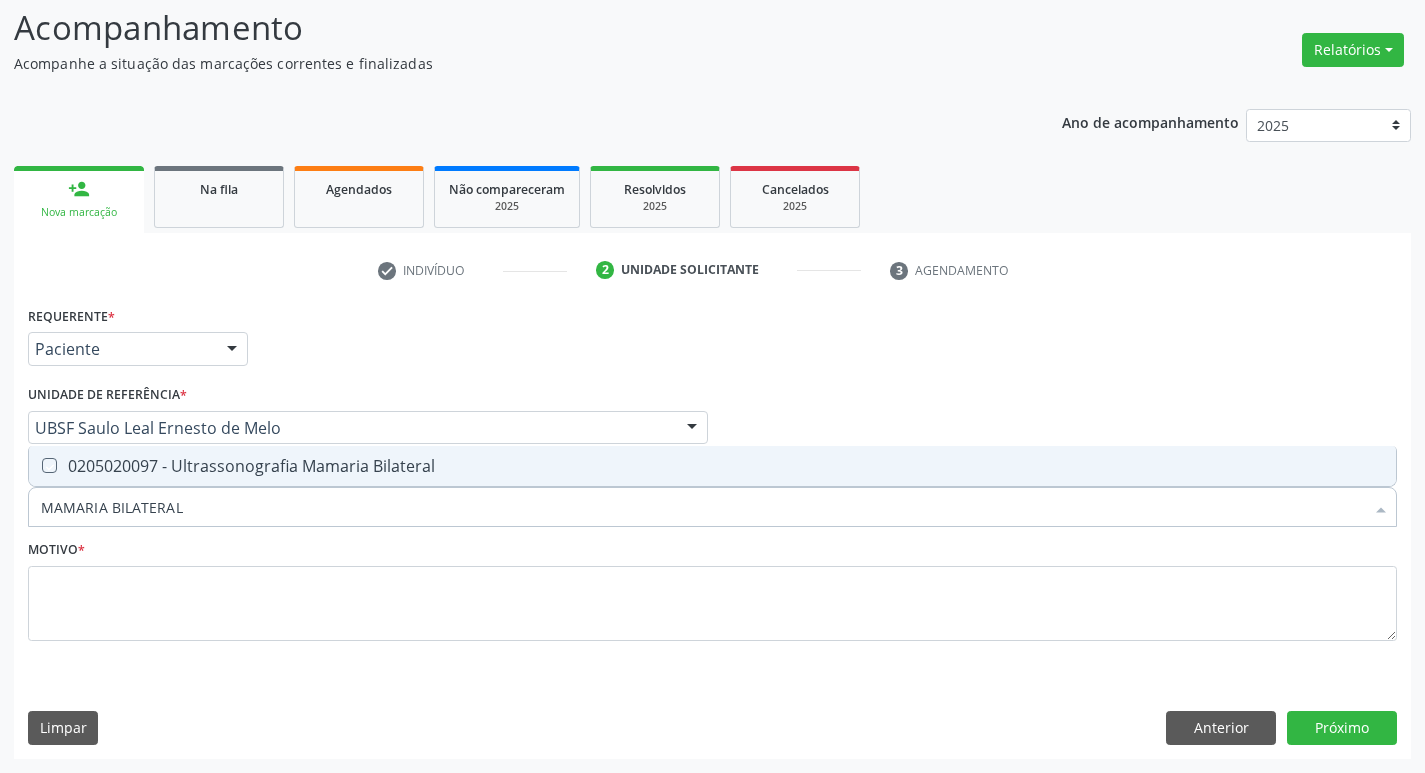 checkbox on "true" 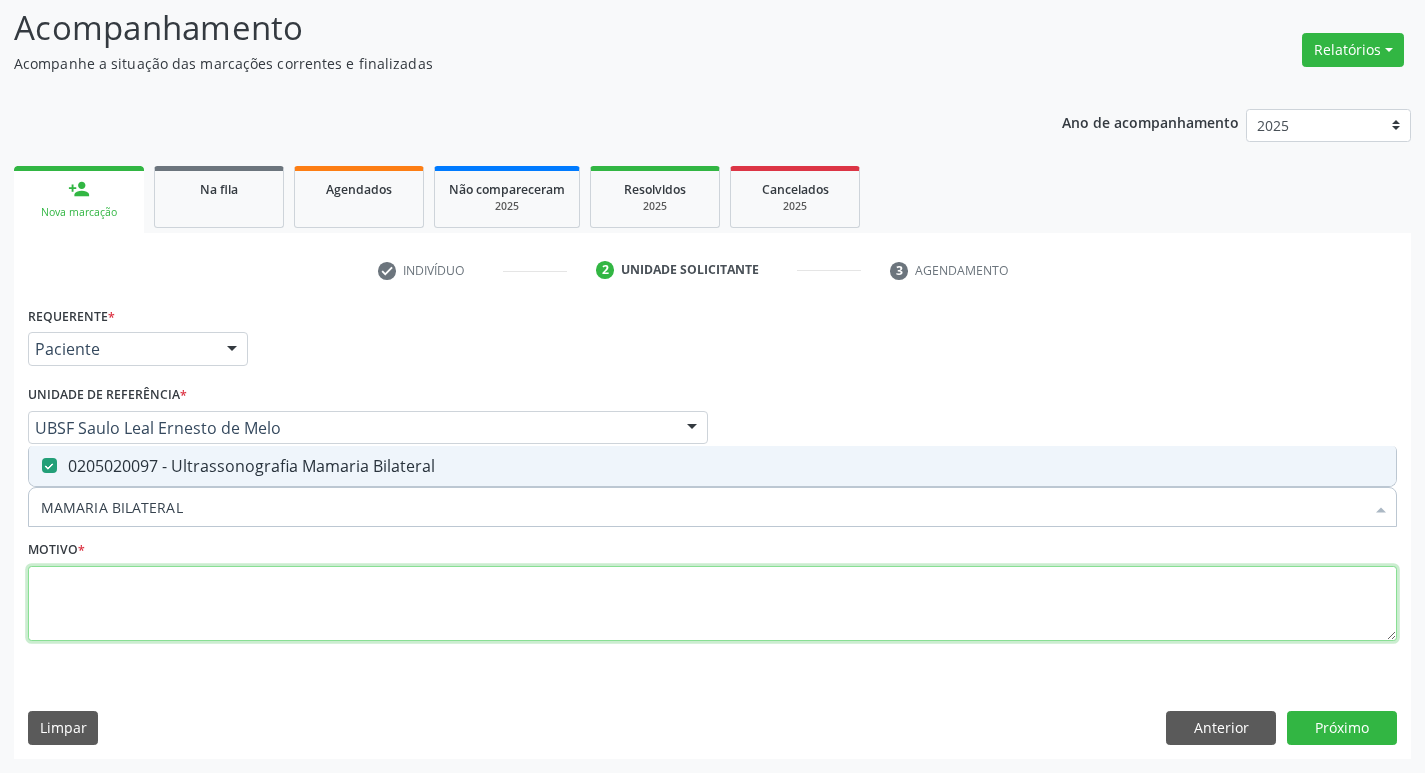 click at bounding box center [712, 604] 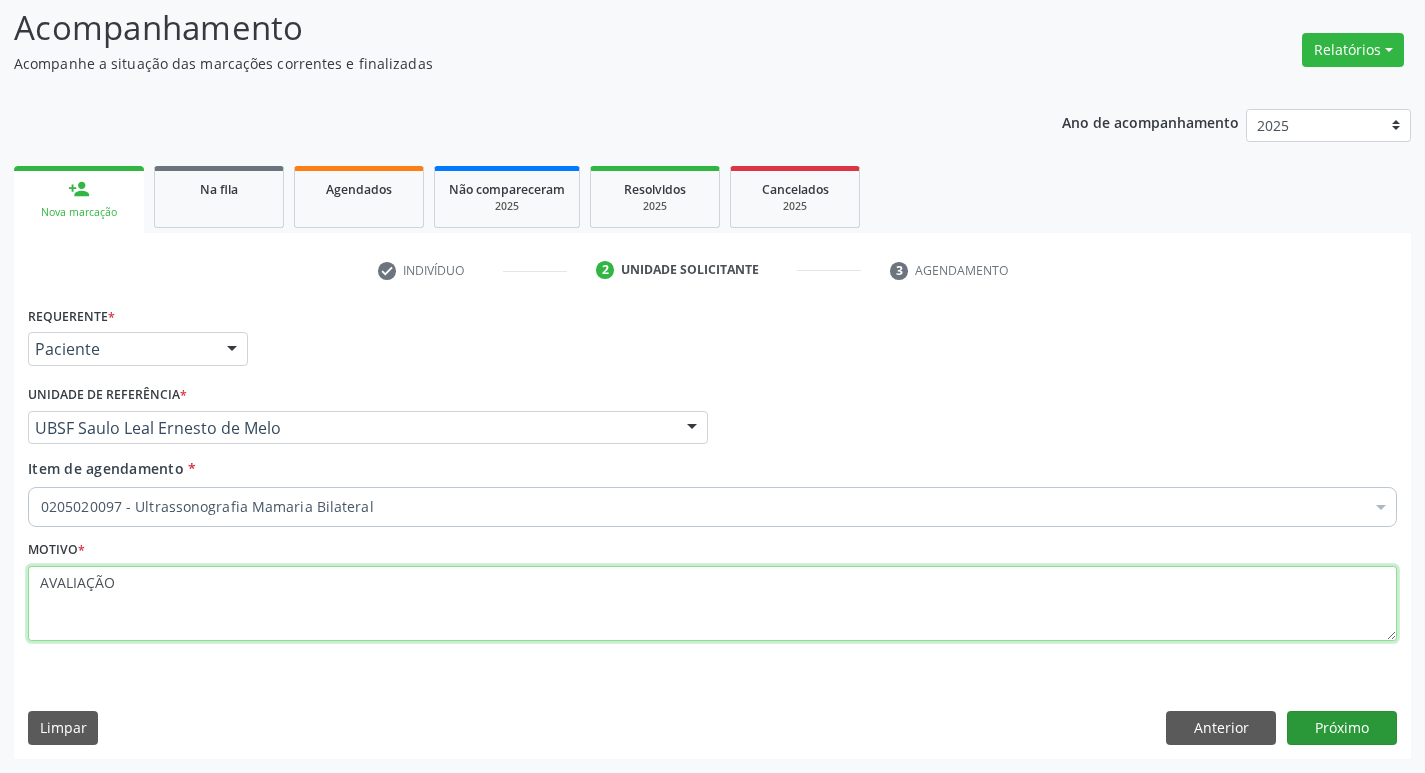 type on "AVALIAÇÃO" 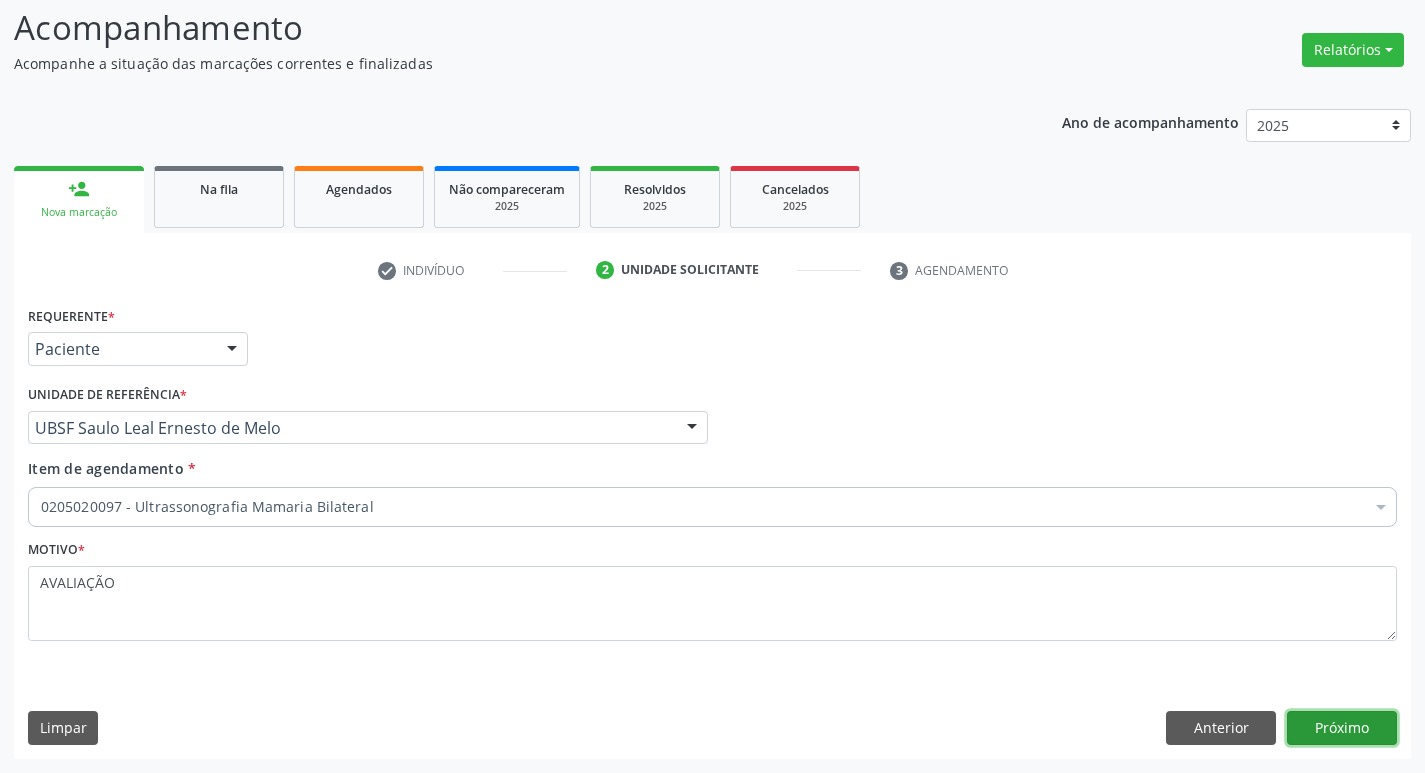 click on "Próximo" at bounding box center (1342, 728) 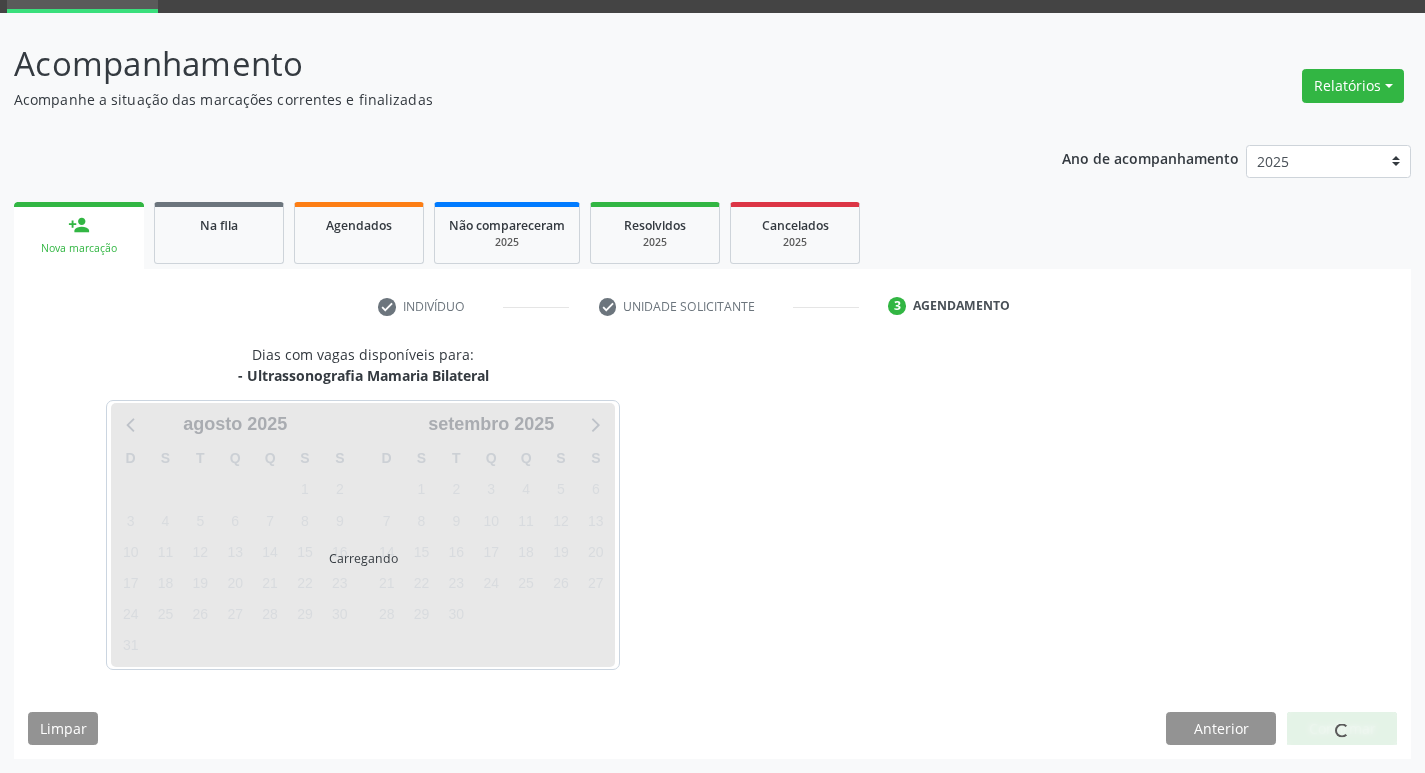 scroll, scrollTop: 97, scrollLeft: 0, axis: vertical 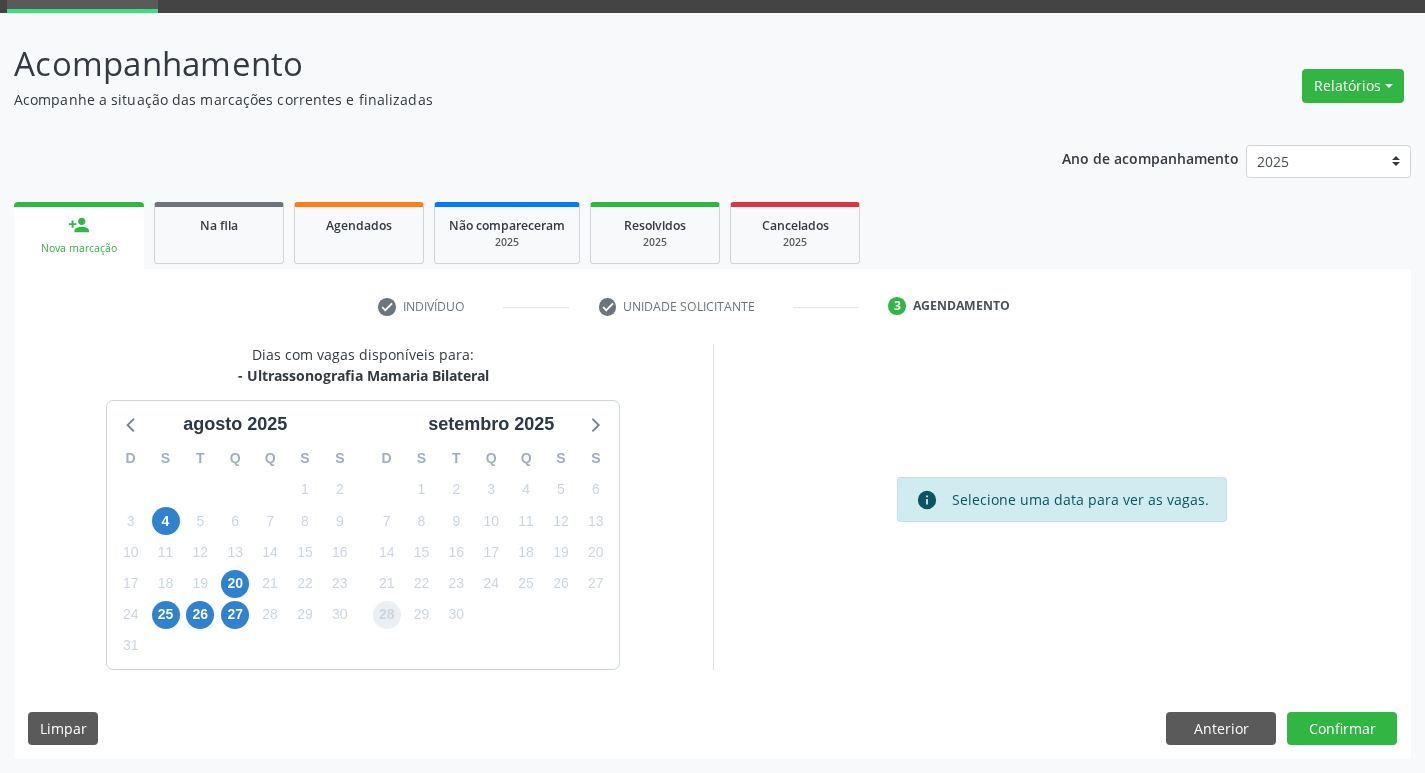click on "28" at bounding box center (387, 615) 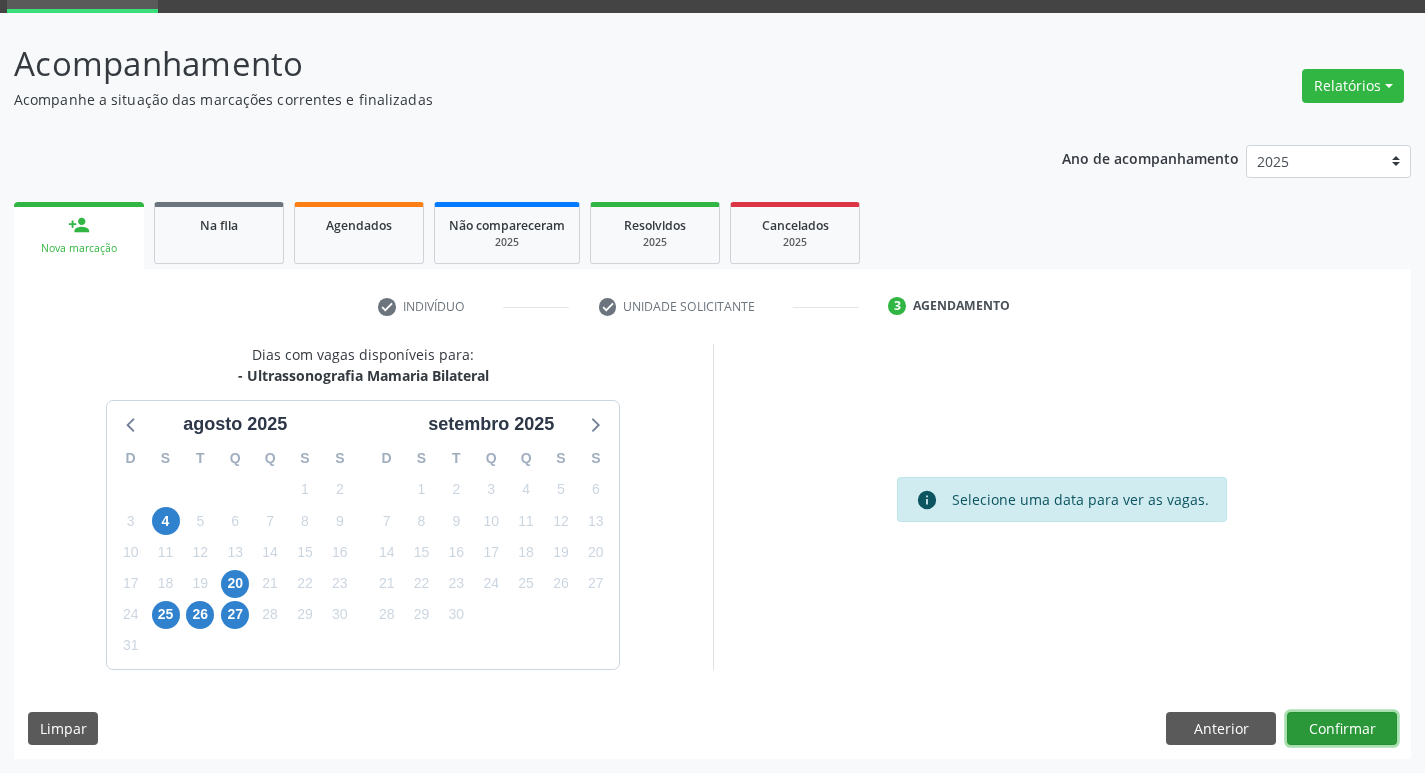 click on "Confirmar" at bounding box center [1342, 729] 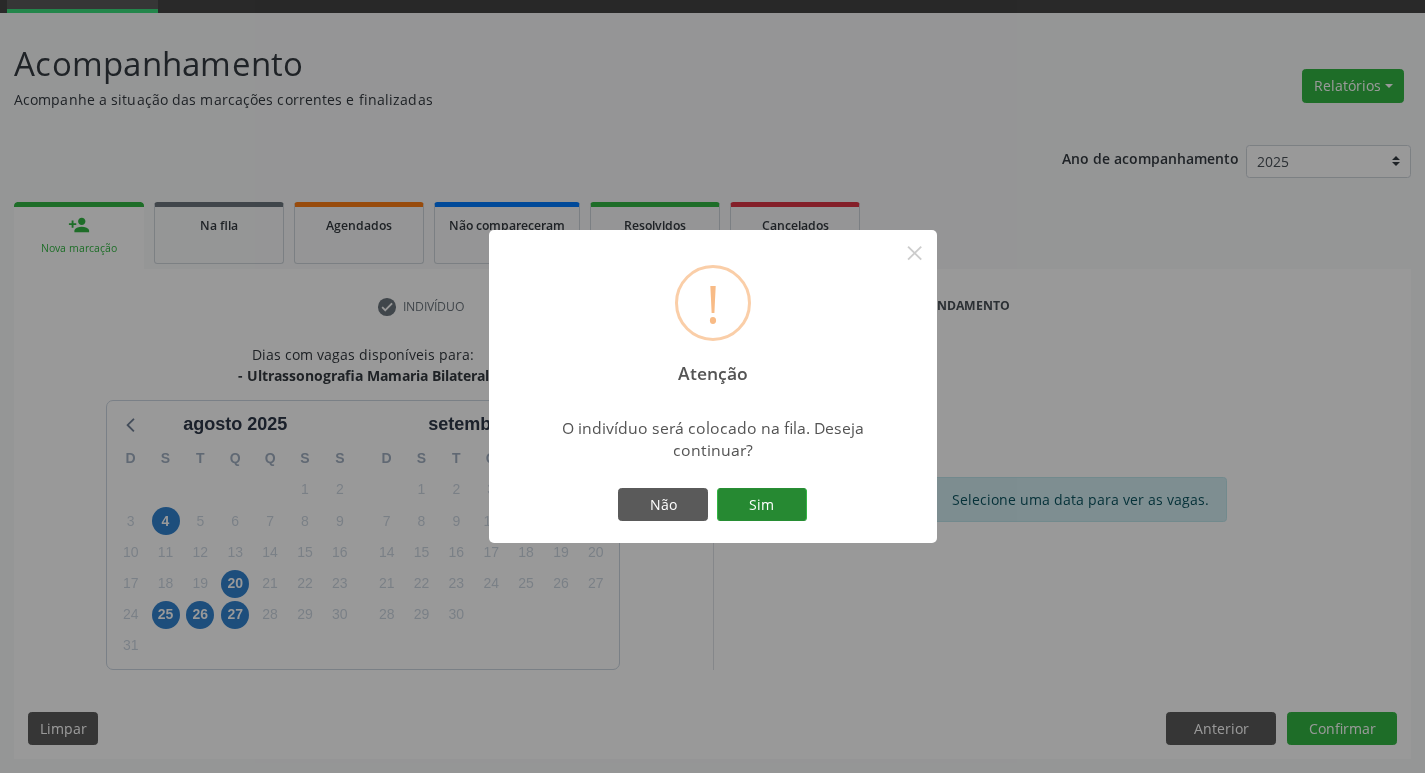 click on "Sim" at bounding box center (762, 505) 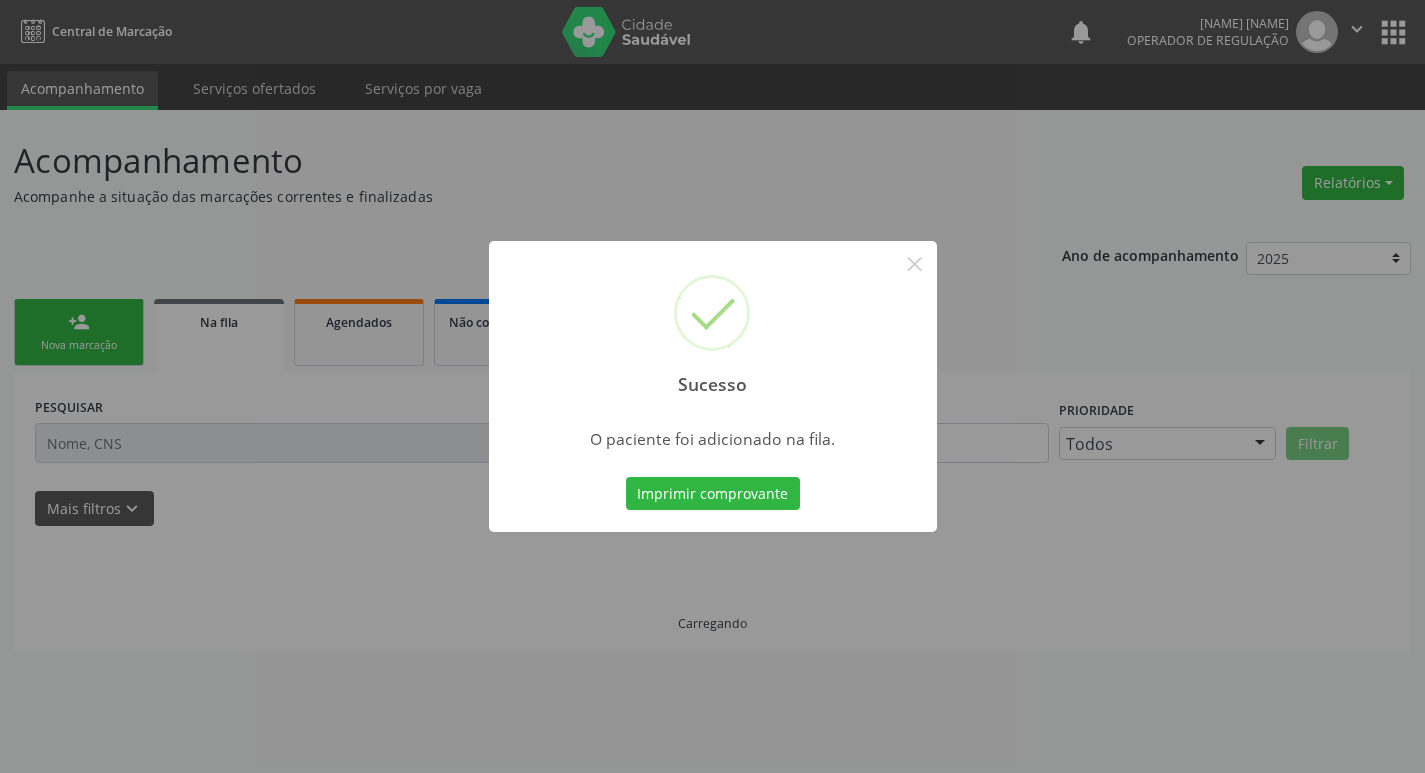scroll, scrollTop: 0, scrollLeft: 0, axis: both 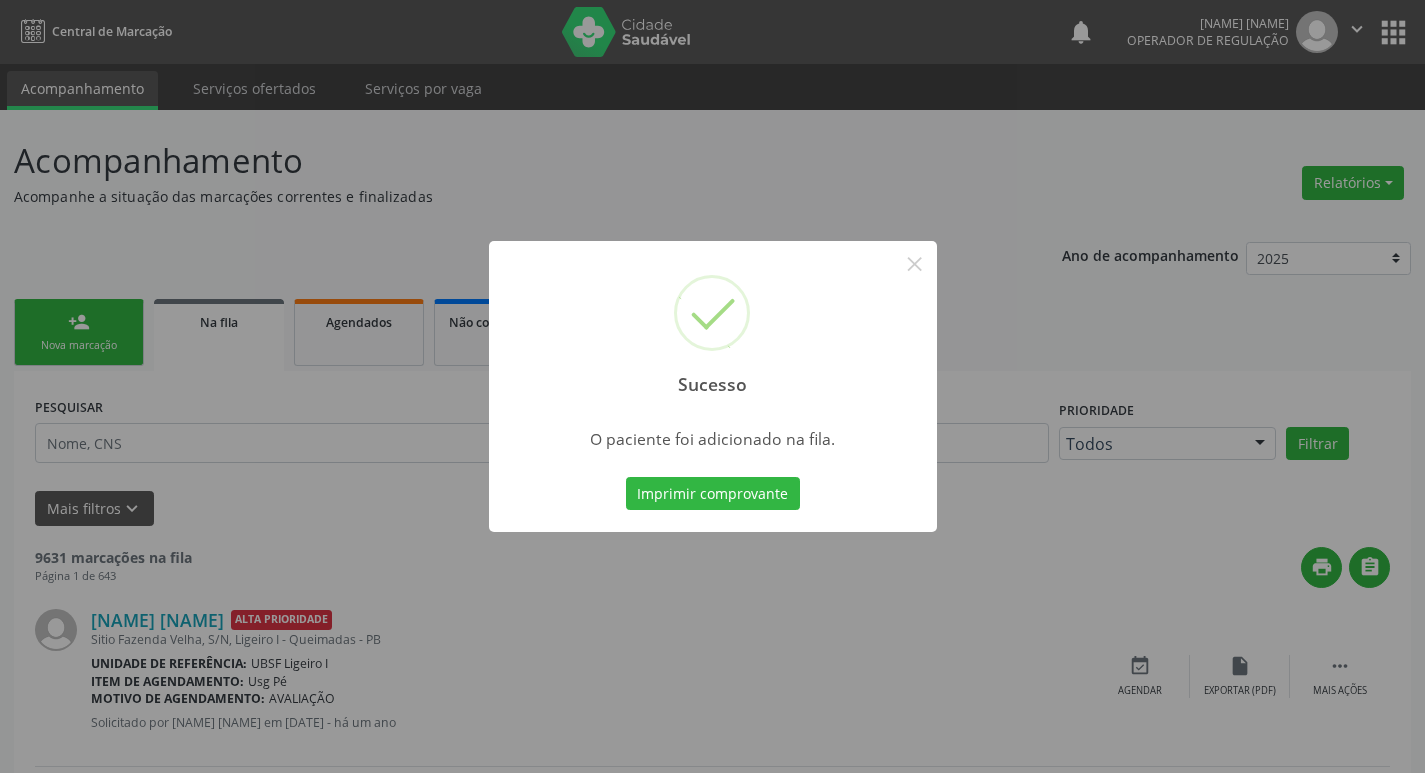 click on "Sucesso × O paciente foi adicionado na fila. Imprimir comprovante Cancel" at bounding box center [712, 386] 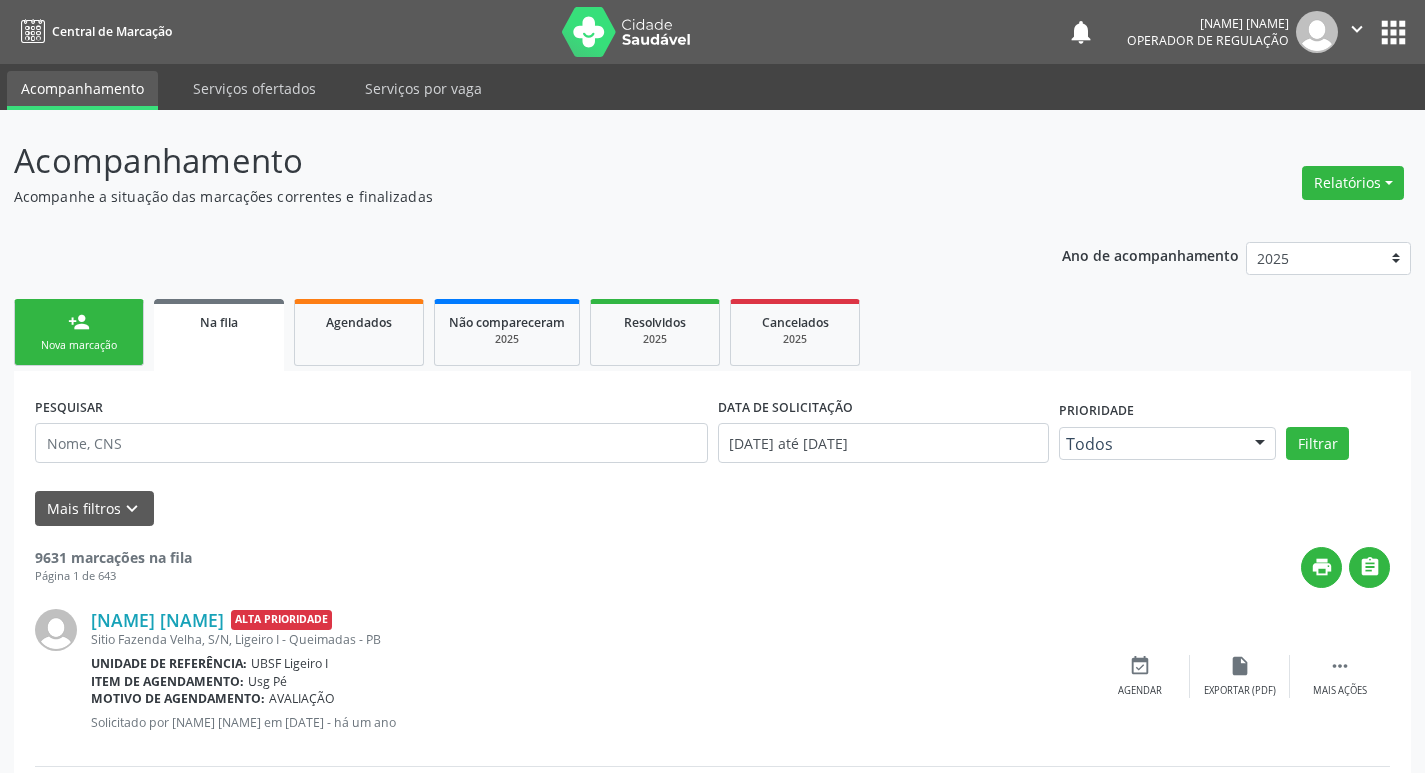 click on "Nova marcação" at bounding box center (79, 345) 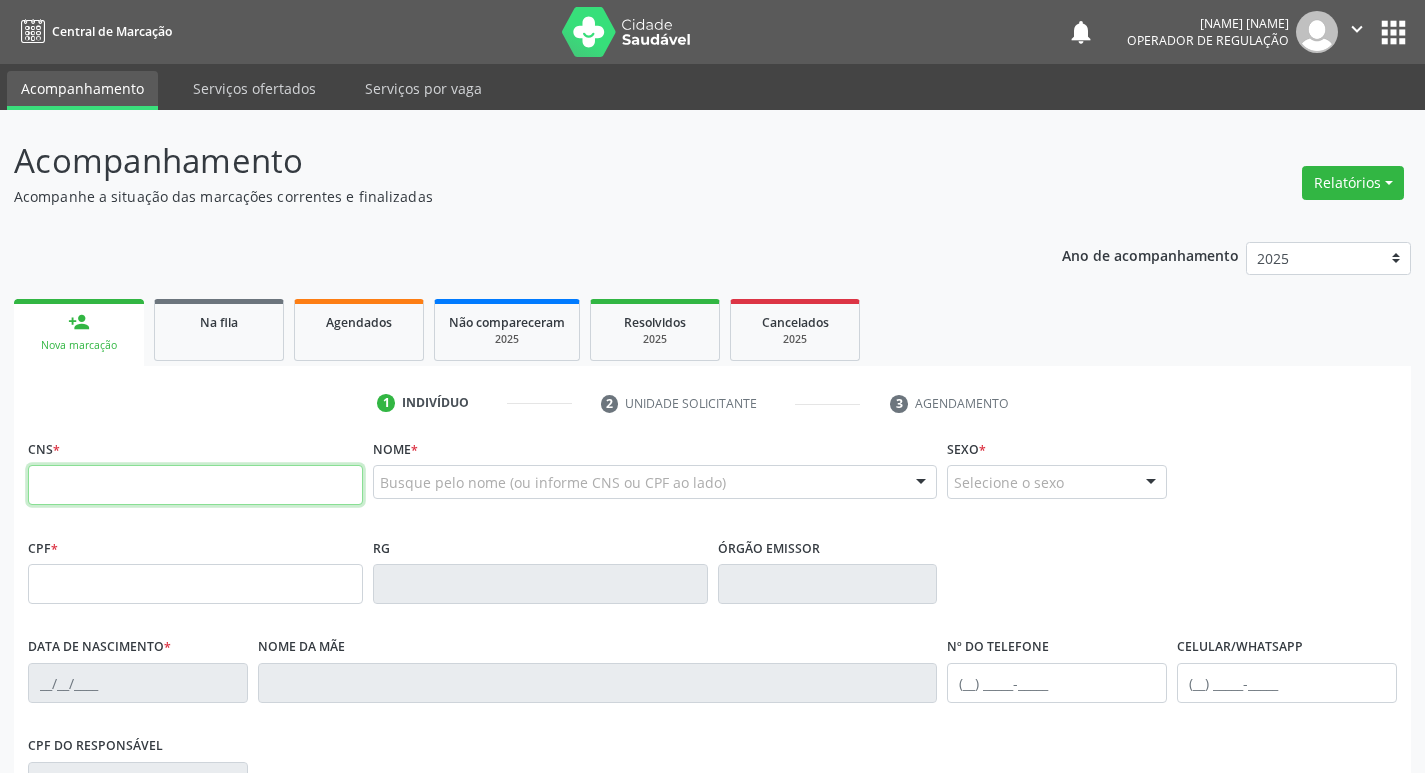 click at bounding box center (195, 485) 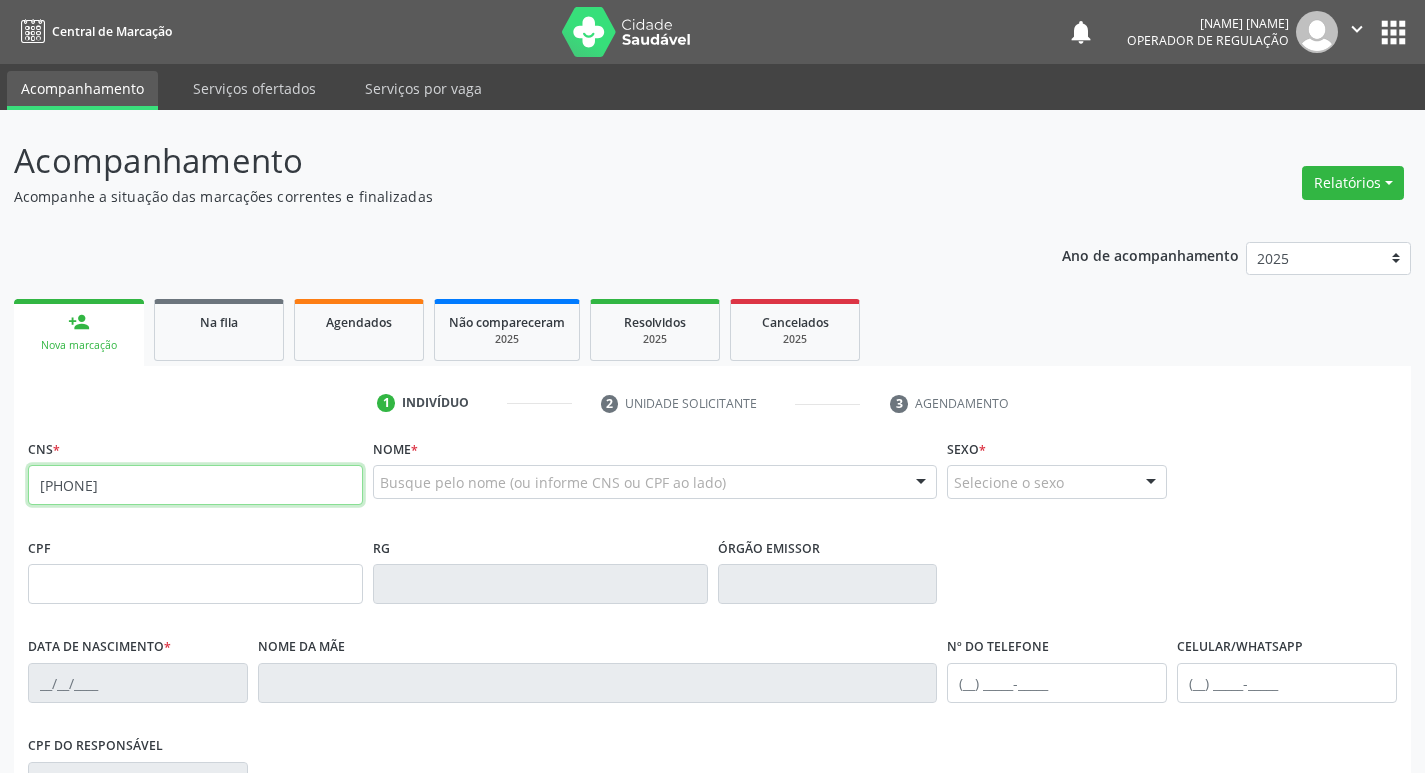 type on "703 4055 6248 3500" 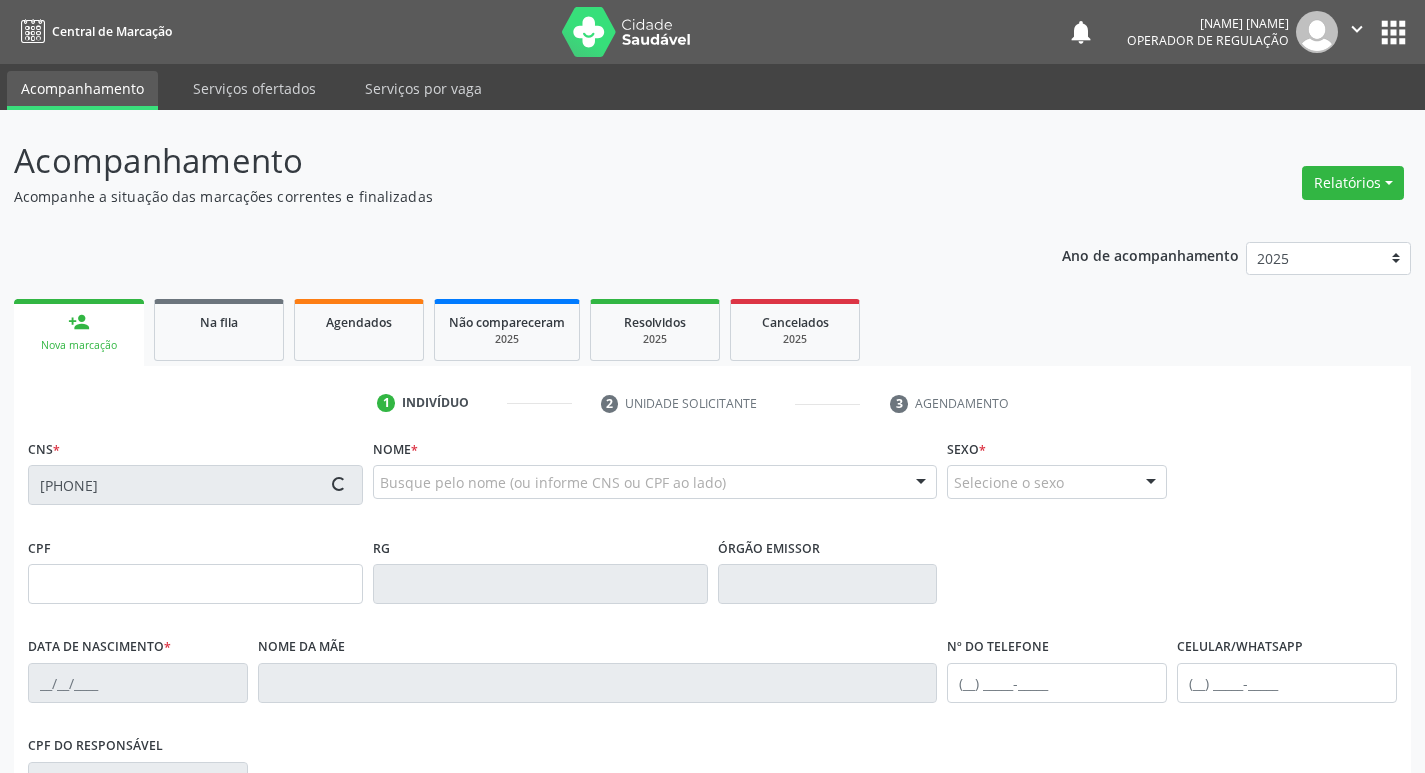 type on "009.098.794-27" 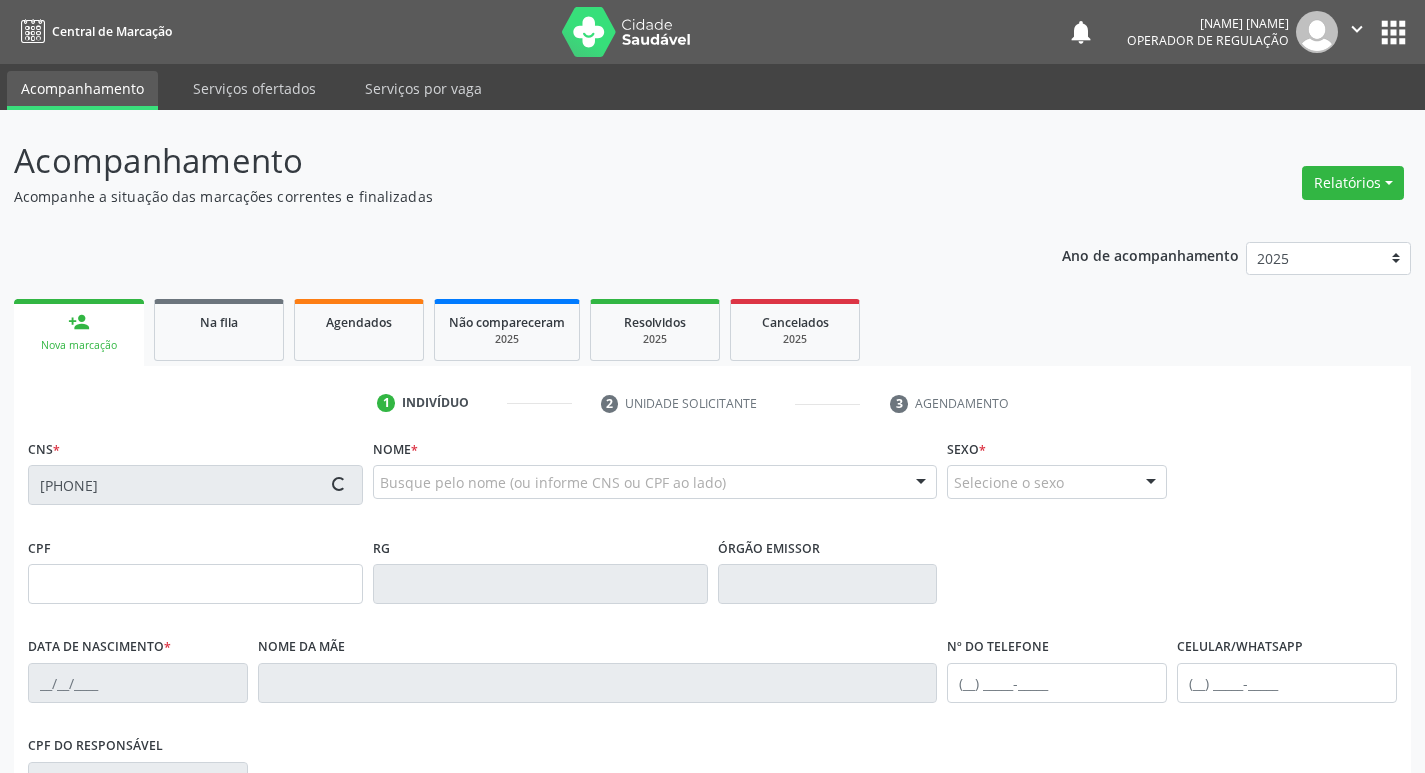 type on "15/11/1978" 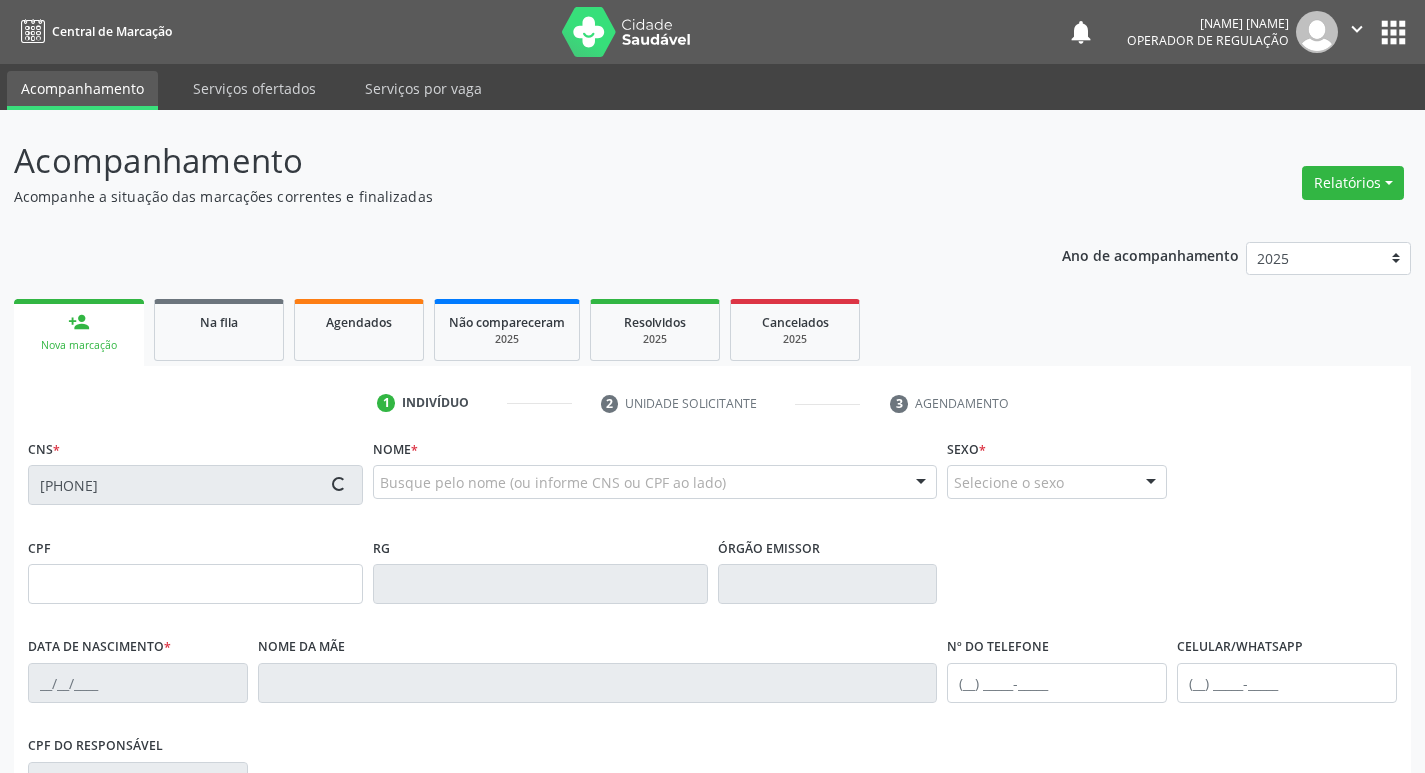 type on "(83) 99182-5308" 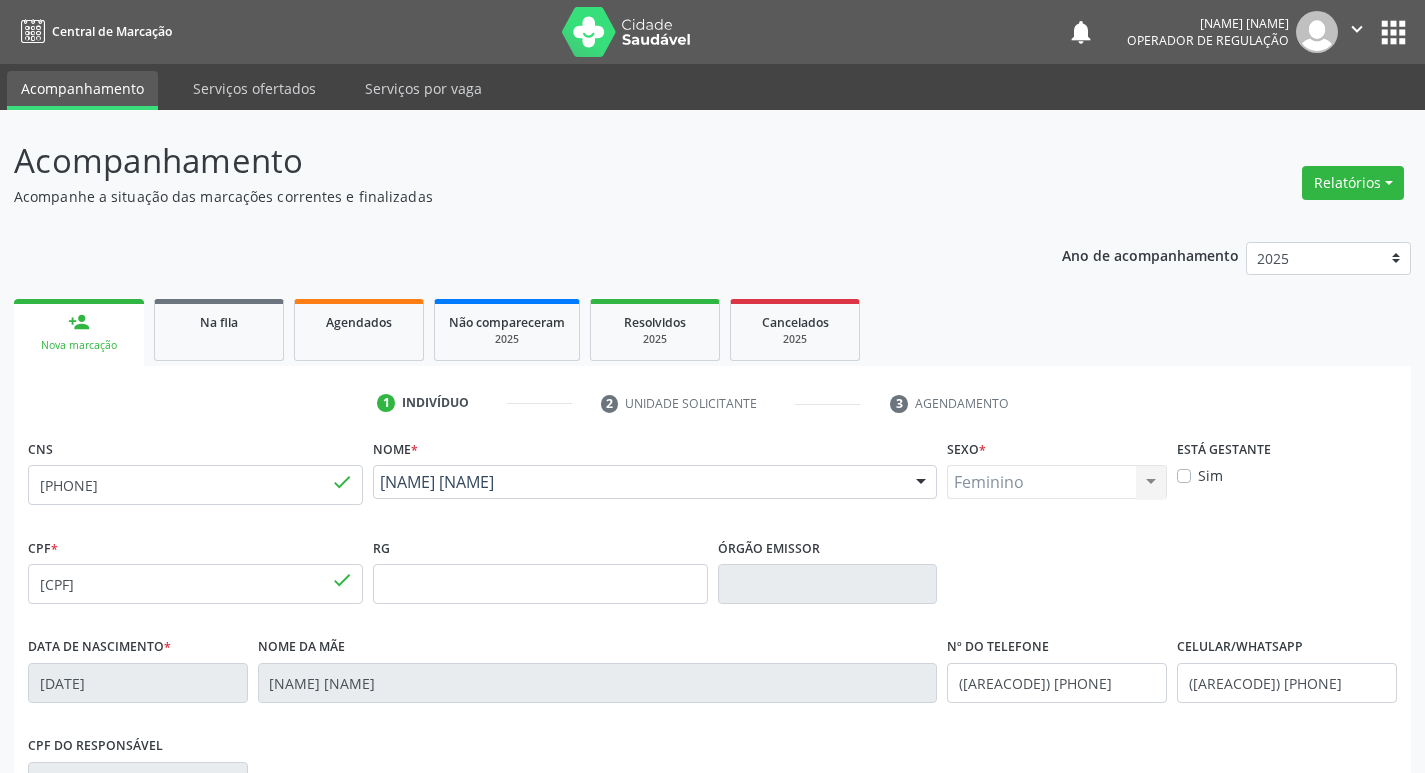 scroll, scrollTop: 311, scrollLeft: 0, axis: vertical 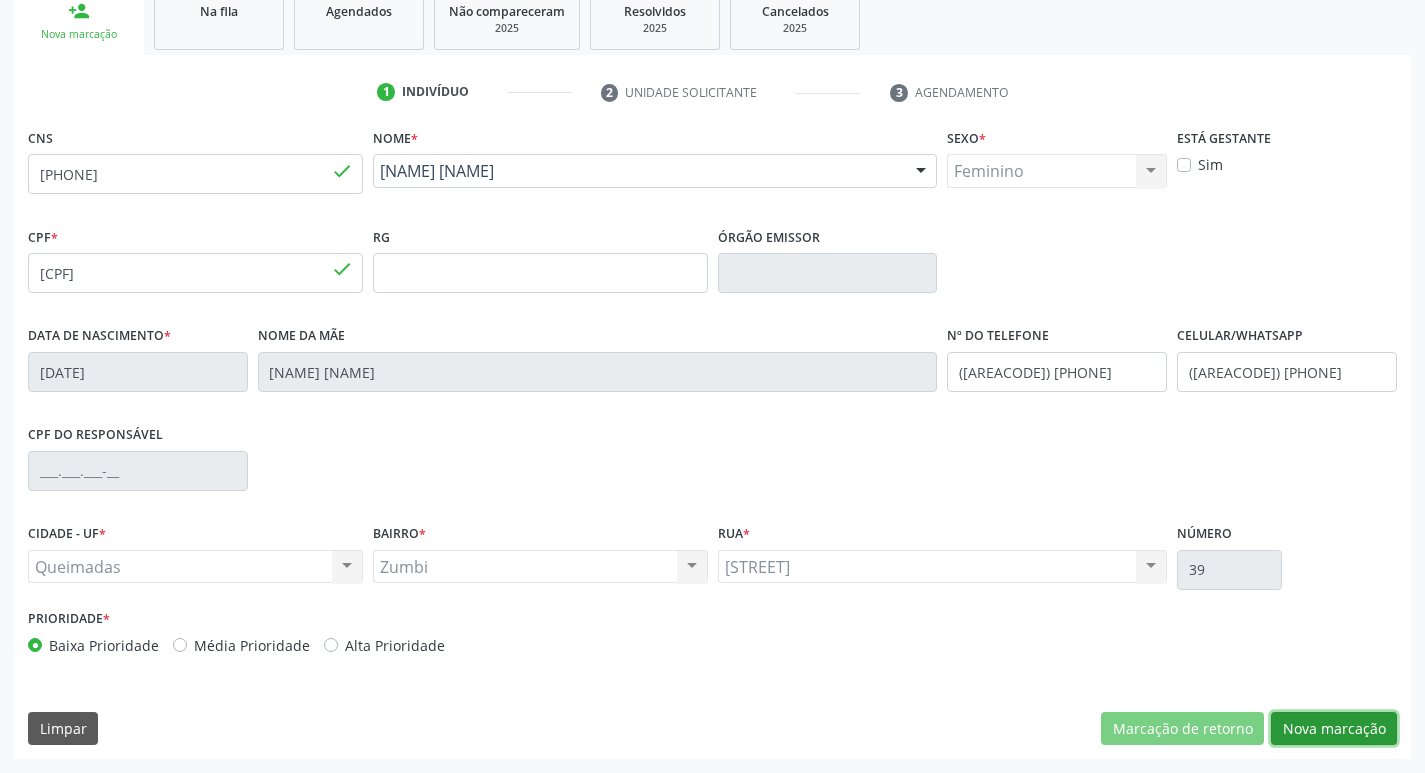 click on "Nova marcação" at bounding box center [1334, 729] 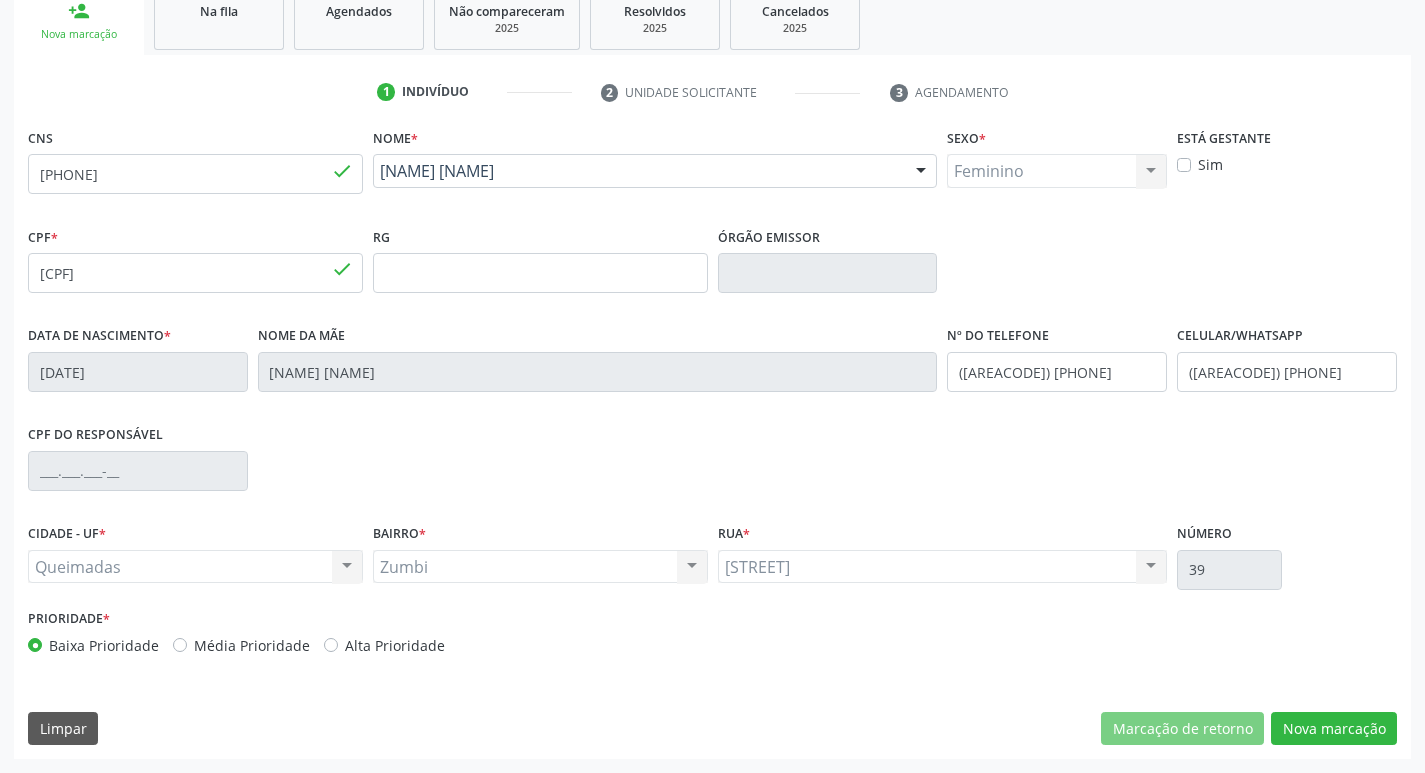 scroll, scrollTop: 133, scrollLeft: 0, axis: vertical 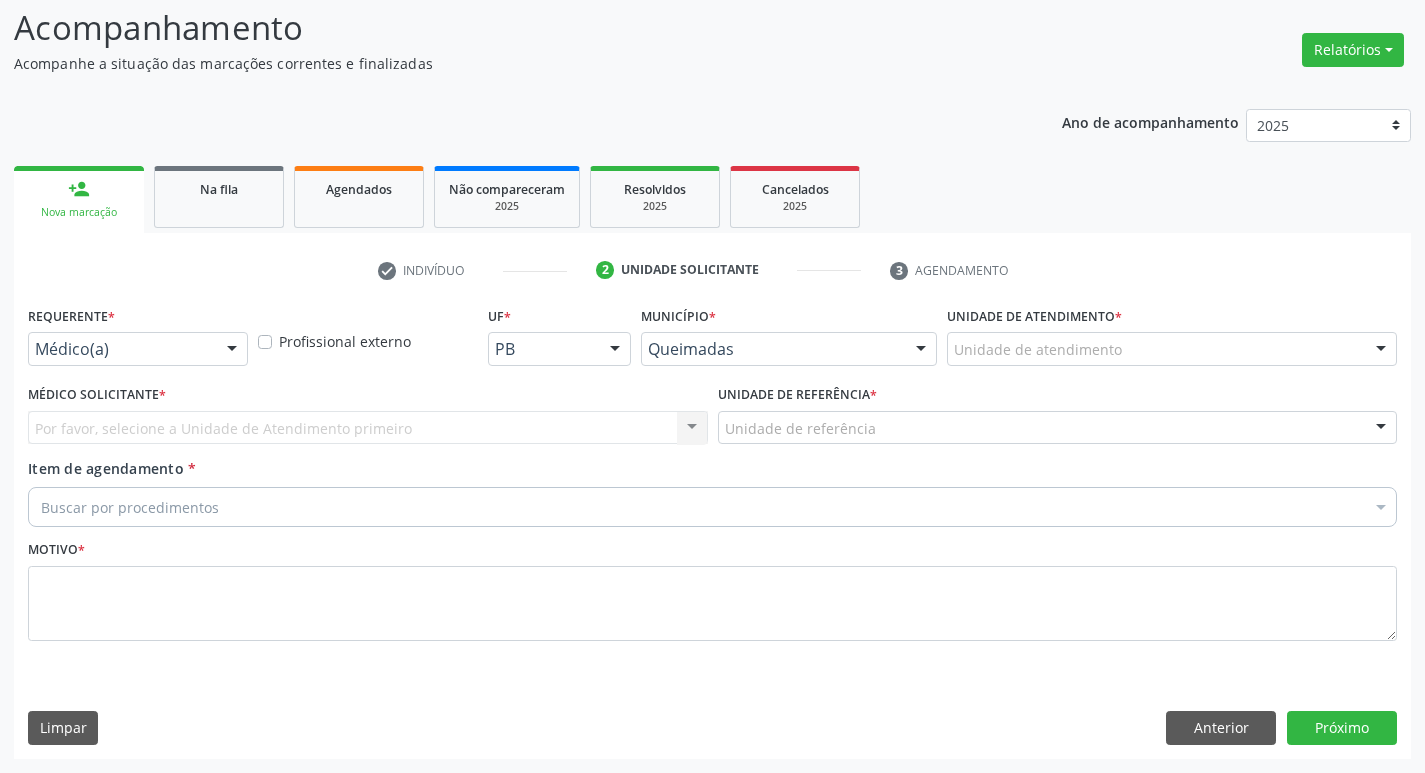 click on "Médico(a)         Médico(a)   Enfermeiro(a)   Paciente
Nenhum resultado encontrado para: "   "
Não há nenhuma opção para ser exibida." at bounding box center (138, 349) 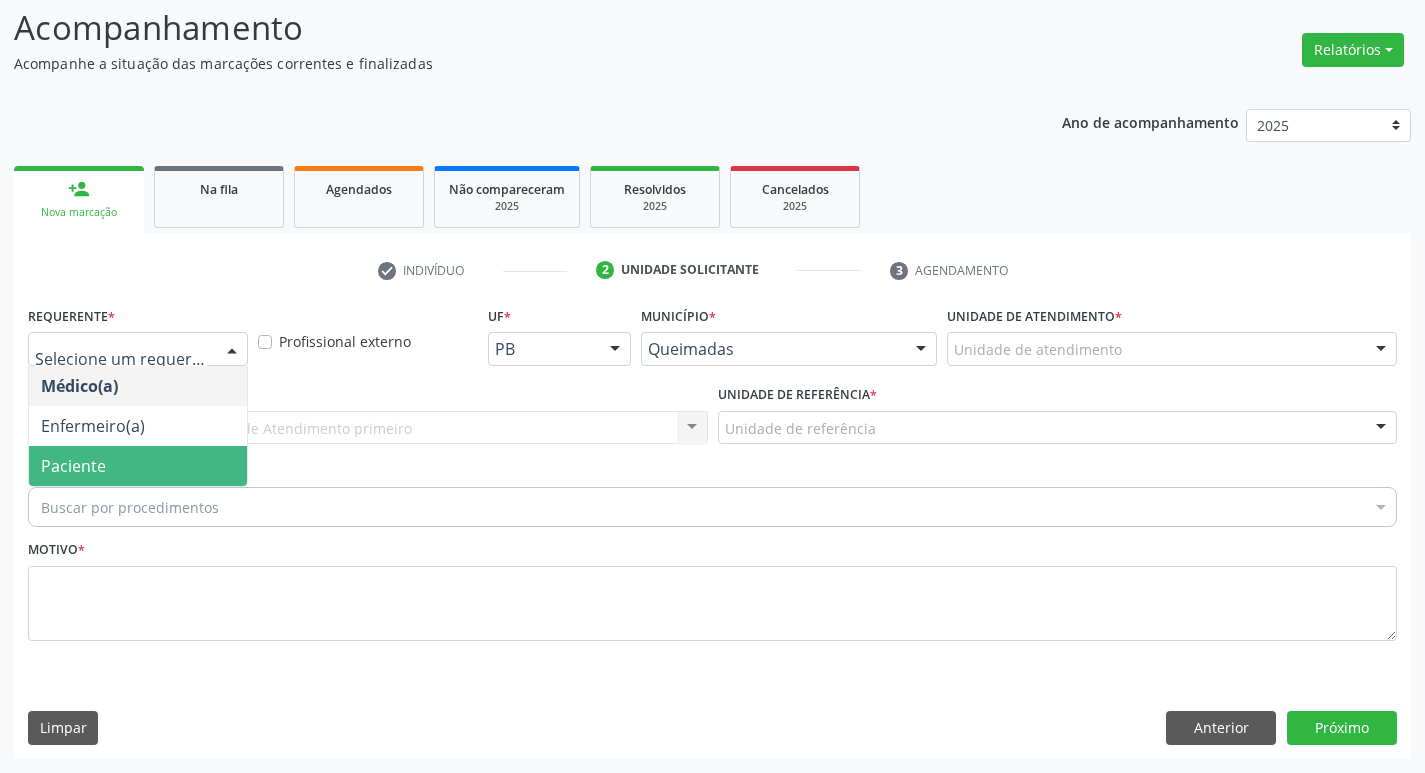 click on "Paciente" at bounding box center (138, 466) 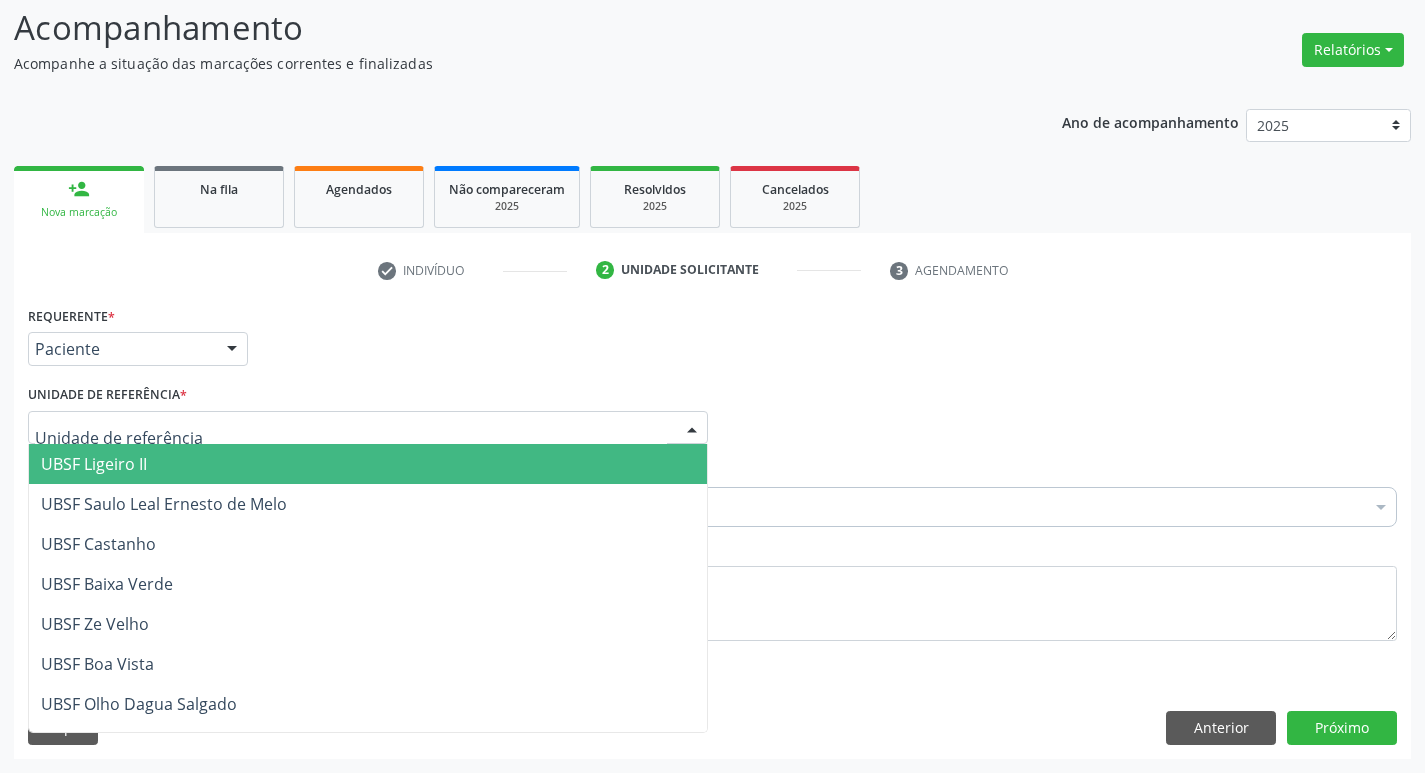 type on "Z" 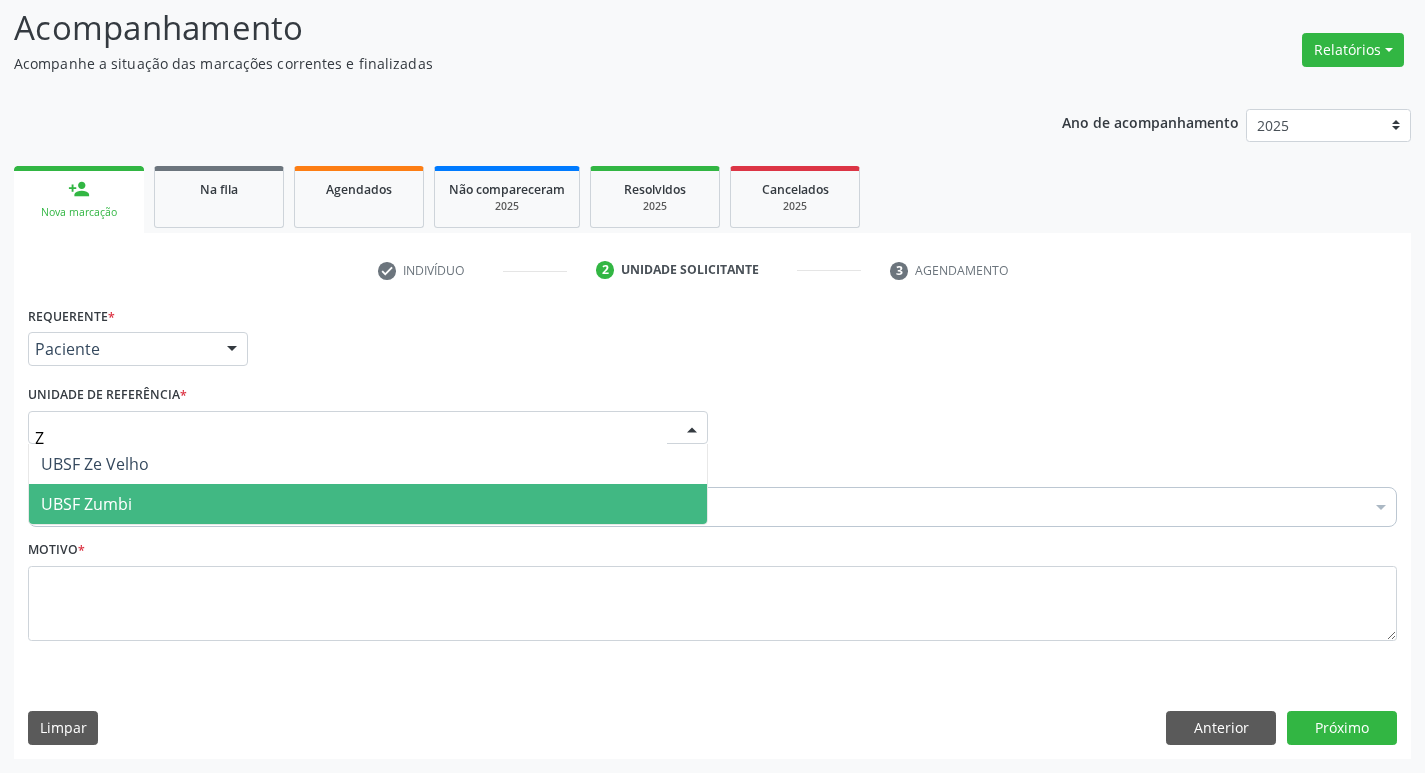 click on "UBSF Zumbi" at bounding box center [86, 504] 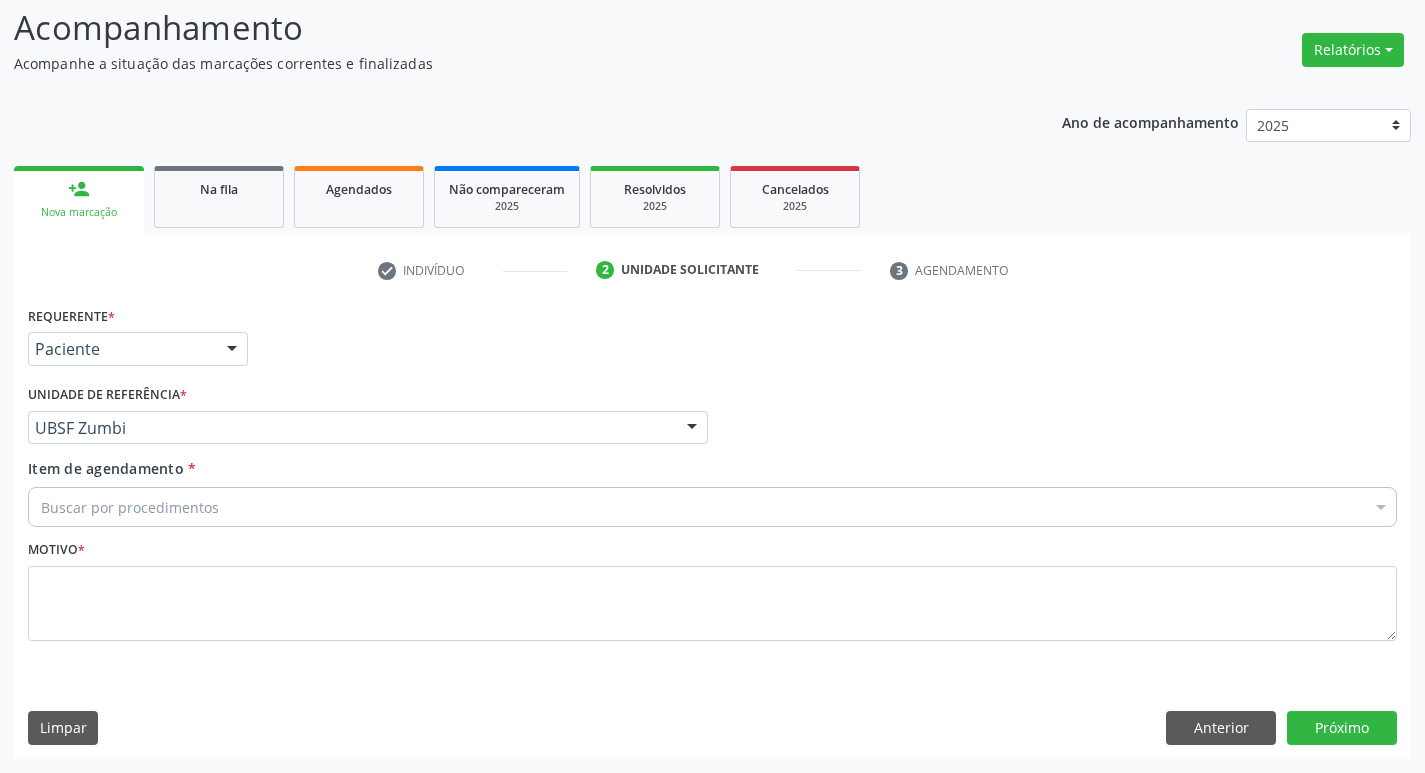 click on "Buscar por procedimentos" at bounding box center (712, 507) 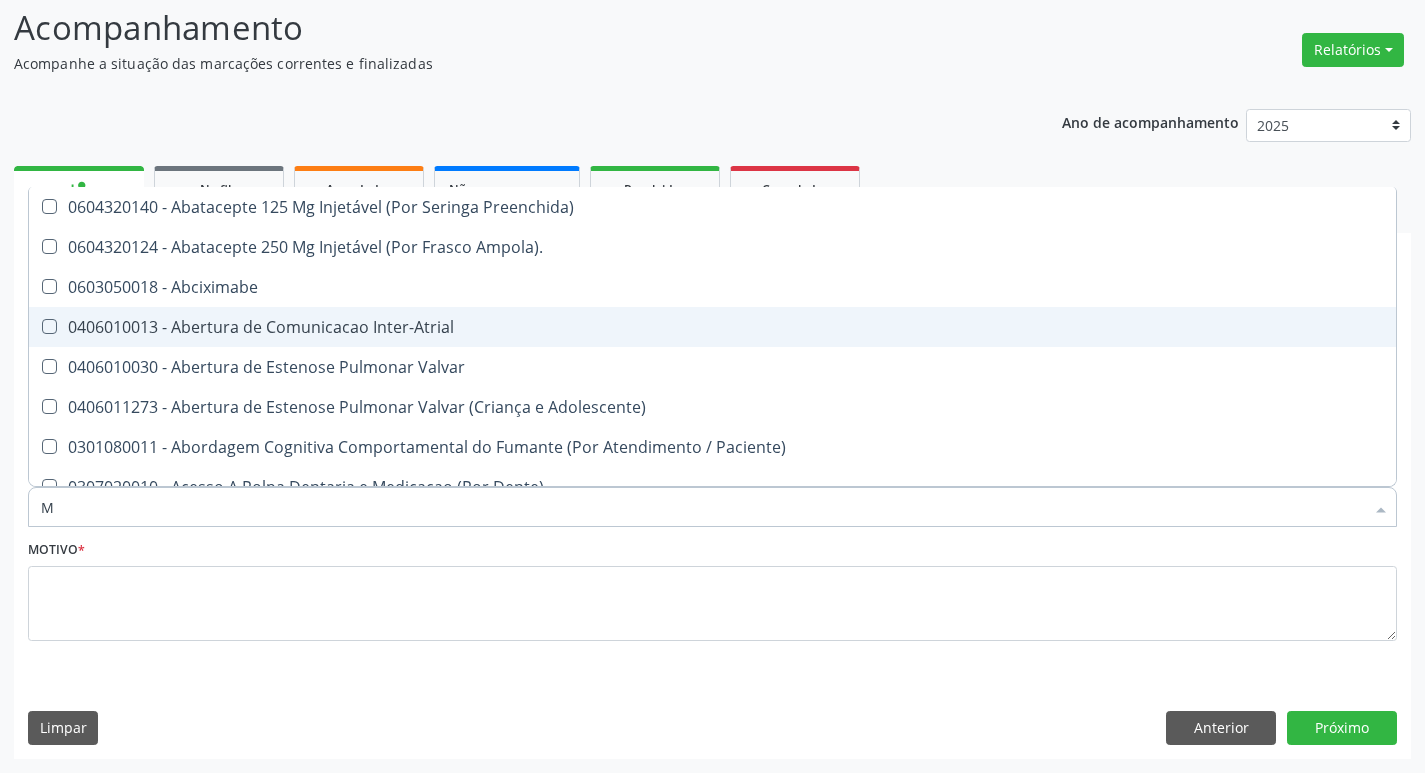 type on "MAMARIA BILATERAL" 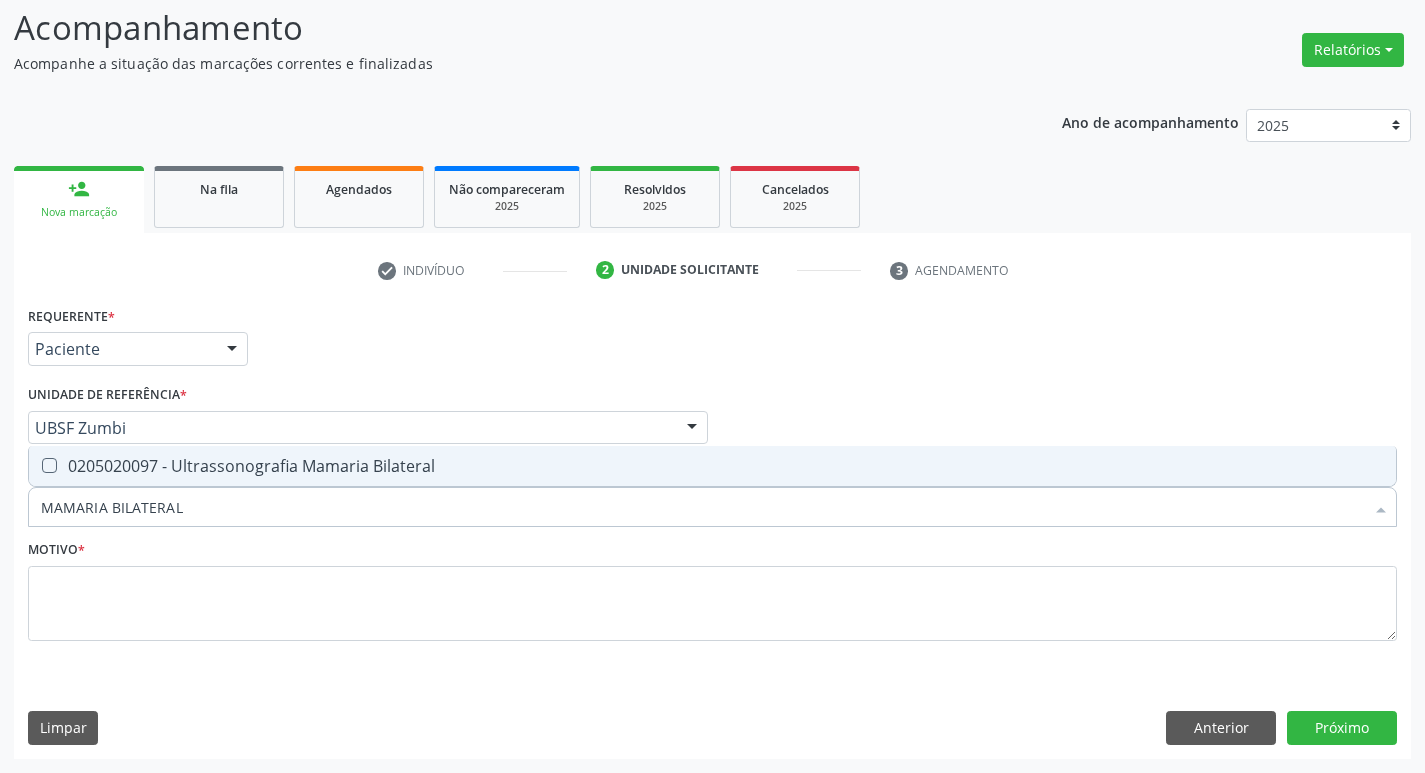click on "0205020097 - Ultrassonografia Mamaria Bilateral" at bounding box center [712, 466] 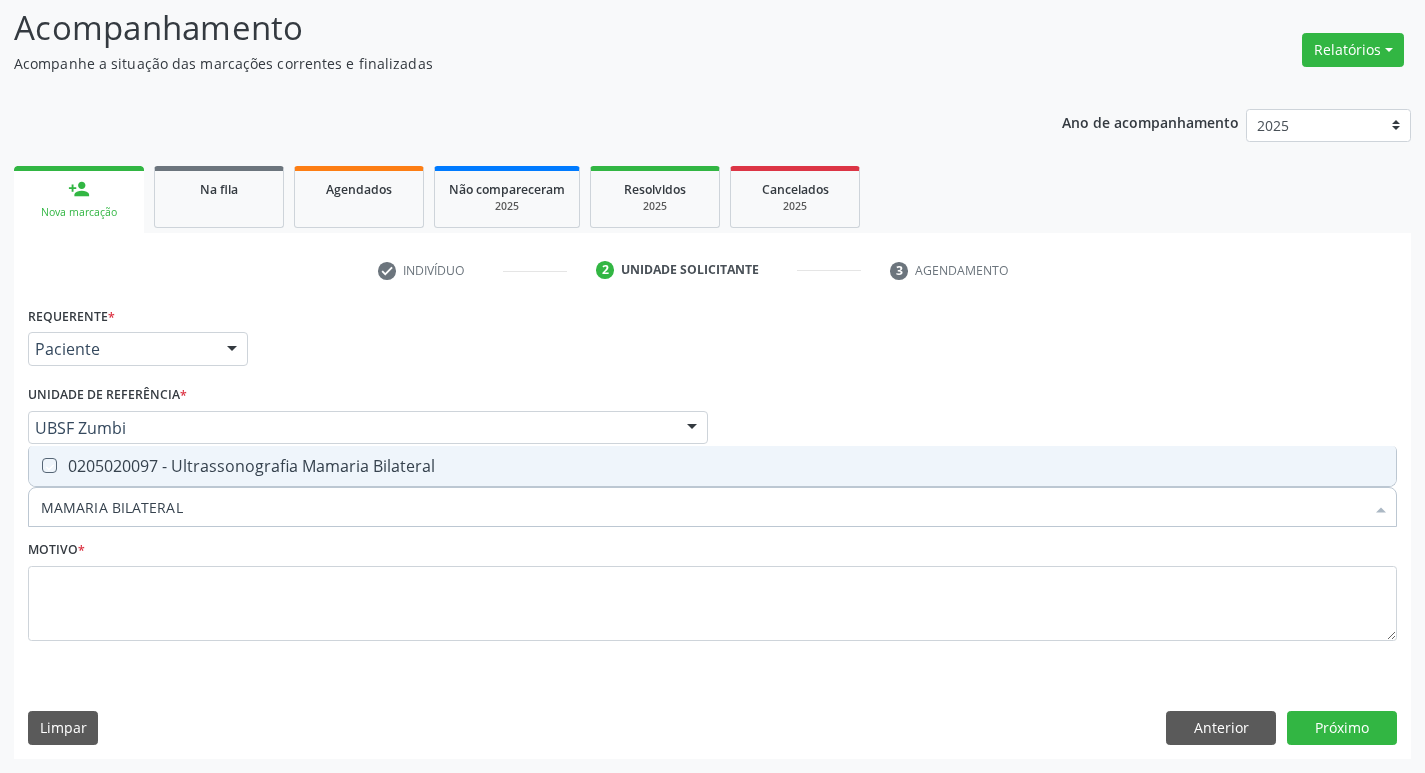 checkbox on "true" 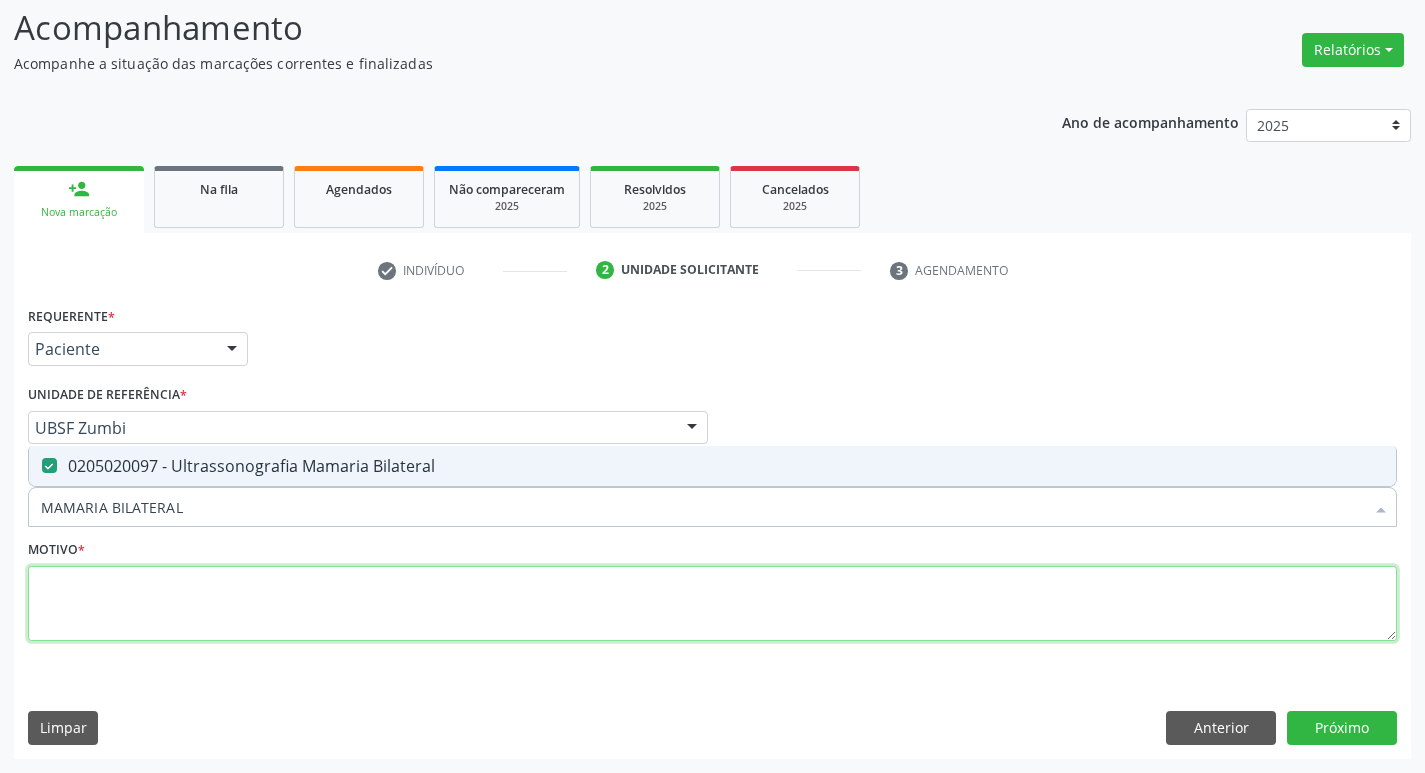 click at bounding box center (712, 604) 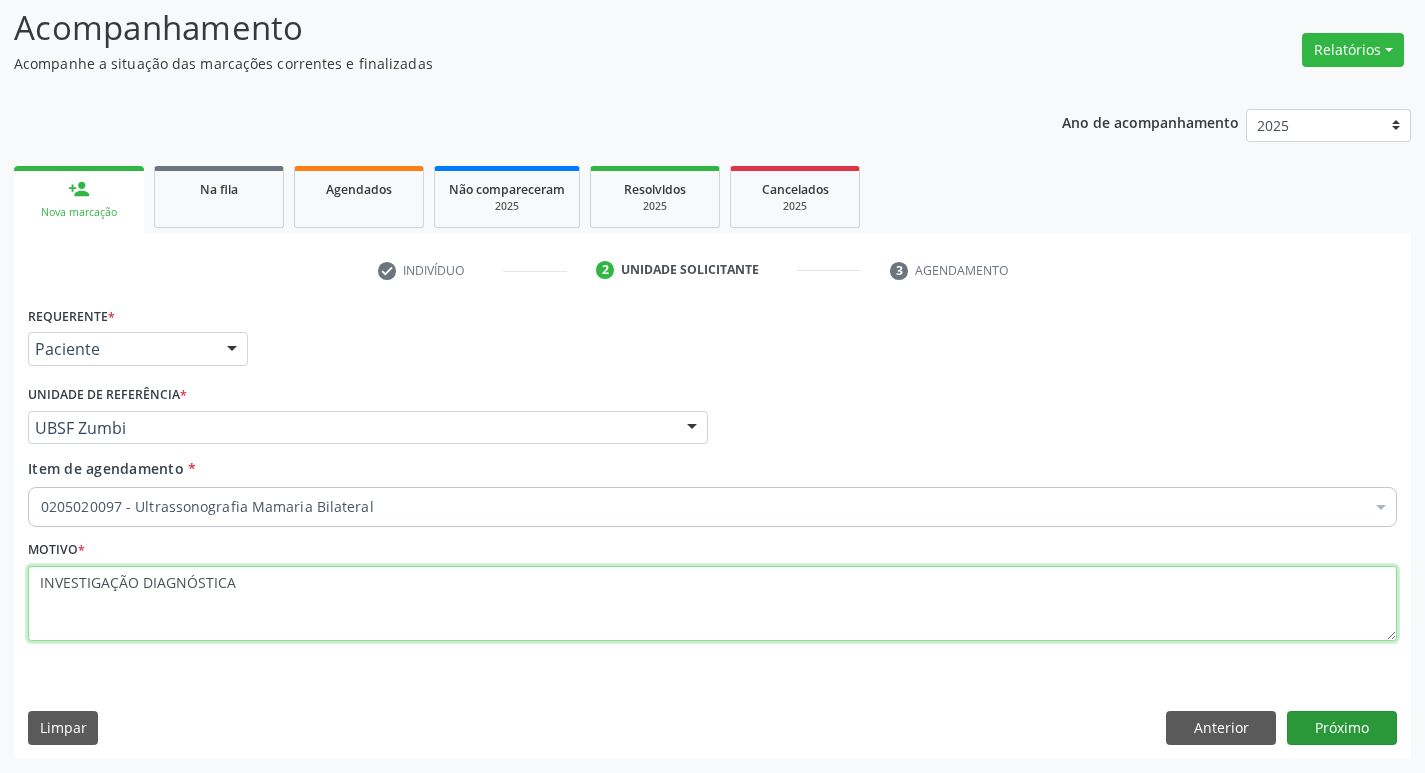 type on "INVESTIGAÇÃO DIAGNÓSTICA" 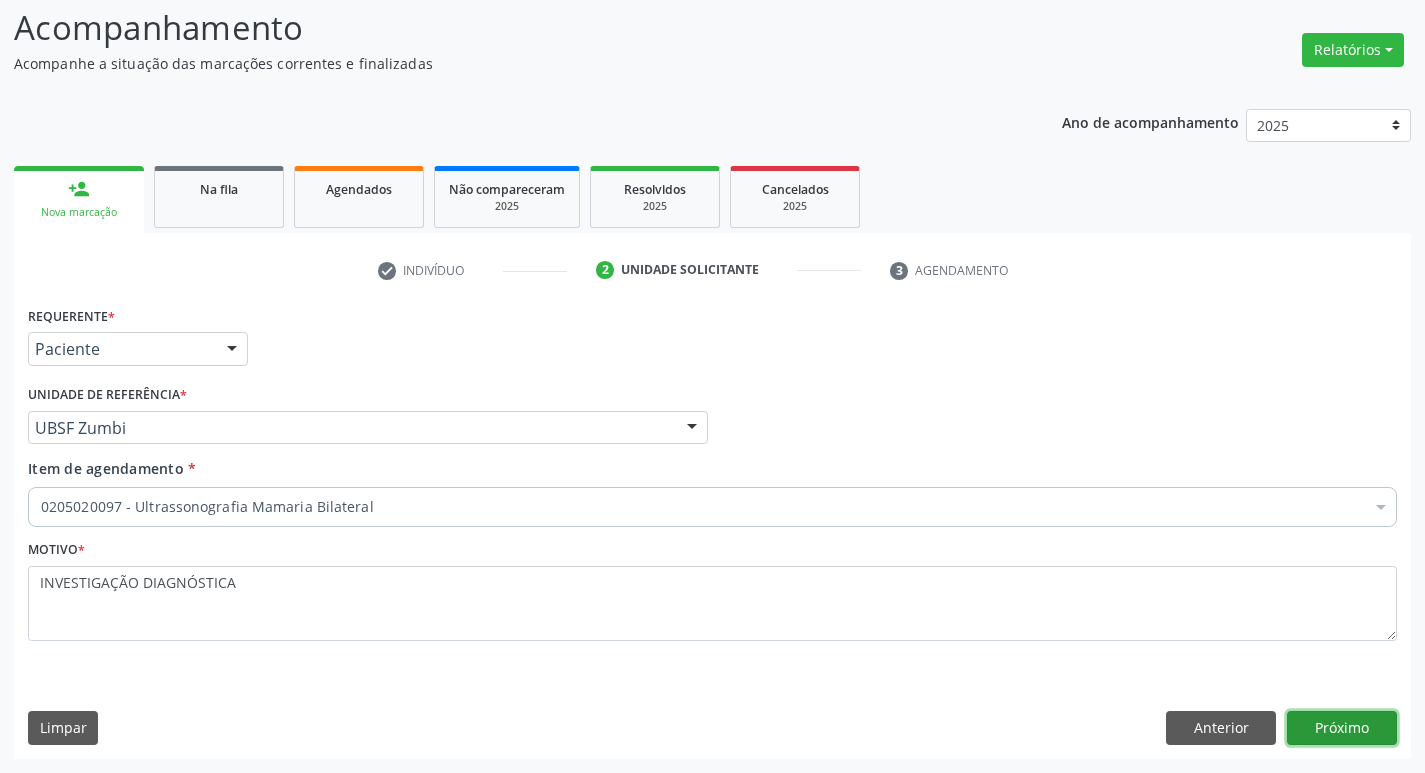 click on "Próximo" at bounding box center [1342, 728] 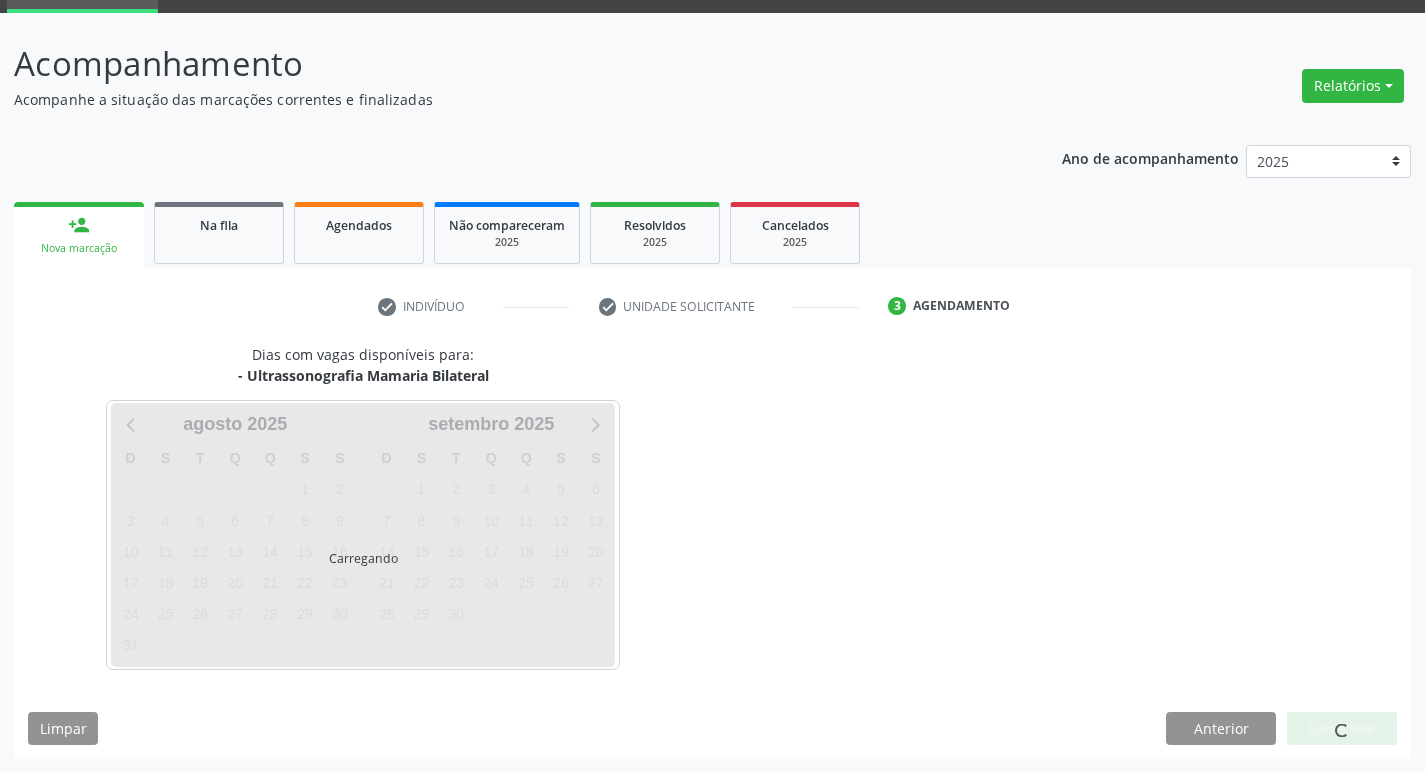scroll, scrollTop: 97, scrollLeft: 0, axis: vertical 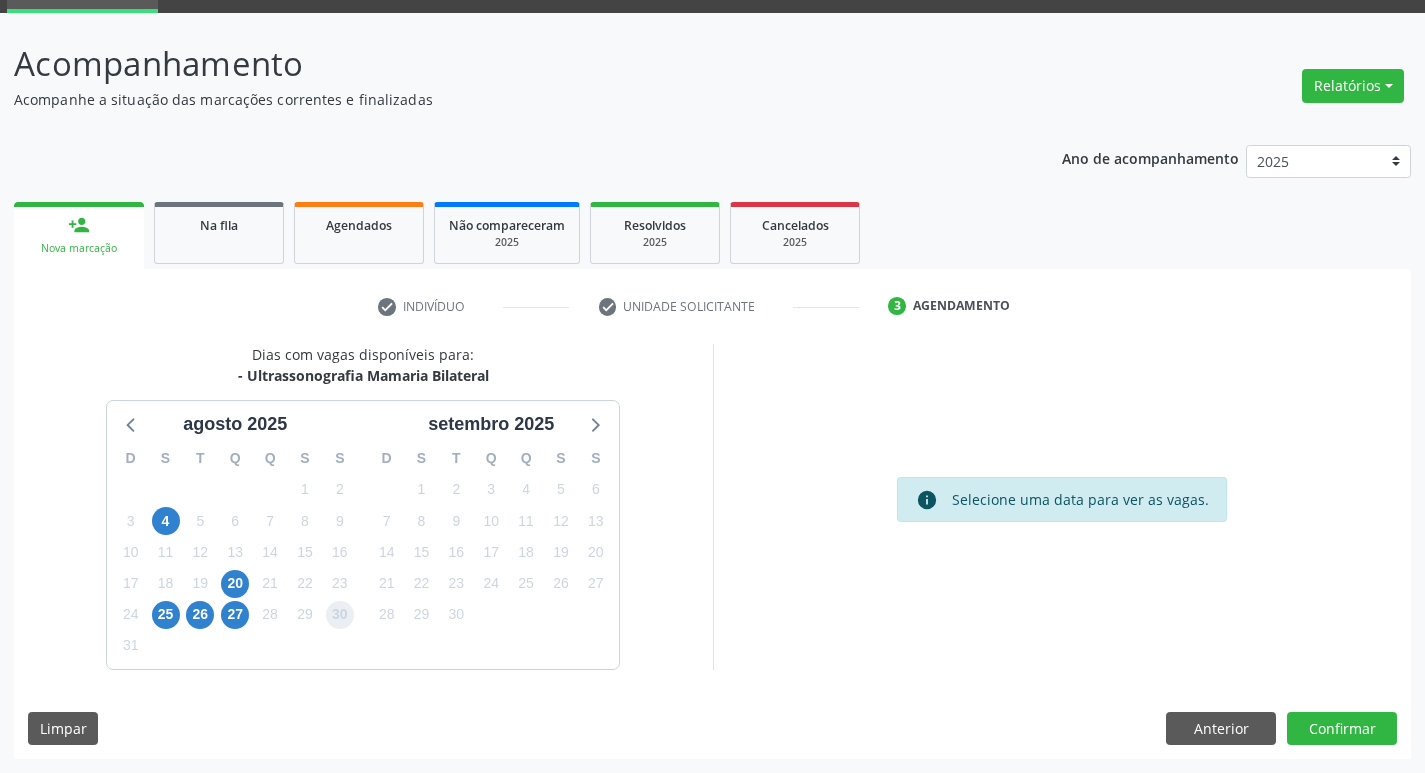 click on "30" at bounding box center [340, 615] 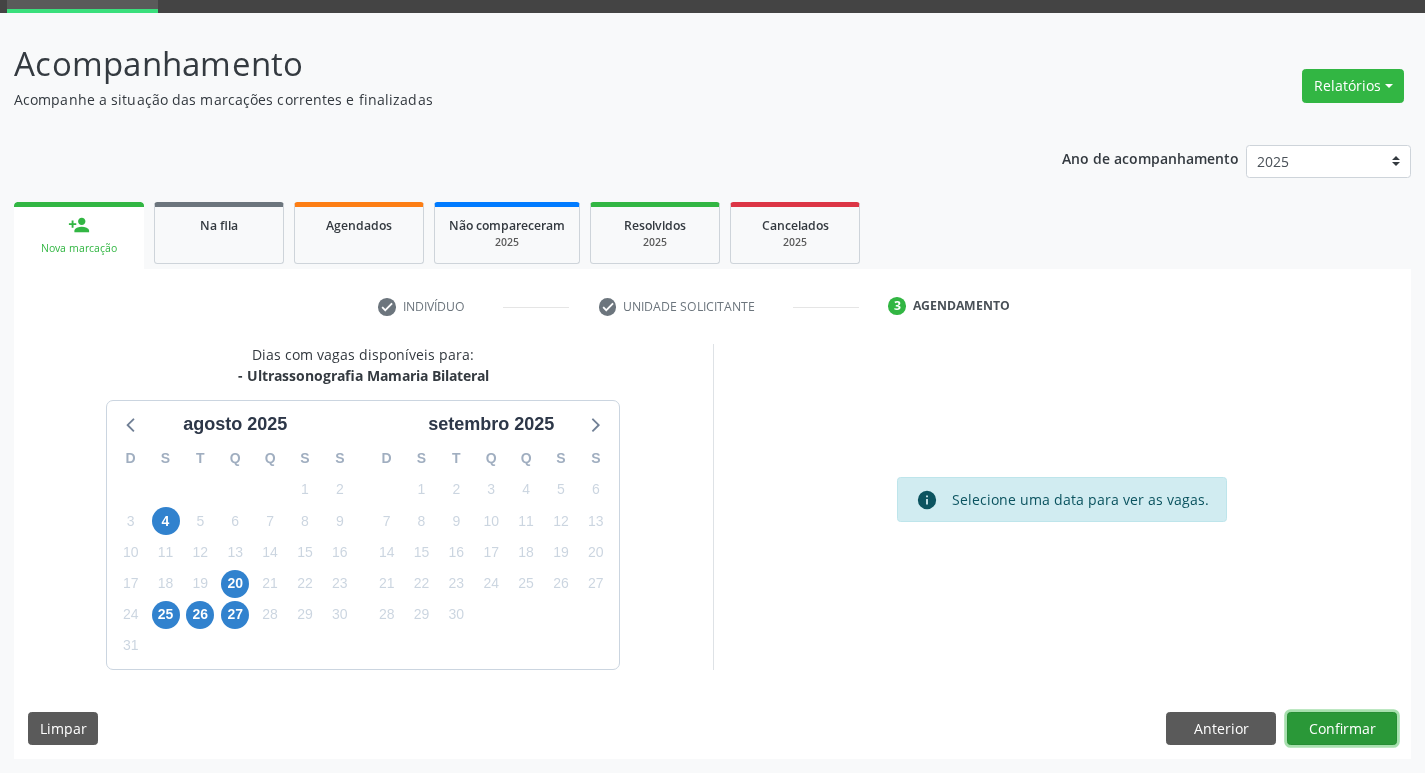 click on "Confirmar" at bounding box center (1342, 729) 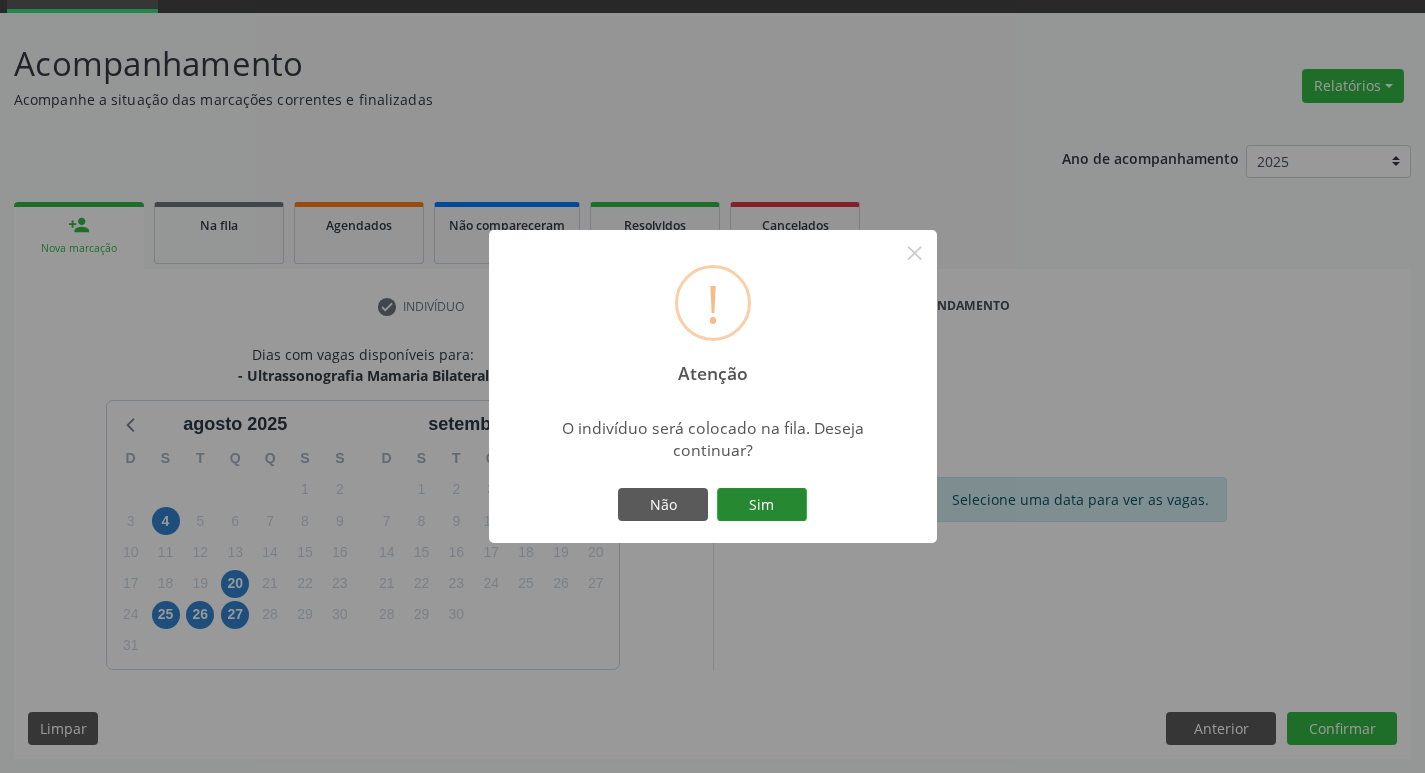 click on "Sim" at bounding box center (762, 505) 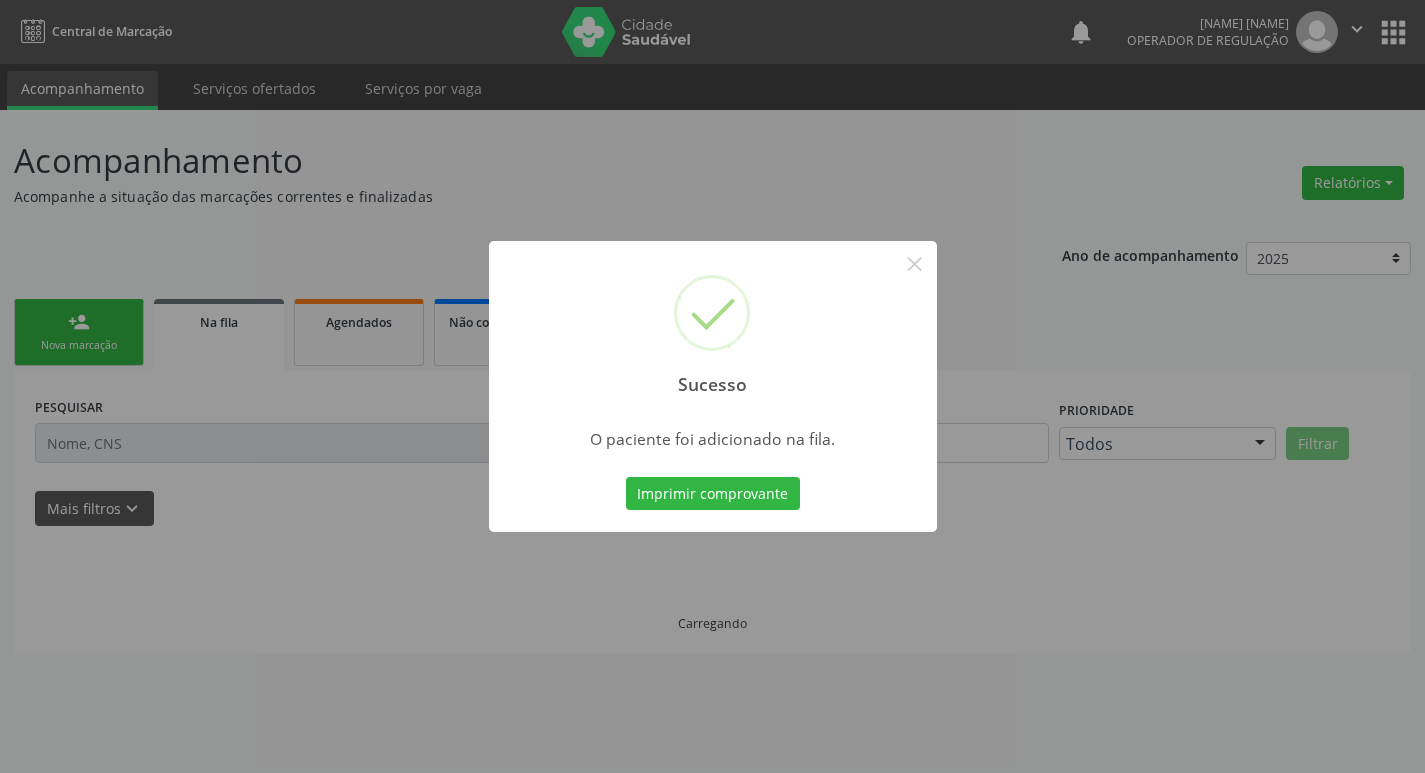 scroll, scrollTop: 0, scrollLeft: 0, axis: both 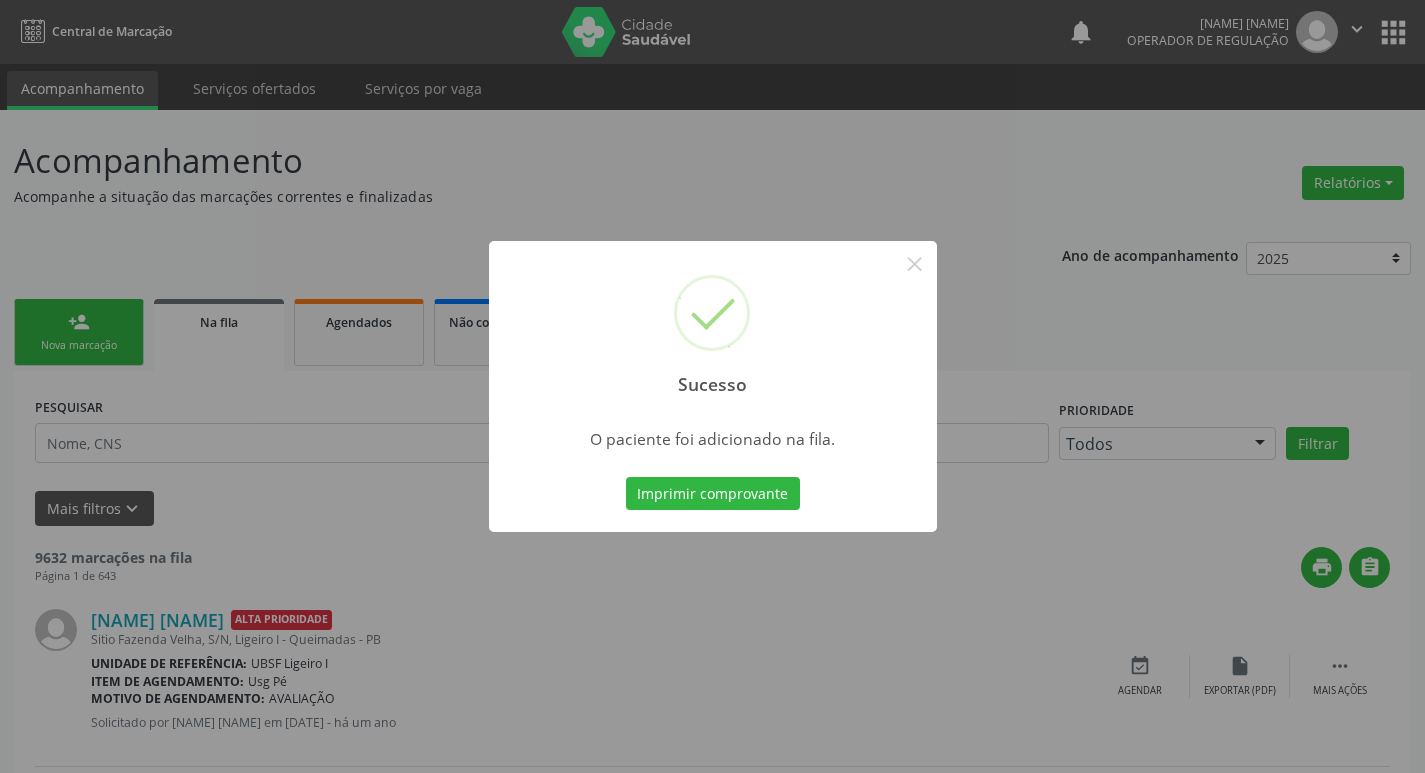 click on "Sucesso × O paciente foi adicionado na fila. Imprimir comprovante Cancel" at bounding box center (712, 386) 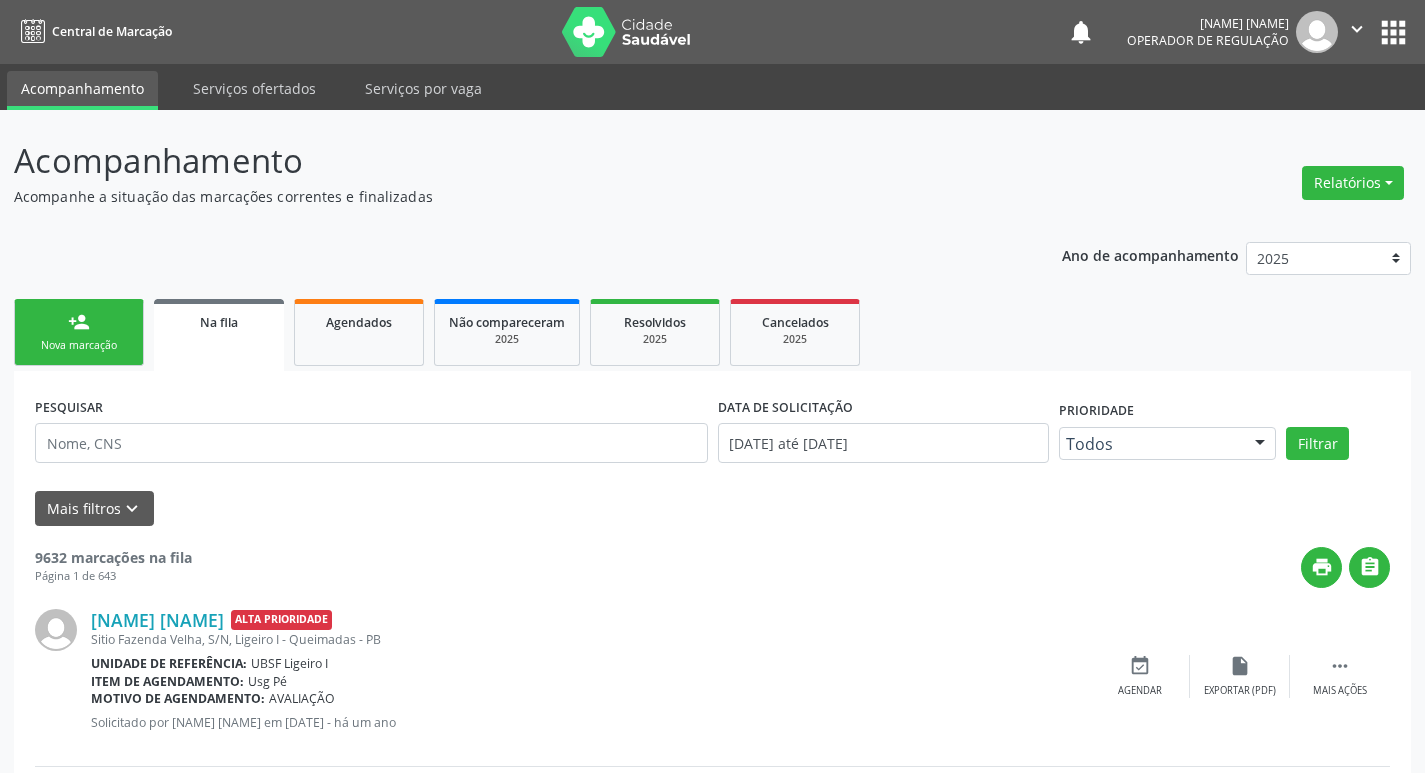 click on "Nova marcação" at bounding box center [79, 345] 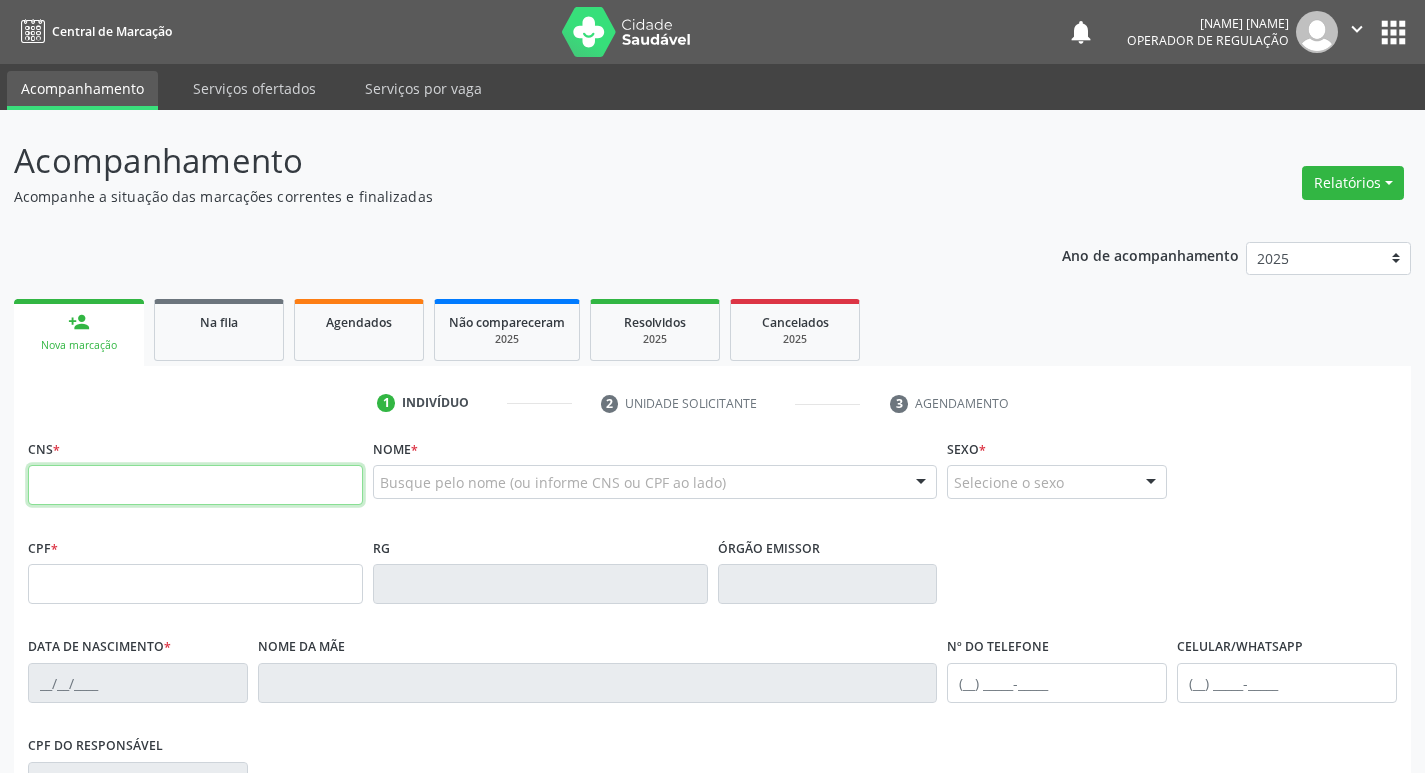 click at bounding box center [195, 485] 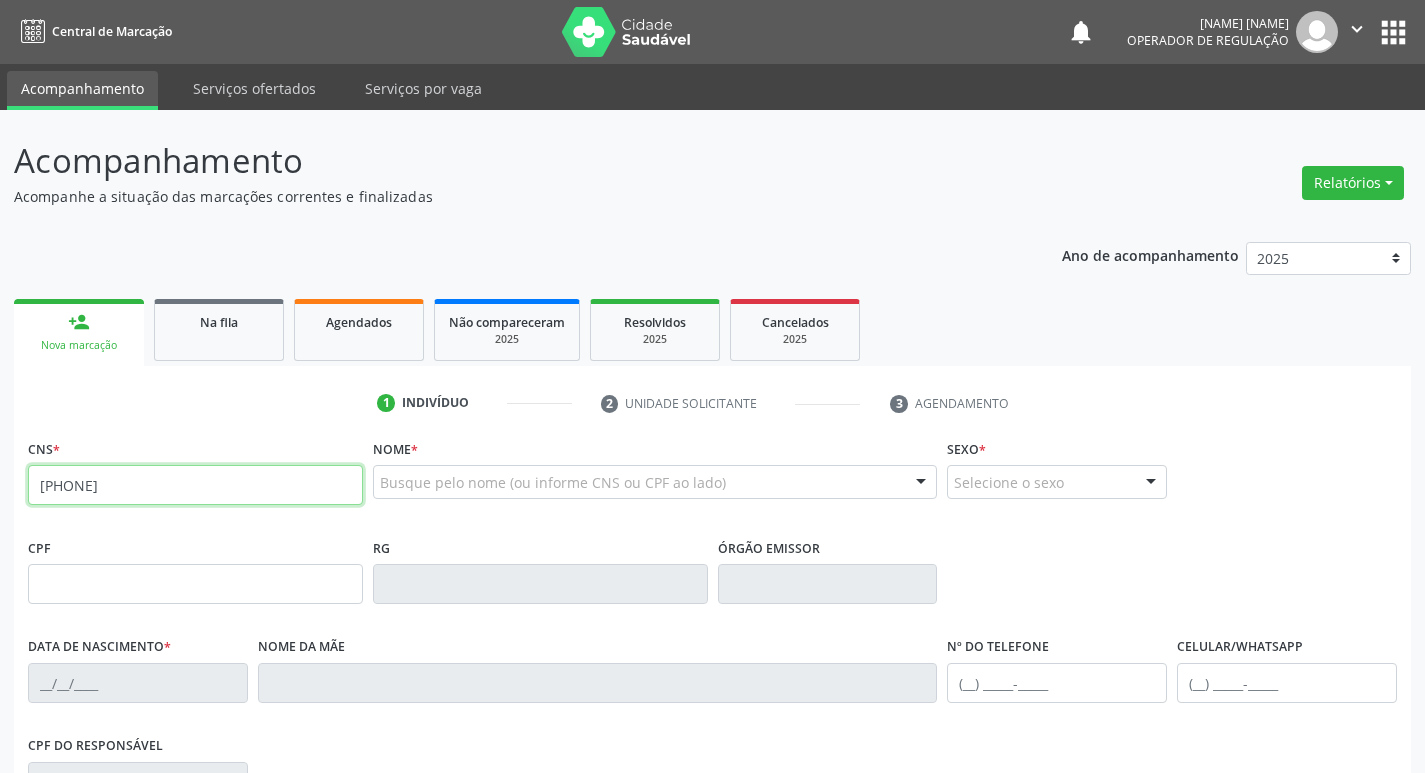 type on "700 0023 3514 9800" 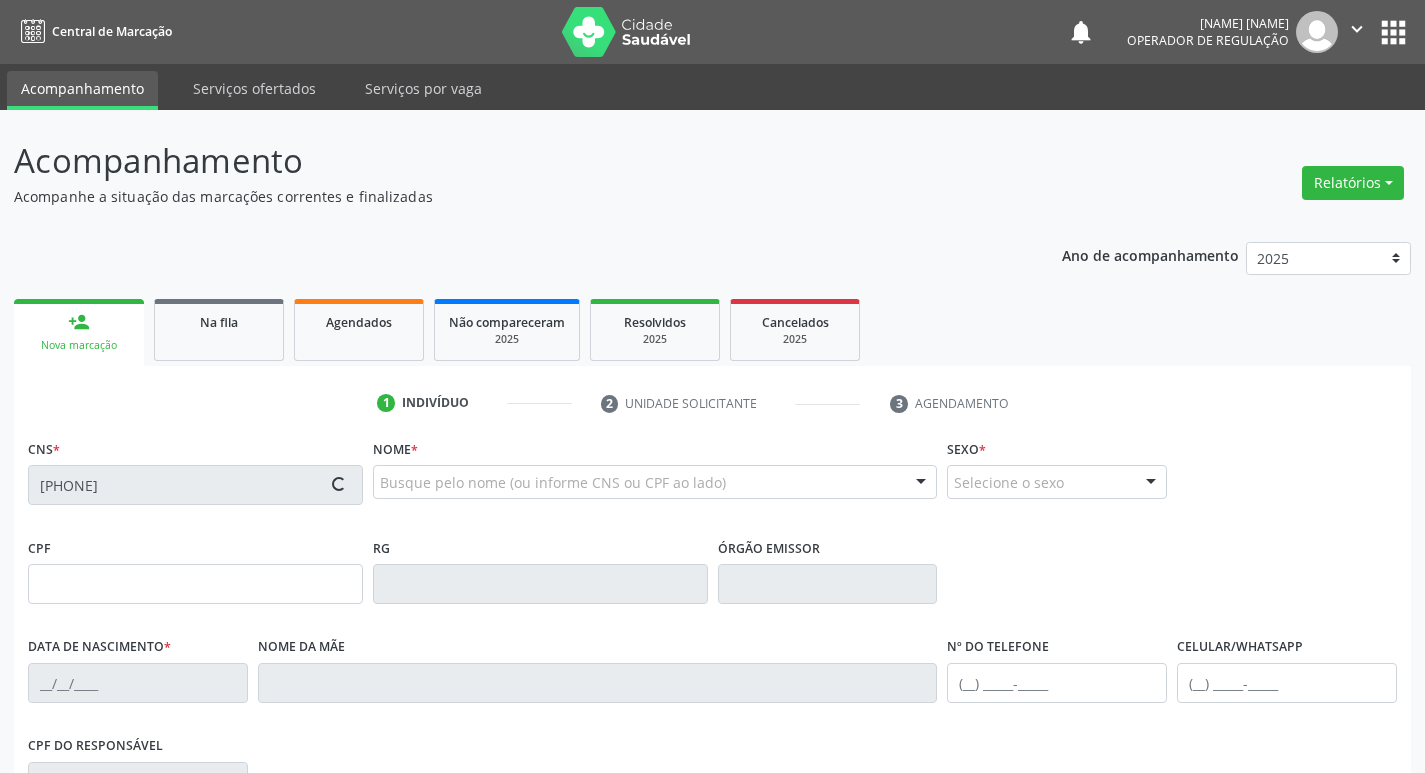 type on "025.272.014-82" 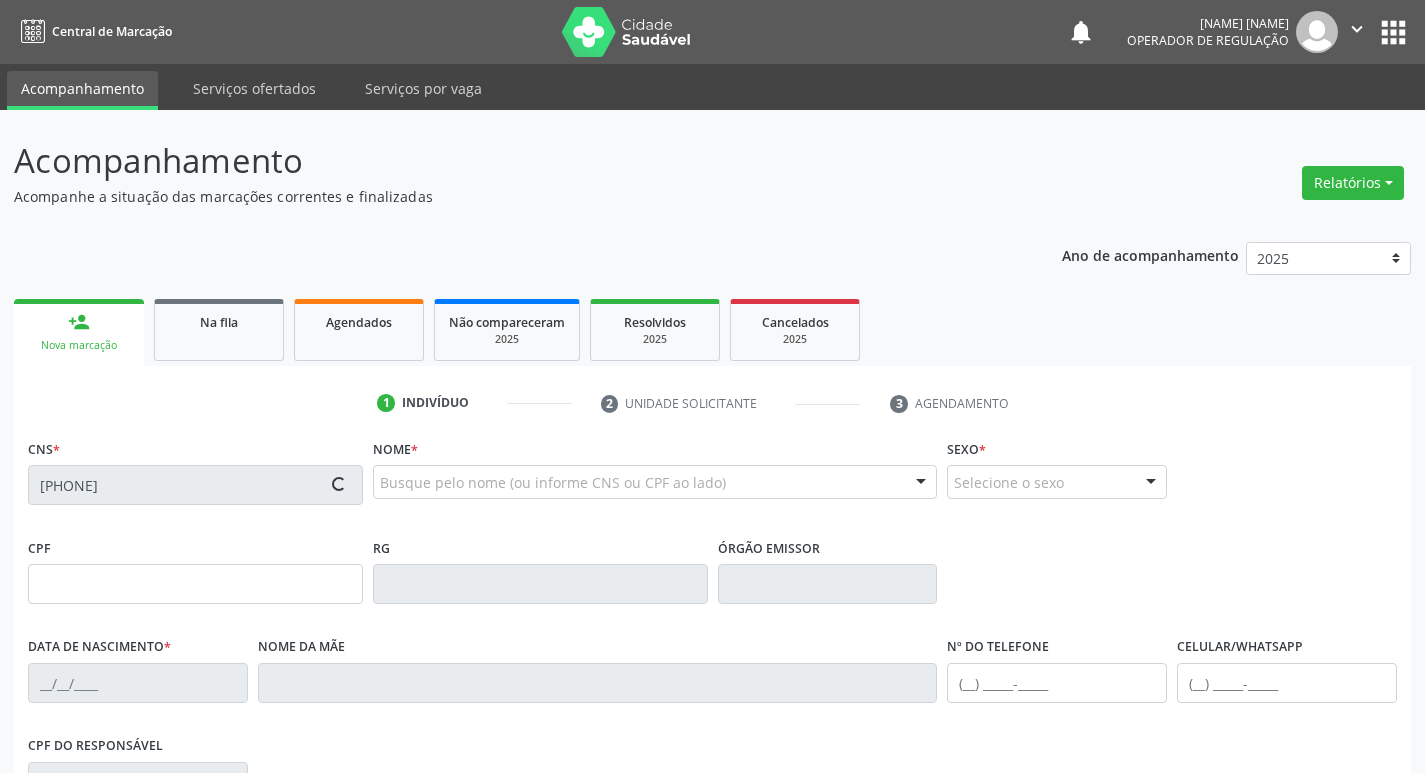 type on "01/04/1963" 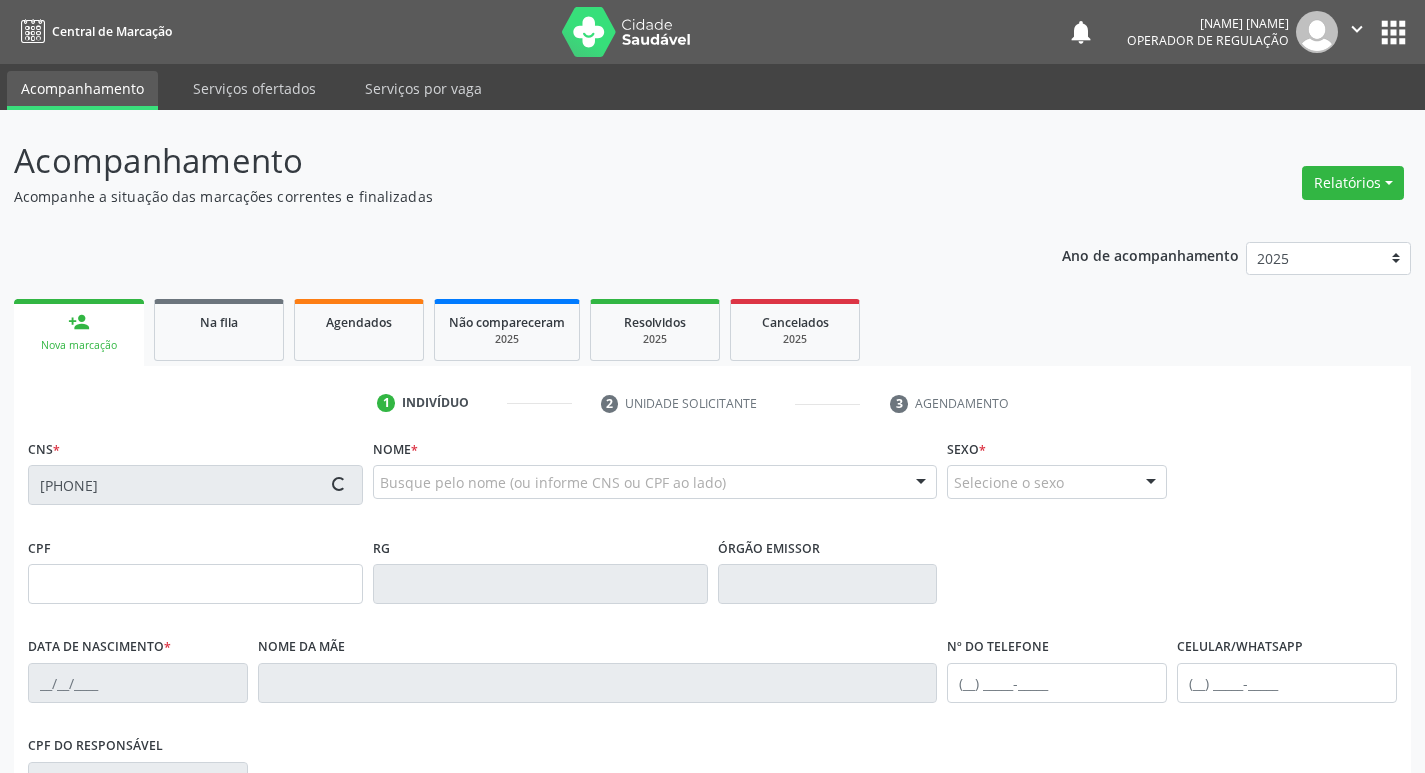 type on "(83) 99149-9082" 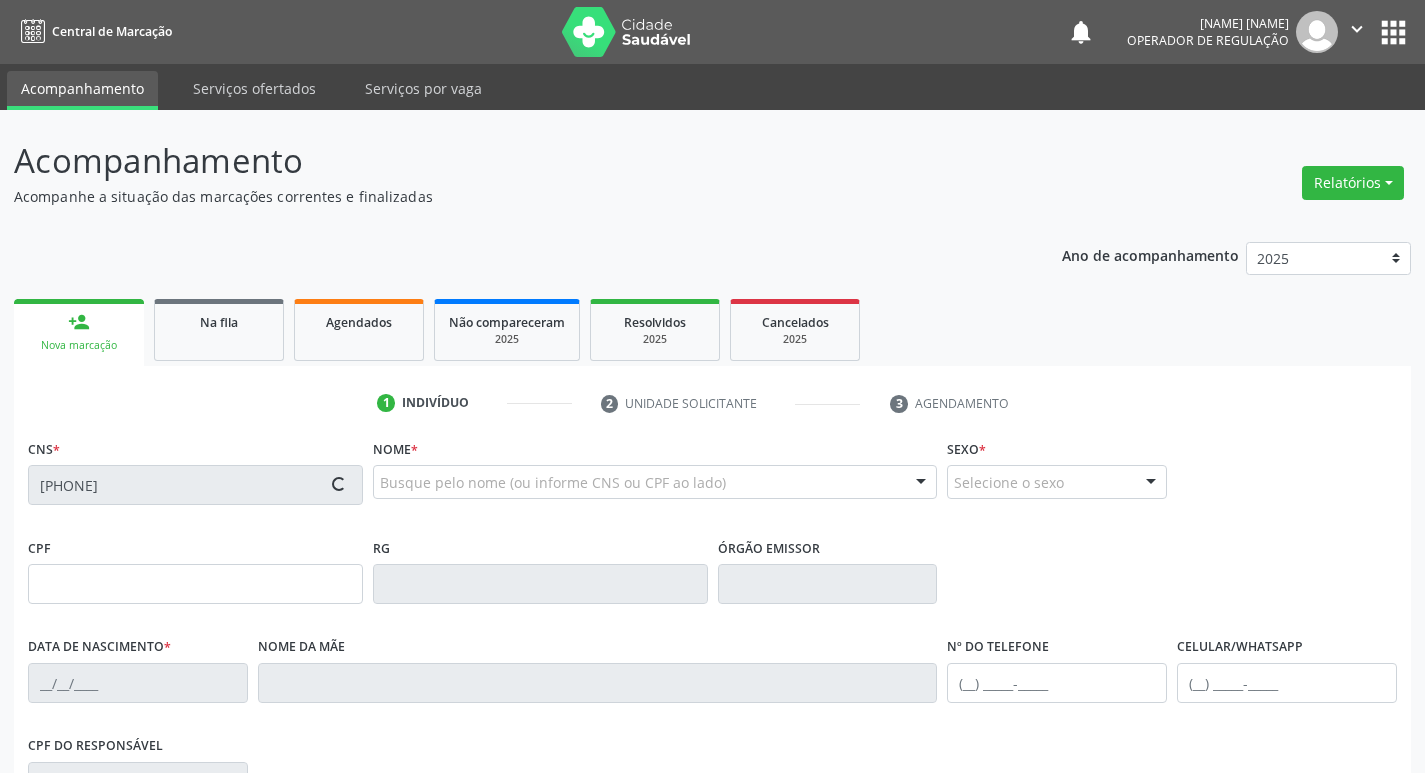 type on "24" 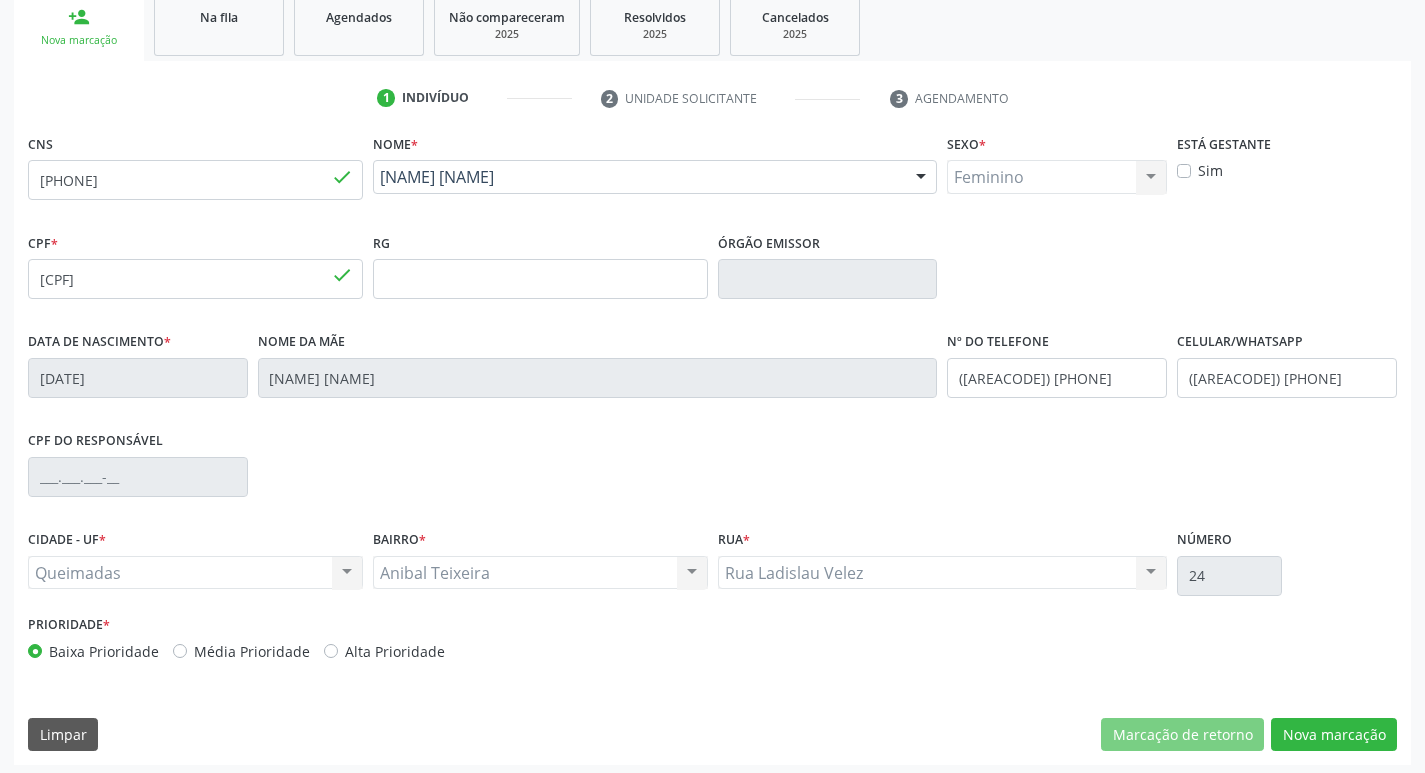 scroll, scrollTop: 311, scrollLeft: 0, axis: vertical 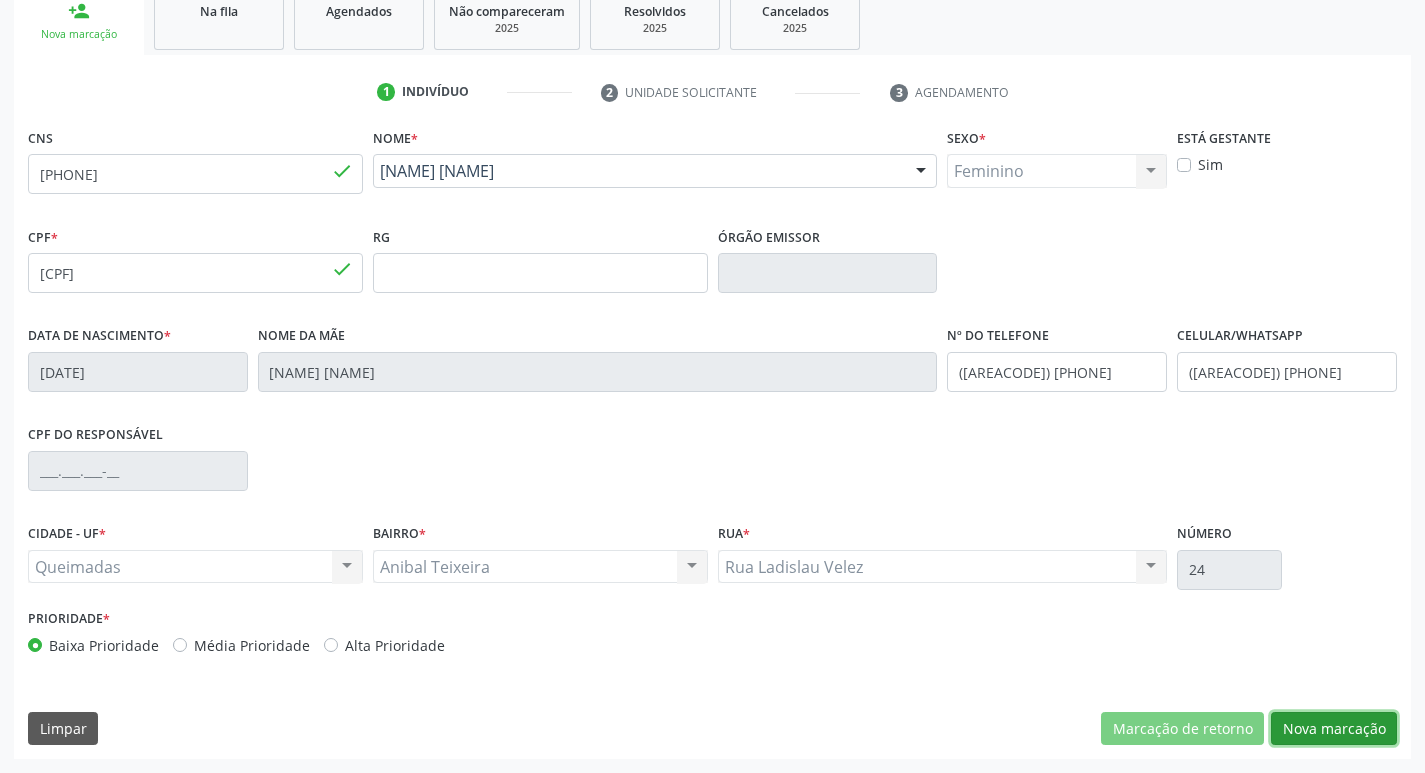 click on "Nova marcação" at bounding box center (1334, 729) 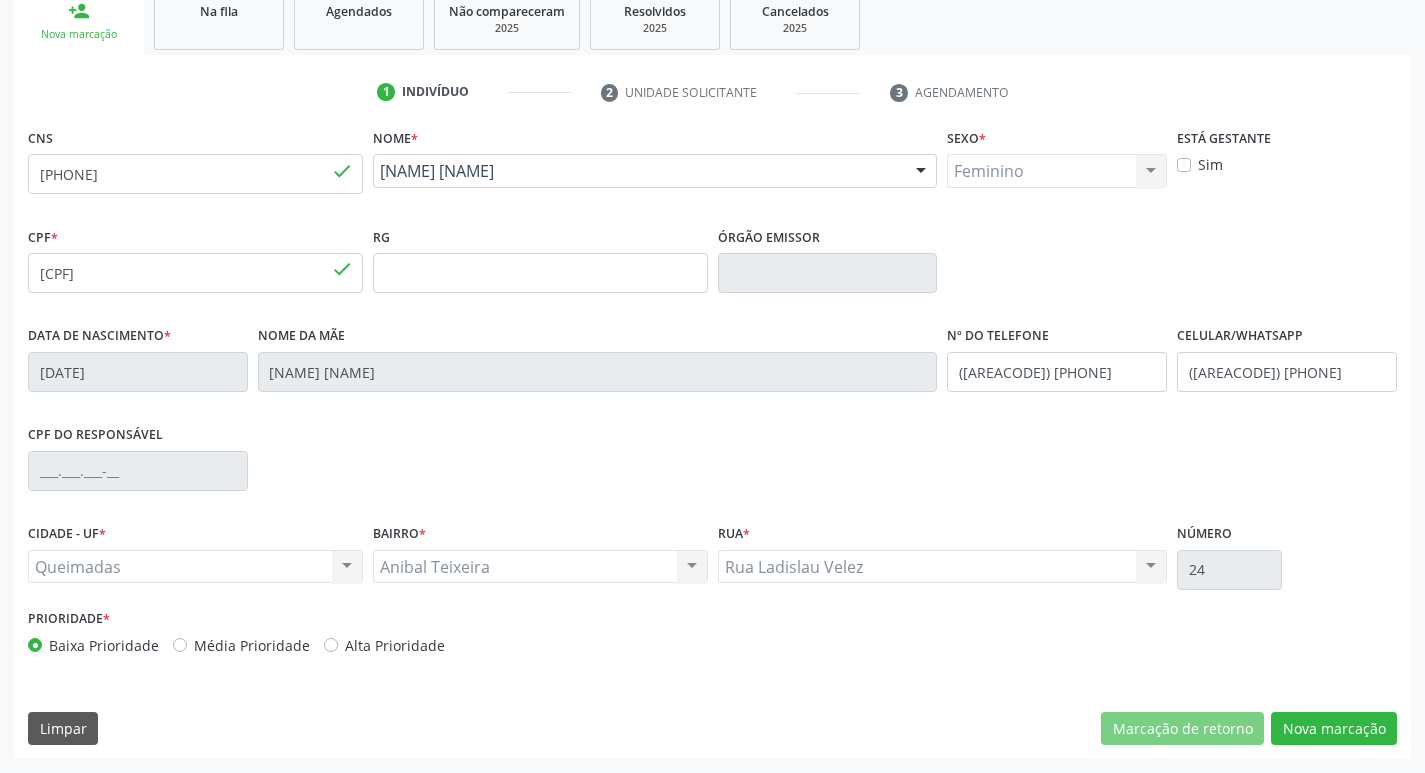 scroll, scrollTop: 133, scrollLeft: 0, axis: vertical 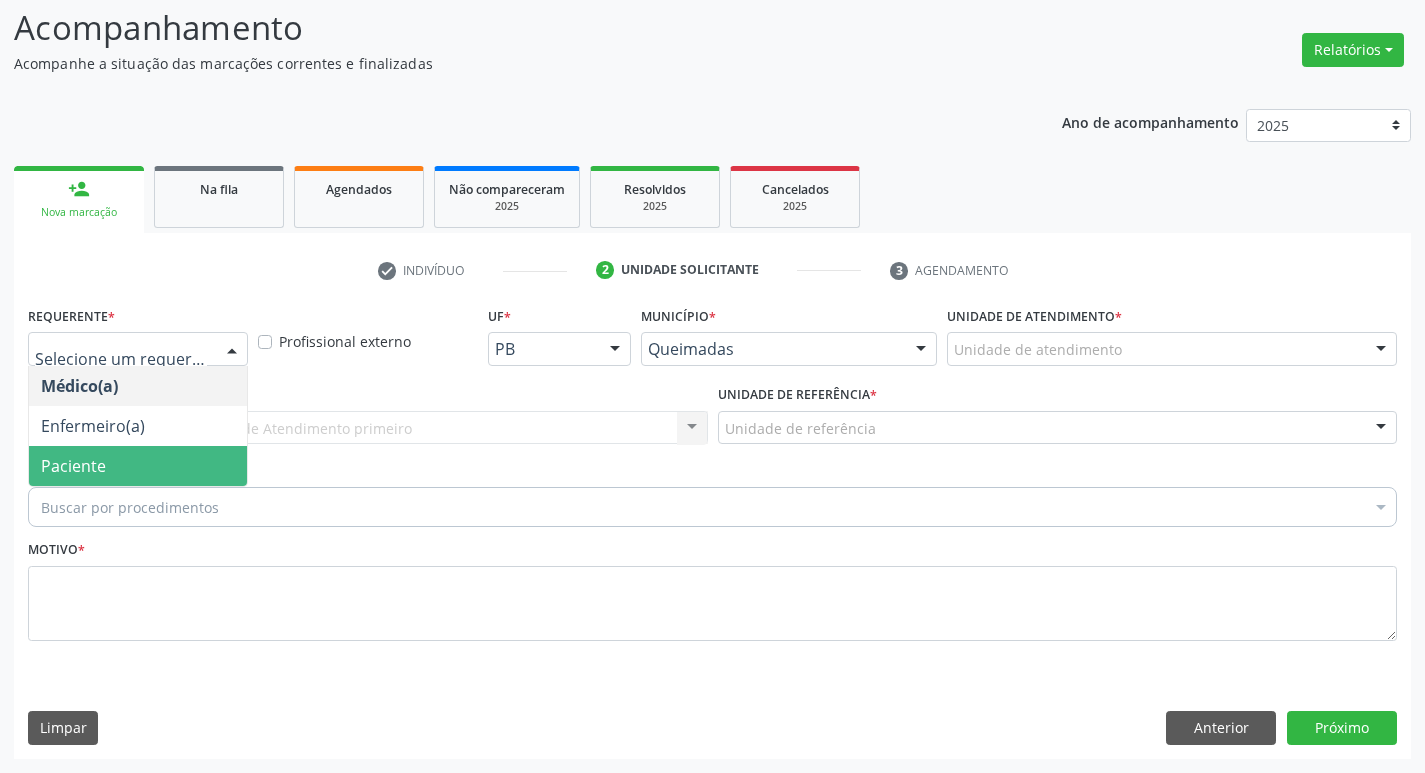 click on "Paciente" at bounding box center [138, 466] 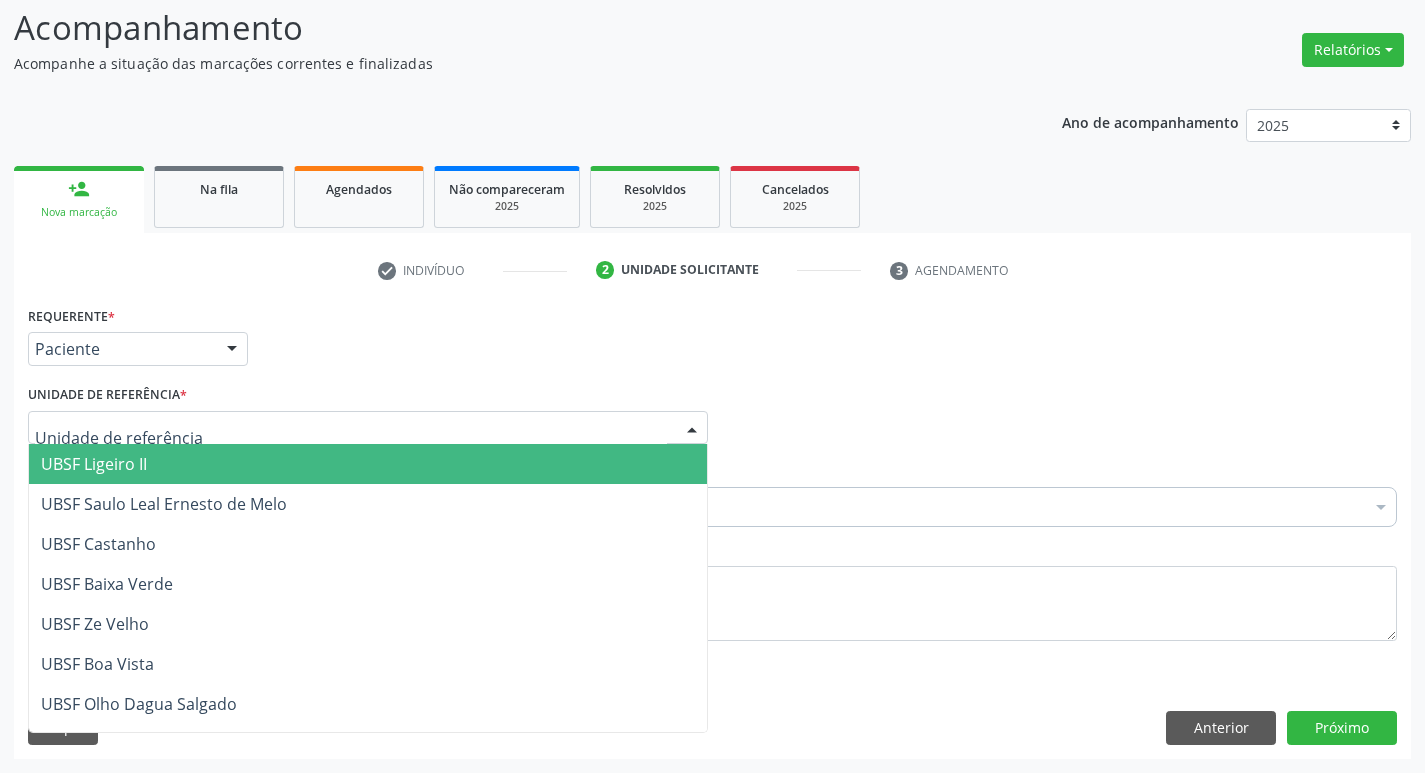 type on "M" 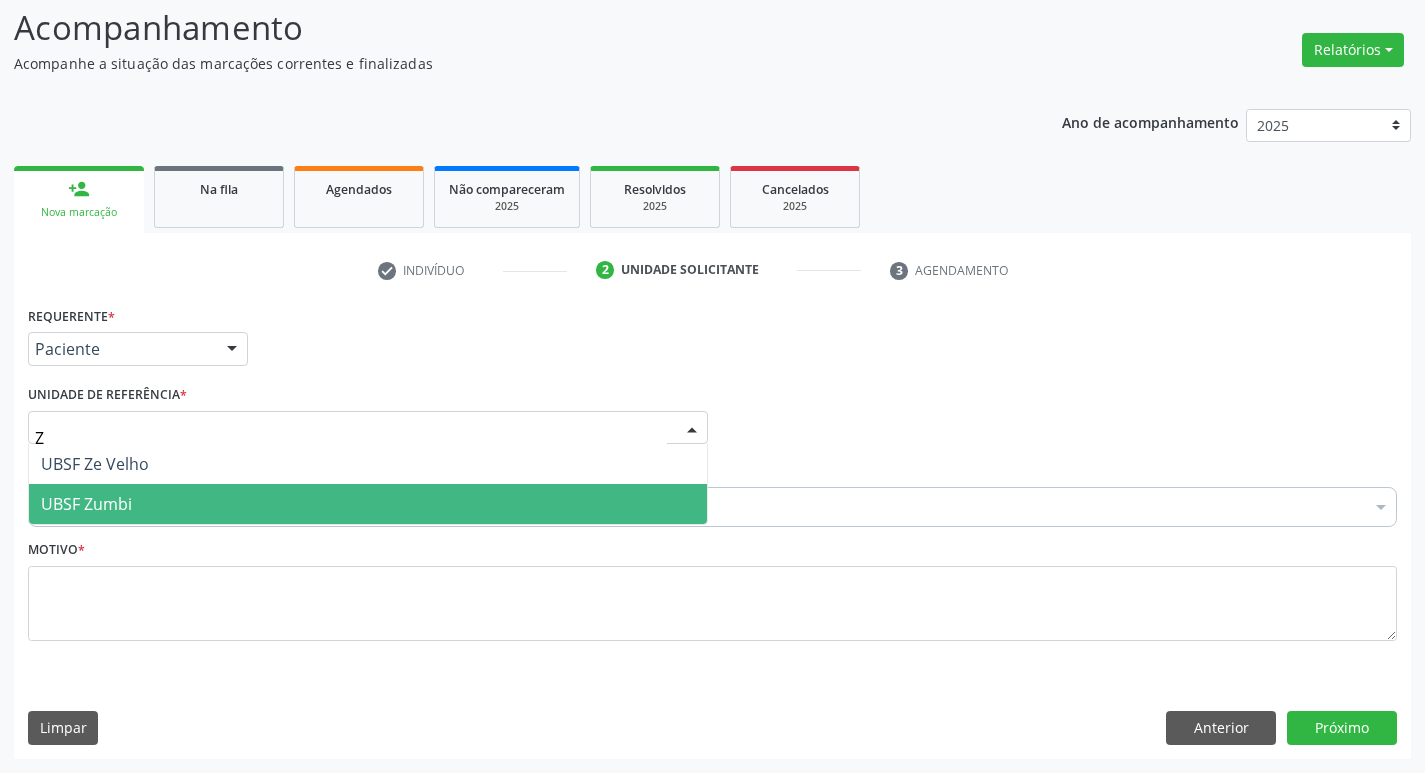 click on "UBSF Zumbi" at bounding box center (368, 504) 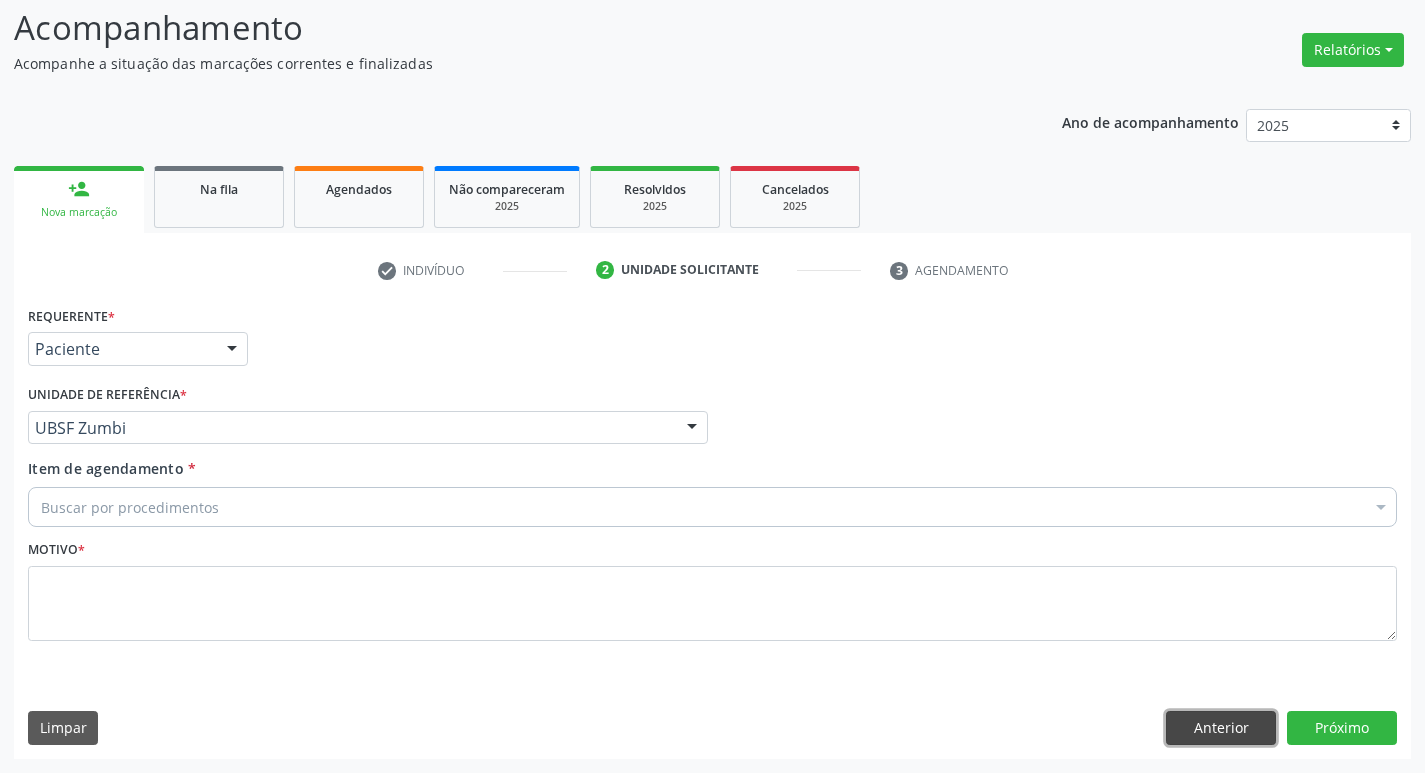 click on "Anterior" at bounding box center [1221, 728] 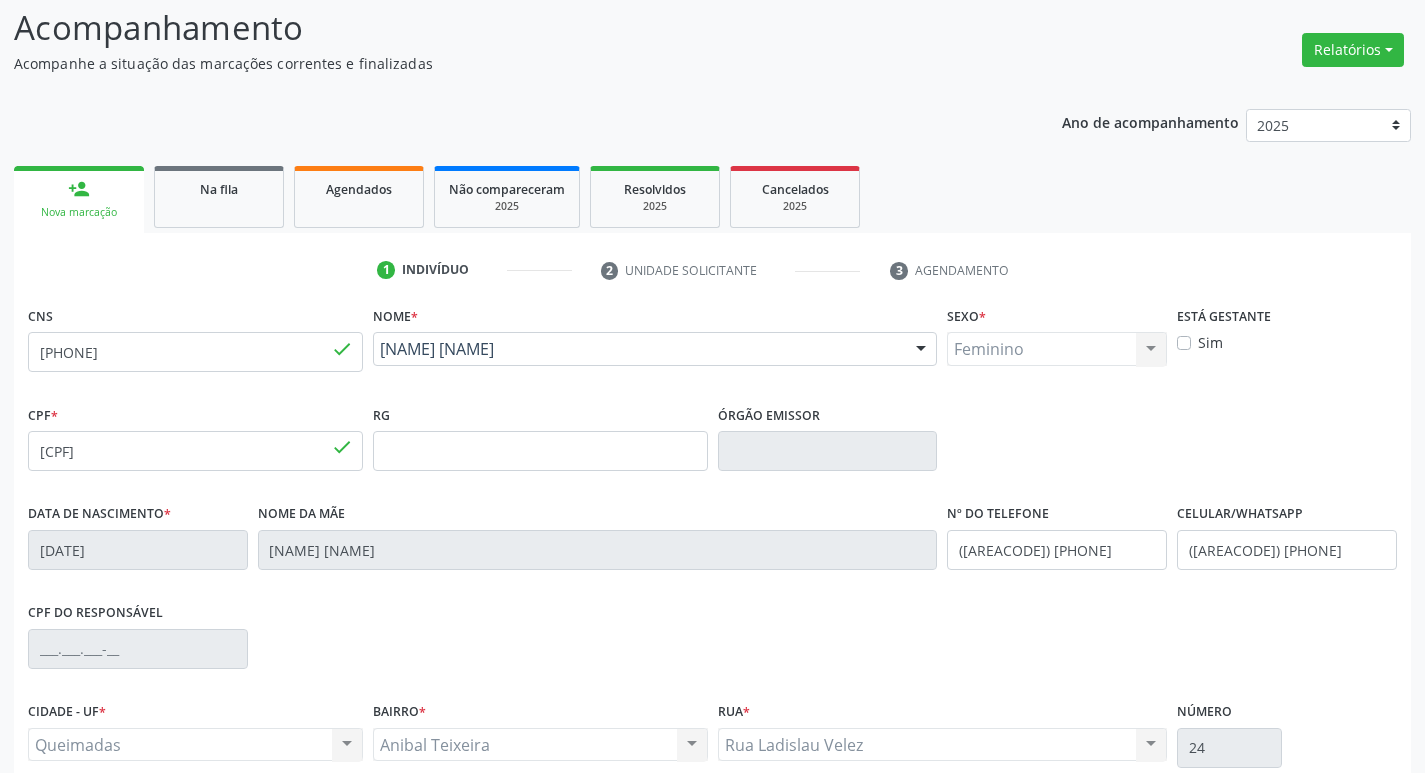 scroll, scrollTop: 311, scrollLeft: 0, axis: vertical 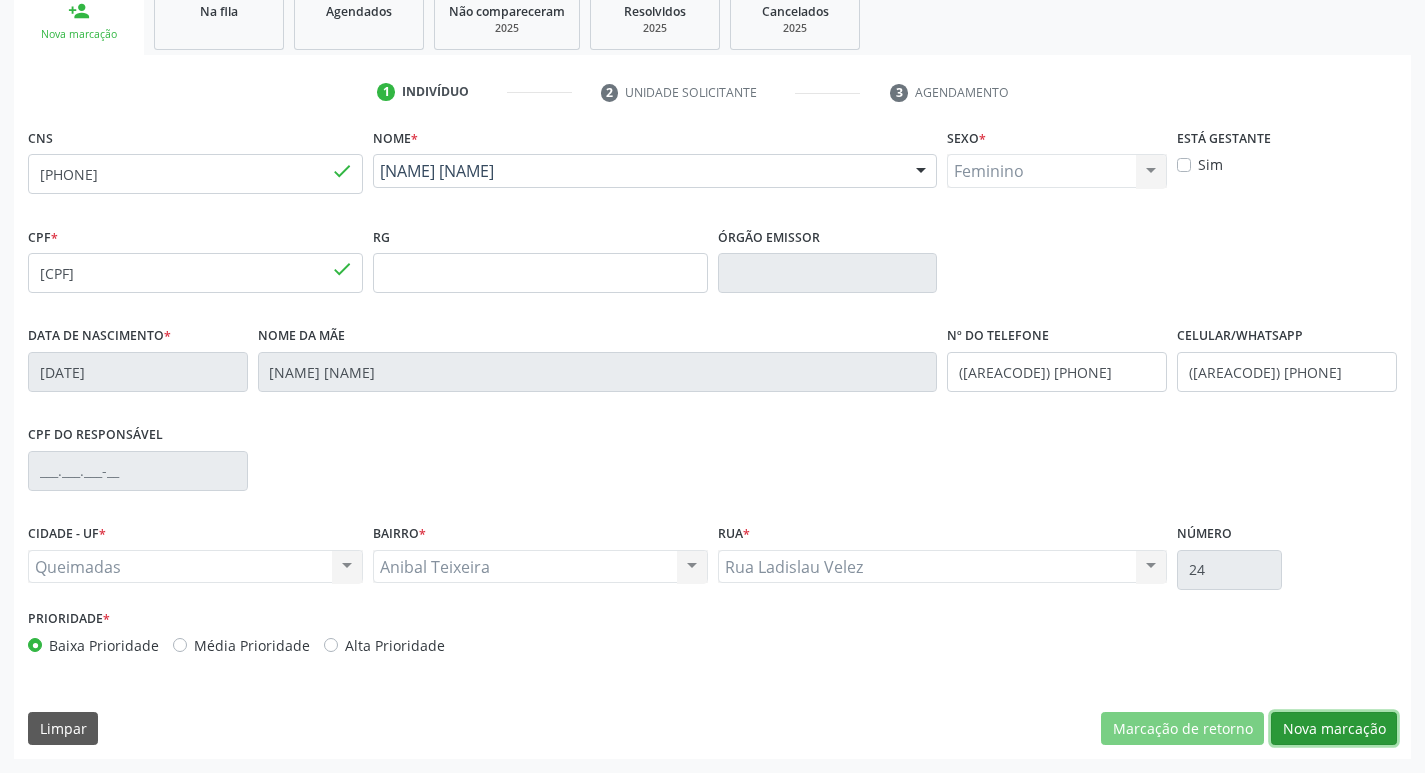 click on "Nova marcação" at bounding box center (1334, 729) 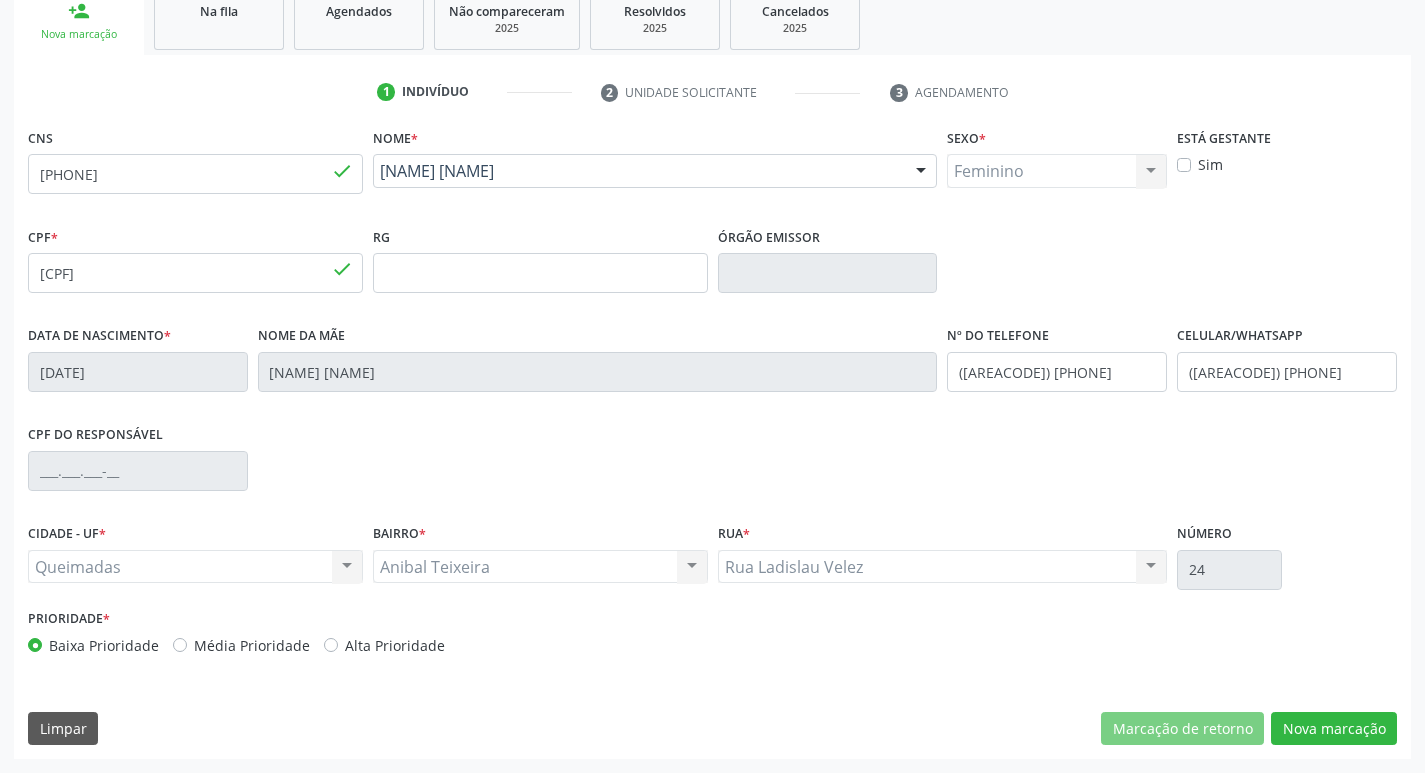 scroll, scrollTop: 133, scrollLeft: 0, axis: vertical 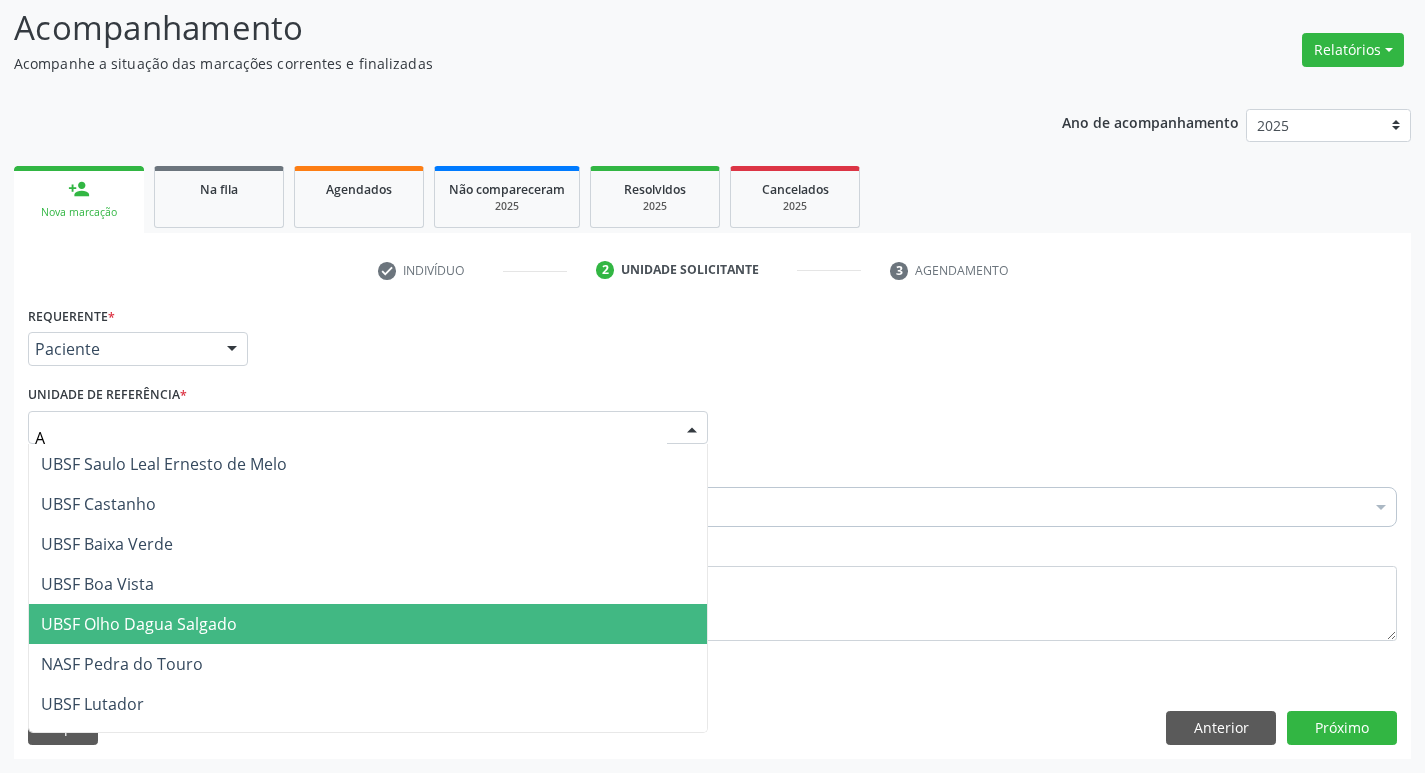 type on "AN" 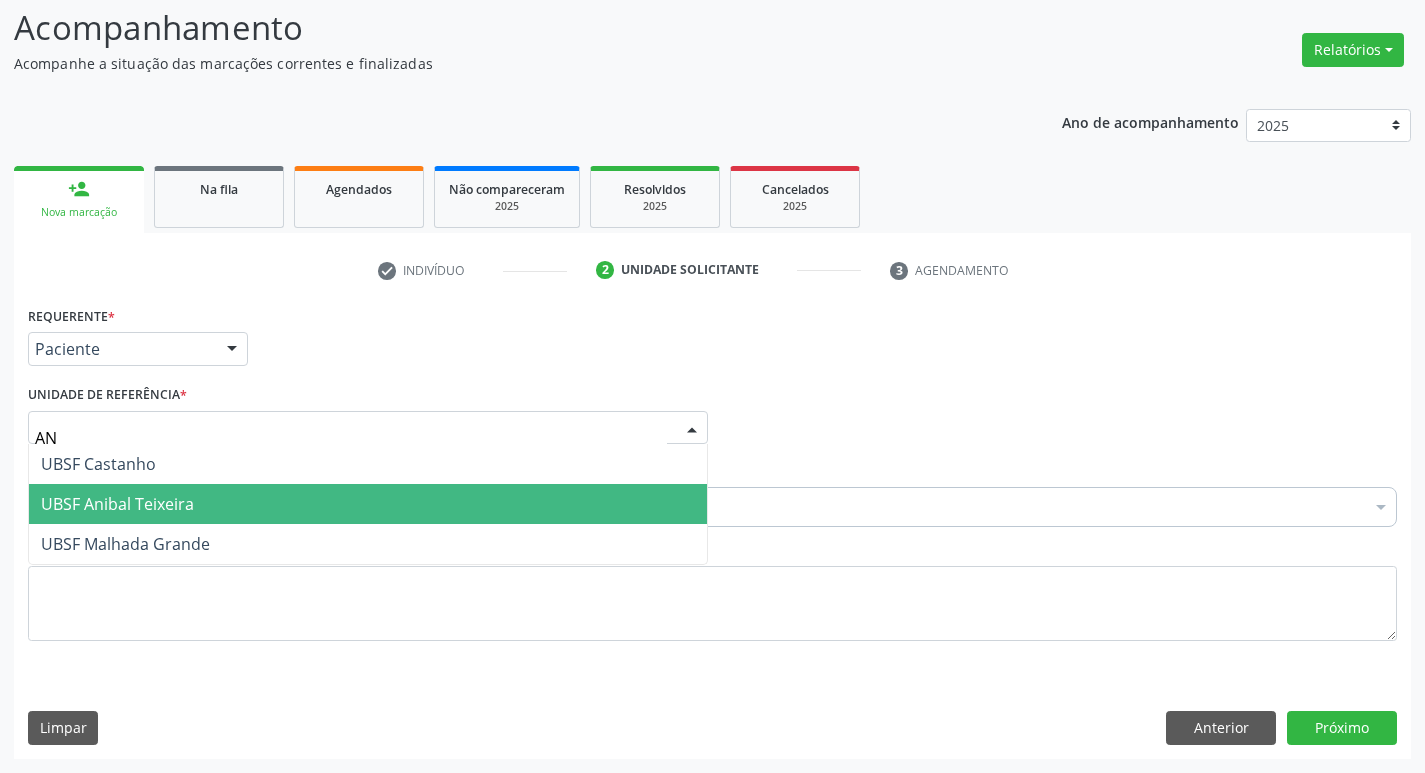 click on "UBSF Anibal Teixeira" at bounding box center [368, 504] 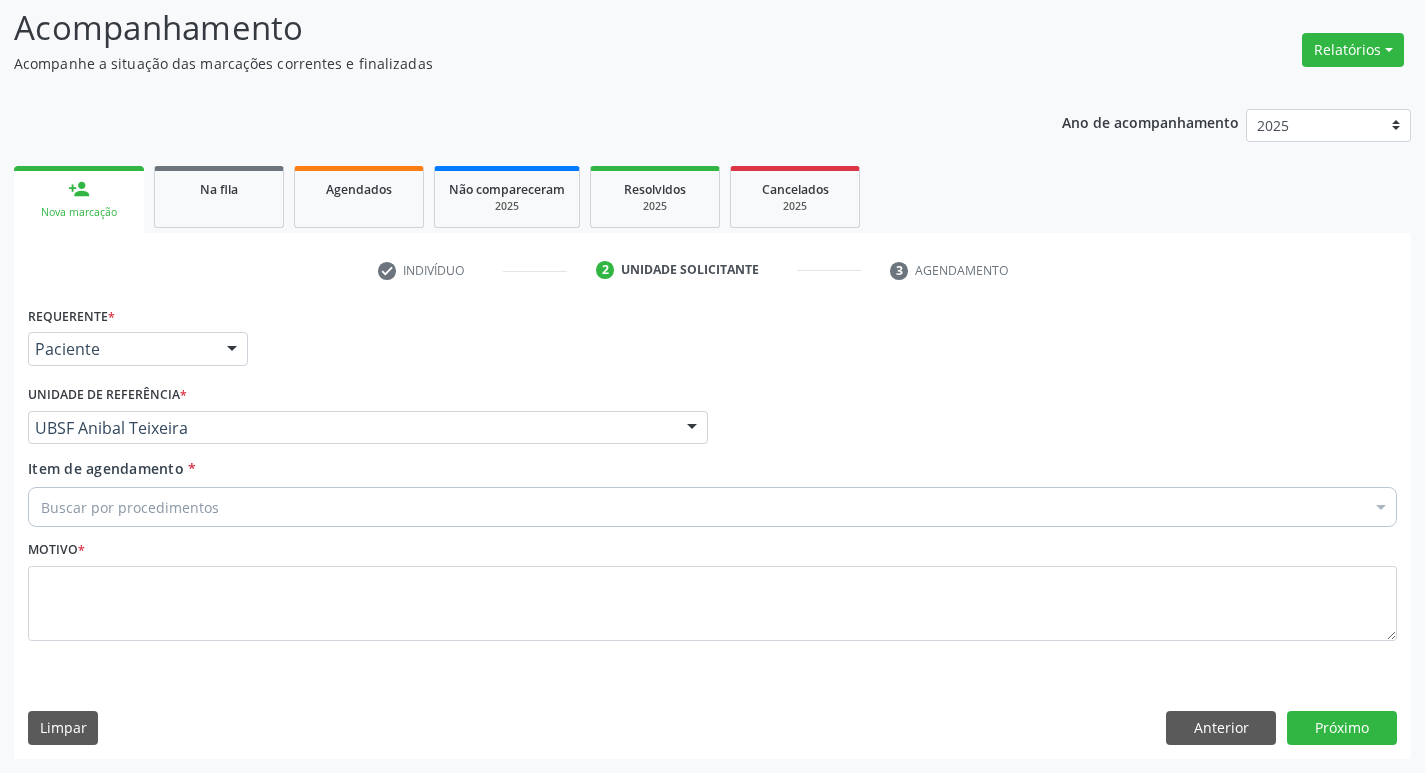 click on "Buscar por procedimentos" at bounding box center [712, 507] 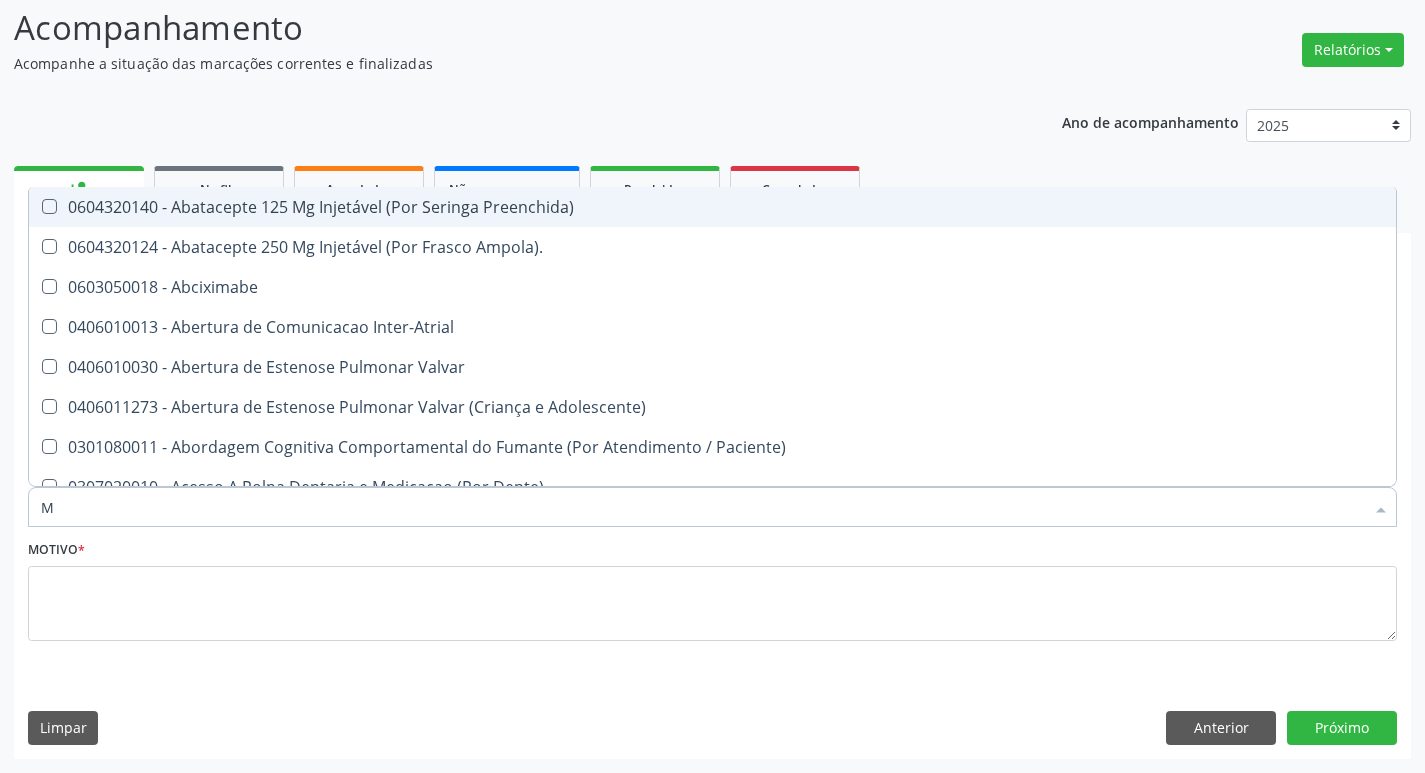 type on "MAMARIA BILATERAL" 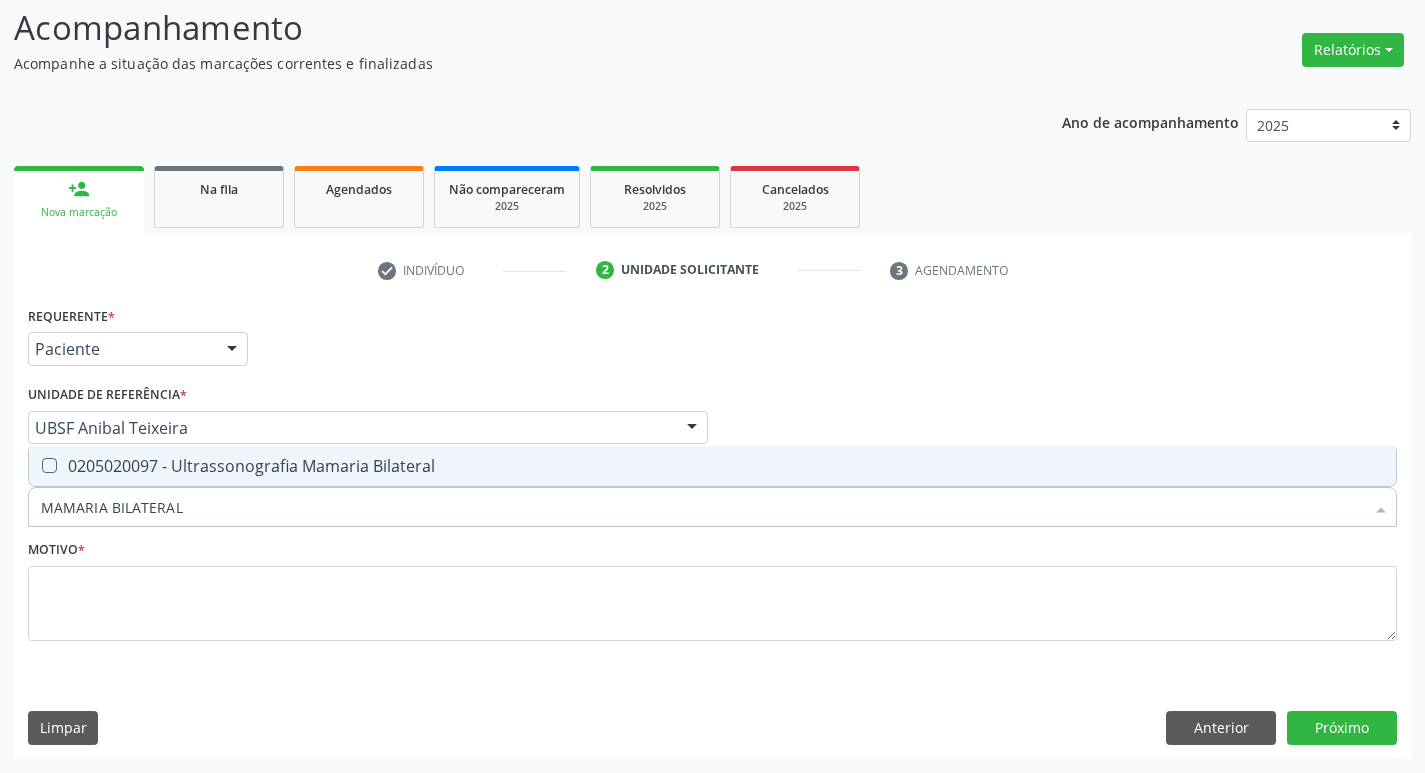 click on "0205020097 - Ultrassonografia Mamaria Bilateral" at bounding box center [712, 466] 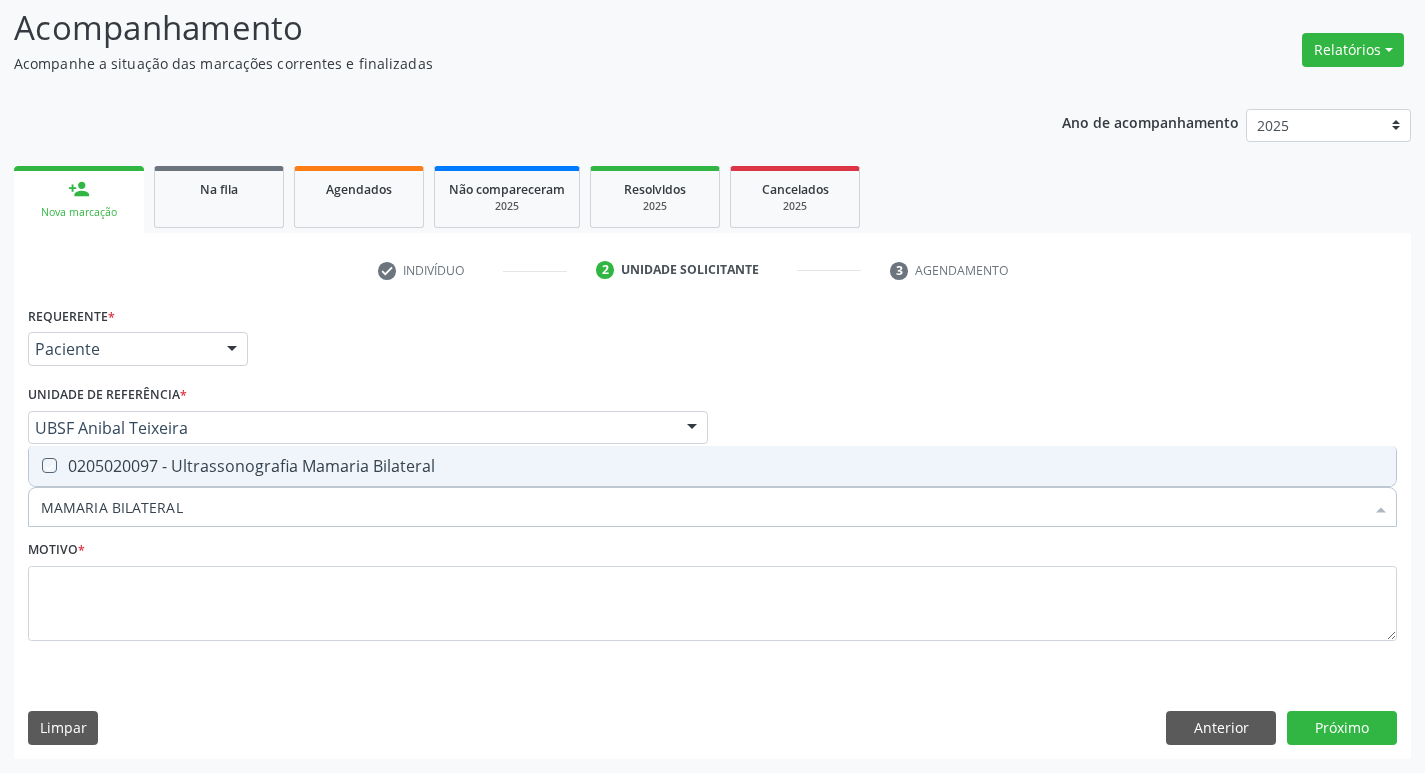 checkbox on "true" 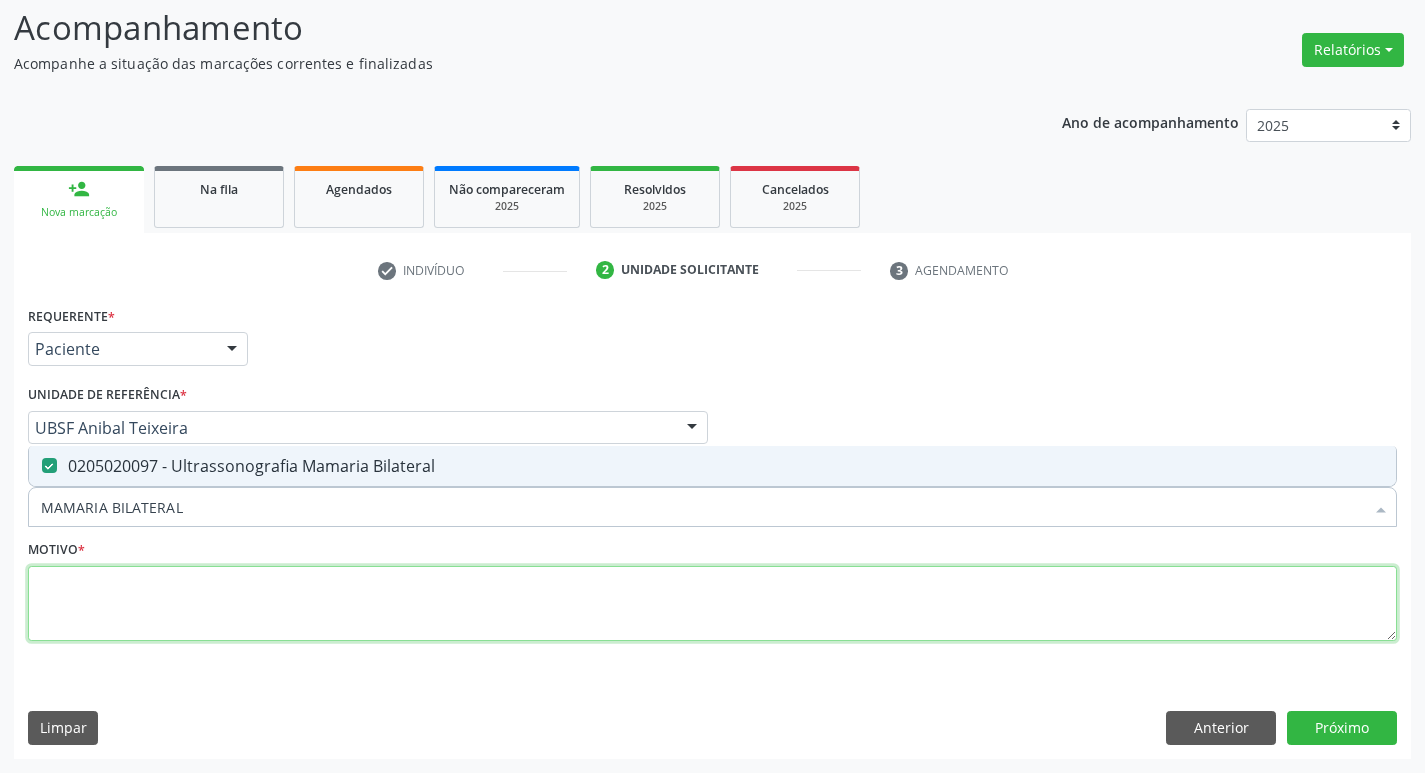 click at bounding box center (712, 604) 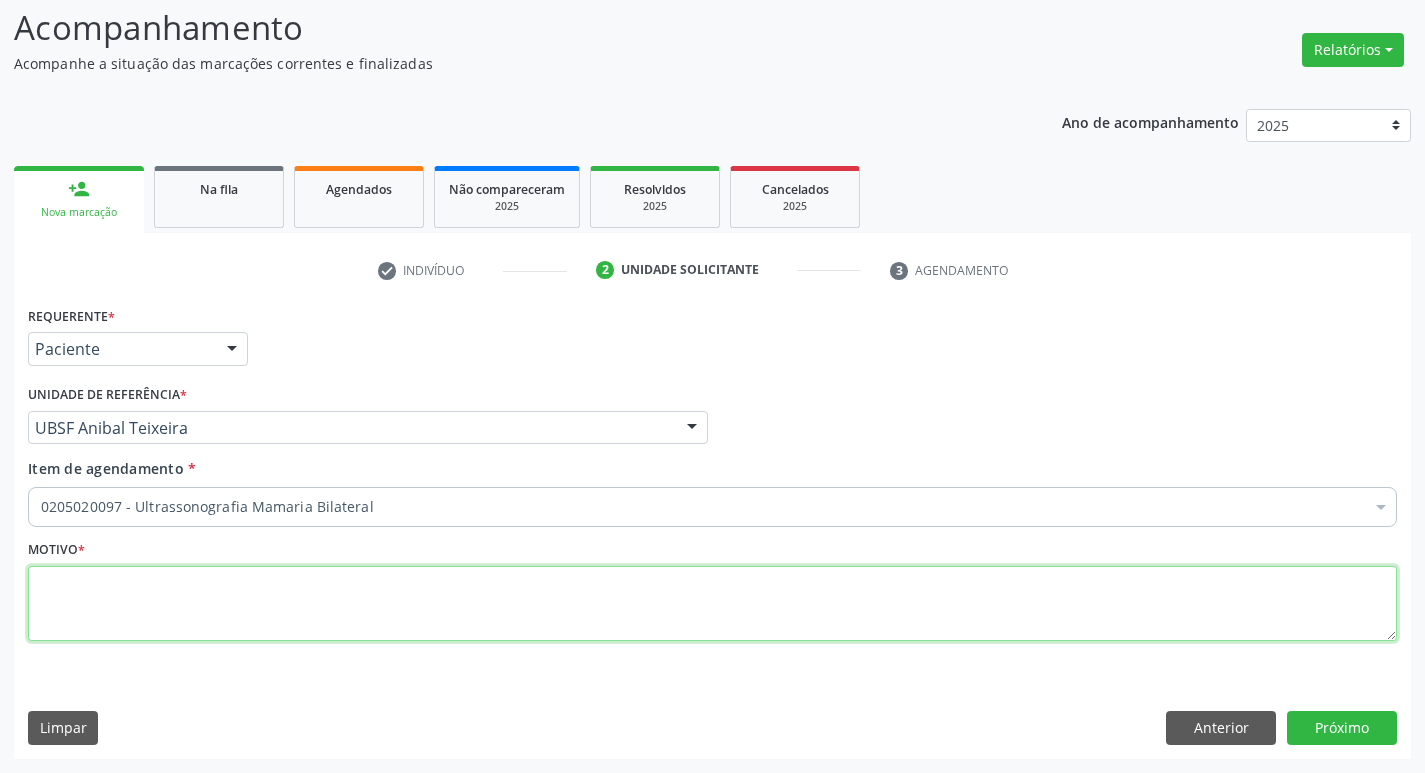 paste on "ROTINA" 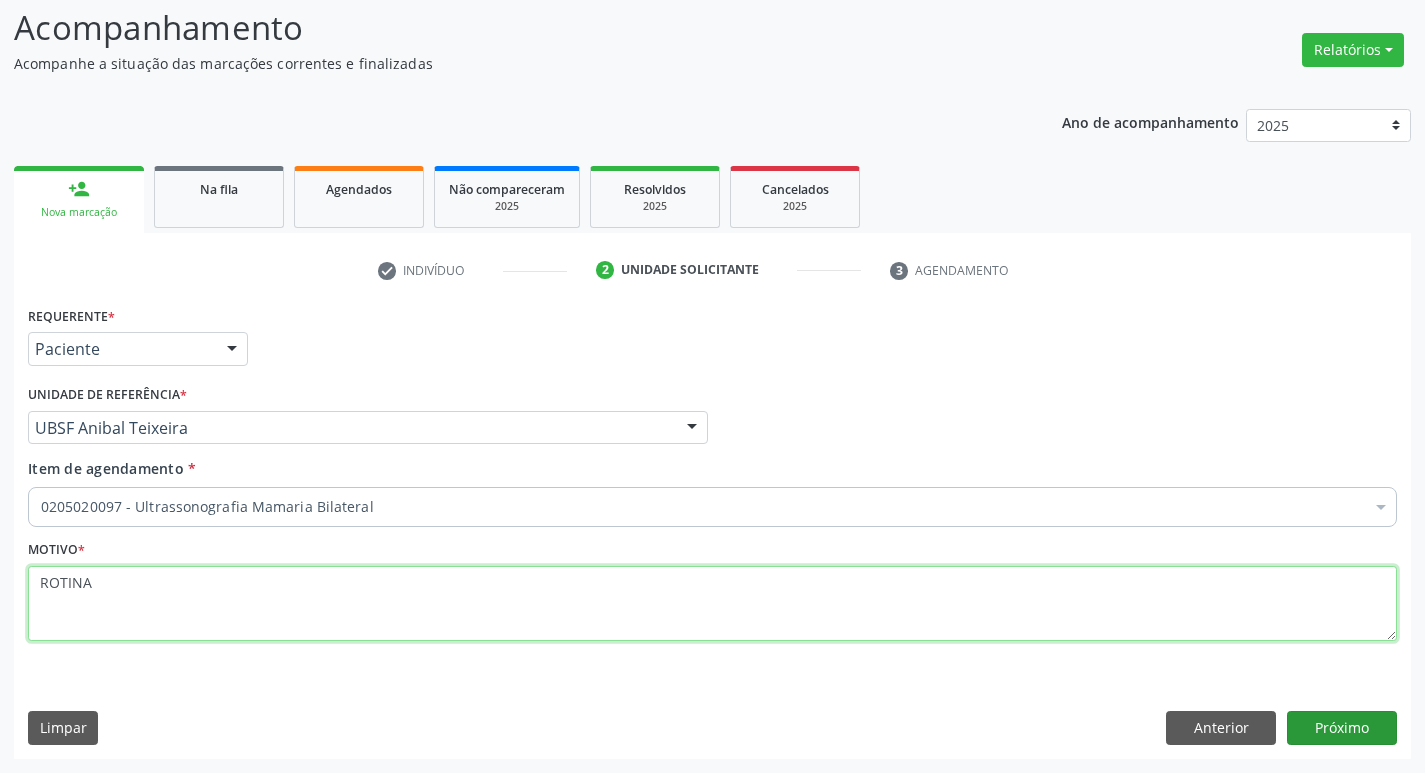 type on "ROTINA" 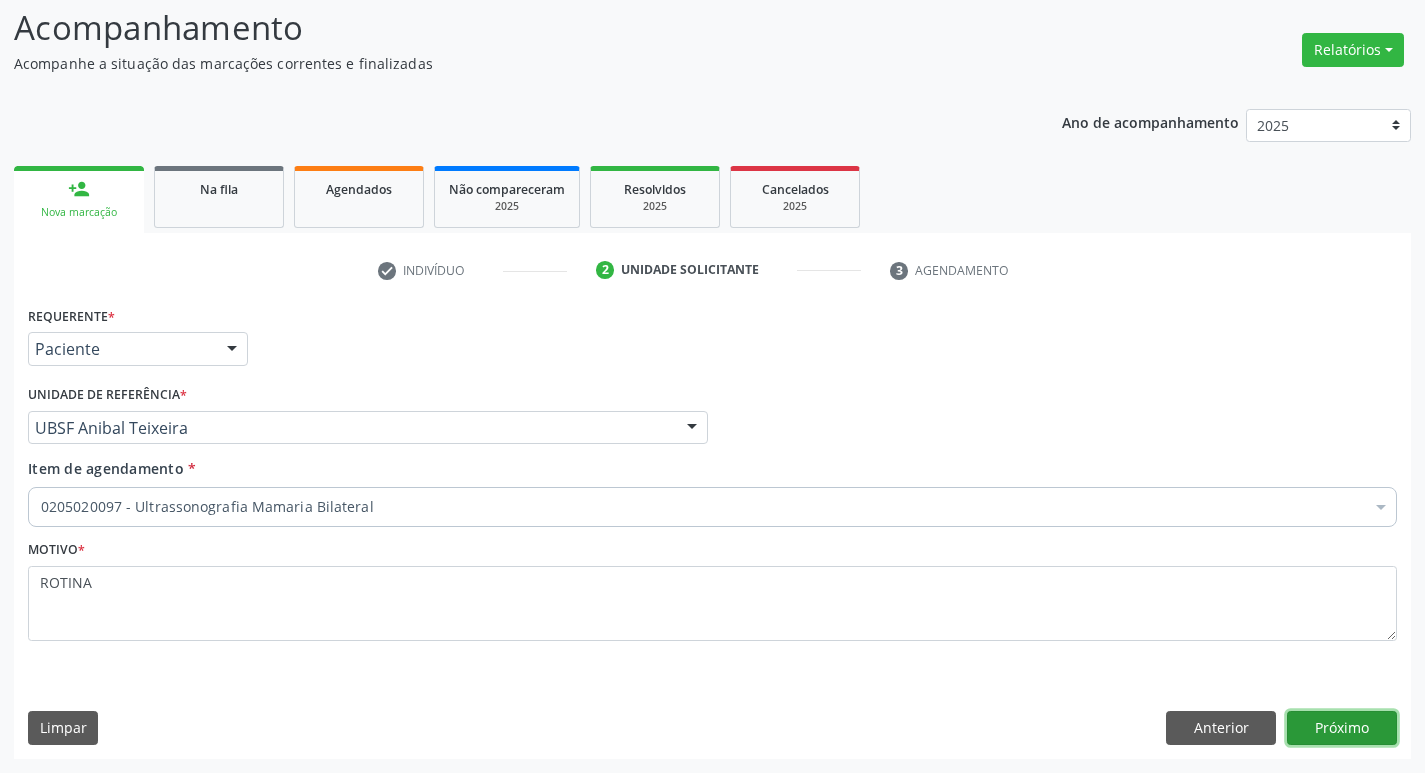 click on "Próximo" at bounding box center [1342, 728] 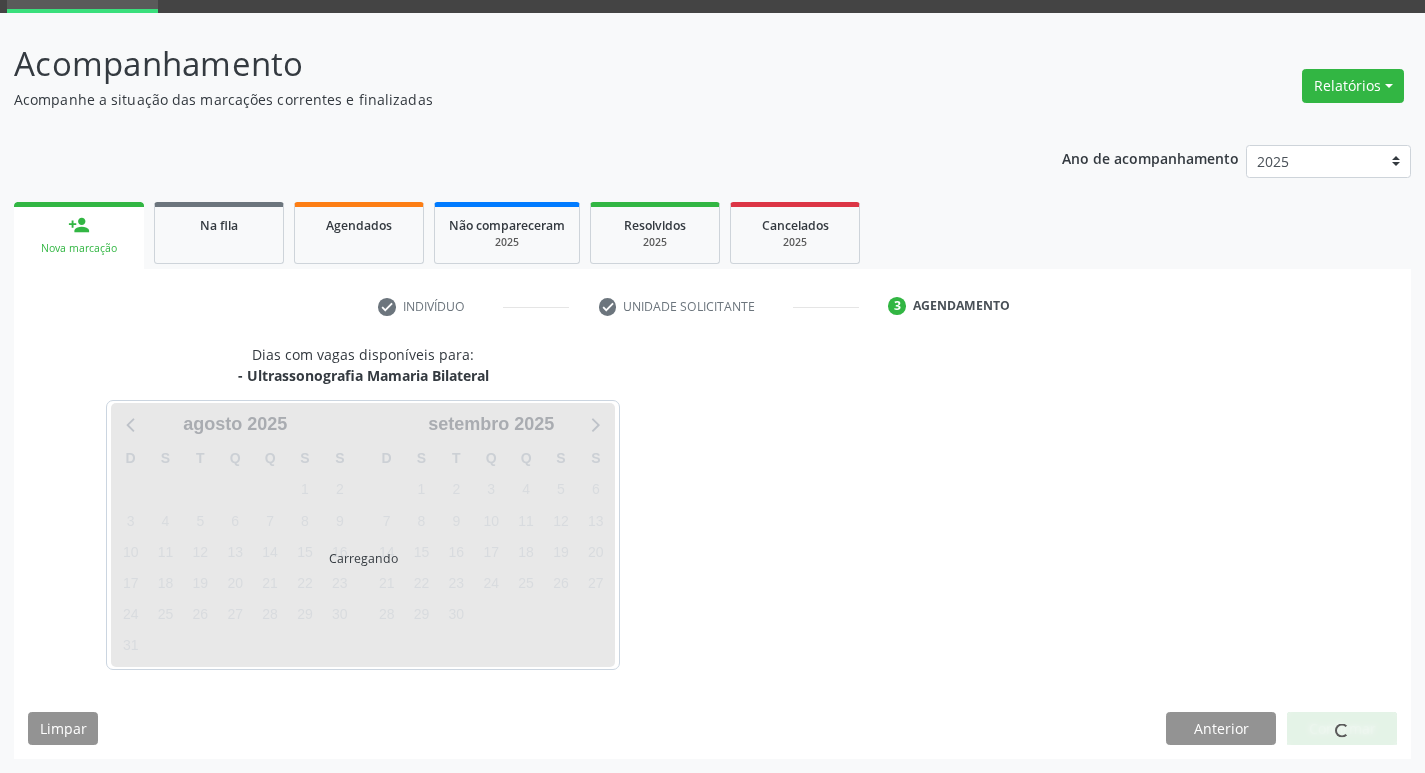 scroll, scrollTop: 97, scrollLeft: 0, axis: vertical 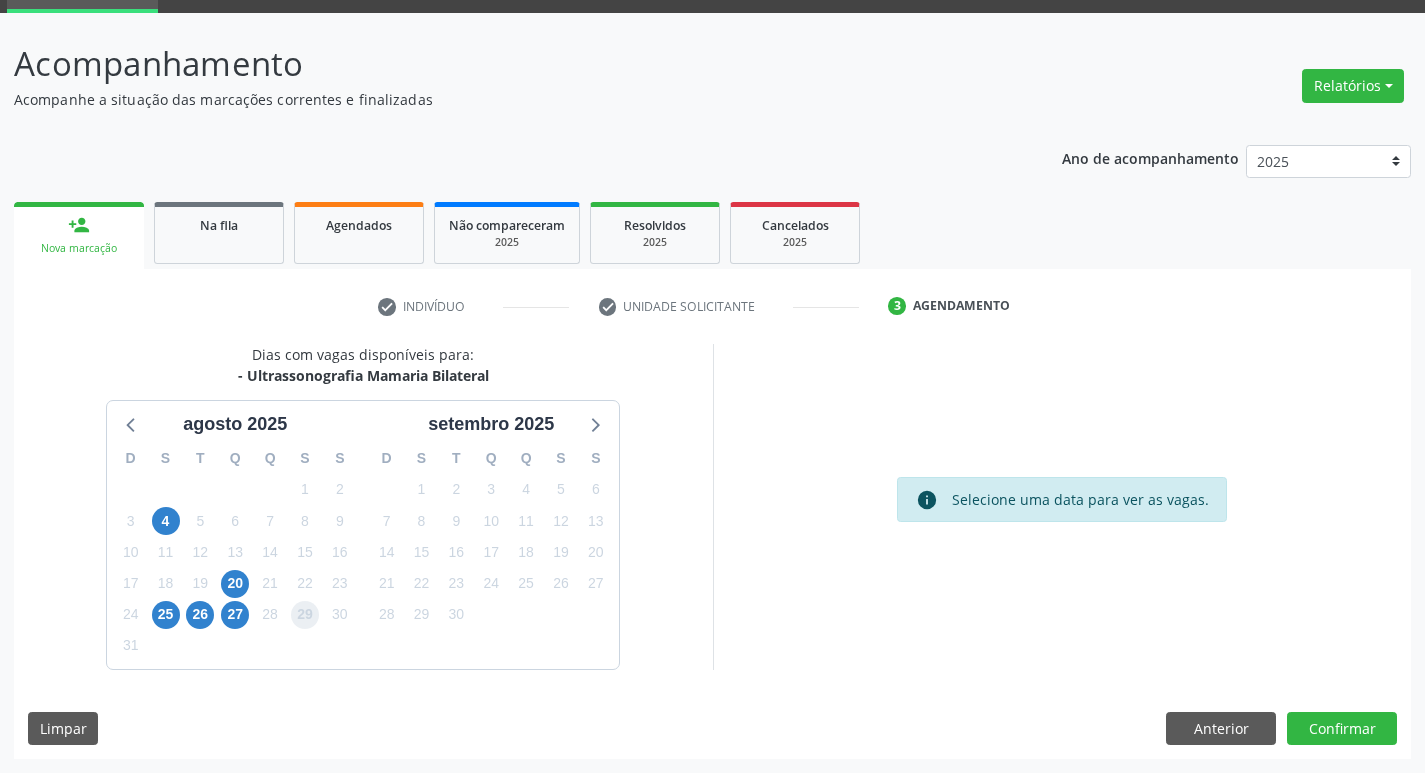 click on "29" at bounding box center [305, 615] 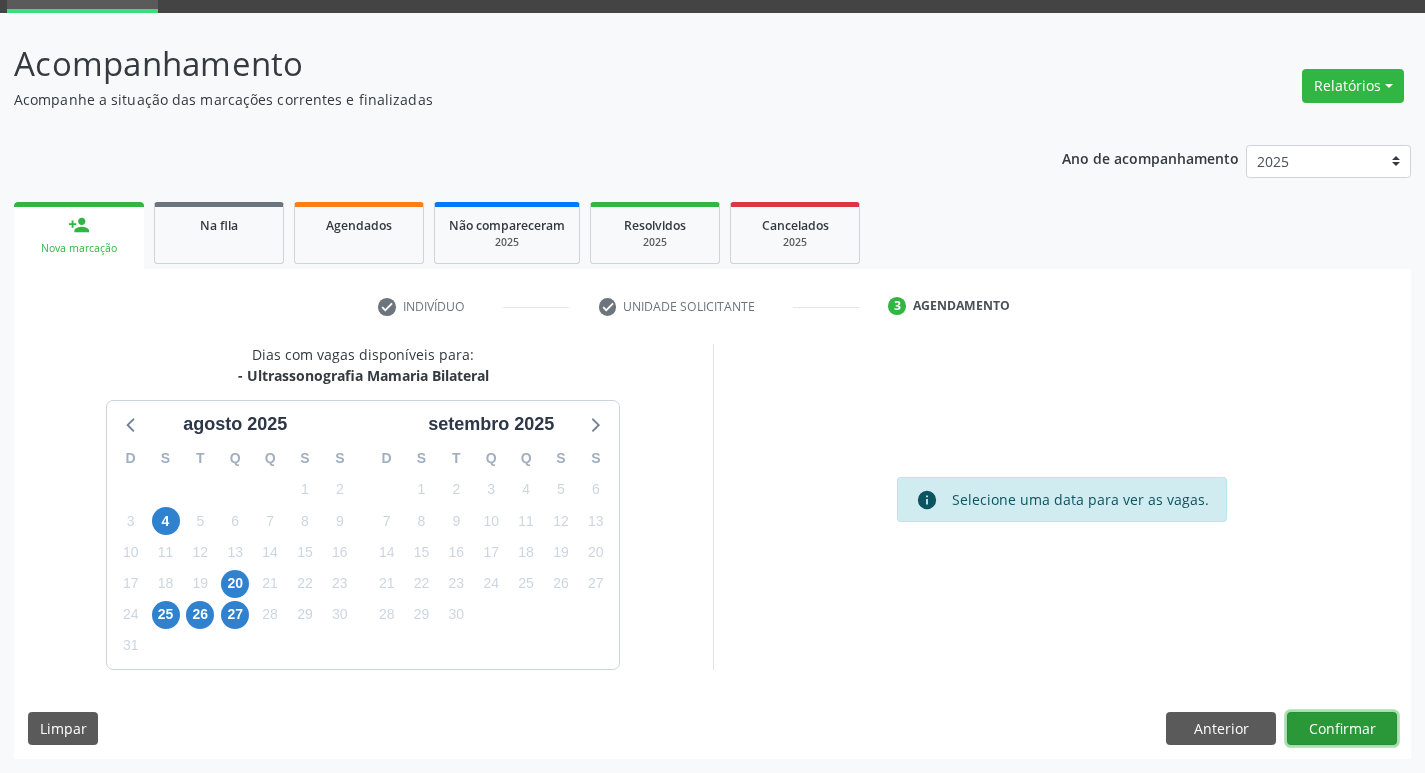 click on "Confirmar" at bounding box center [1342, 729] 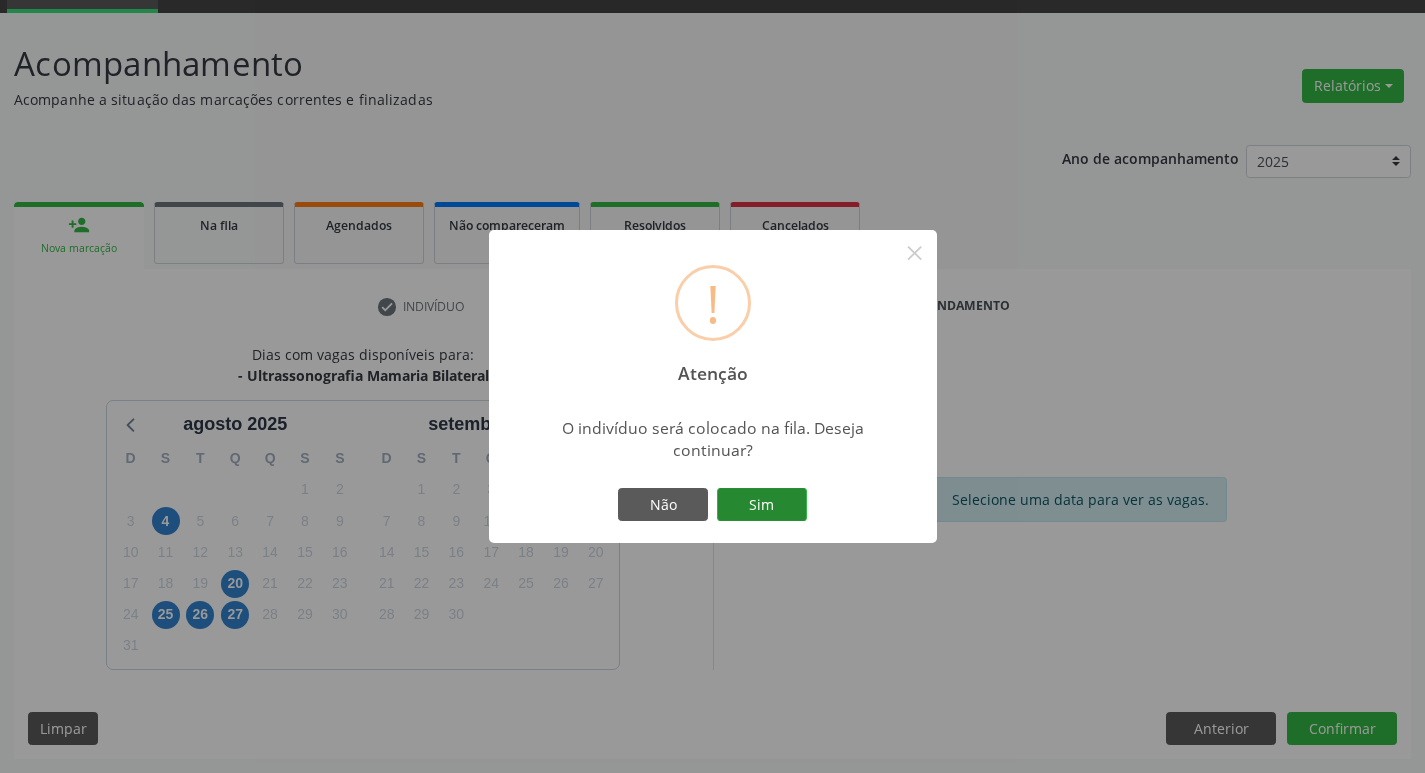 click on "Sim" at bounding box center (762, 505) 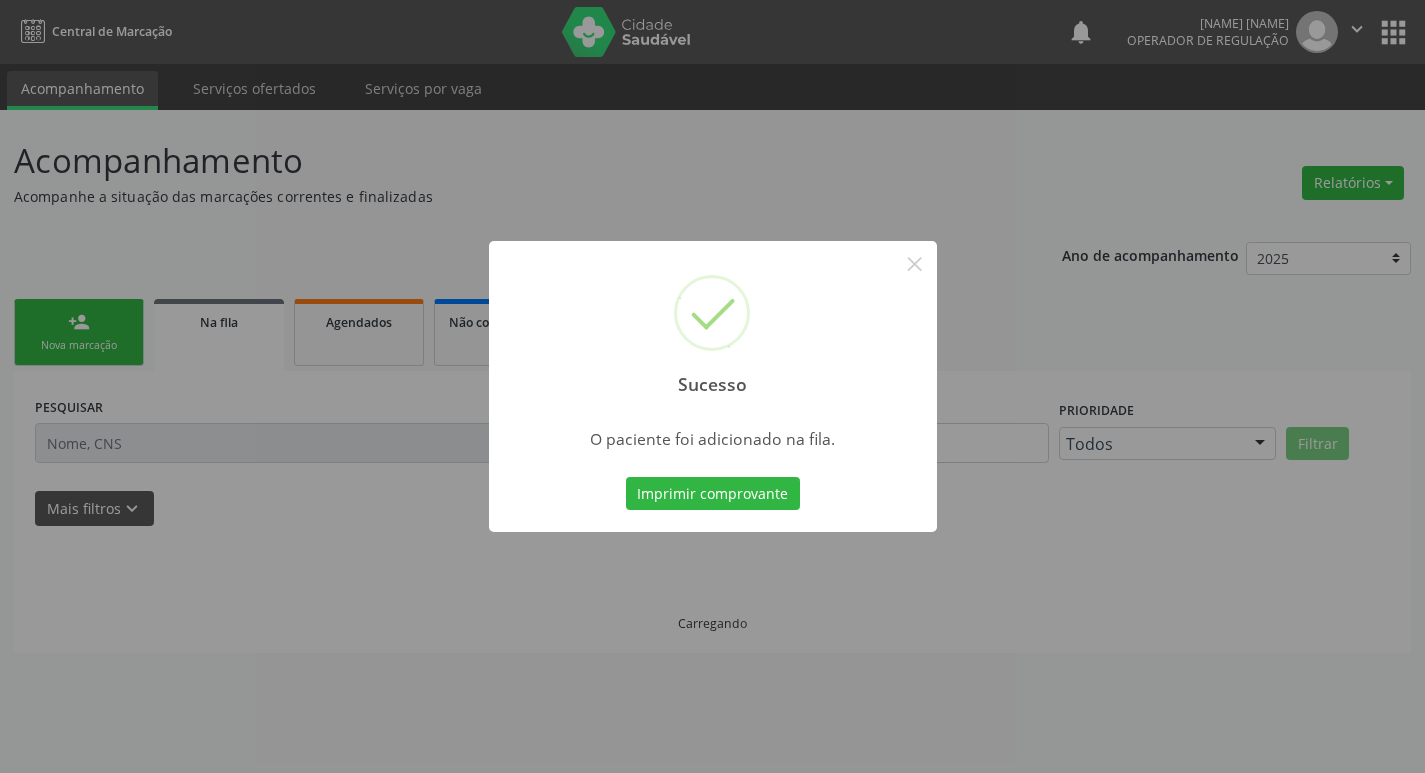 scroll, scrollTop: 0, scrollLeft: 0, axis: both 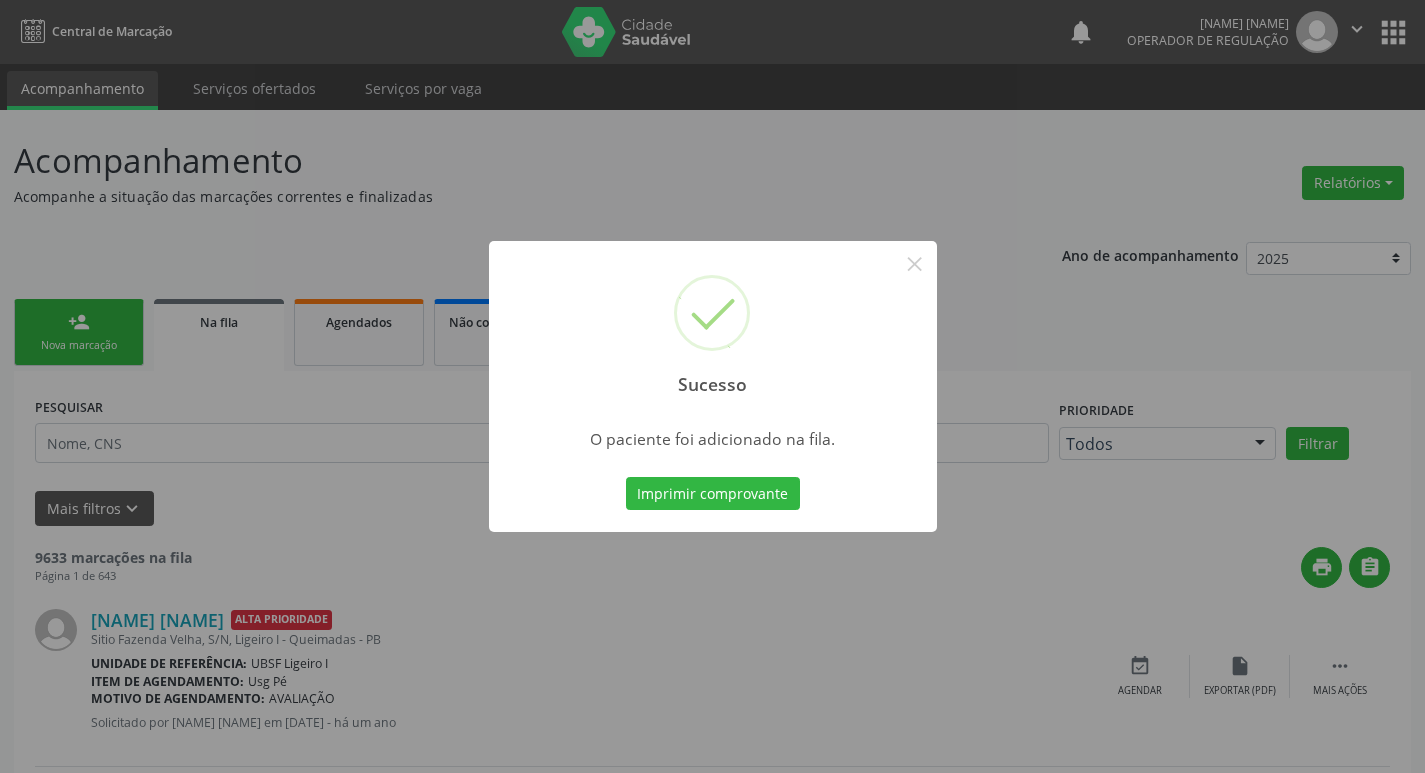 click on "Sucesso × O paciente foi adicionado na fila. Imprimir comprovante Cancel" at bounding box center (712, 386) 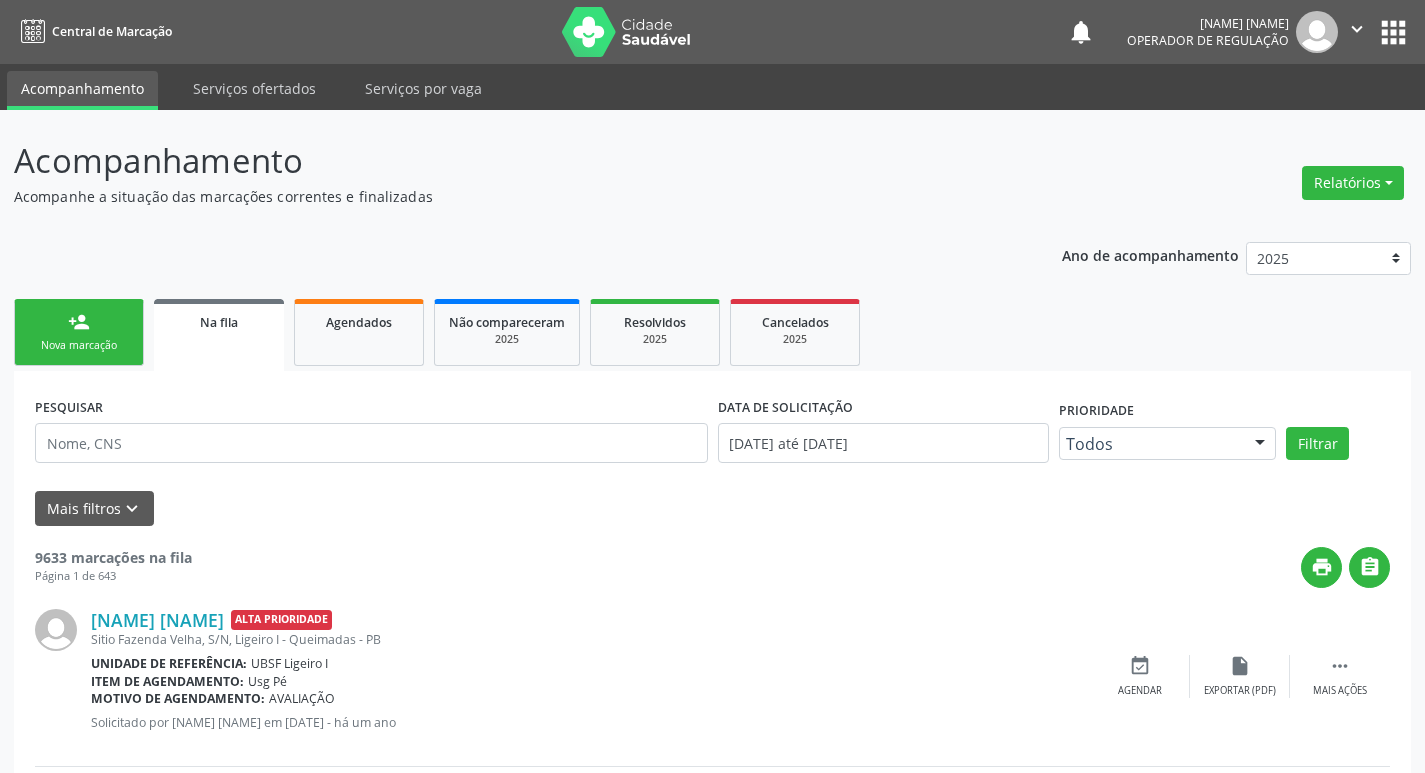 click on "person_add" at bounding box center [79, 322] 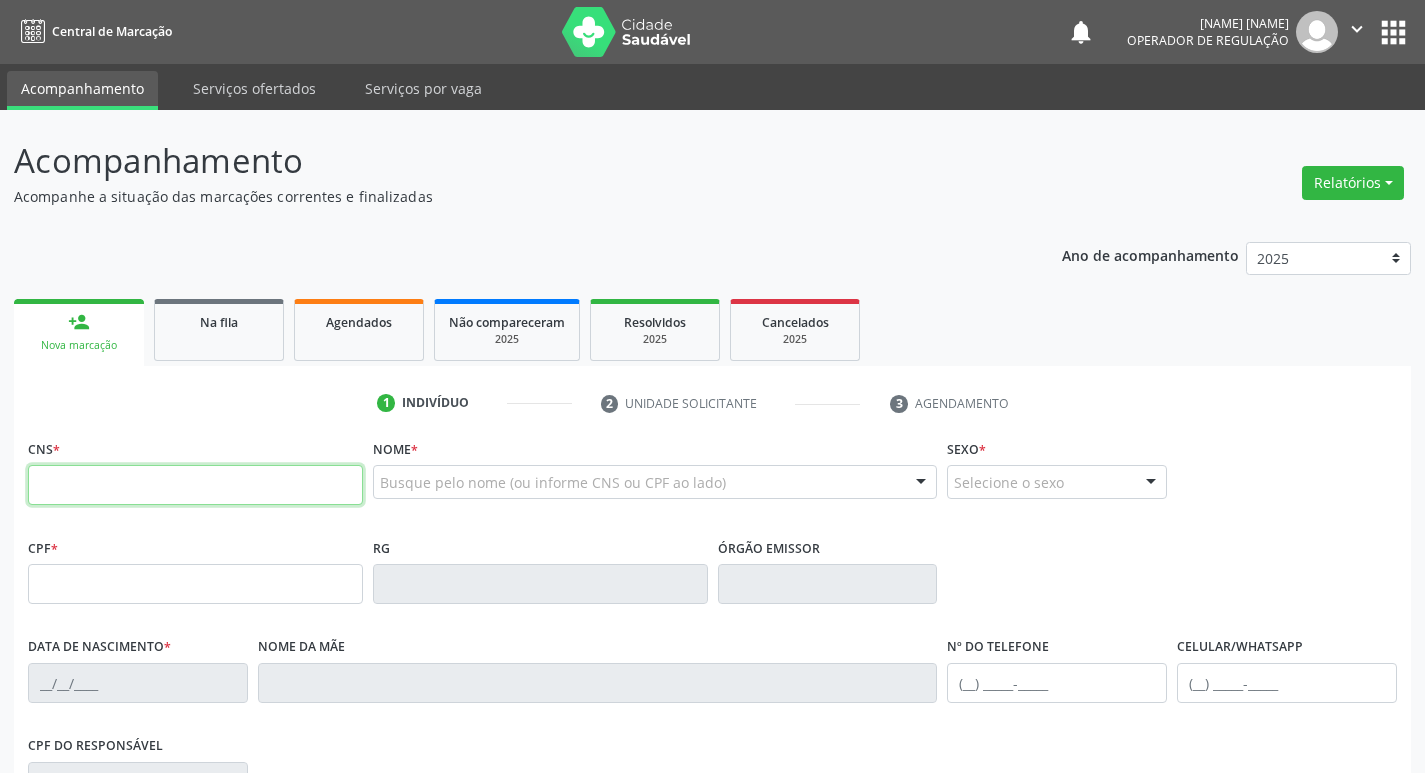 click at bounding box center (195, 485) 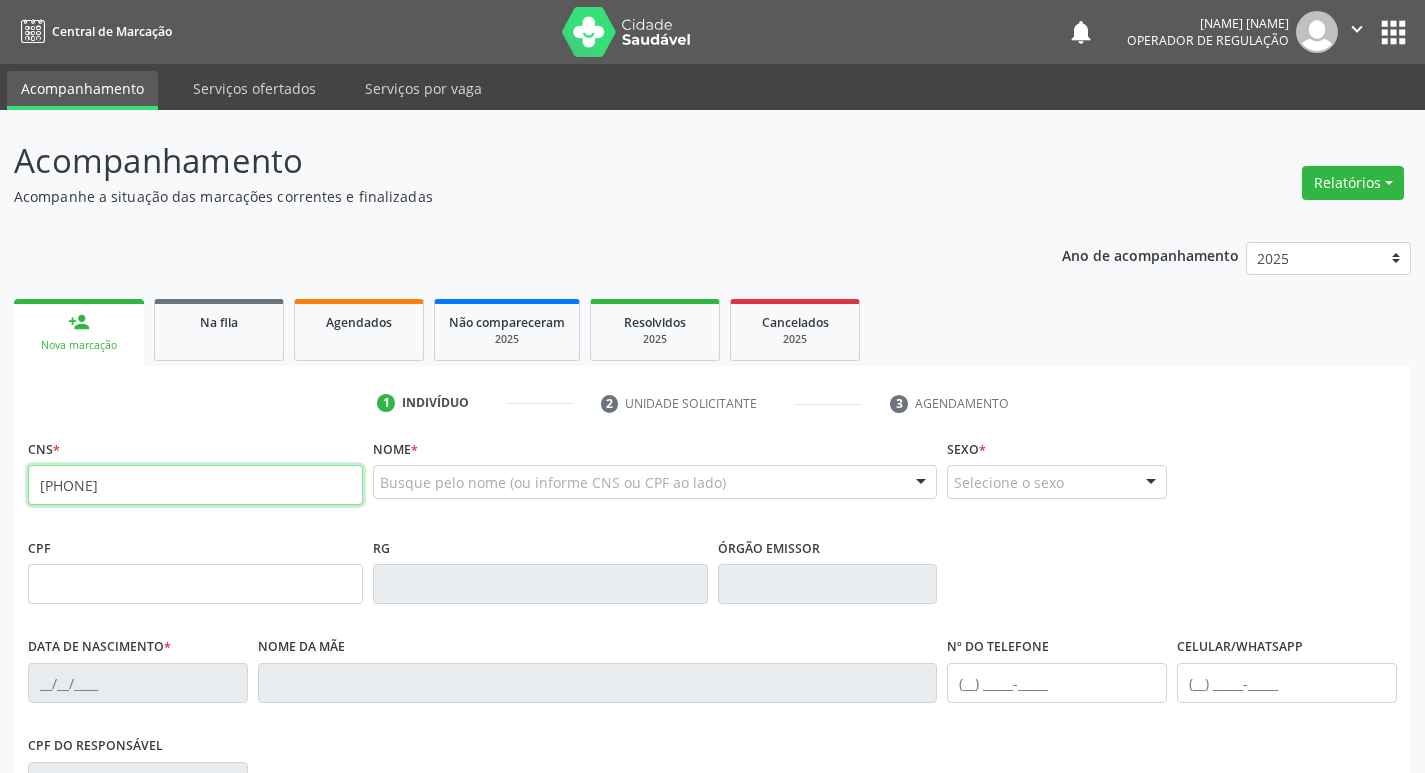 type on "700 0099 4270 6601" 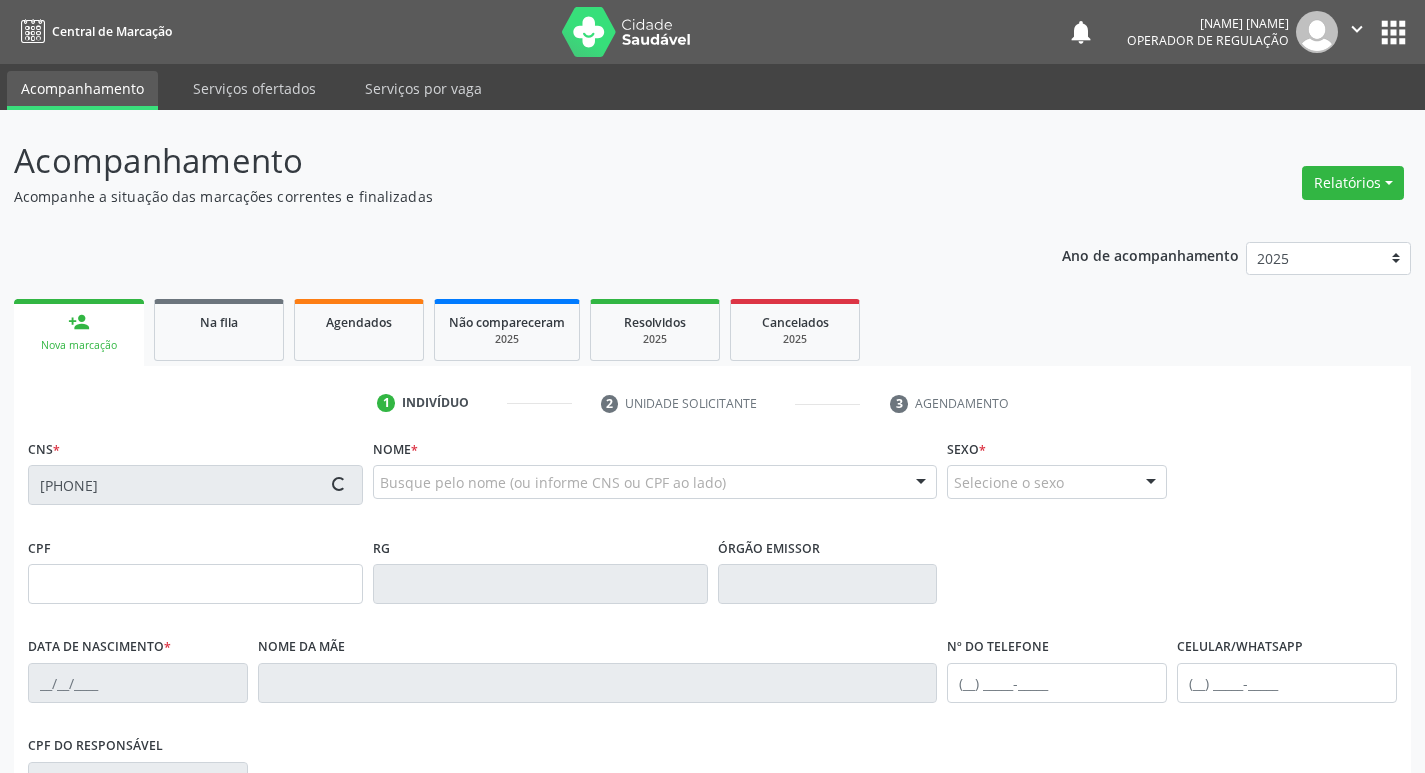 type on "049.307.524-00" 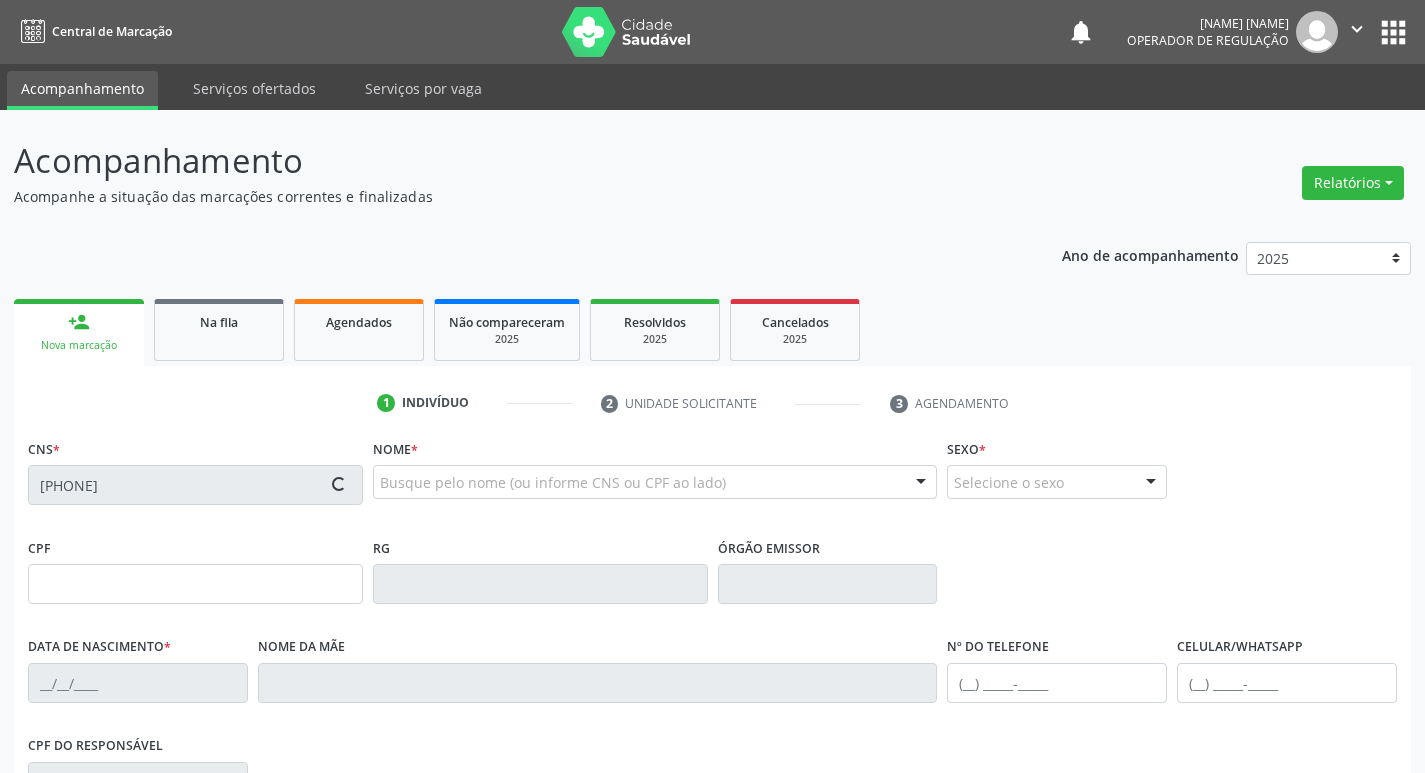type on "13/07/1974" 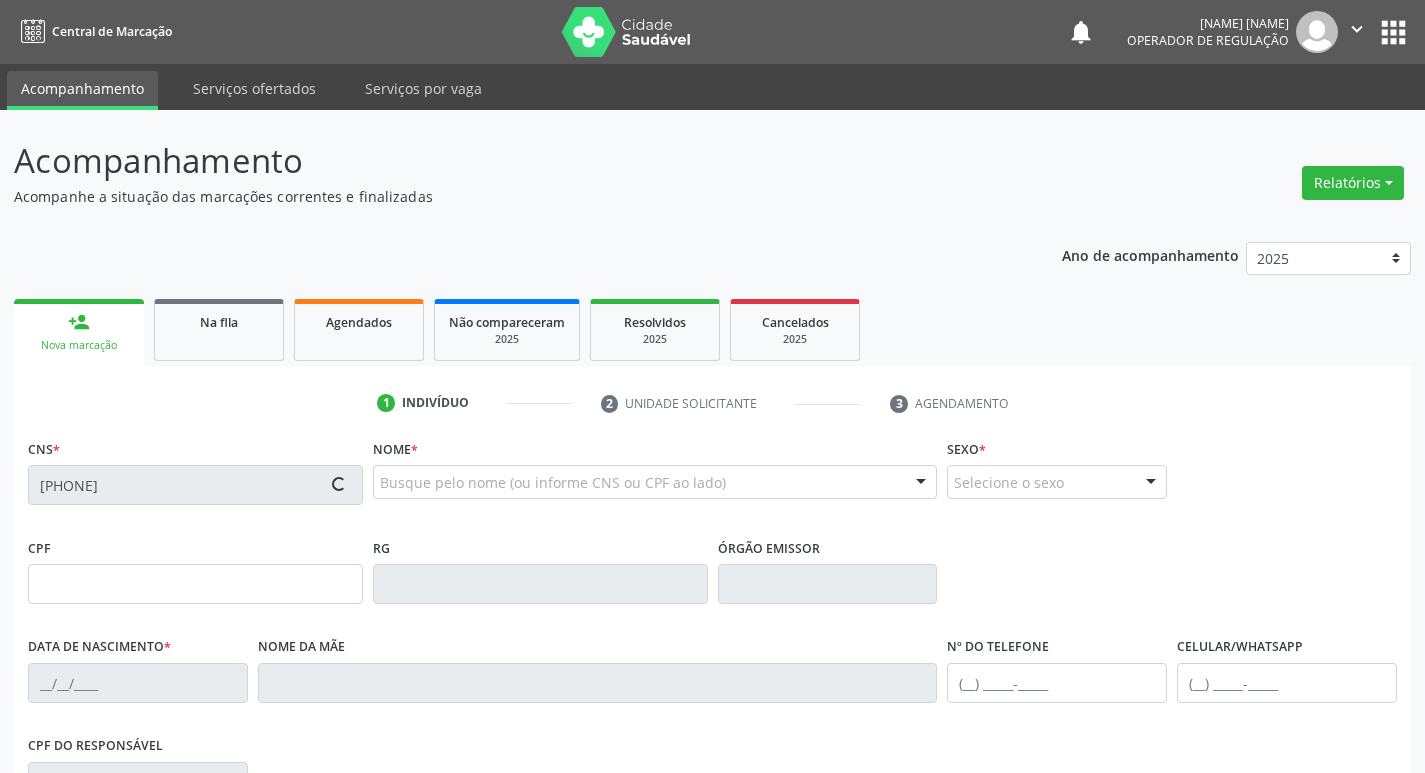 type on "S/N" 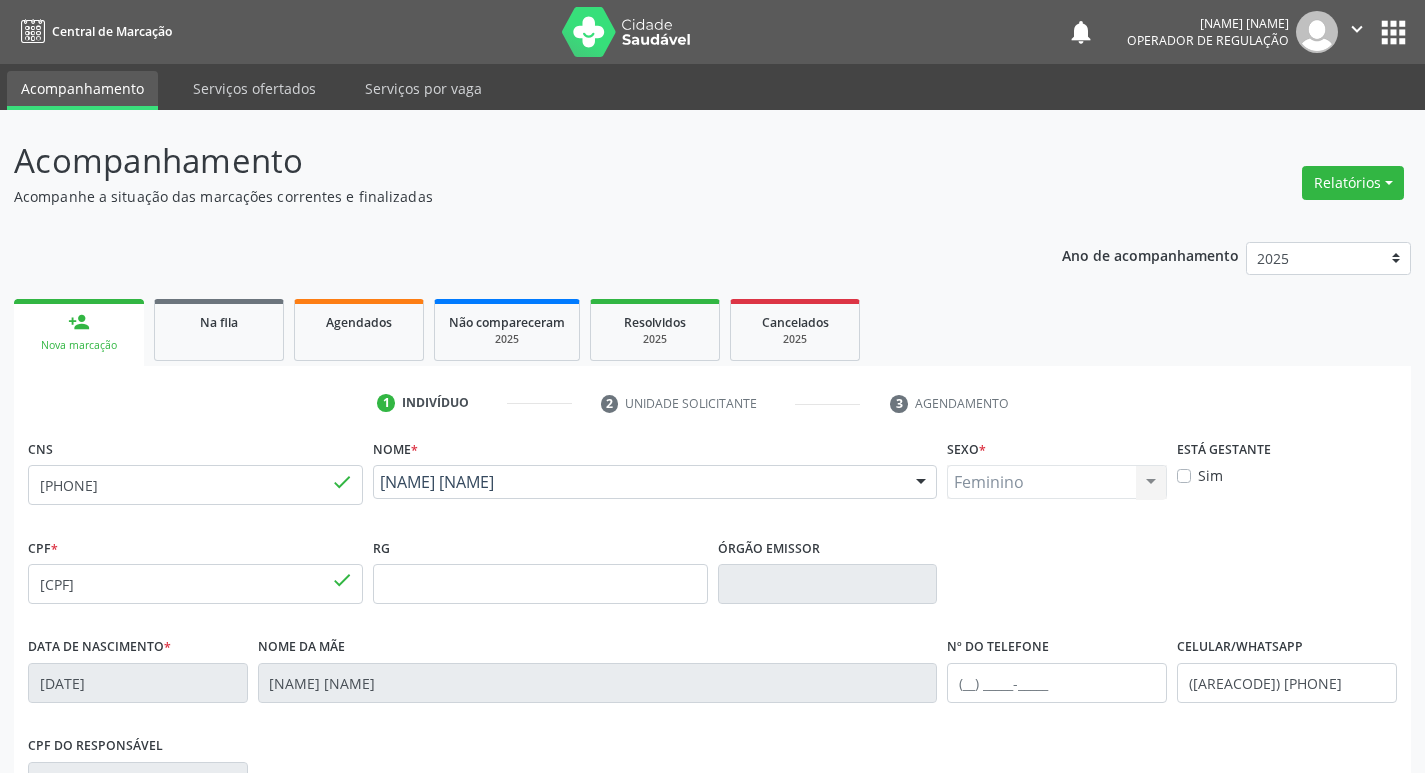 scroll, scrollTop: 311, scrollLeft: 0, axis: vertical 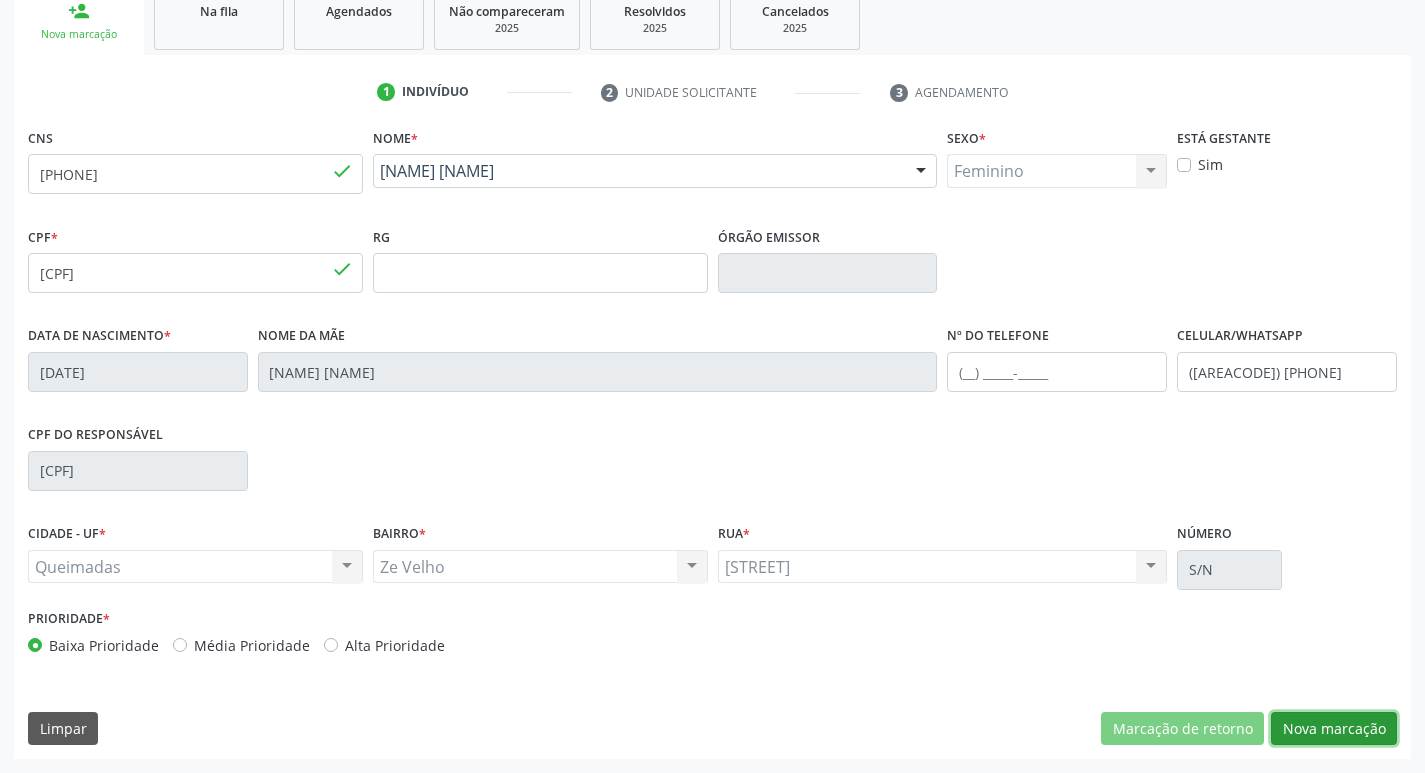 click on "Nova marcação" at bounding box center [1334, 729] 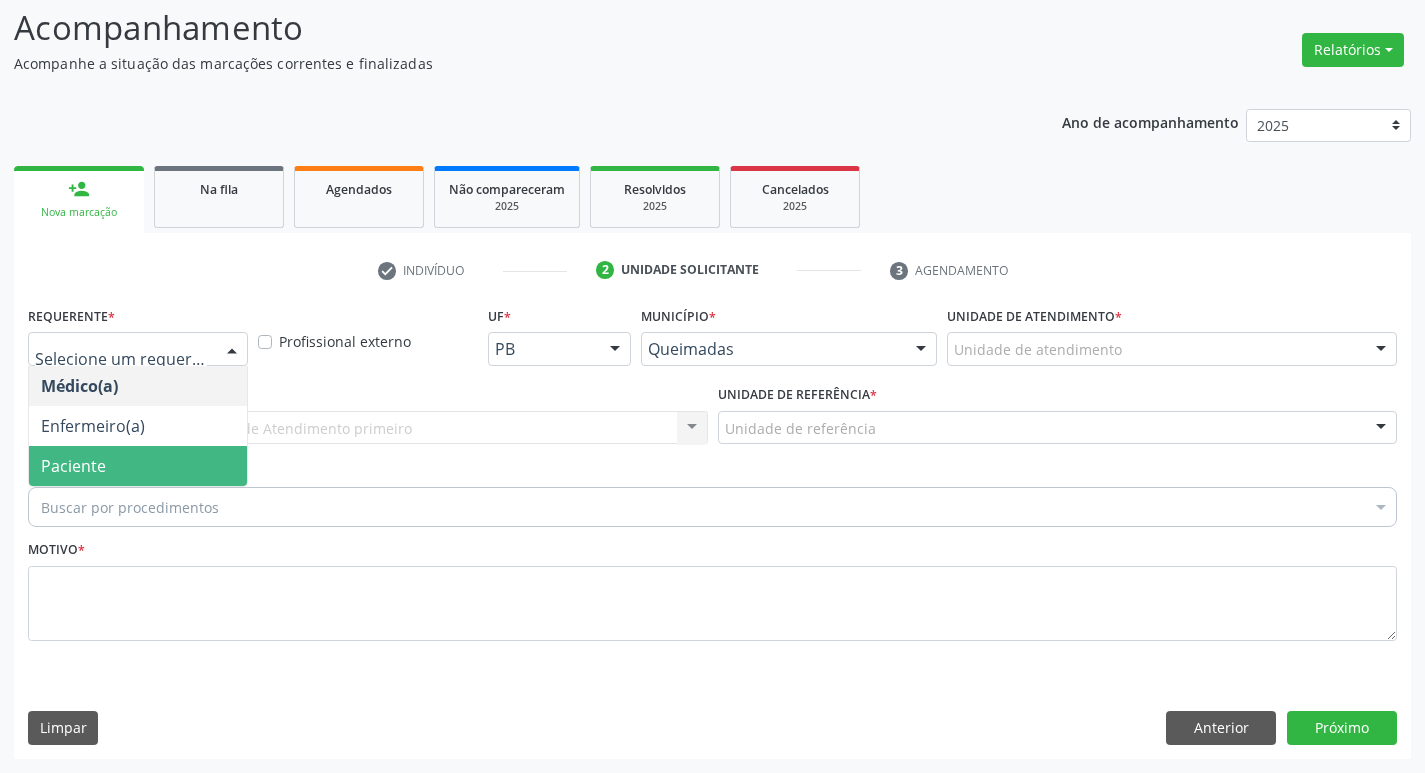 click on "Paciente" at bounding box center [73, 466] 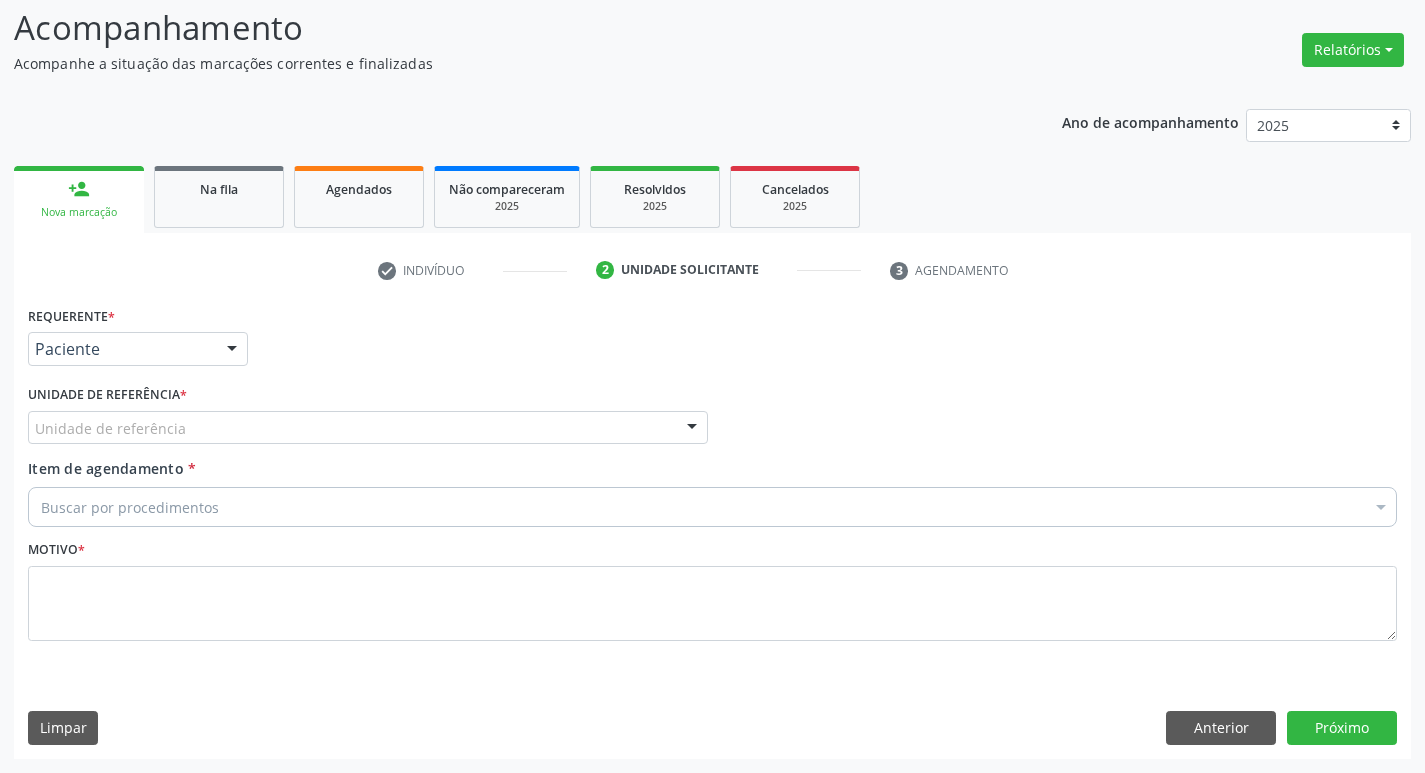 click on "Unidade de referência
*
Unidade de referência
UBSF Ligeiro II   UBSF Saulo Leal Ernesto de Melo   UBSF Castanho   UBSF Baixa Verde   UBSF Ze Velho   UBSF Boa Vista   UBSF Olho Dagua Salgado   UBSF Zumbi   NASF Pedra do Touro   UBSF Lutador   UBSF Anibal Teixeira   UBSF Central   UBSF Riacho do Meio   UBSF Caixa Dagua   UBSF Ligeiro I   UBSF Malhada Grande   UBSF Vila   UBSF Guritiba   NASF Tataguassu   UBSF Cidade Tiao do Rego
Nenhum resultado encontrado para: "   "
Não há nenhuma opção para ser exibida." at bounding box center [368, 419] 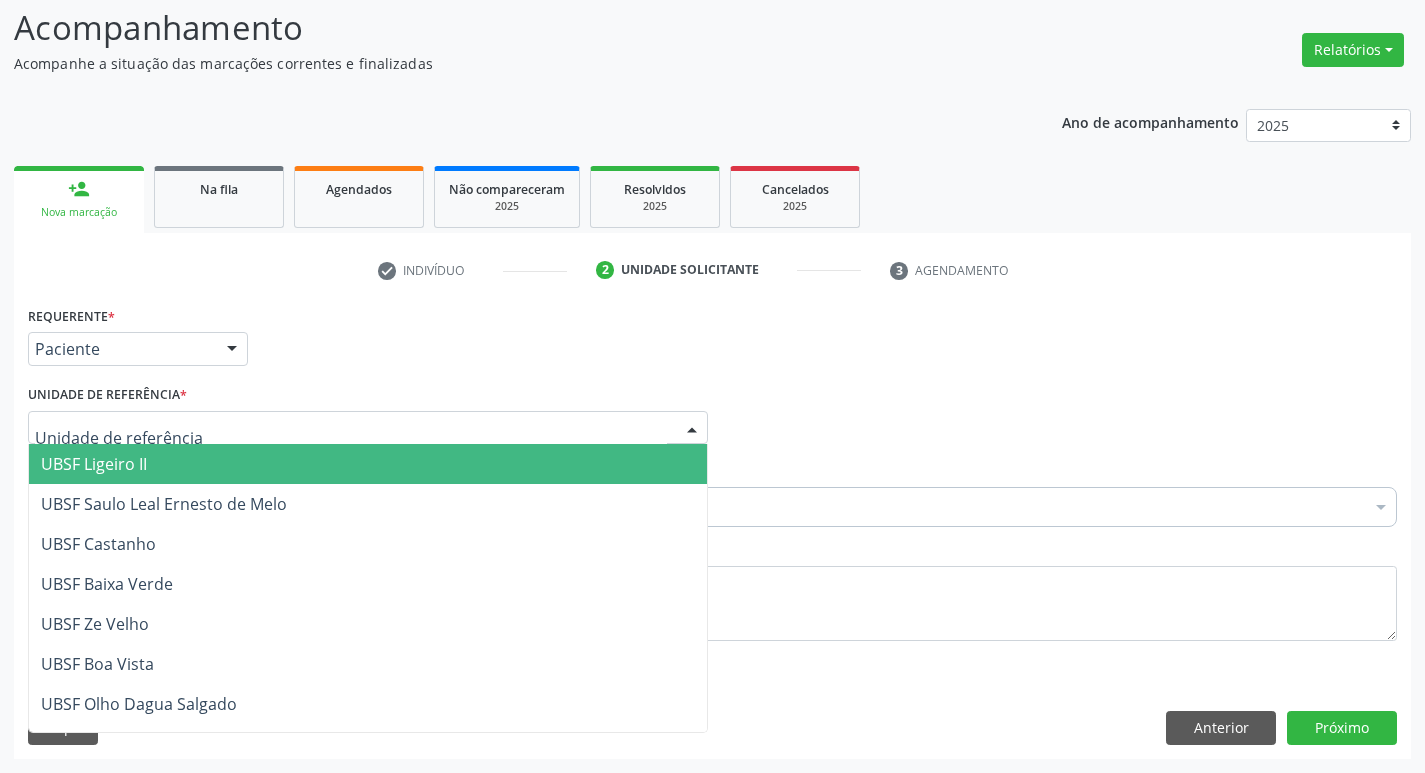 type on "Z" 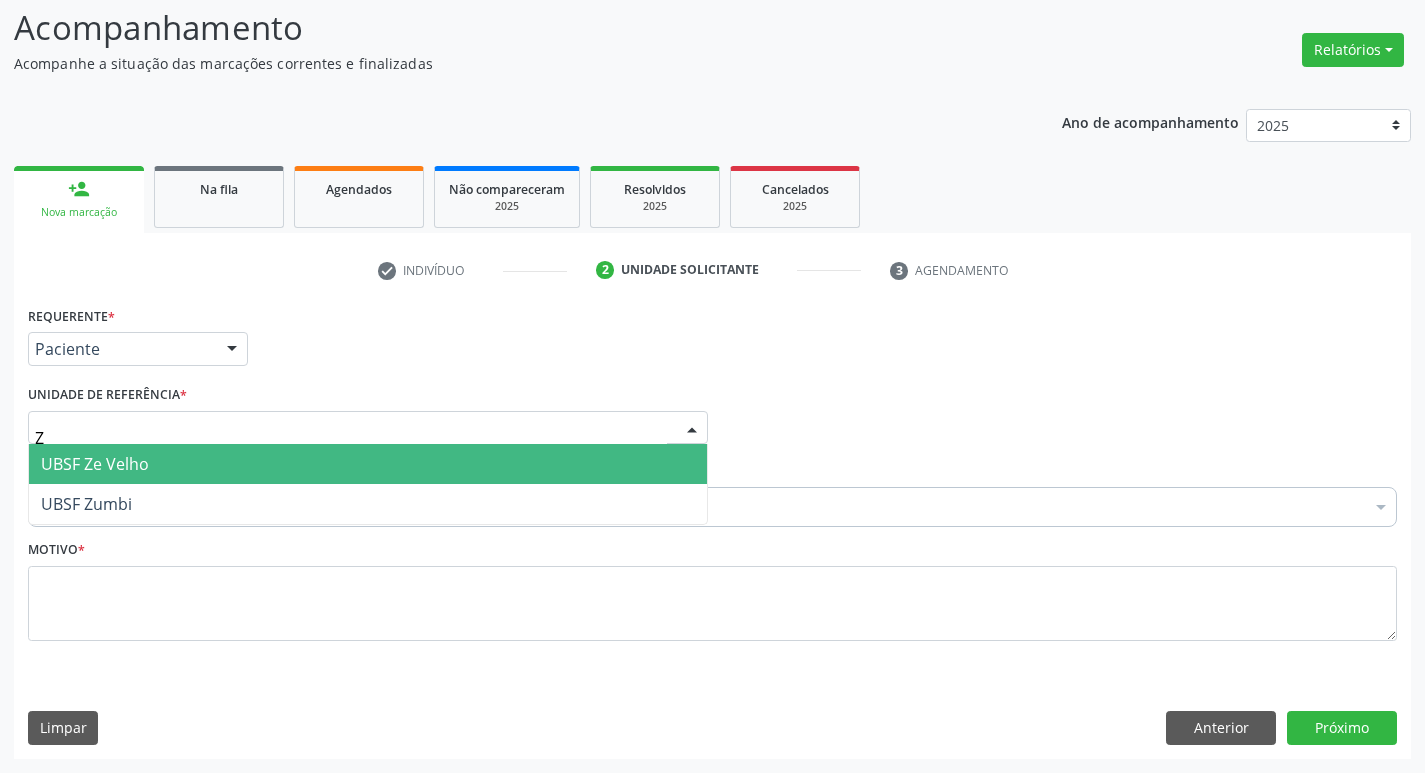 click on "UBSF Ze Velho" at bounding box center (95, 464) 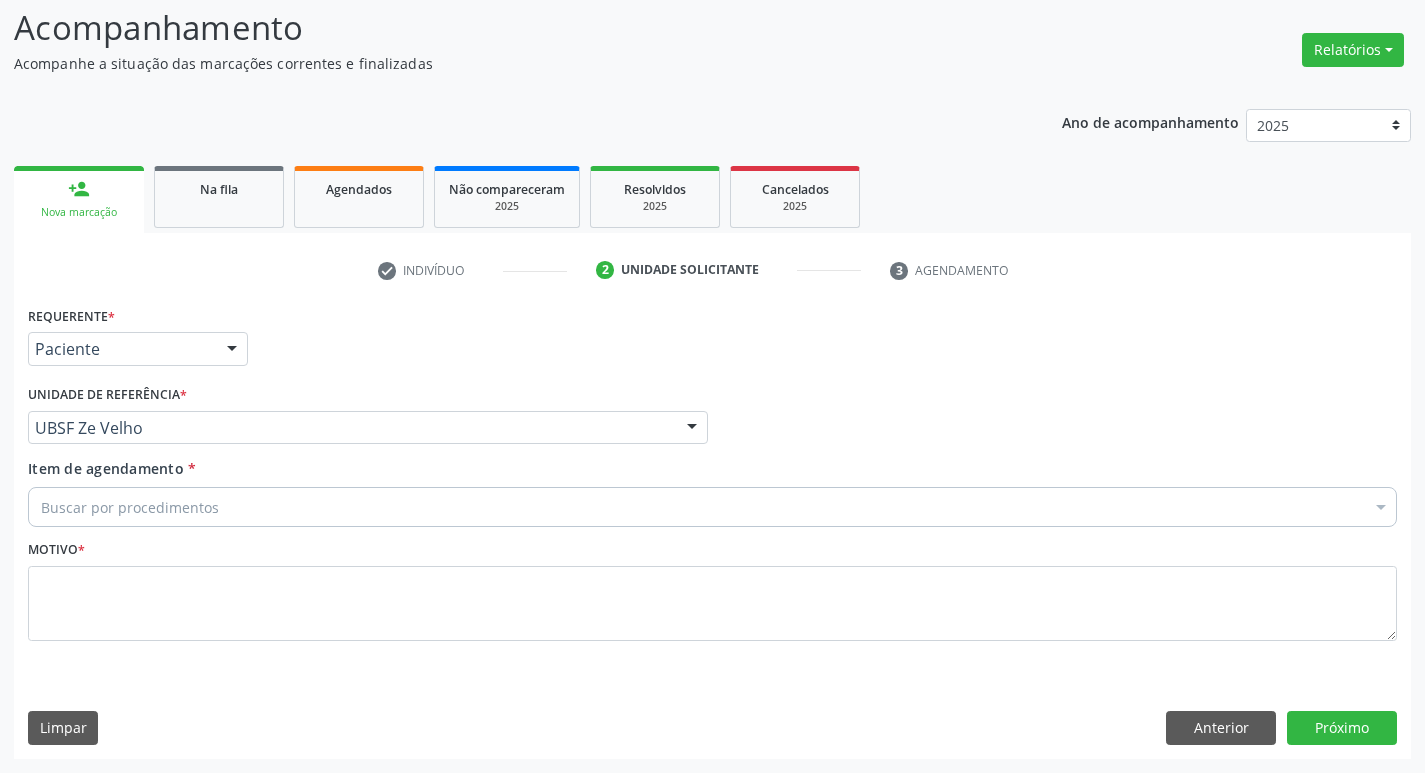 click on "Buscar por procedimentos" at bounding box center [712, 507] 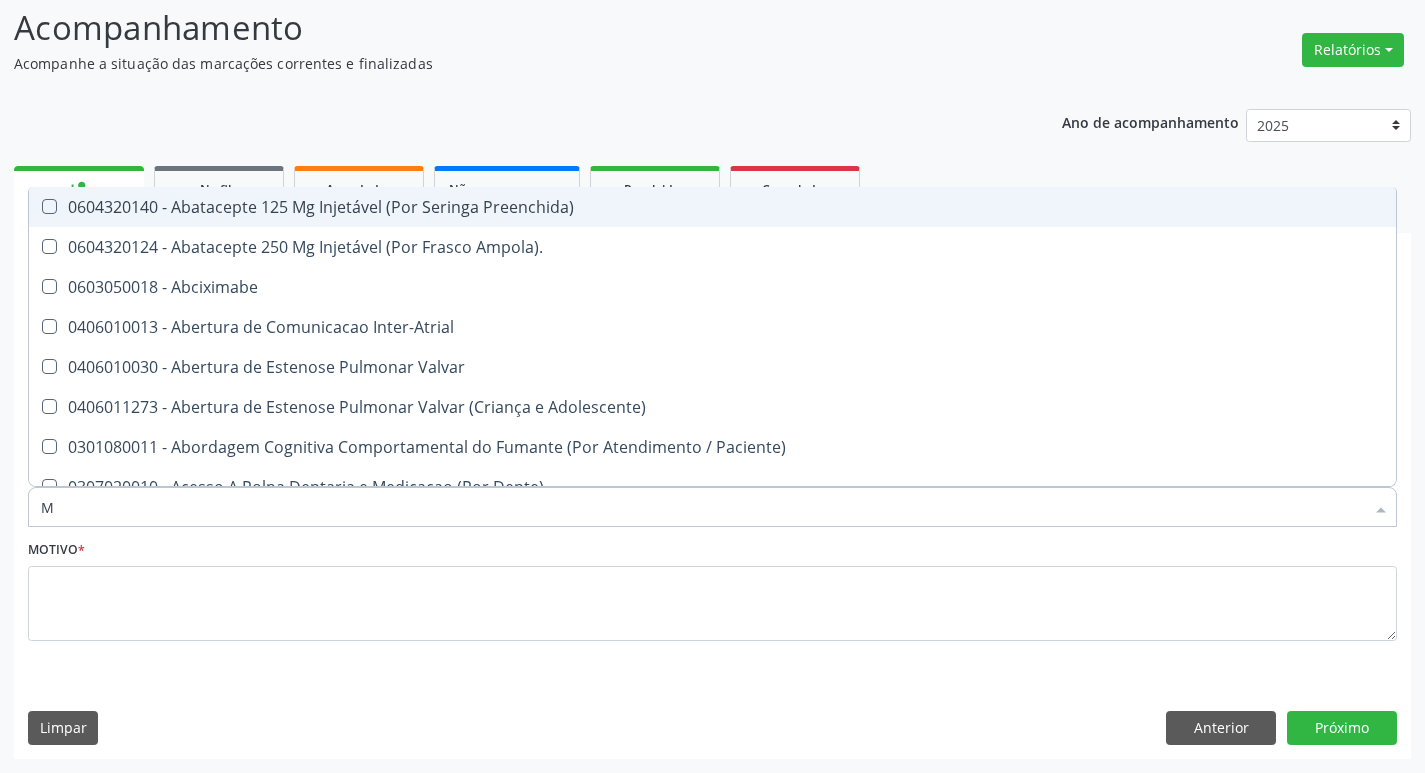 type on "MAMARIA BILATERAL" 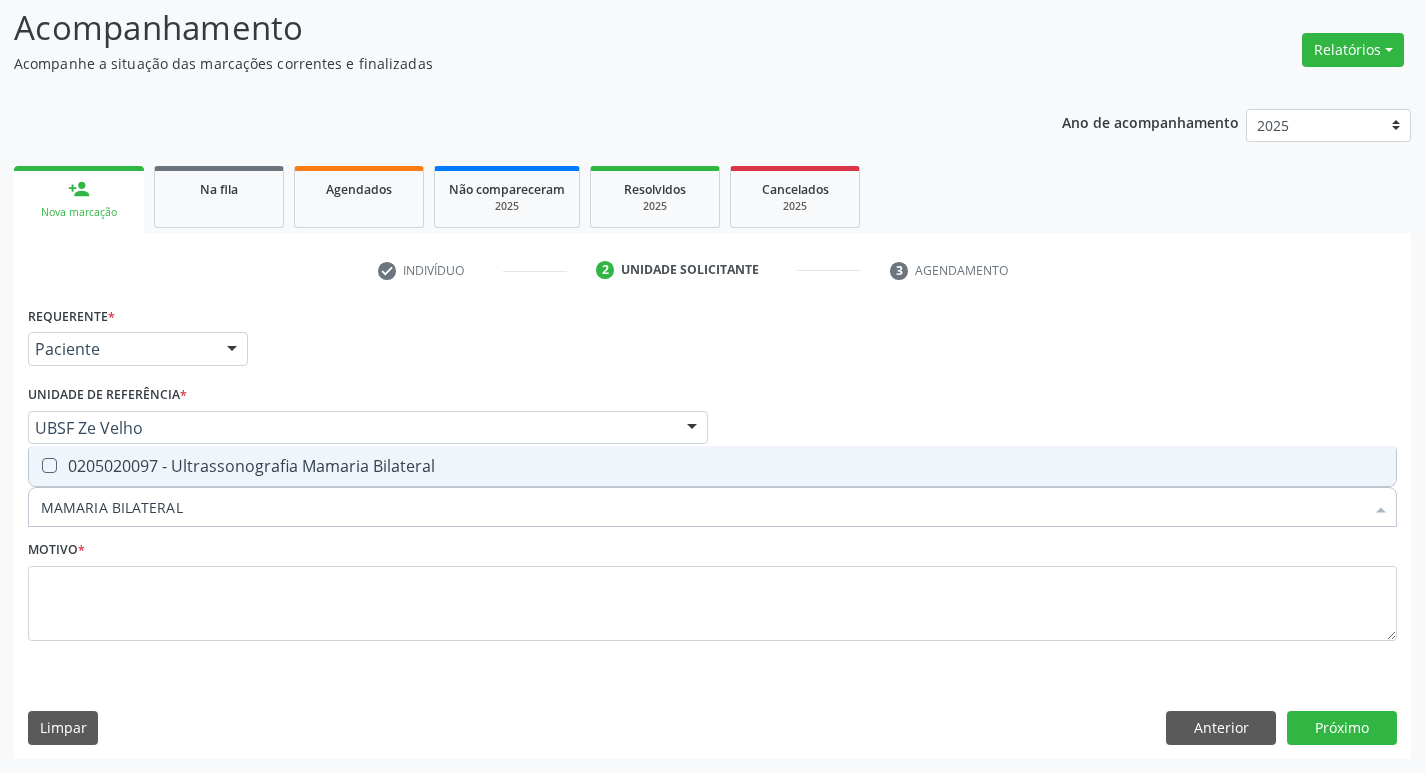 click on "0205020097 - Ultrassonografia Mamaria Bilateral" at bounding box center [712, 466] 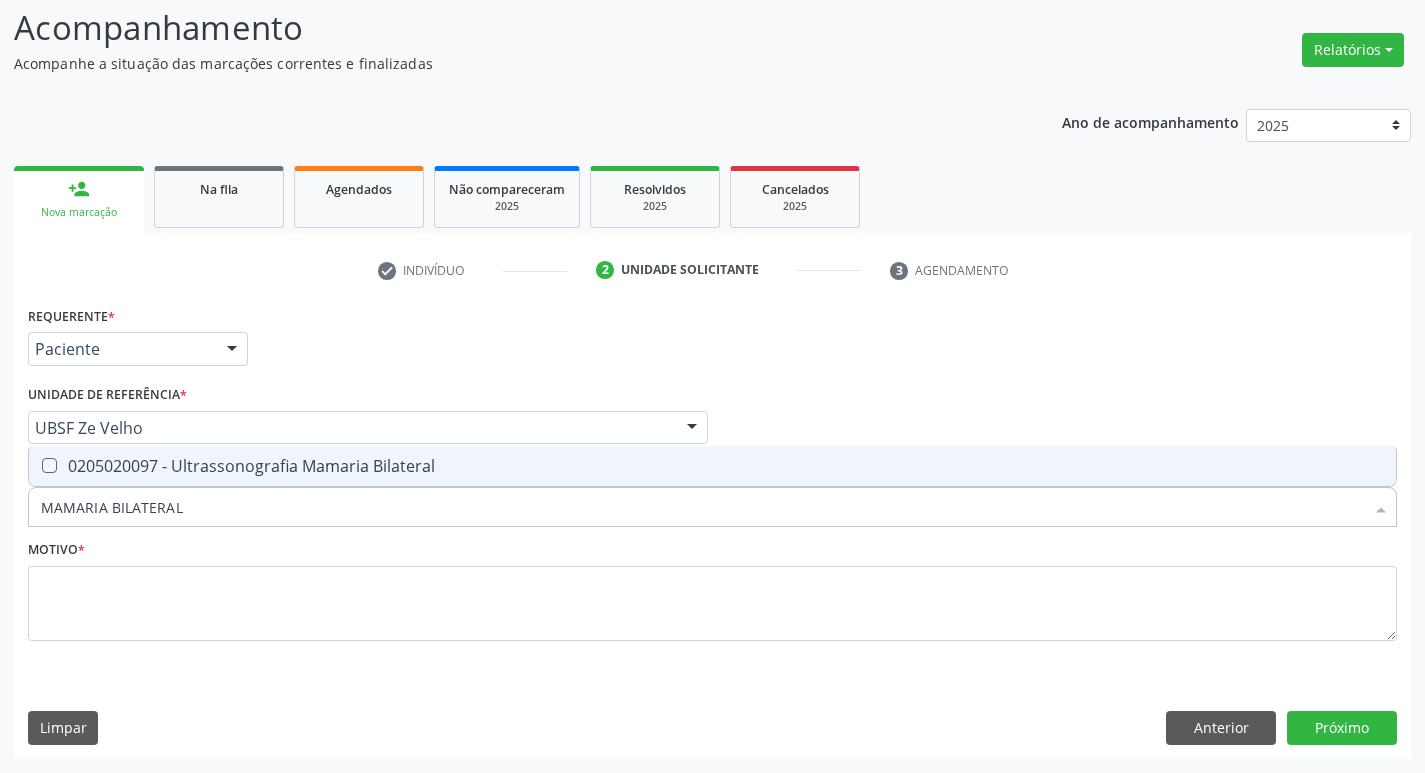 checkbox on "true" 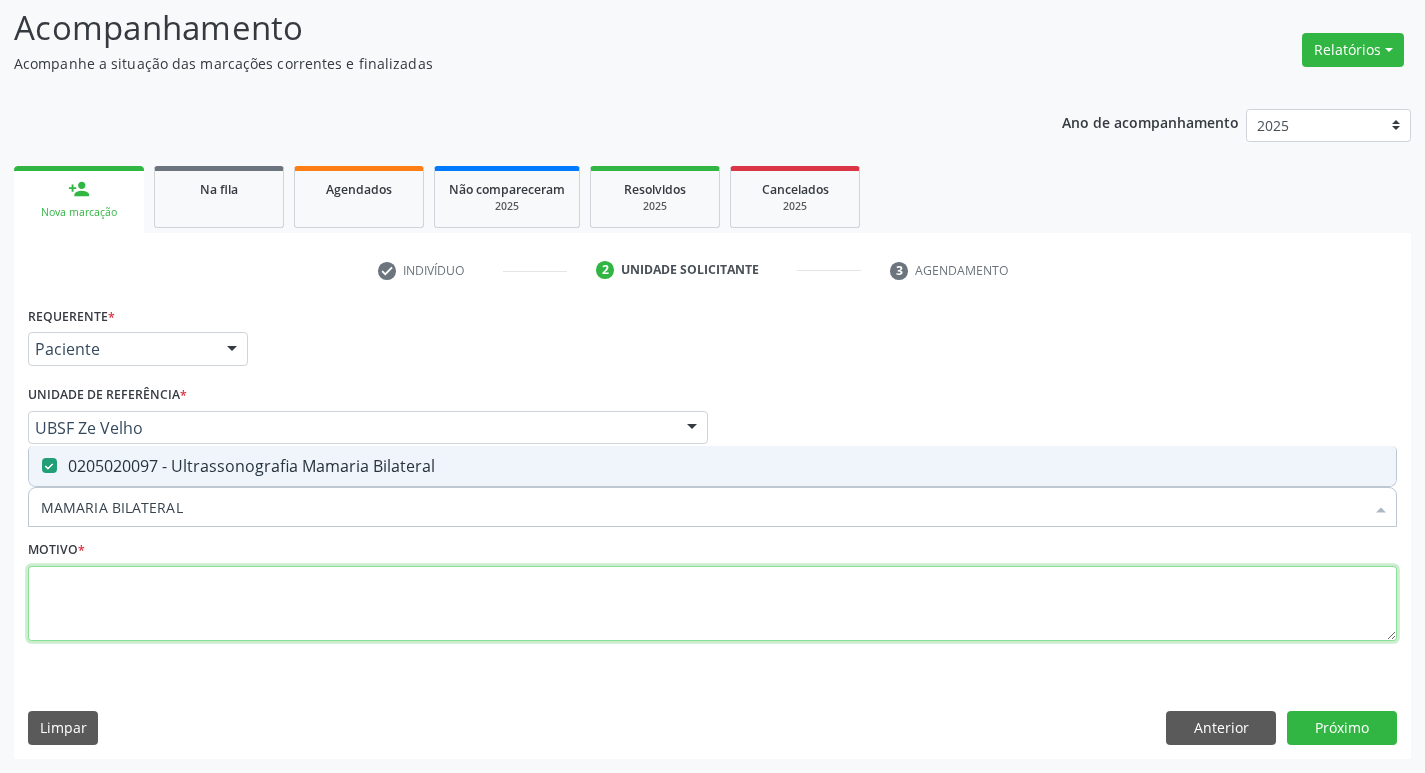 click at bounding box center [712, 604] 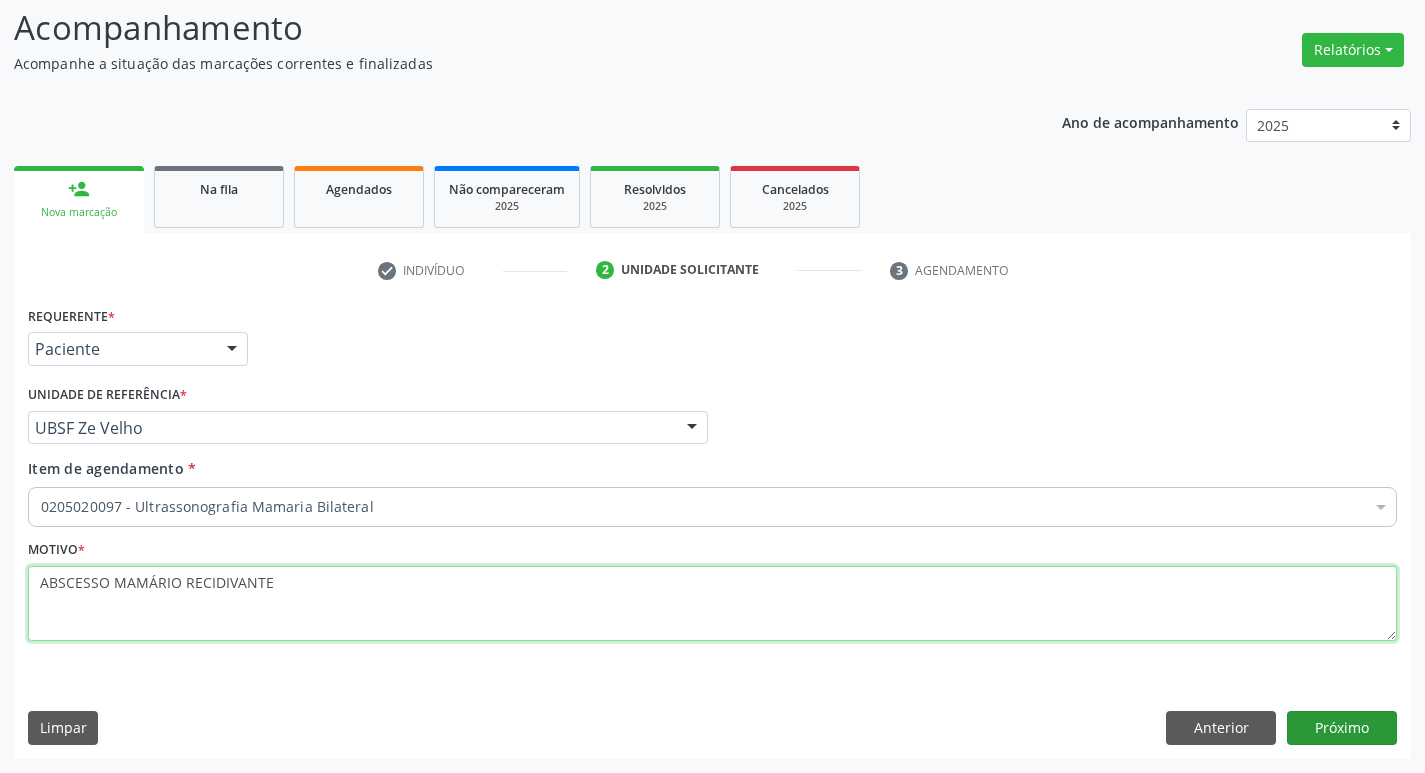 type on "ABSCESSO MAMÁRIO RECIDIVANTE" 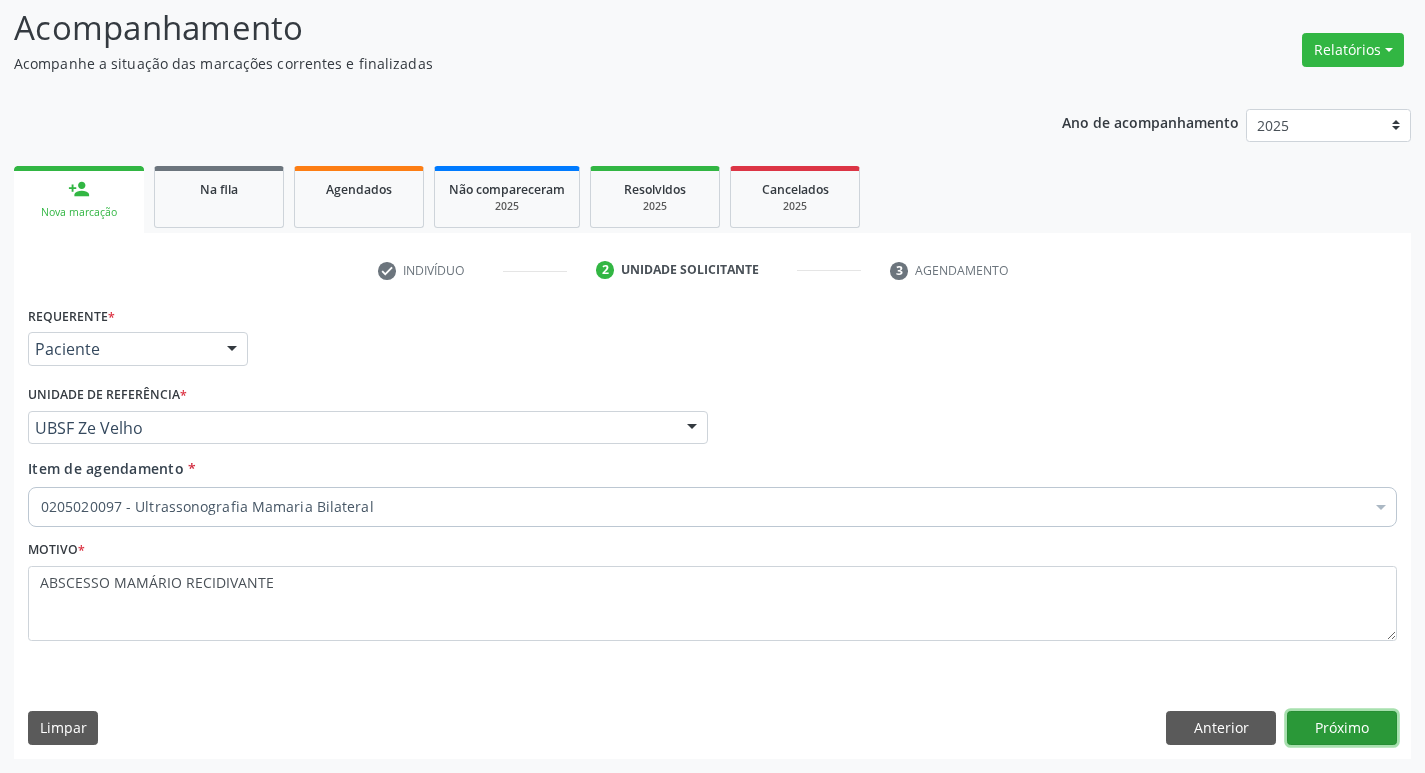 click on "Próximo" at bounding box center [1342, 728] 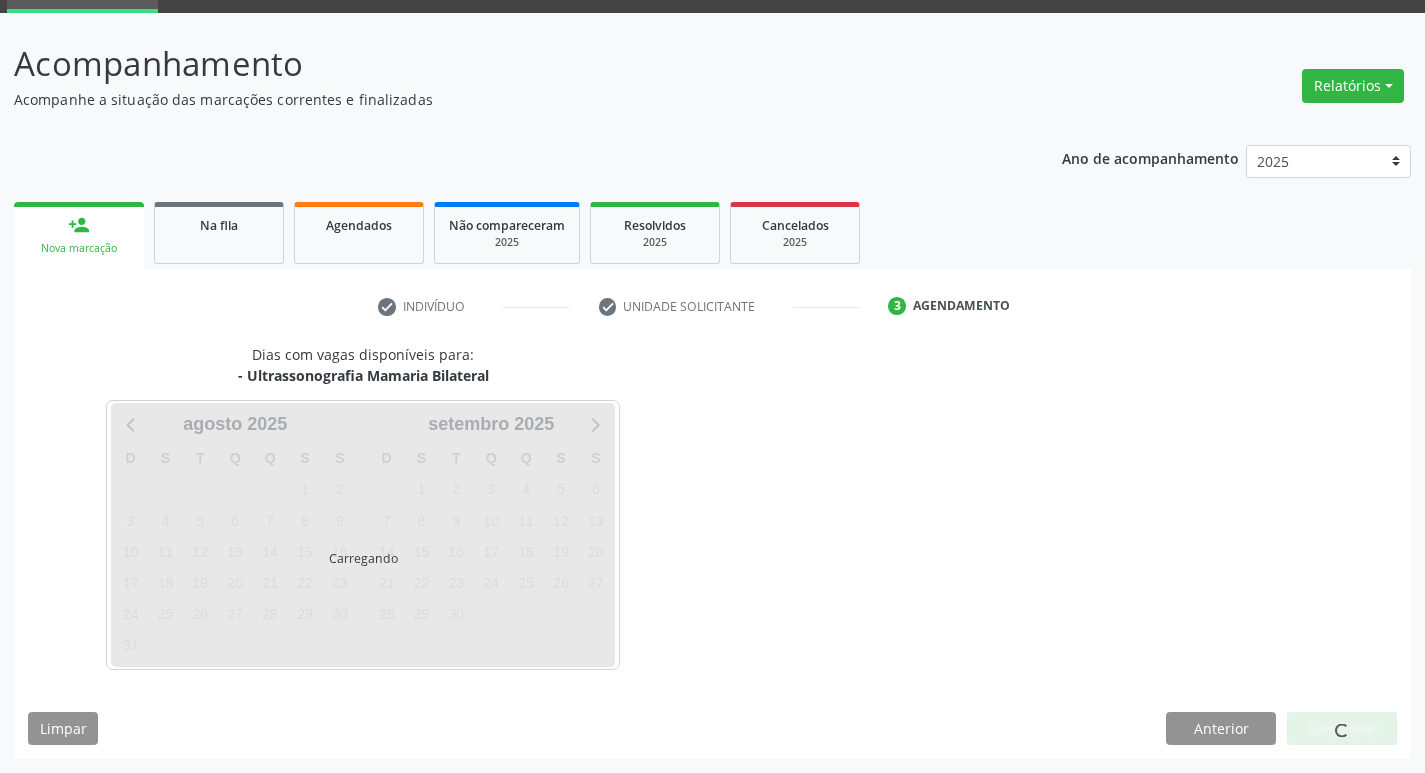 scroll, scrollTop: 97, scrollLeft: 0, axis: vertical 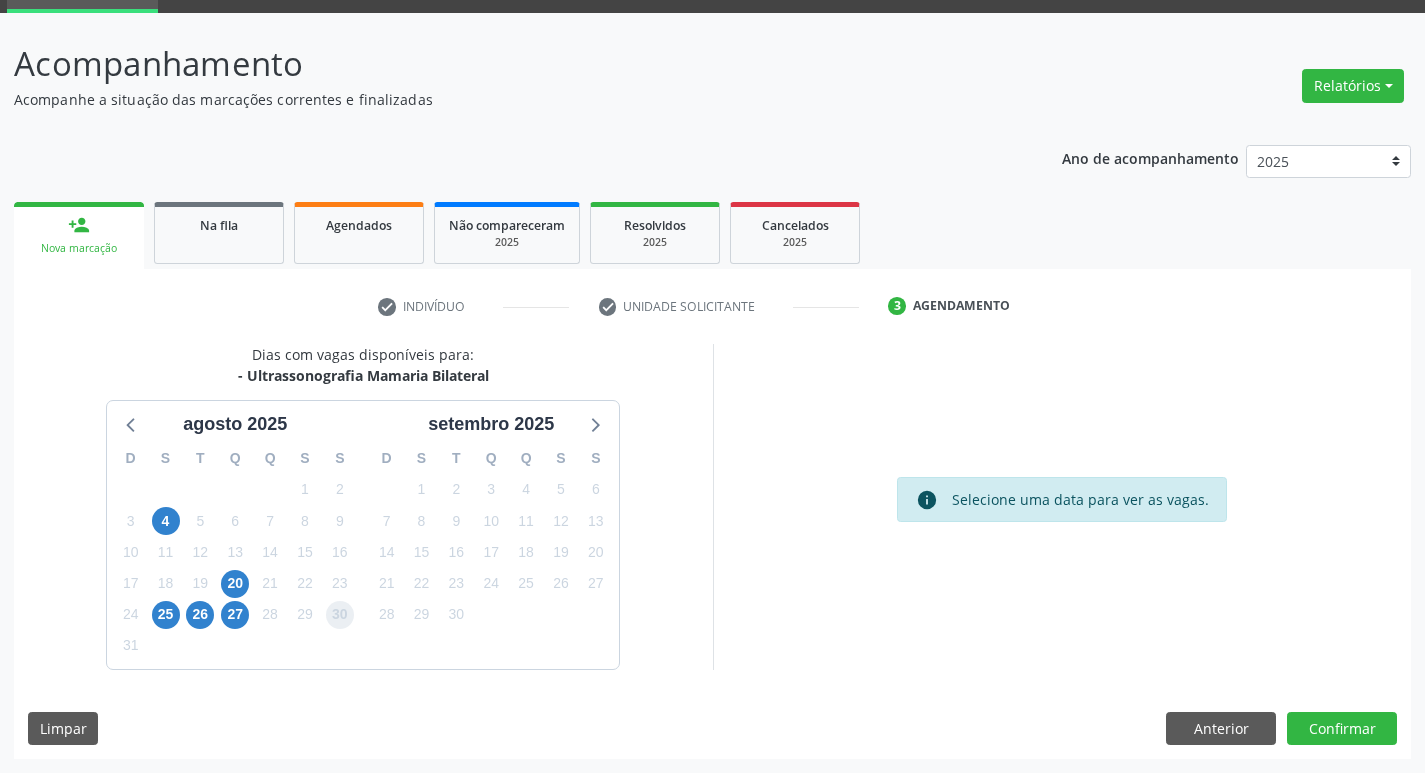 click on "30" at bounding box center (340, 615) 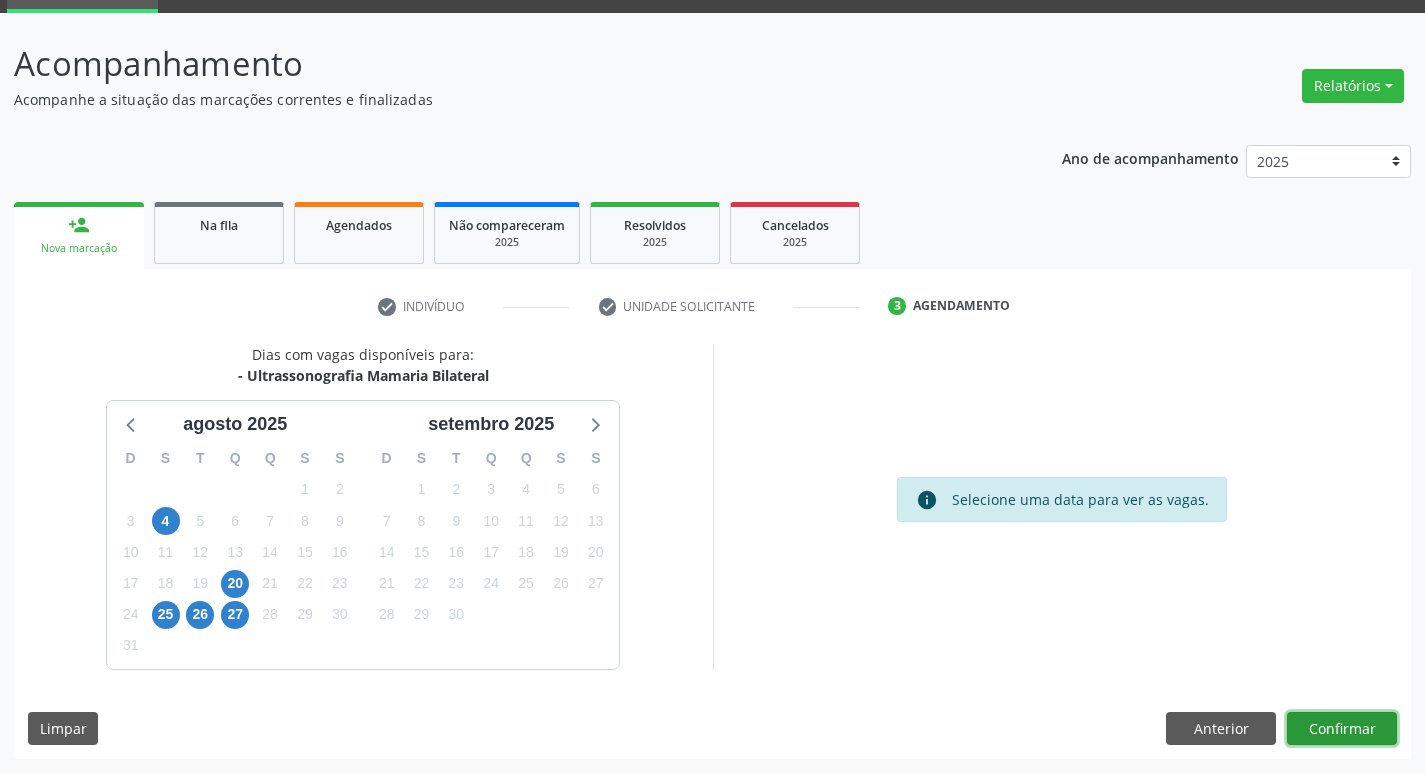 click on "Dias com vagas disponíveis para:
- Ultrassonografia Mamaria Bilateral
[MONTH] [YEAR] D S T Q Q S S 27 28 29 30 31 1 2 3 4 5 6 7 8 9 10 11 12 13 14 15 16 17 18 19 20 21 22 23 24 25 26 27 28 29 30 31 1 2 3 4 5 6 [MONTH] [YEAR] D S T Q Q S S 31 1 2 3 4 5 6 7 8 9 10 11 12 13 14 15 16 17 18 19 20 21 22 23 24 25 26 27 28 29 30 1 2 3 4 5 6 7 8 9 10 11
info
Selecione uma data para ver as vagas.
Limpar
Anterior
Confirmar" at bounding box center (712, 551) 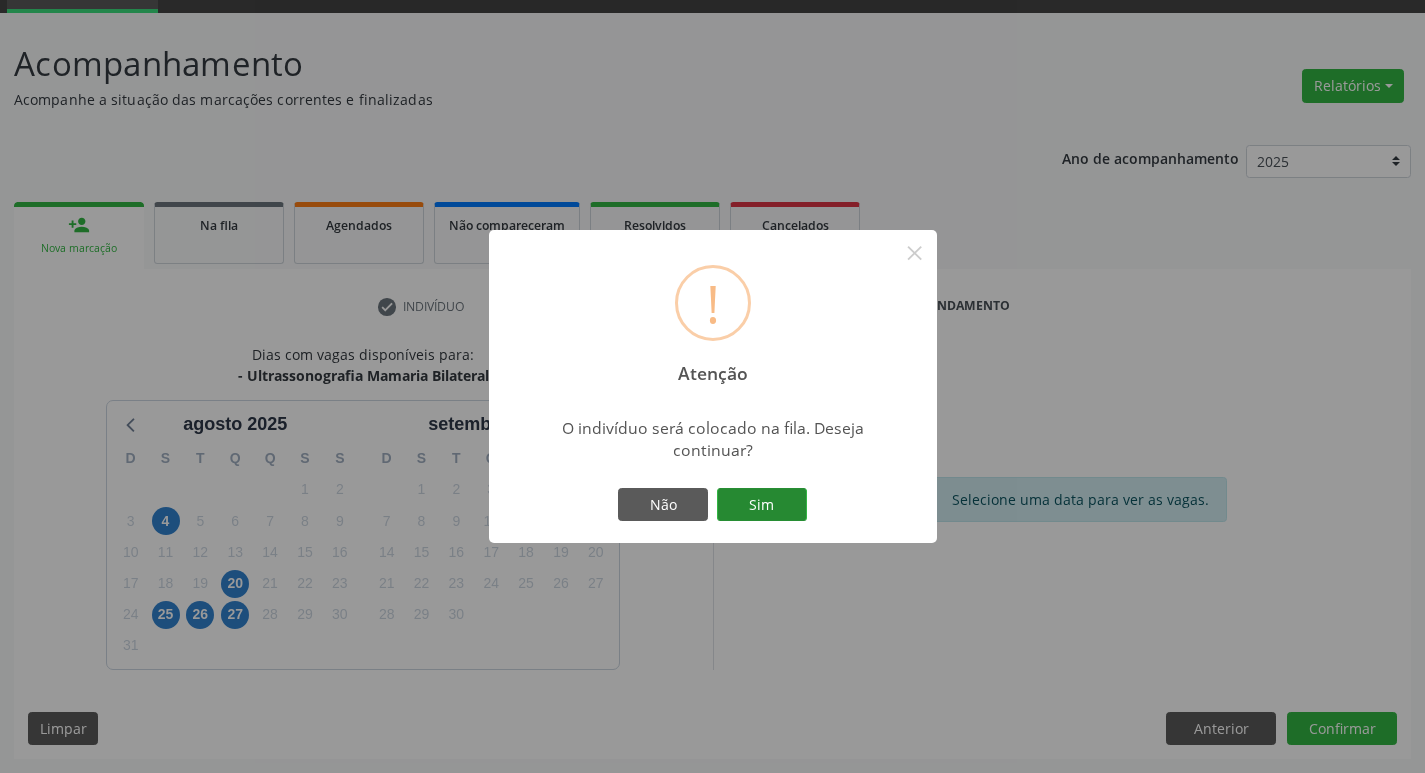 click on "Sim" at bounding box center [762, 505] 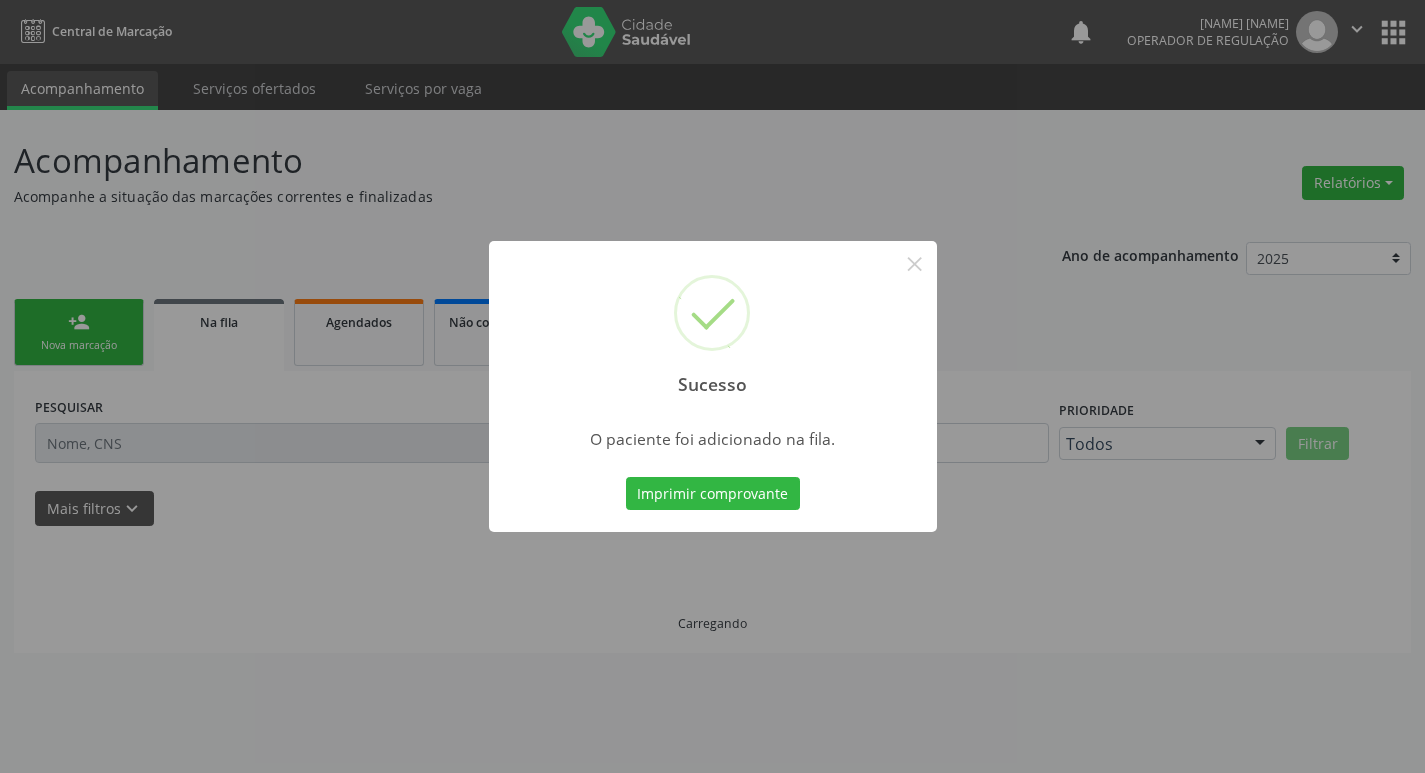 scroll, scrollTop: 0, scrollLeft: 0, axis: both 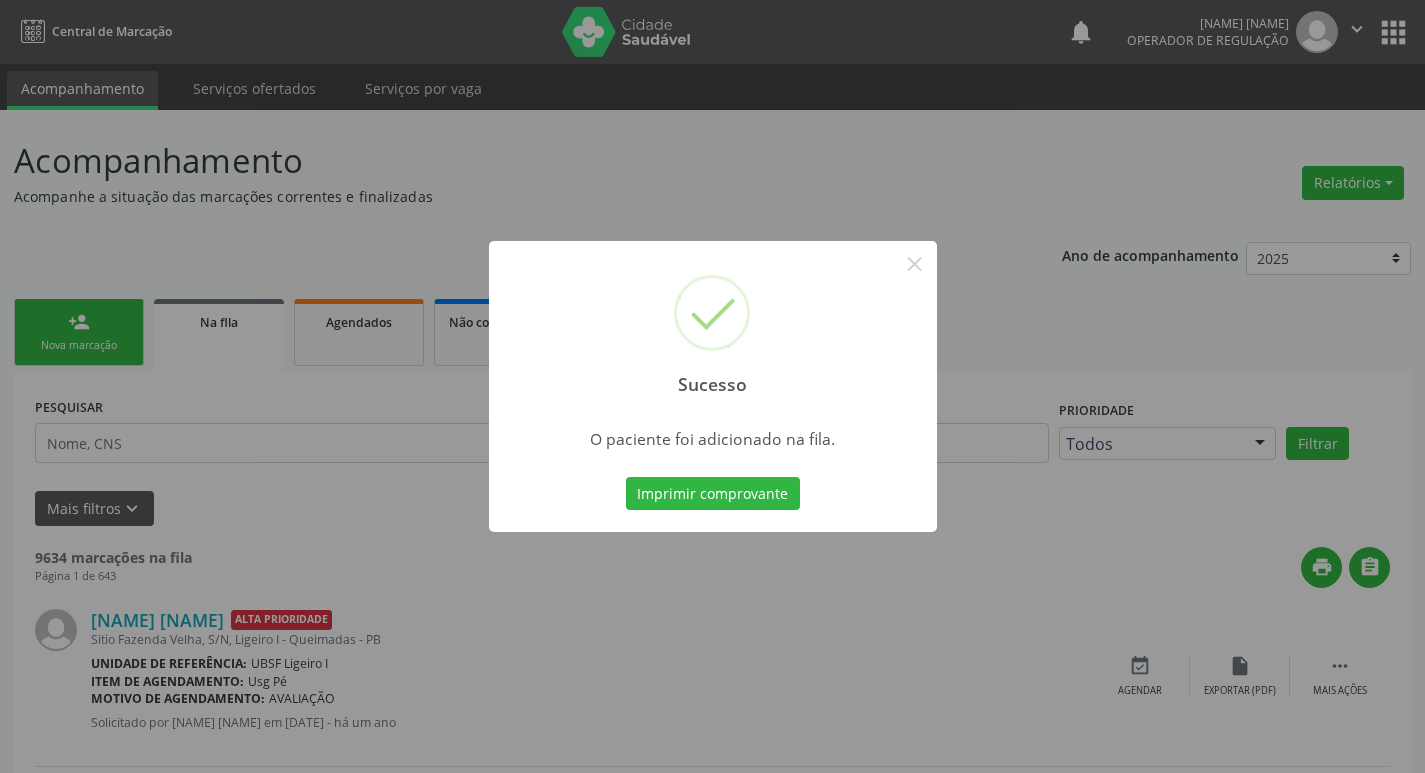 click on "Sucesso × O paciente foi adicionado na fila. Imprimir comprovante Cancel" at bounding box center (712, 386) 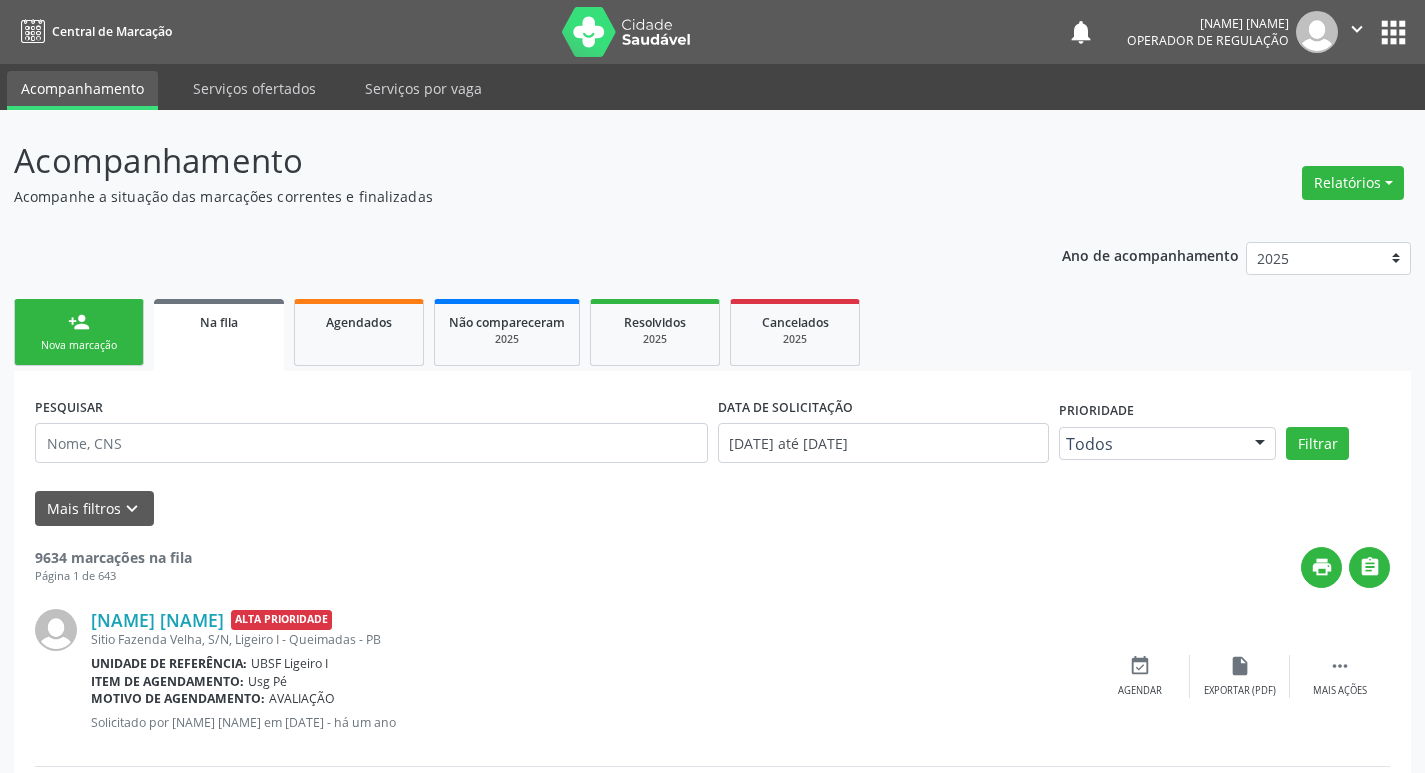 click on "person_add
Nova marcação" at bounding box center (79, 332) 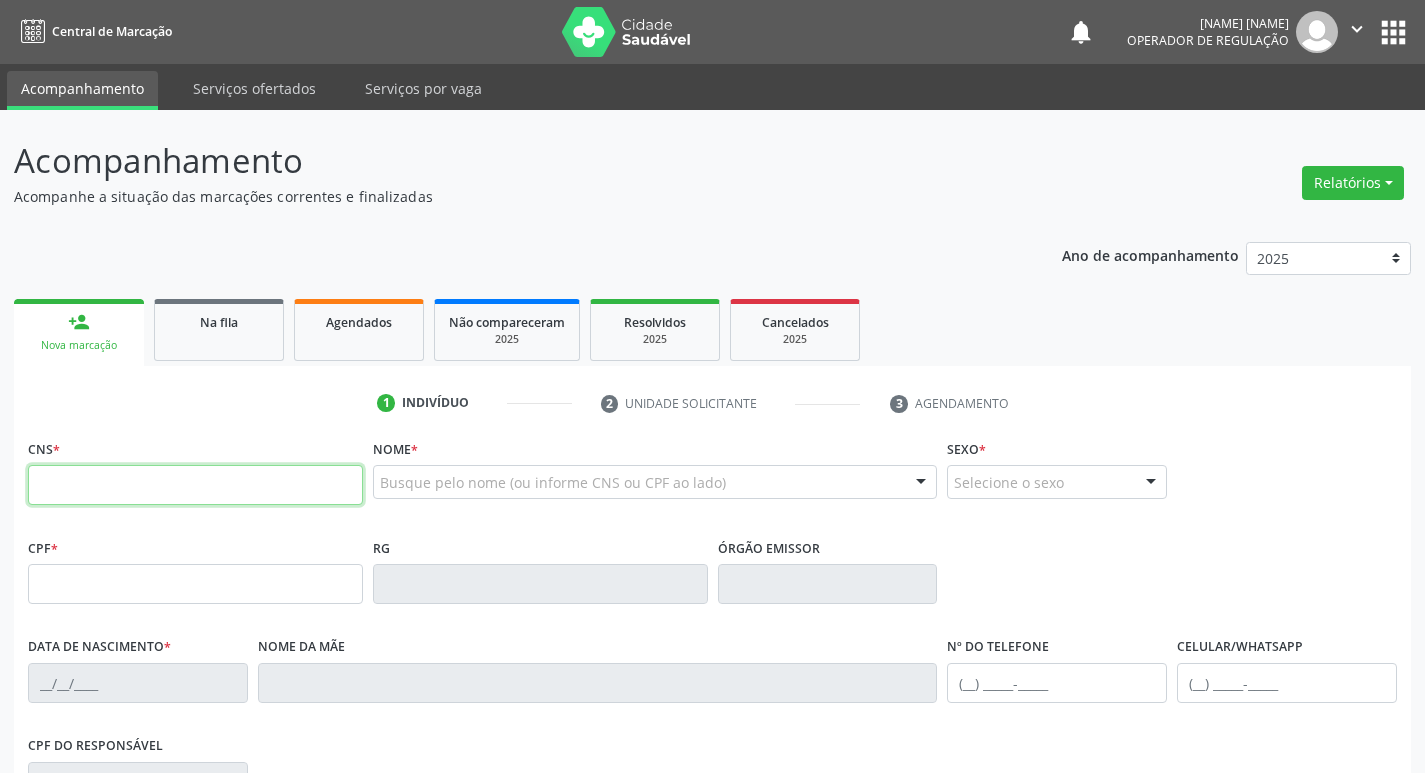 click at bounding box center [195, 485] 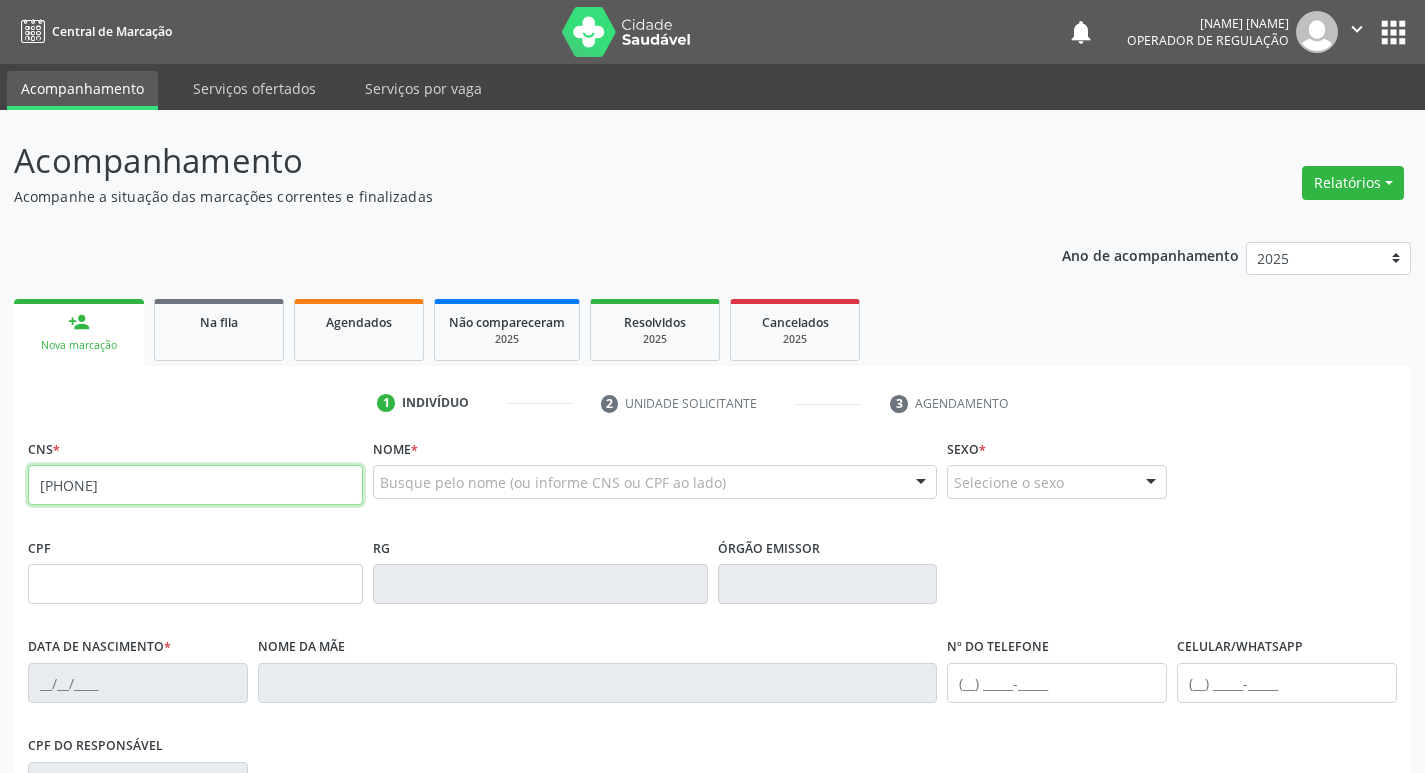 type on "700 0050 9541 5202" 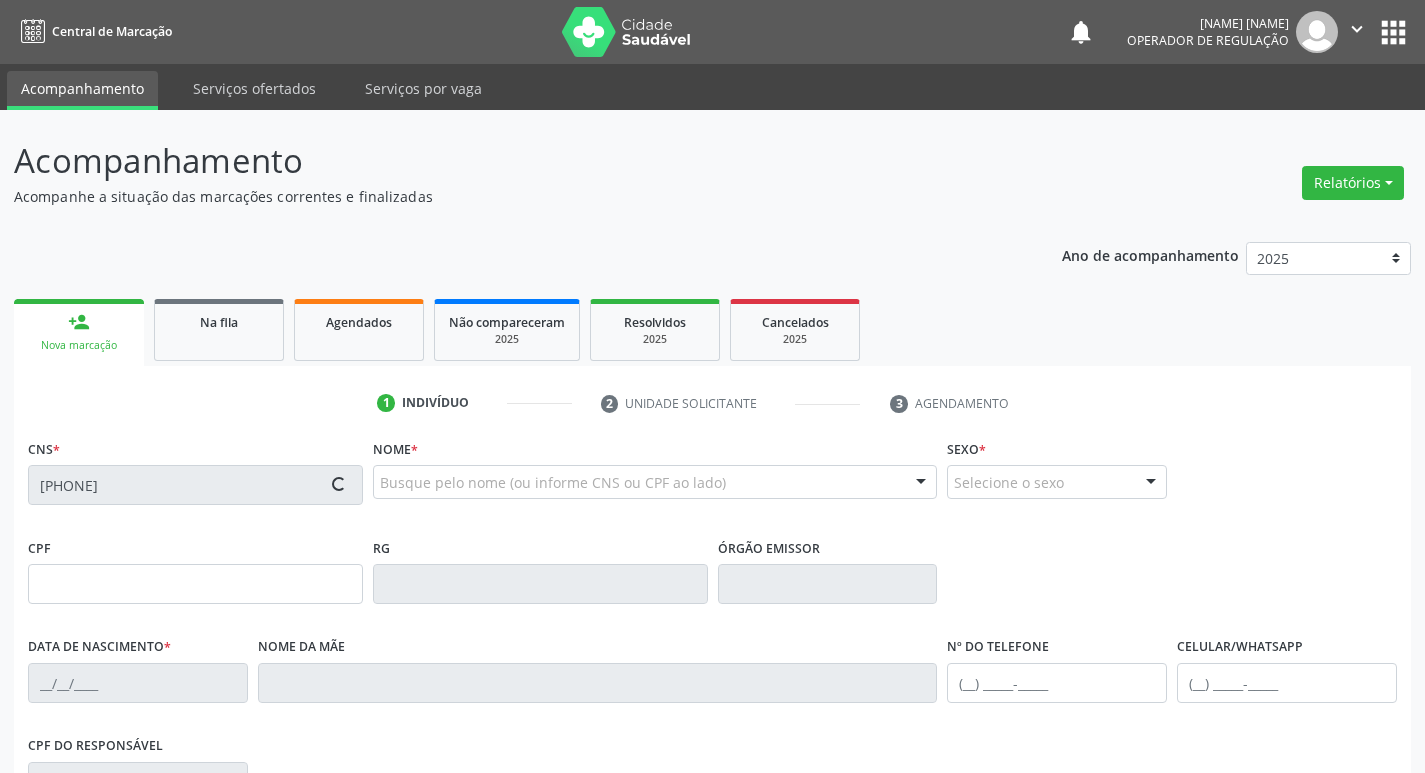 type on "039.433.454-08" 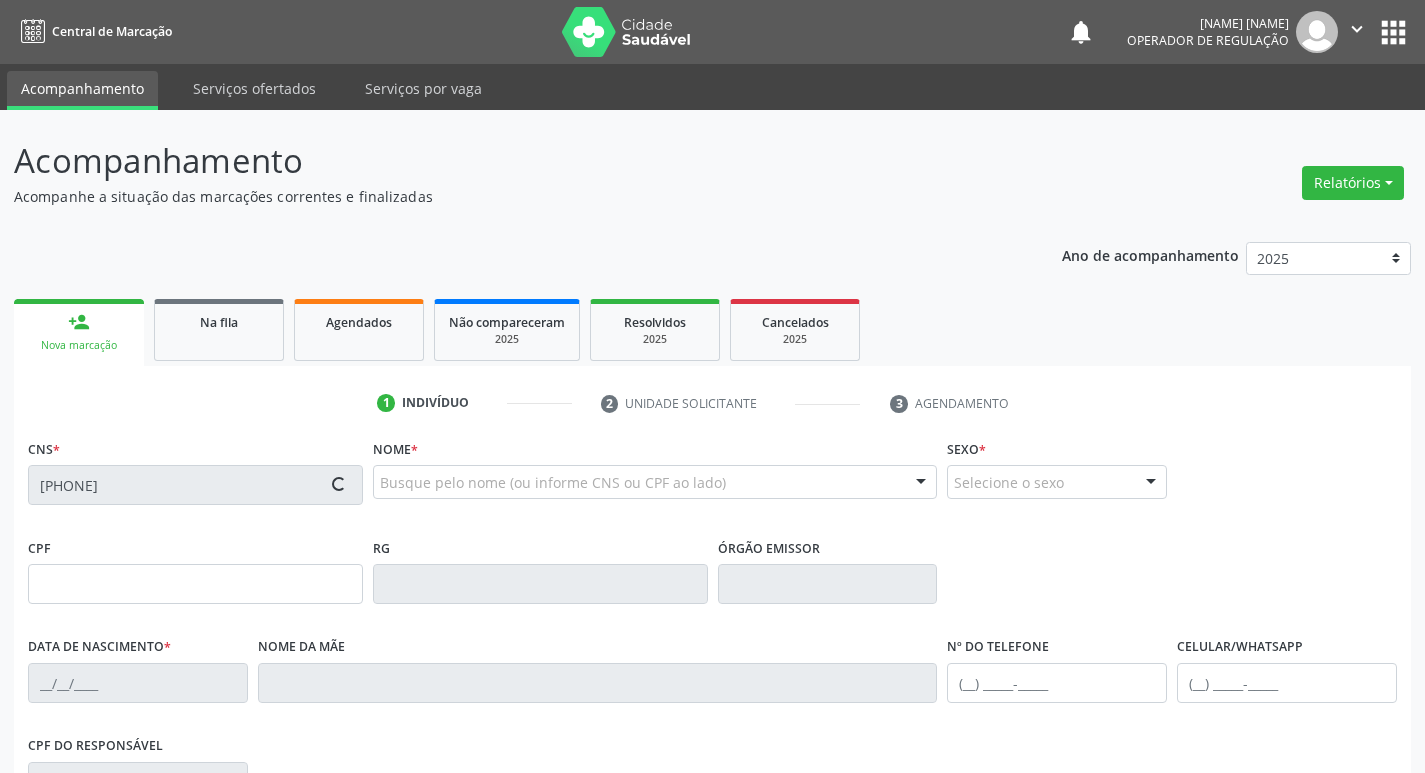 type on "15/12/1975" 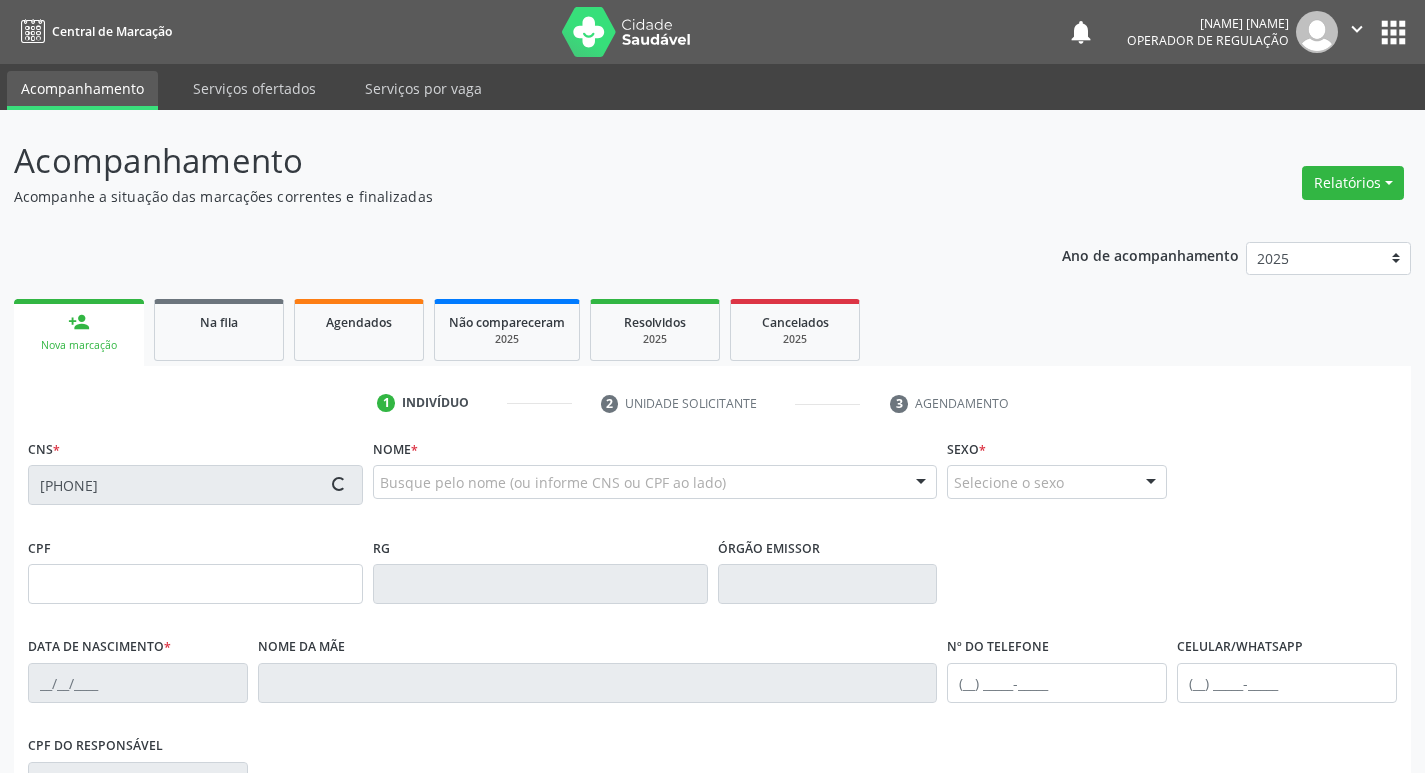 type on "Maria Vicente da Silva" 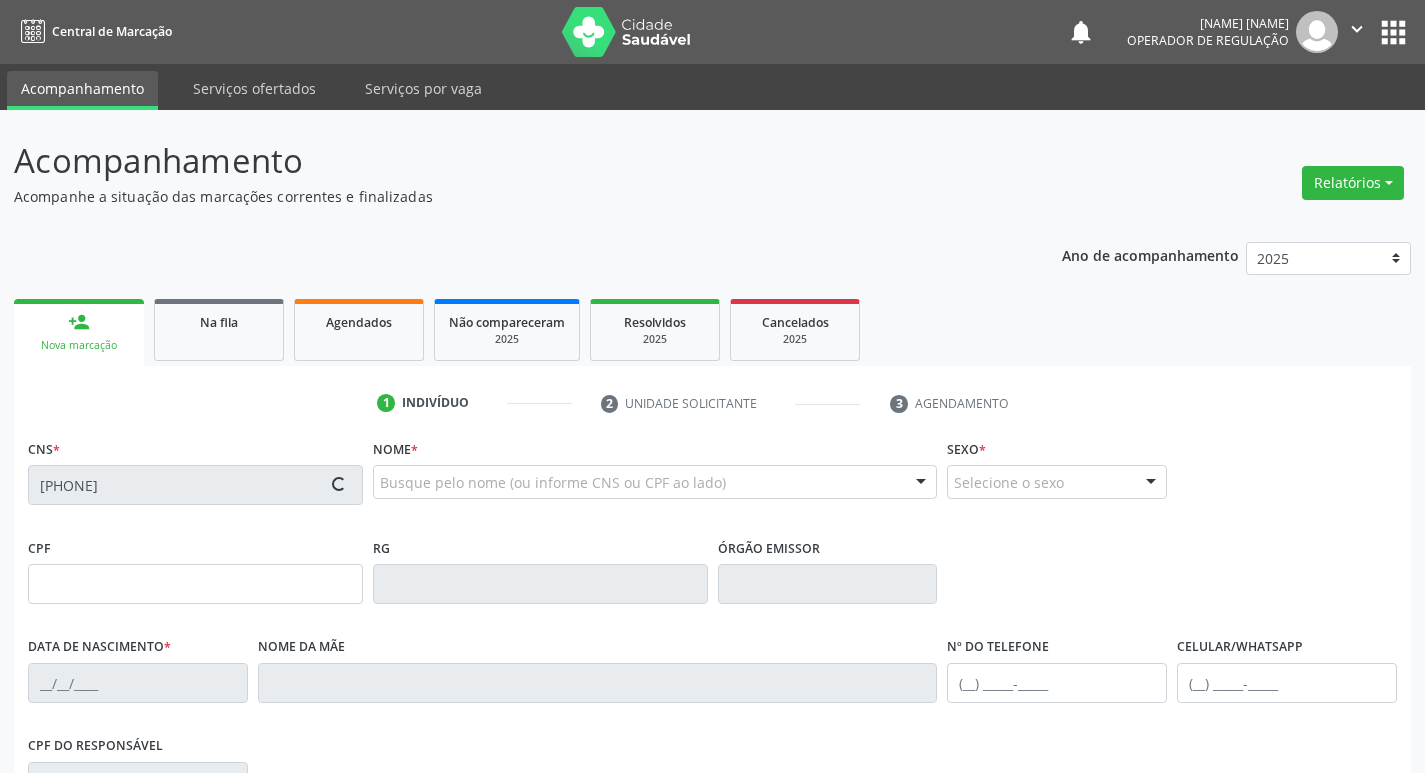 type on "(83) 99337-2643" 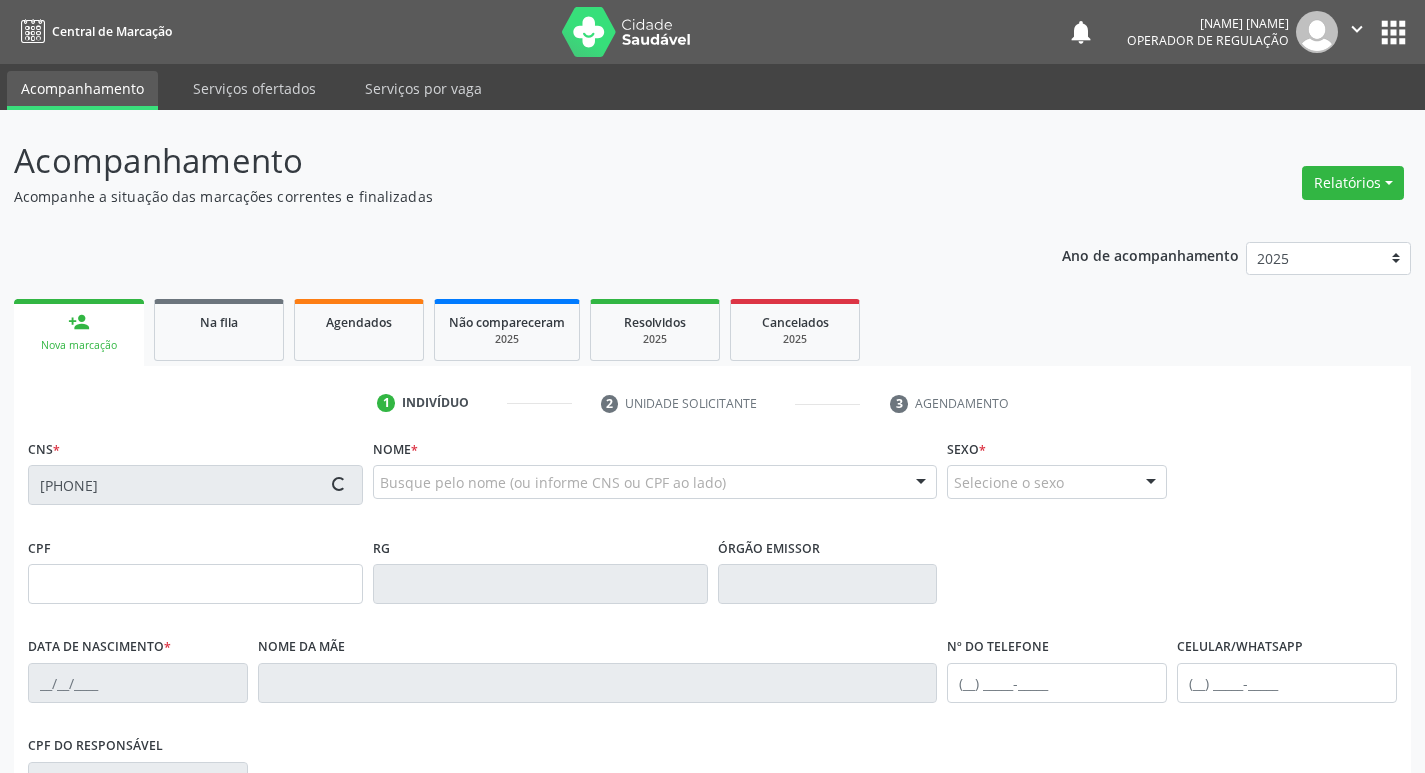 type on "58" 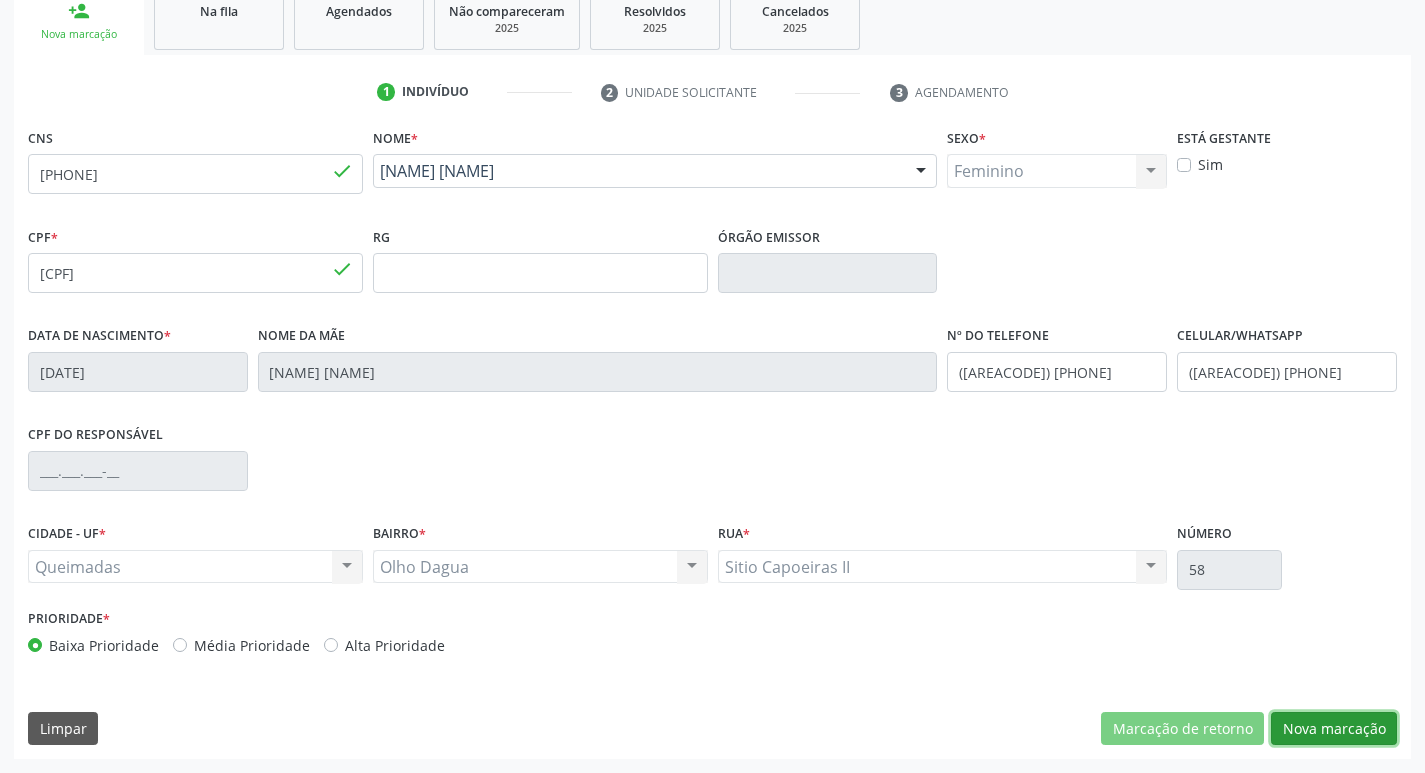 click on "Nova marcação" at bounding box center [1334, 729] 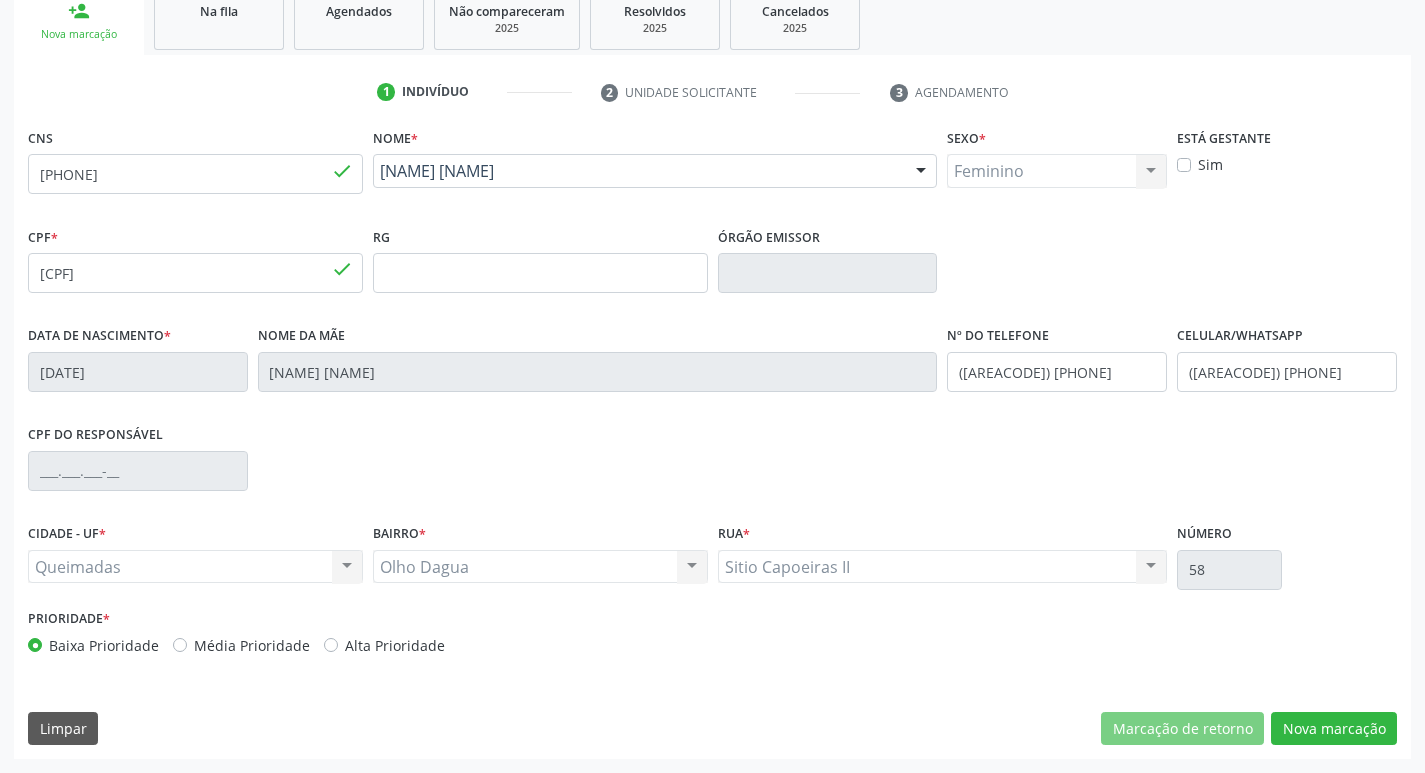 scroll, scrollTop: 133, scrollLeft: 0, axis: vertical 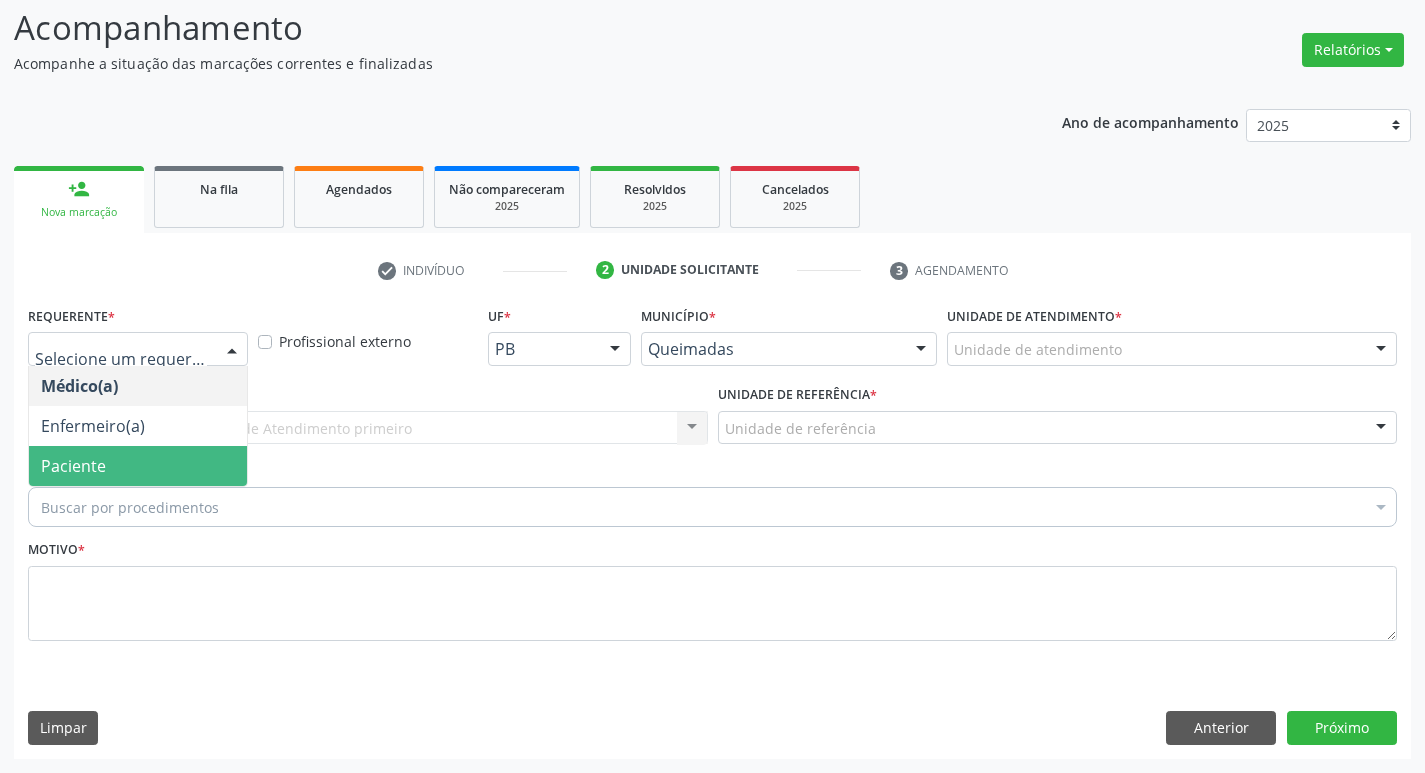 click on "Paciente" at bounding box center [73, 466] 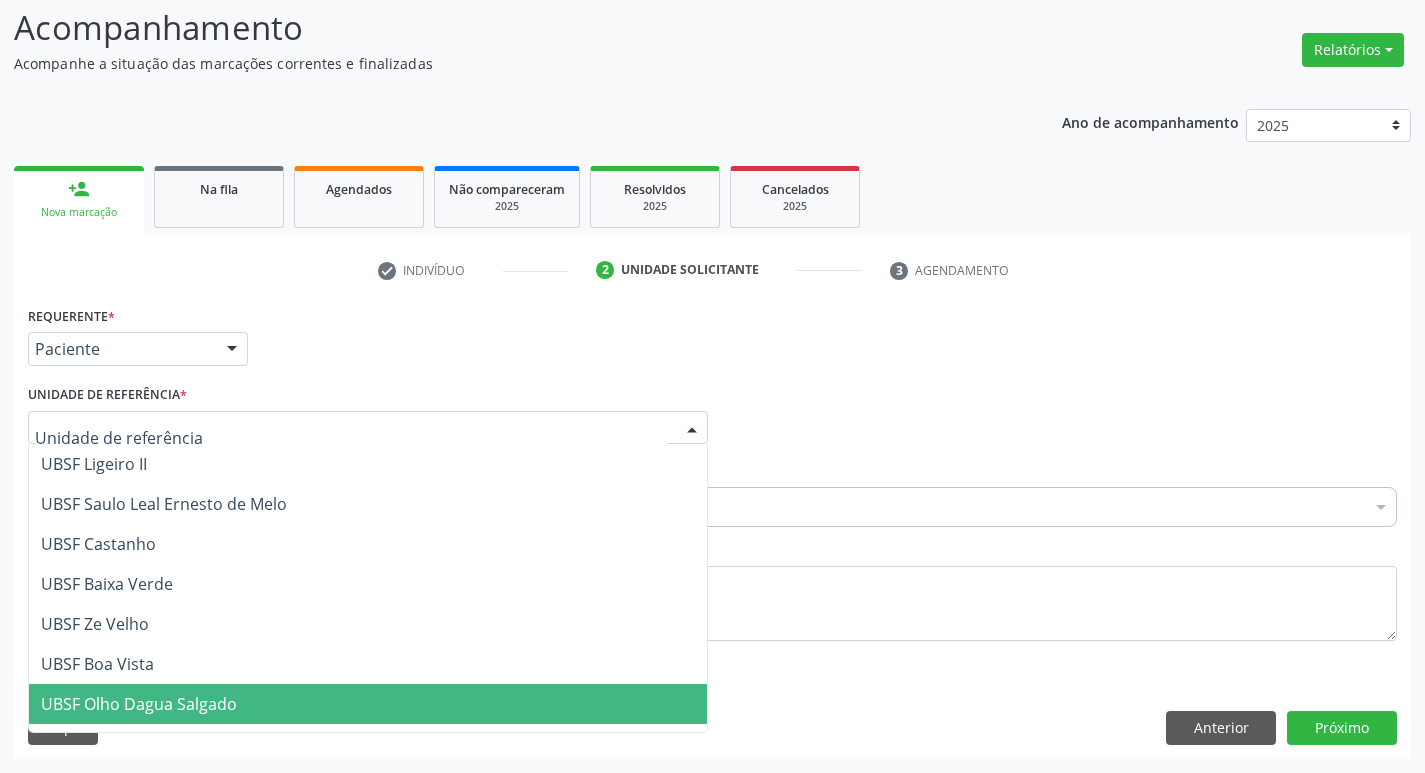 click on "UBSF Olho Dagua Salgado" at bounding box center [139, 704] 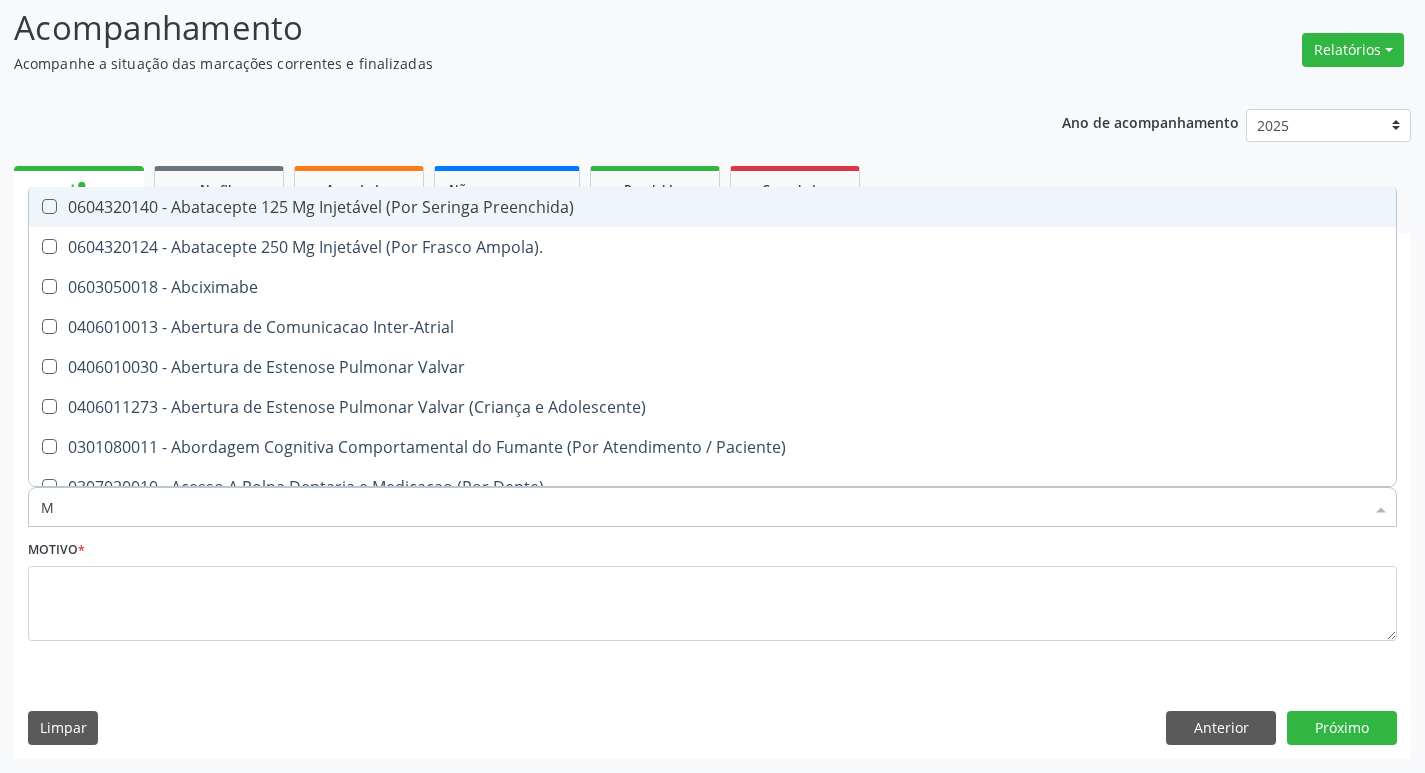 type on "MAMARIA BILATERAL" 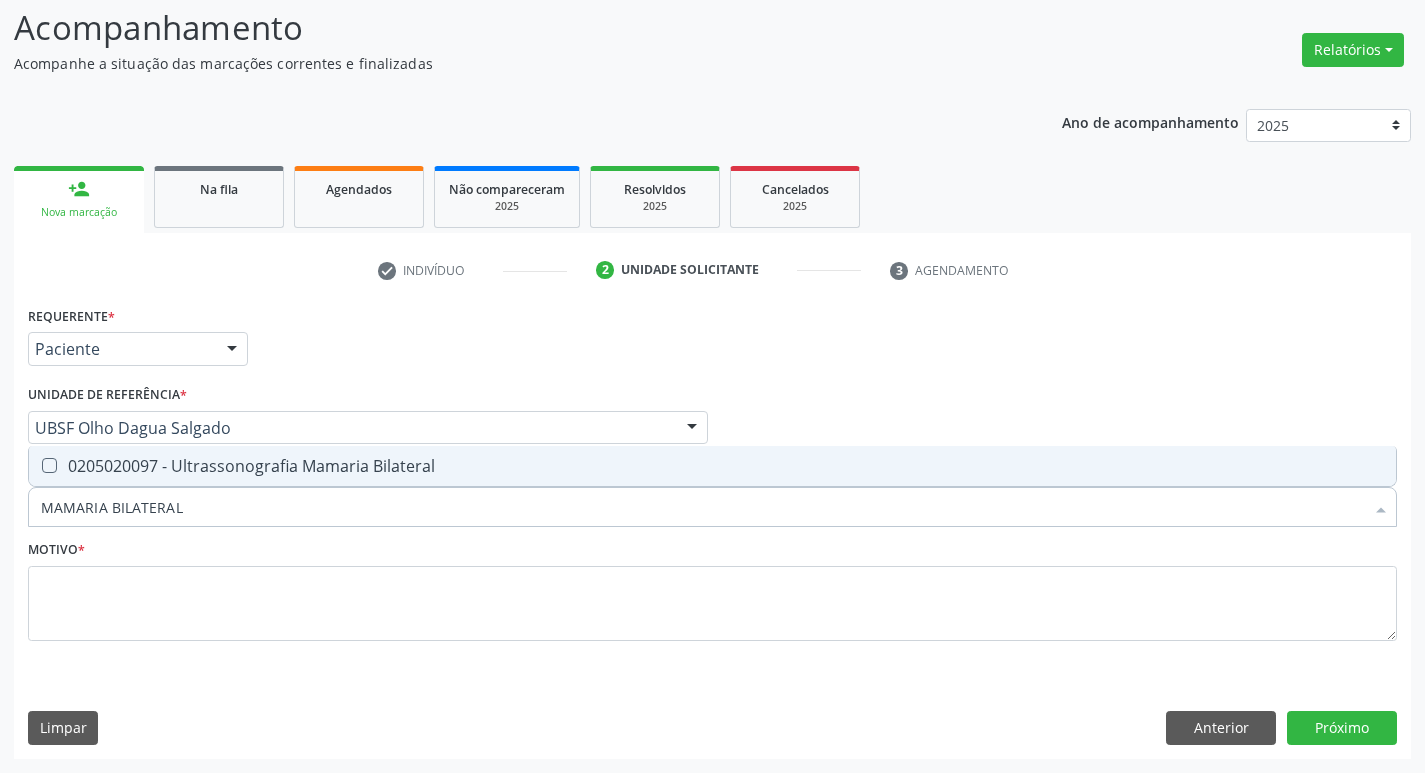 click on "0205020097 - Ultrassonografia Mamaria Bilateral" at bounding box center (712, 466) 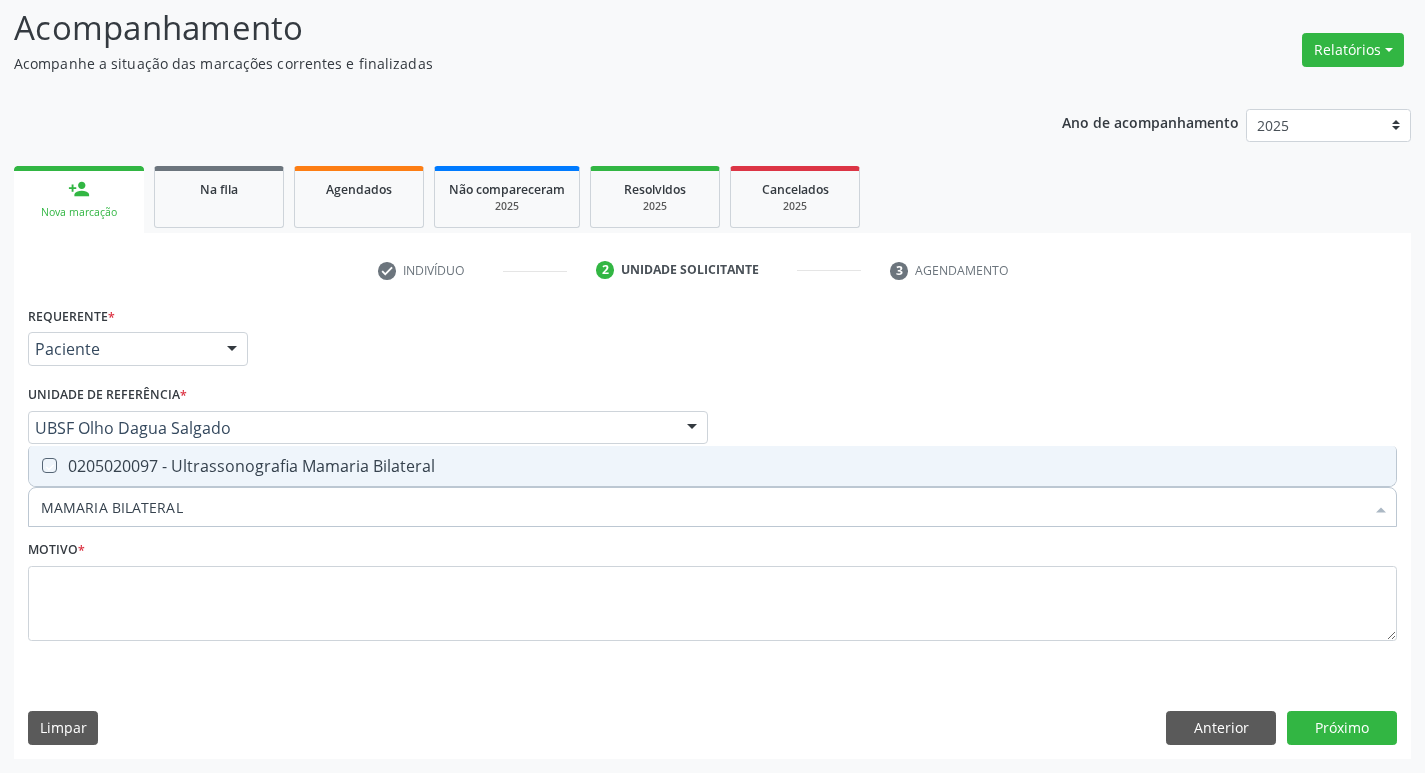 checkbox on "true" 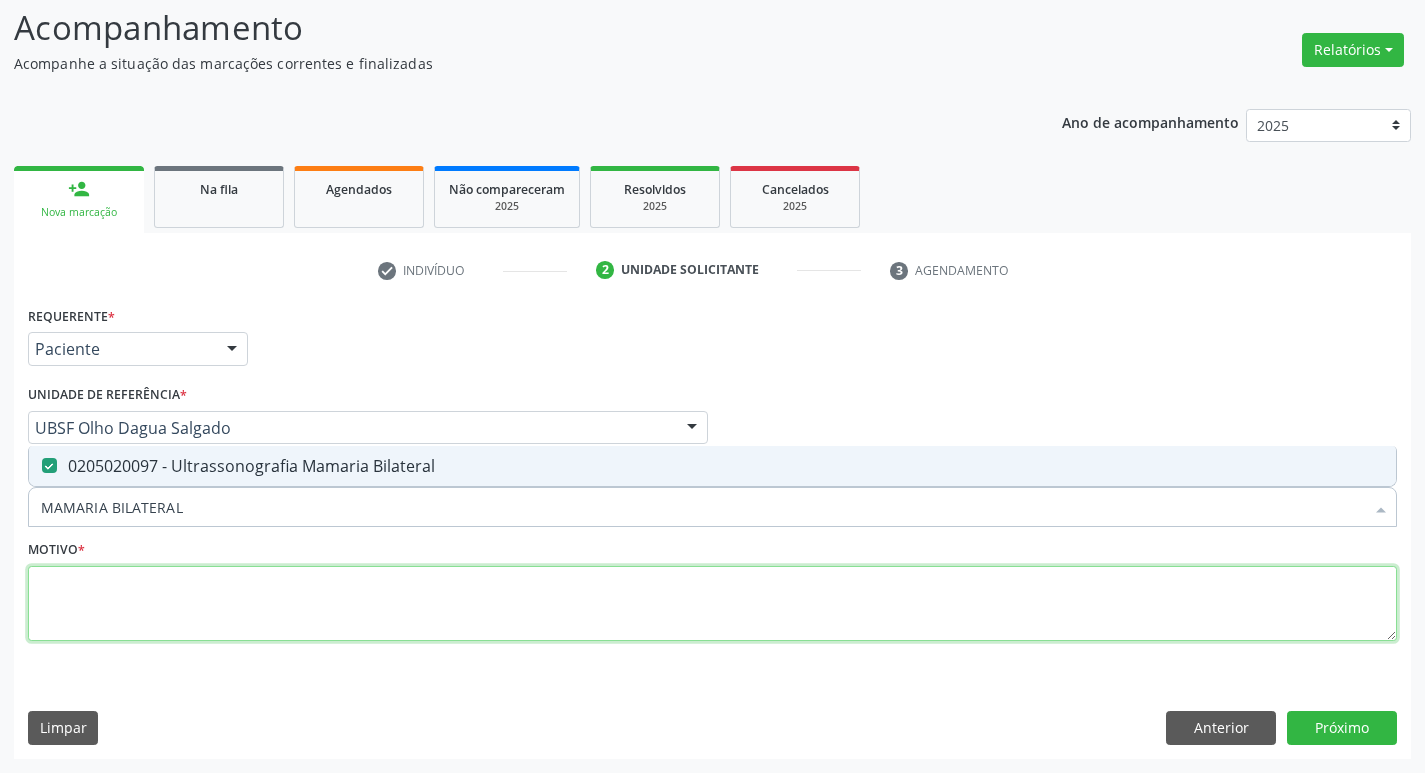 click at bounding box center [712, 604] 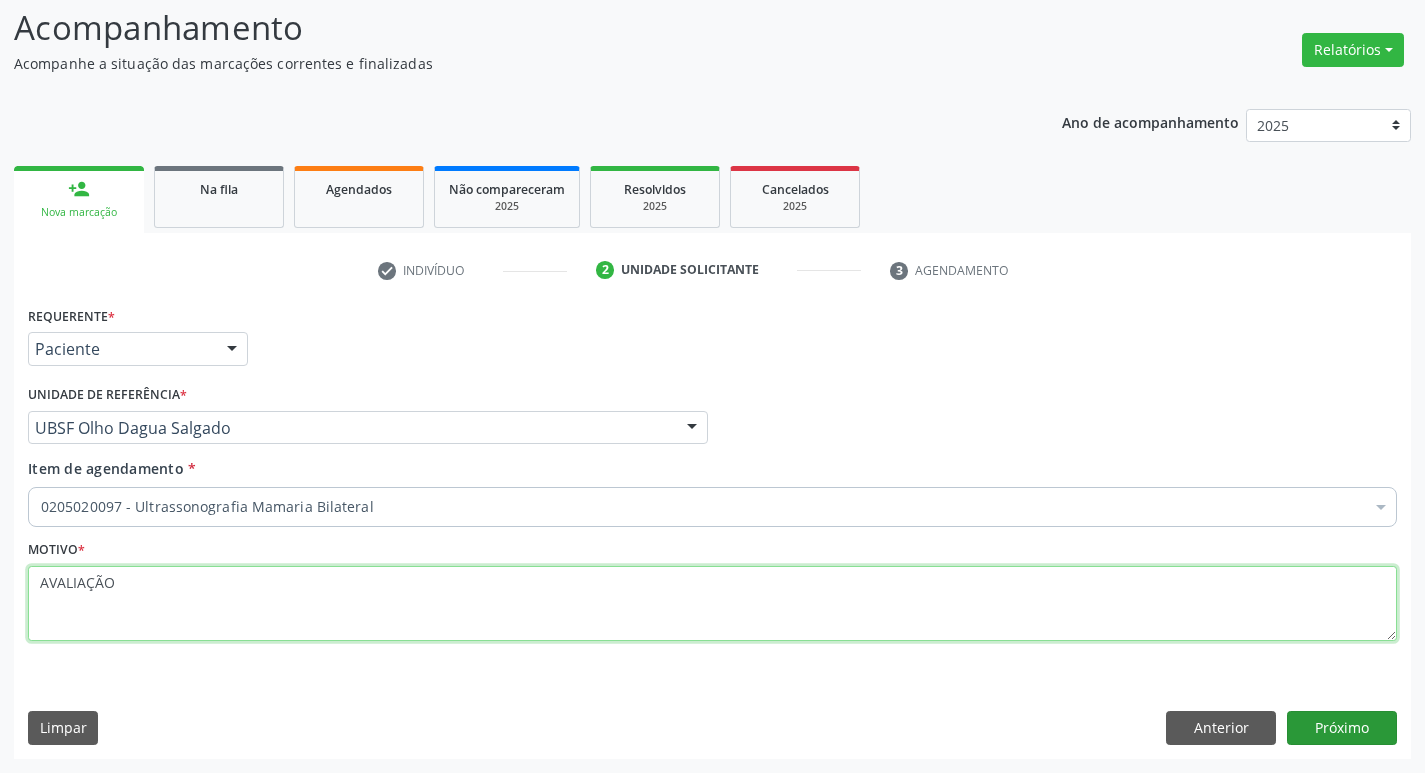 type on "AVALIAÇÃO" 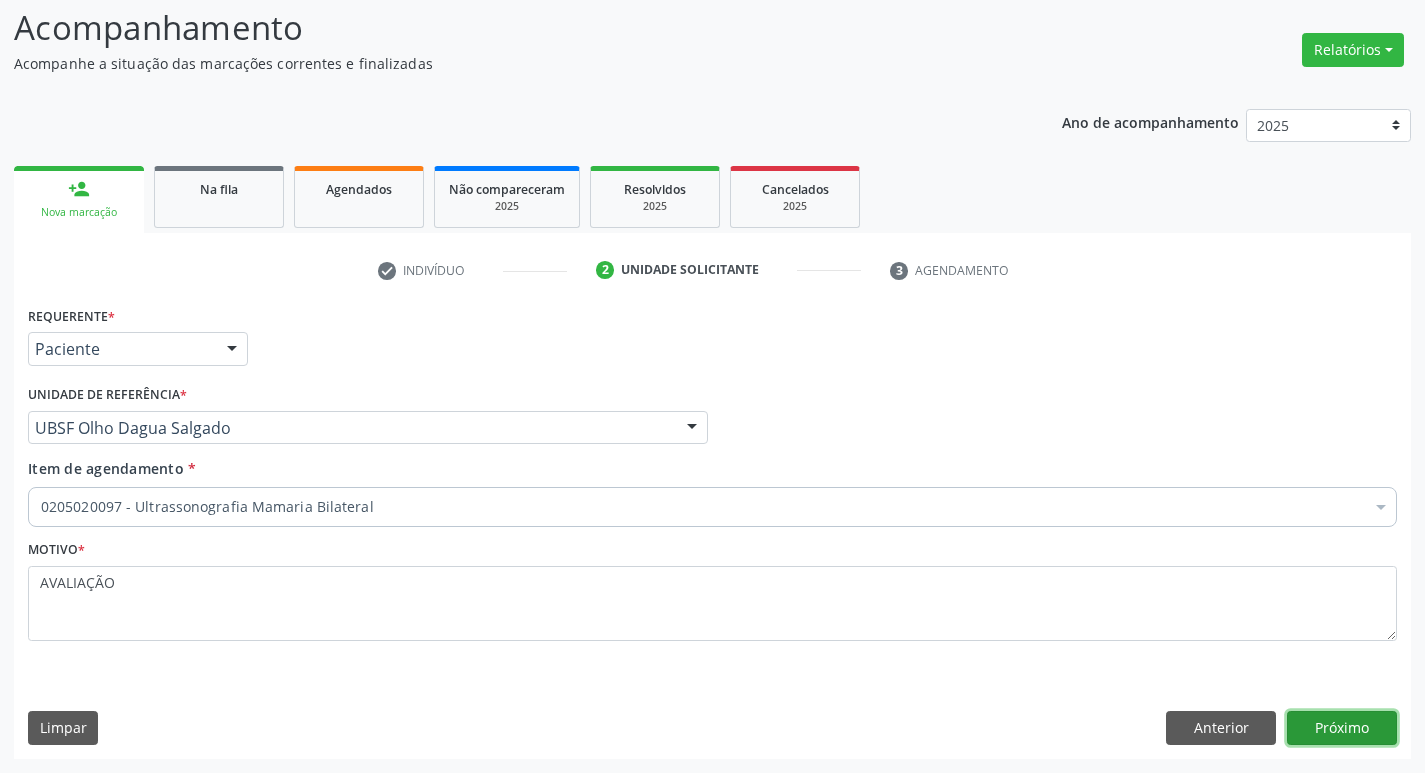 click on "Próximo" at bounding box center [1342, 728] 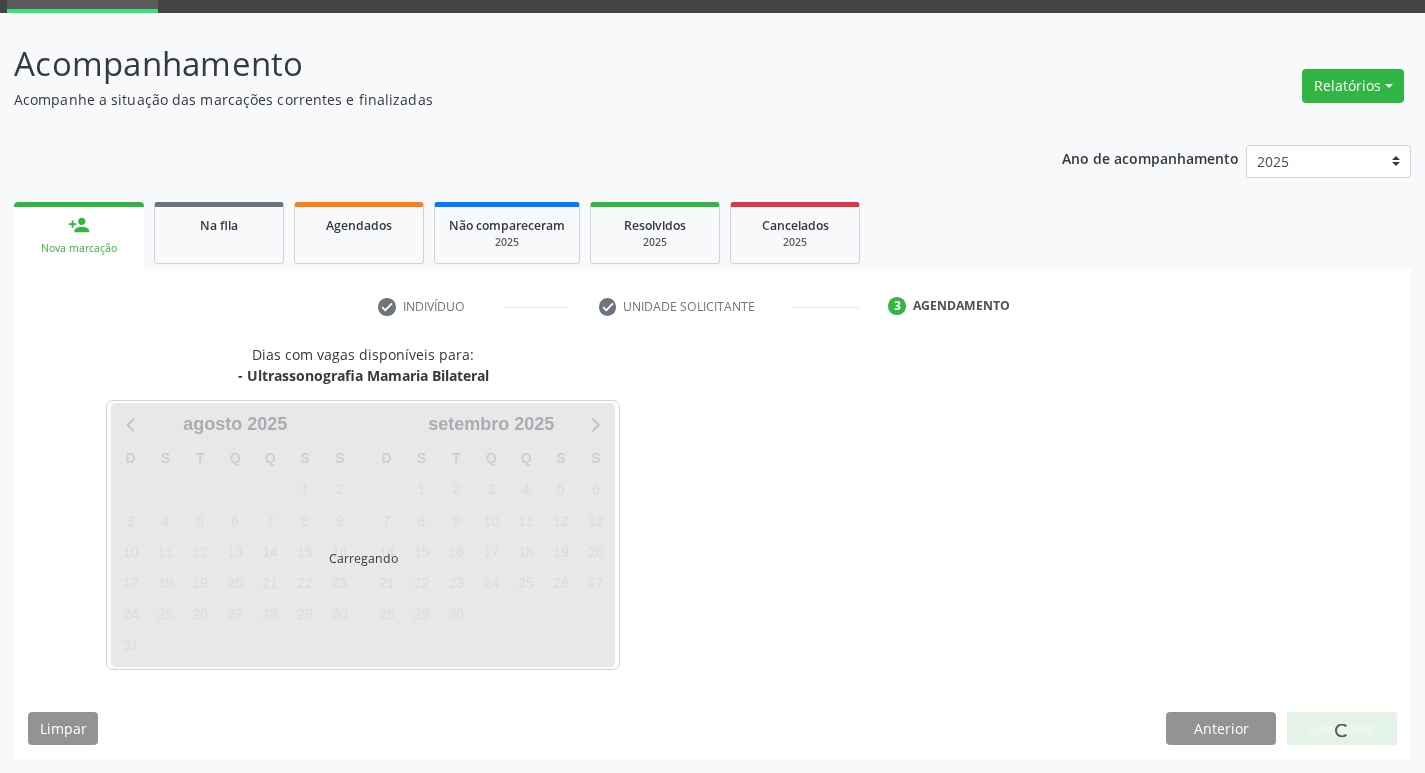 scroll, scrollTop: 97, scrollLeft: 0, axis: vertical 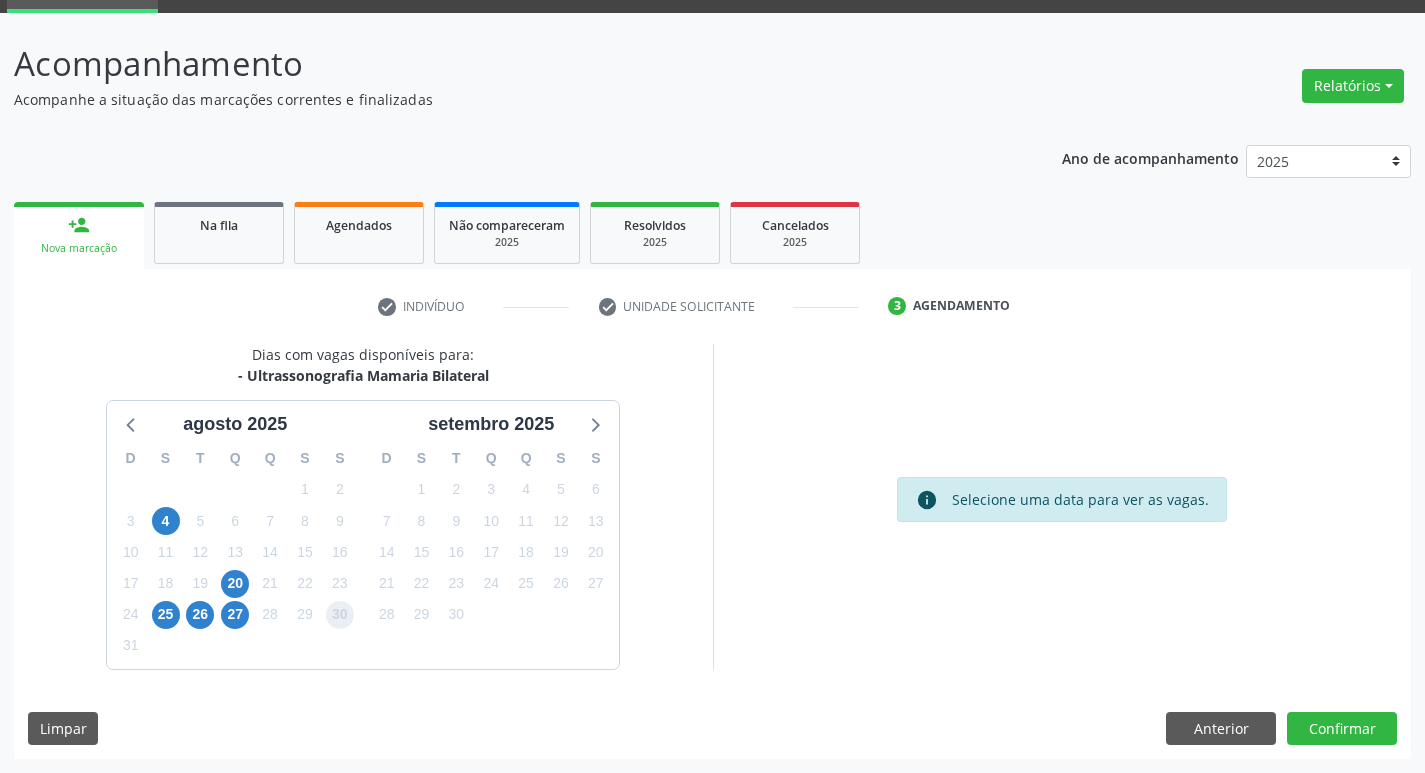 click on "30" at bounding box center [340, 615] 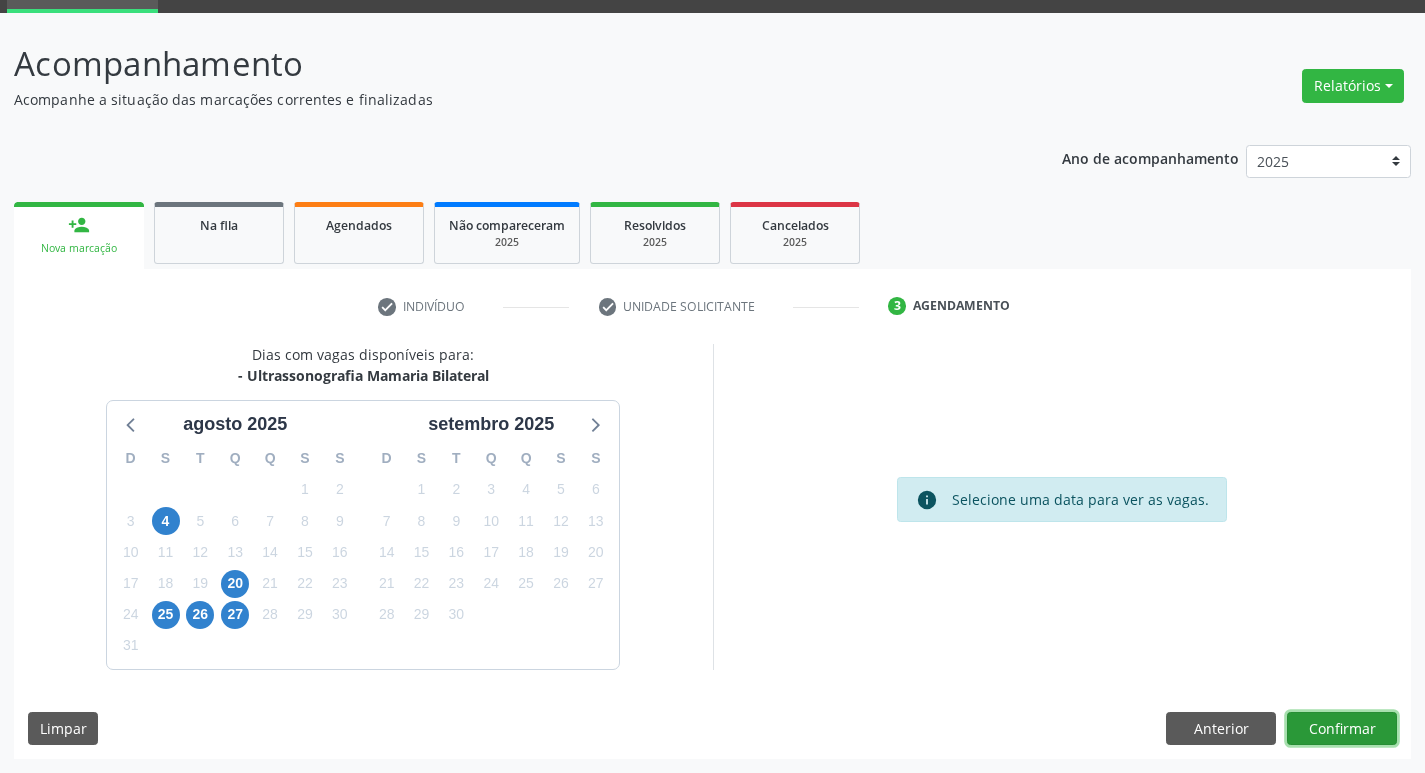 click on "Confirmar" at bounding box center [1342, 729] 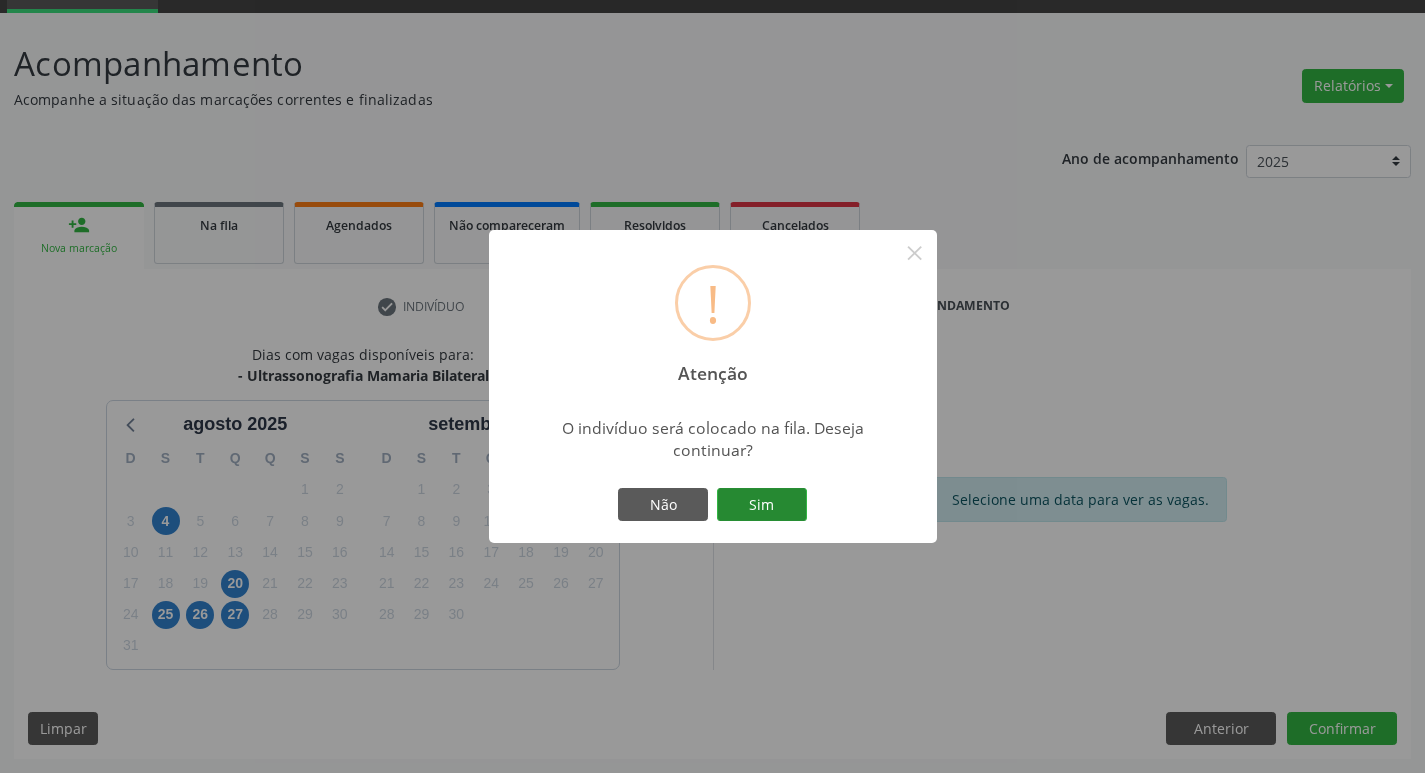 click on "Sim" at bounding box center (762, 505) 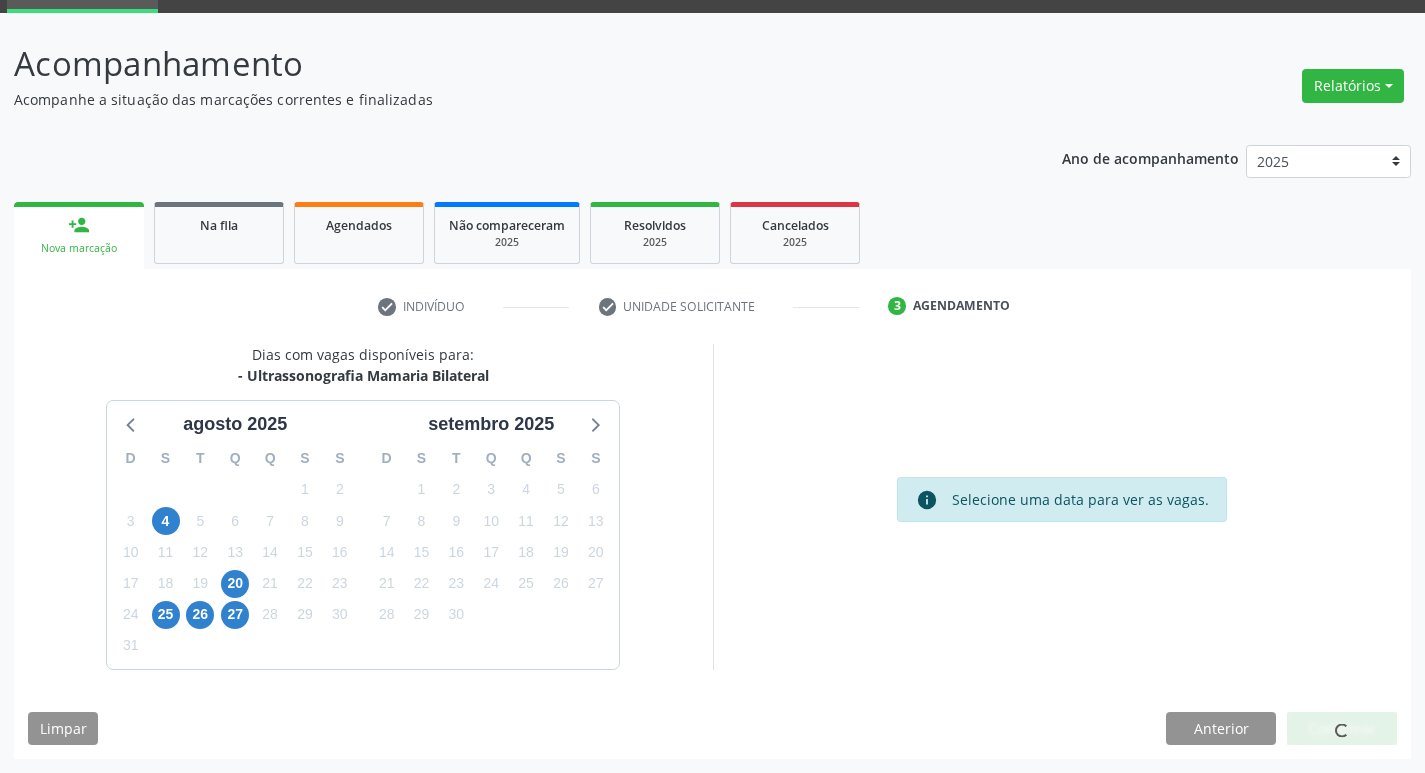 scroll, scrollTop: 0, scrollLeft: 0, axis: both 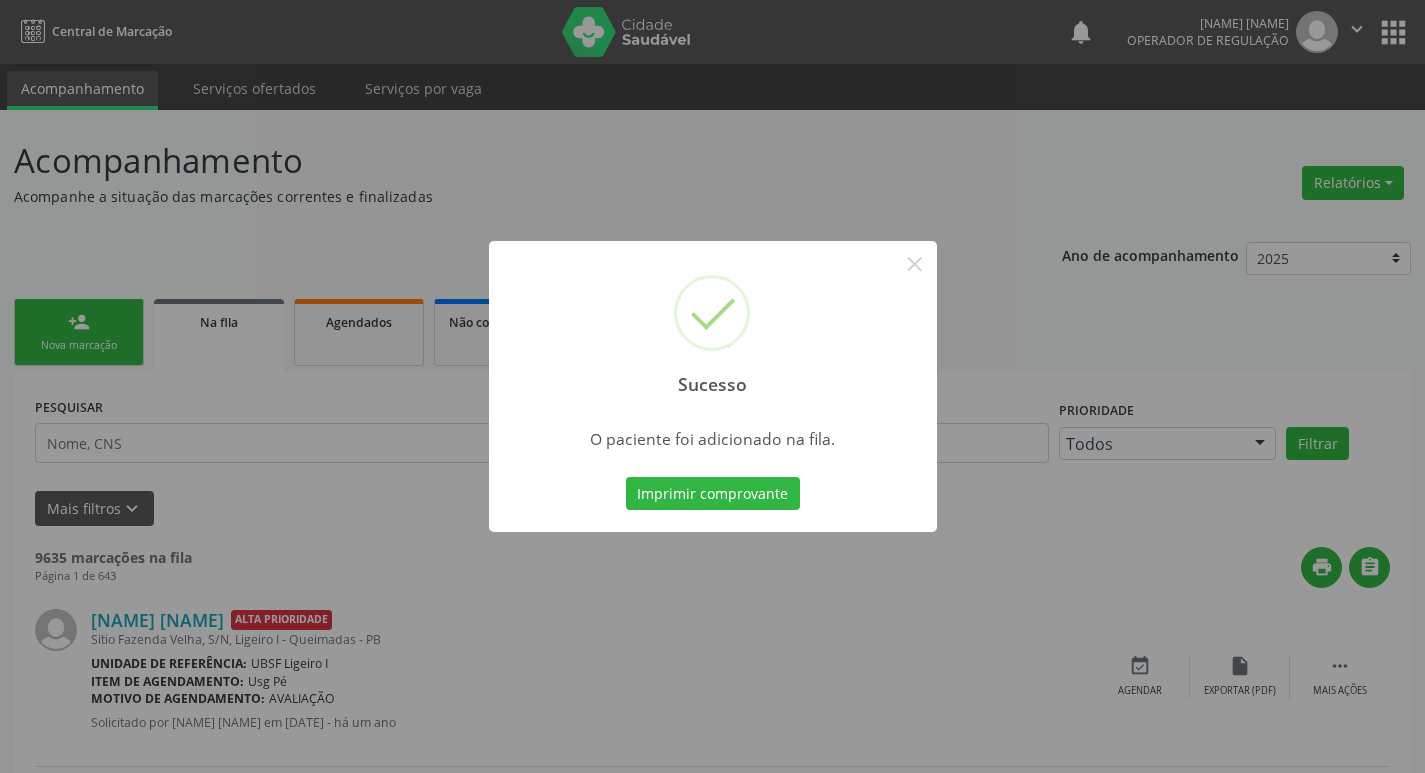 type 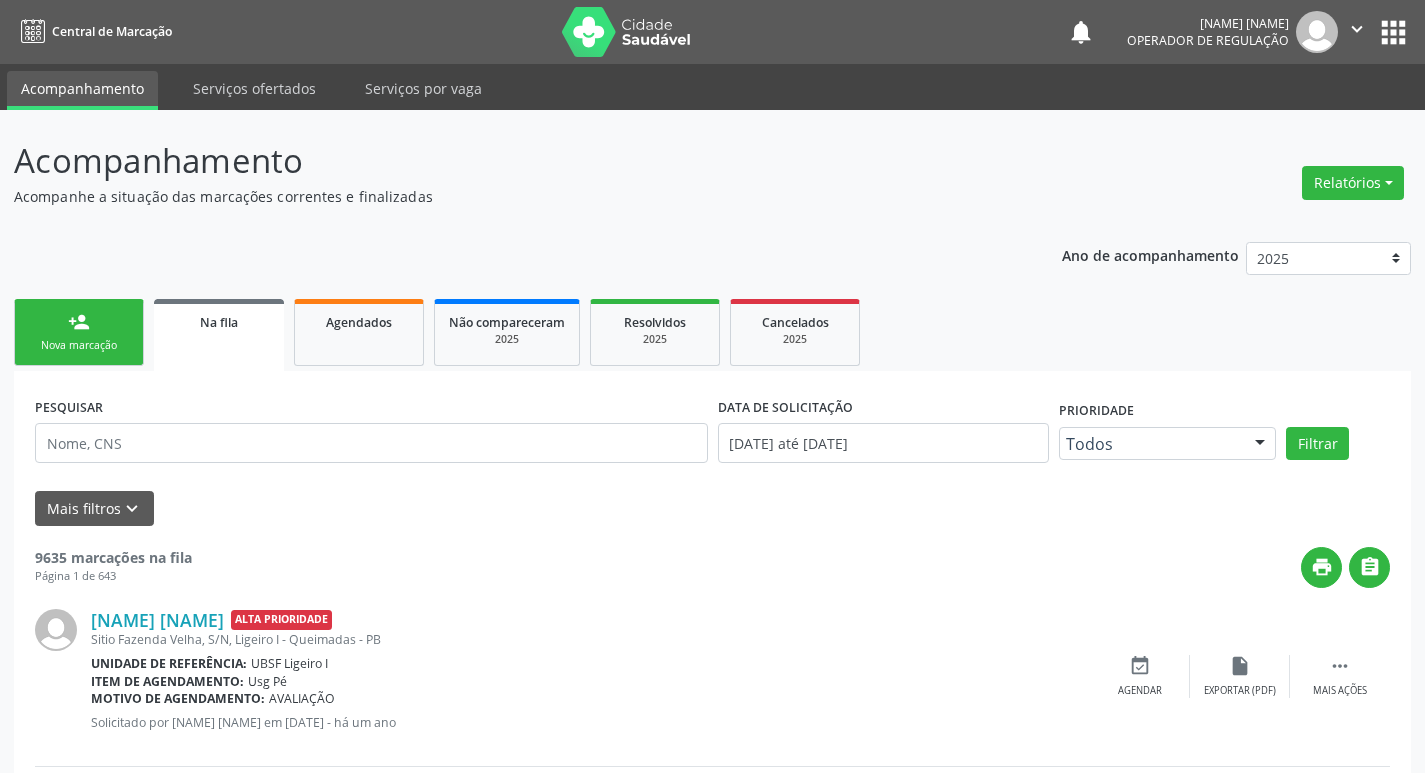 click on "Nova marcação" at bounding box center [79, 345] 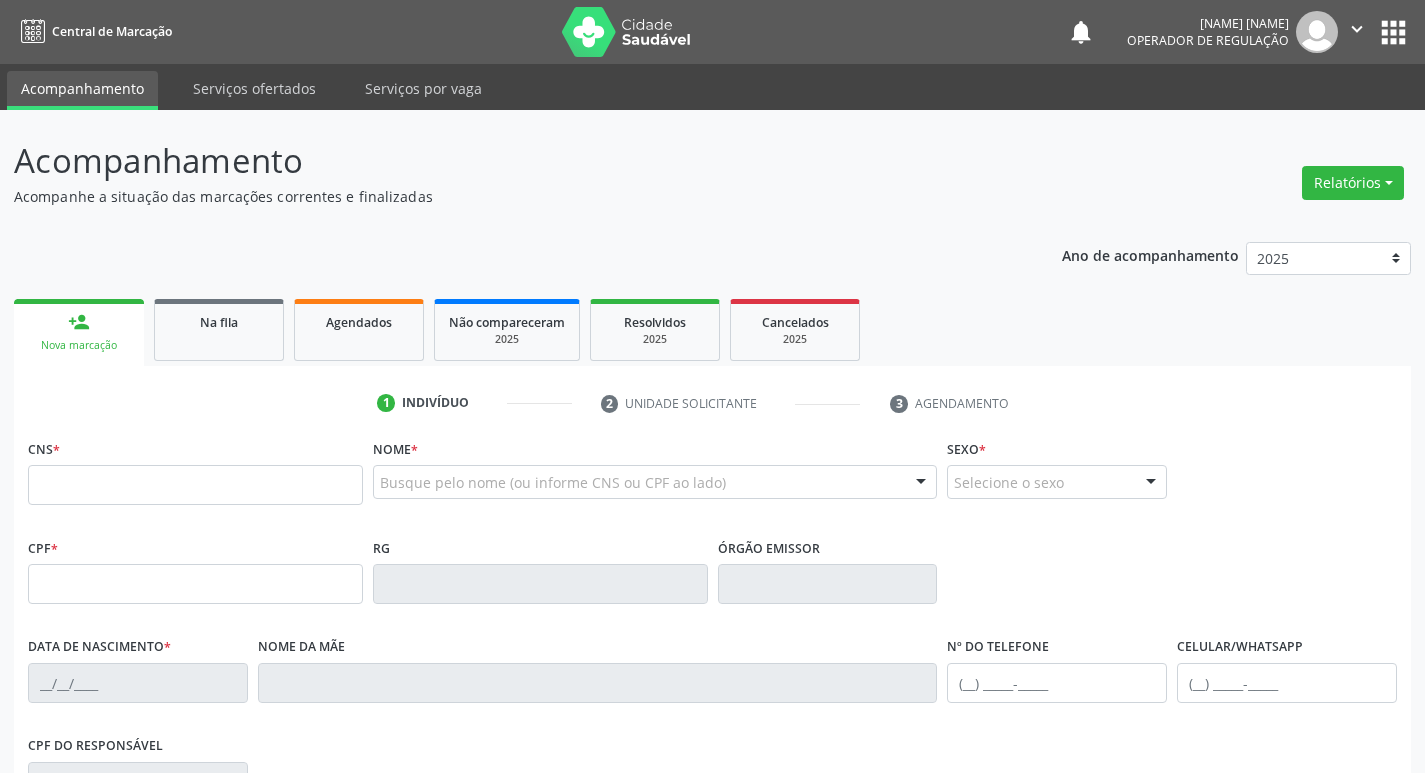click at bounding box center (195, 485) 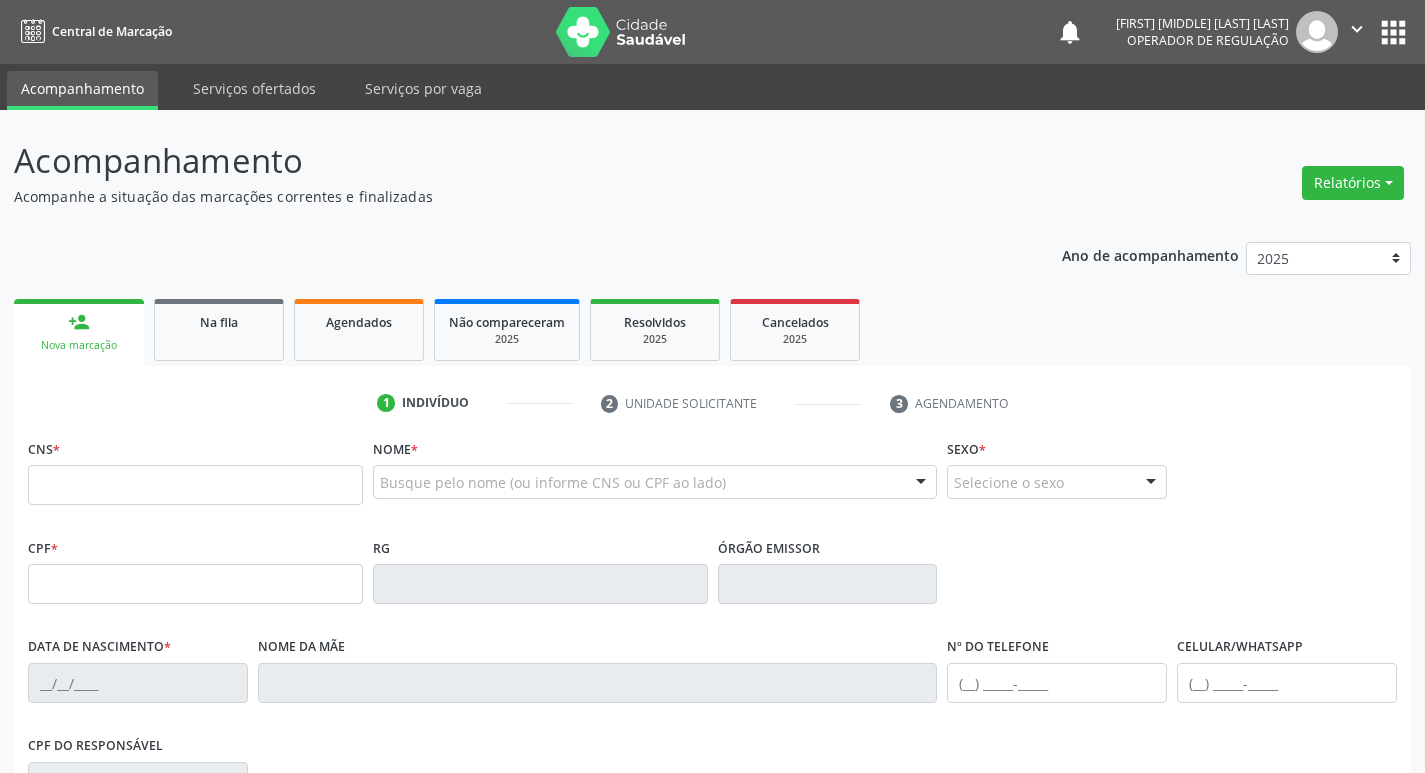 scroll, scrollTop: 0, scrollLeft: 0, axis: both 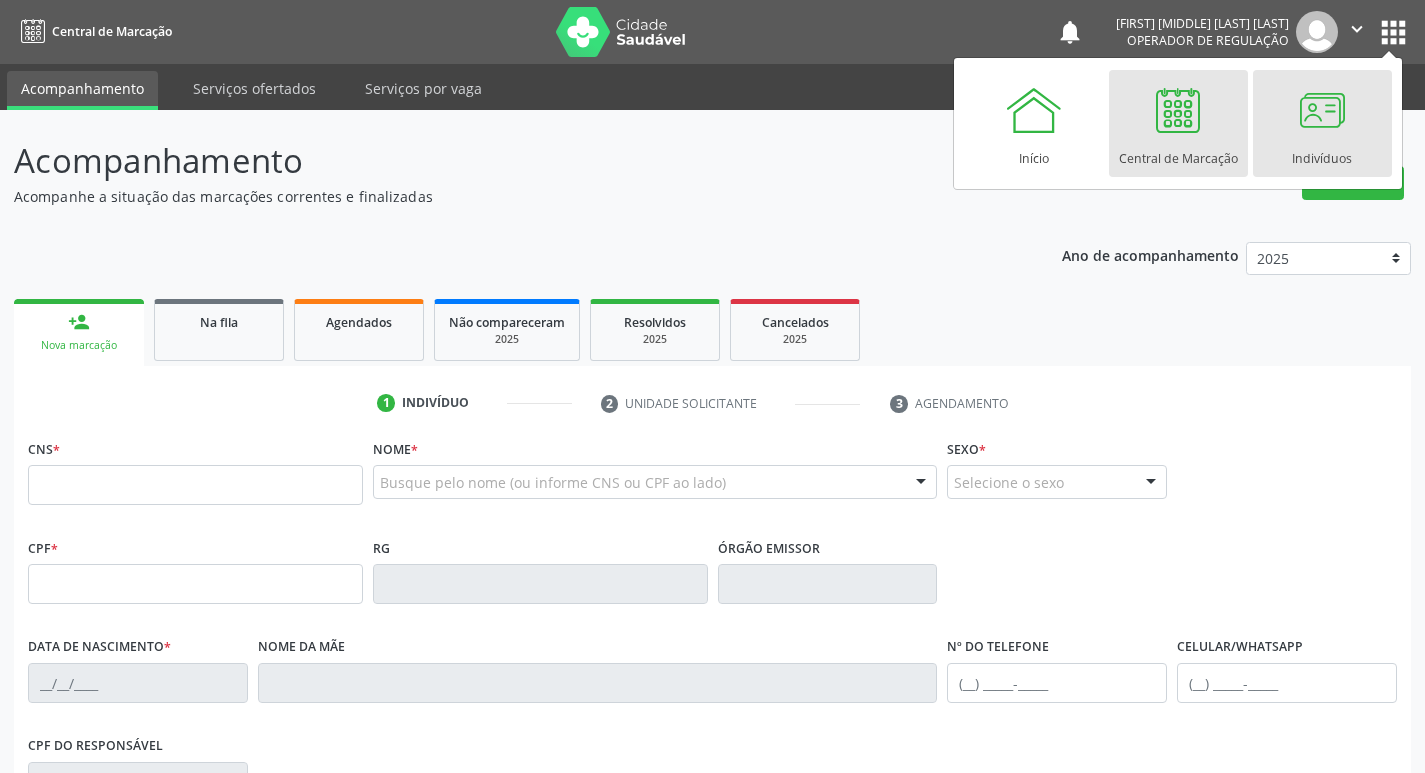 click on "Indivíduos" at bounding box center (1322, 153) 